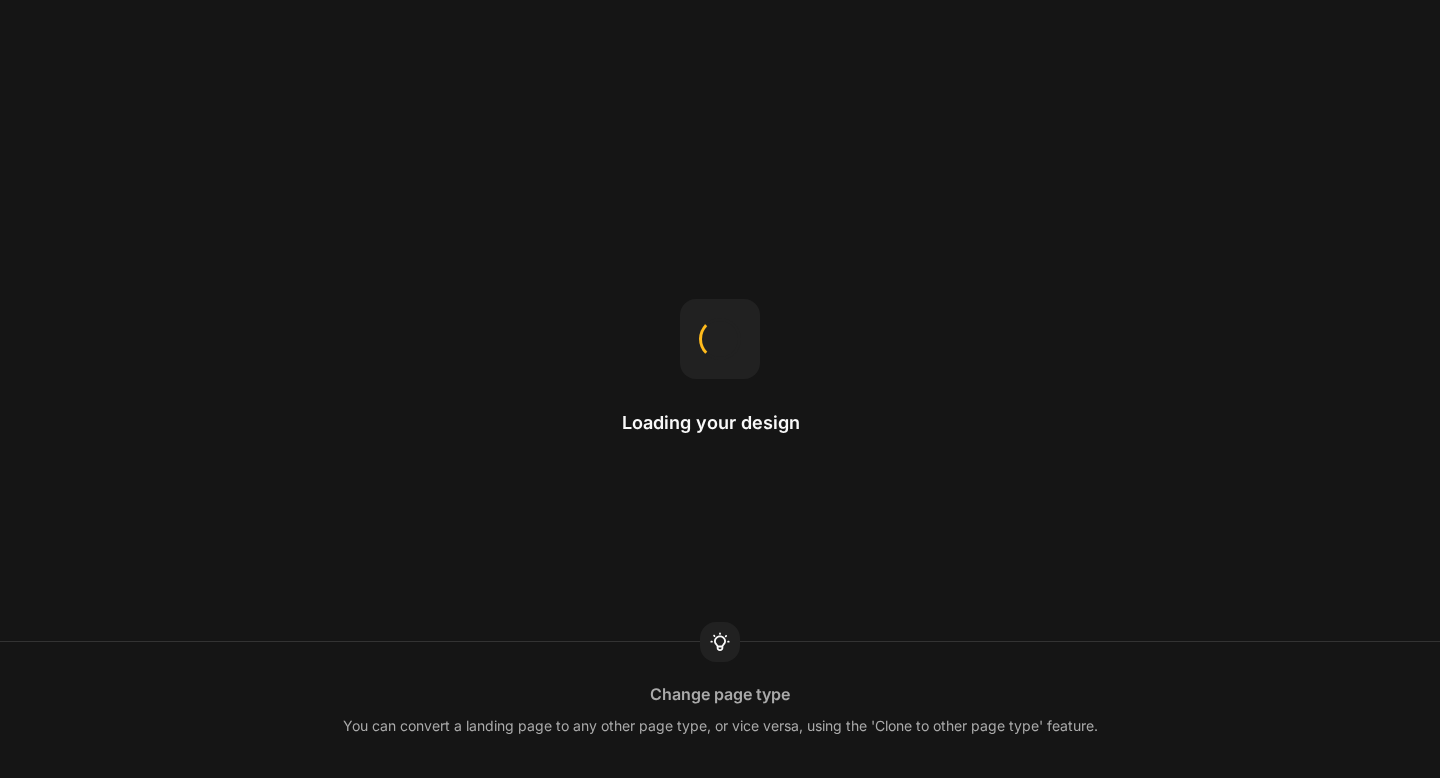 scroll, scrollTop: 0, scrollLeft: 0, axis: both 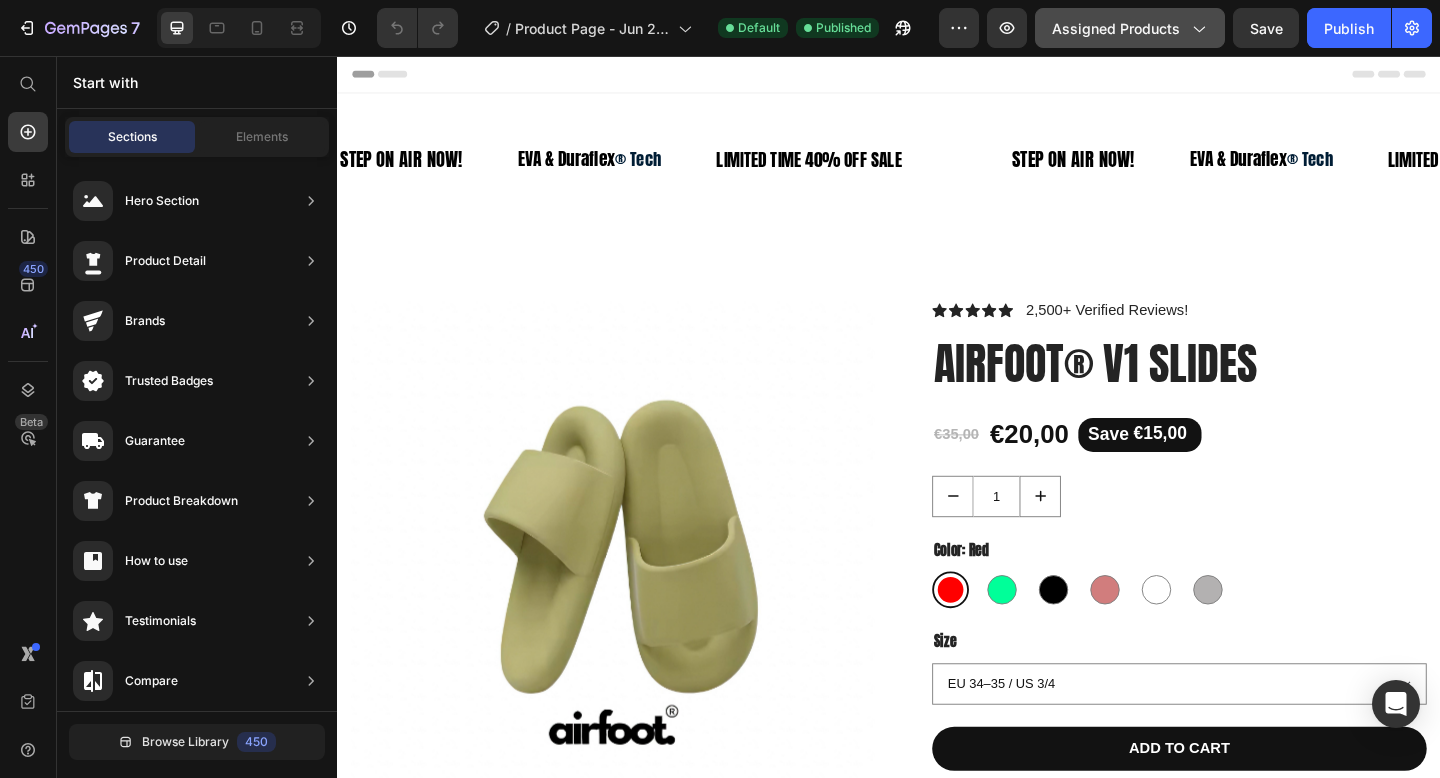 click 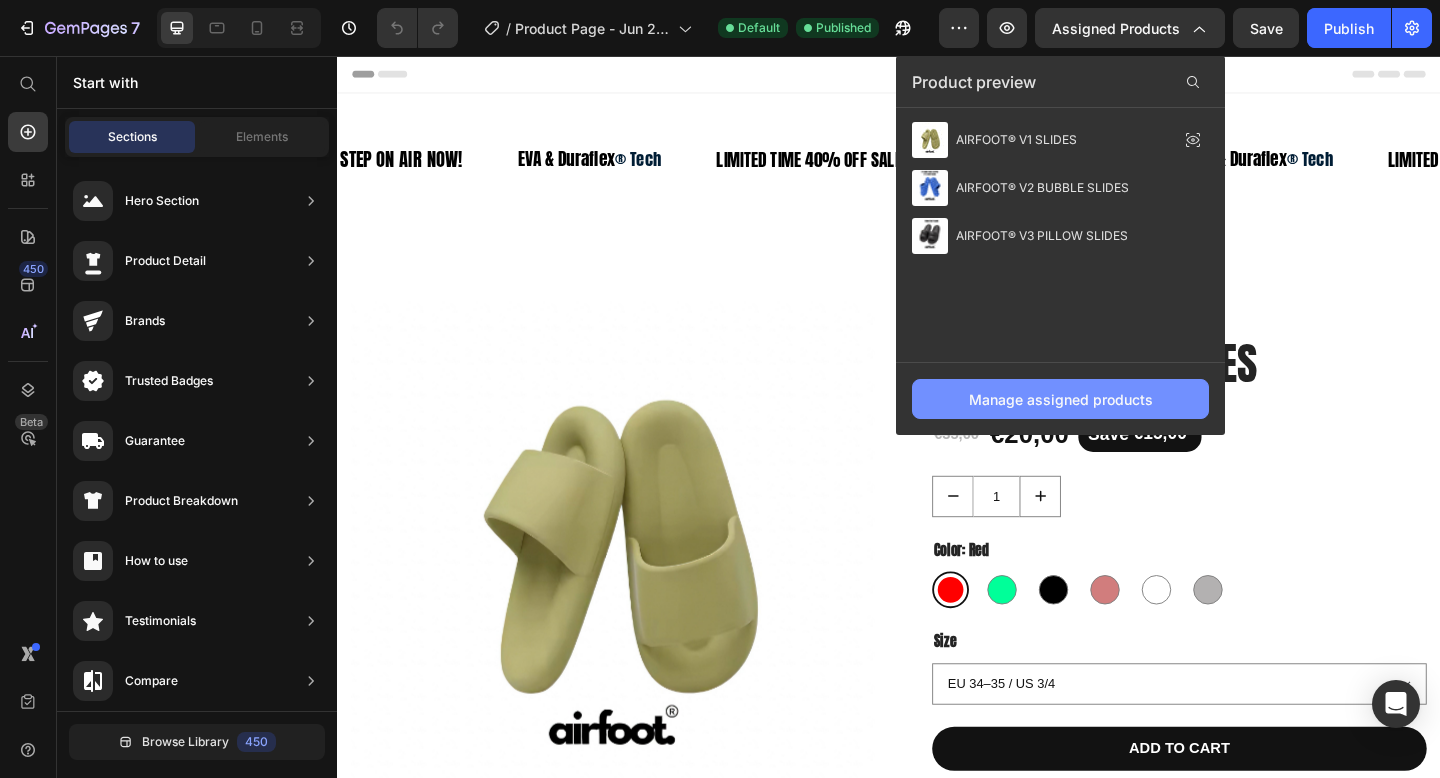 click on "Manage assigned products" at bounding box center [1061, 399] 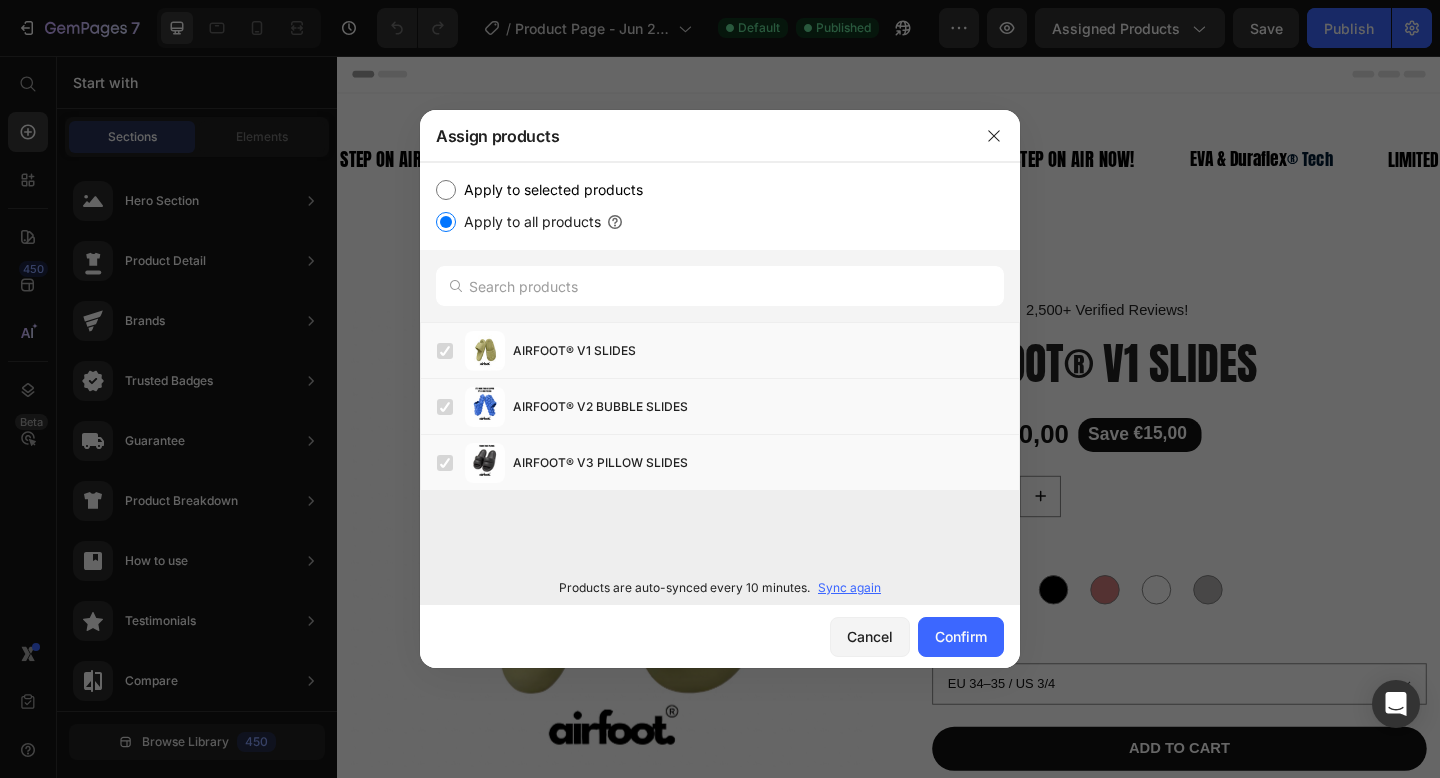 click on "Apply to selected products" at bounding box center [446, 190] 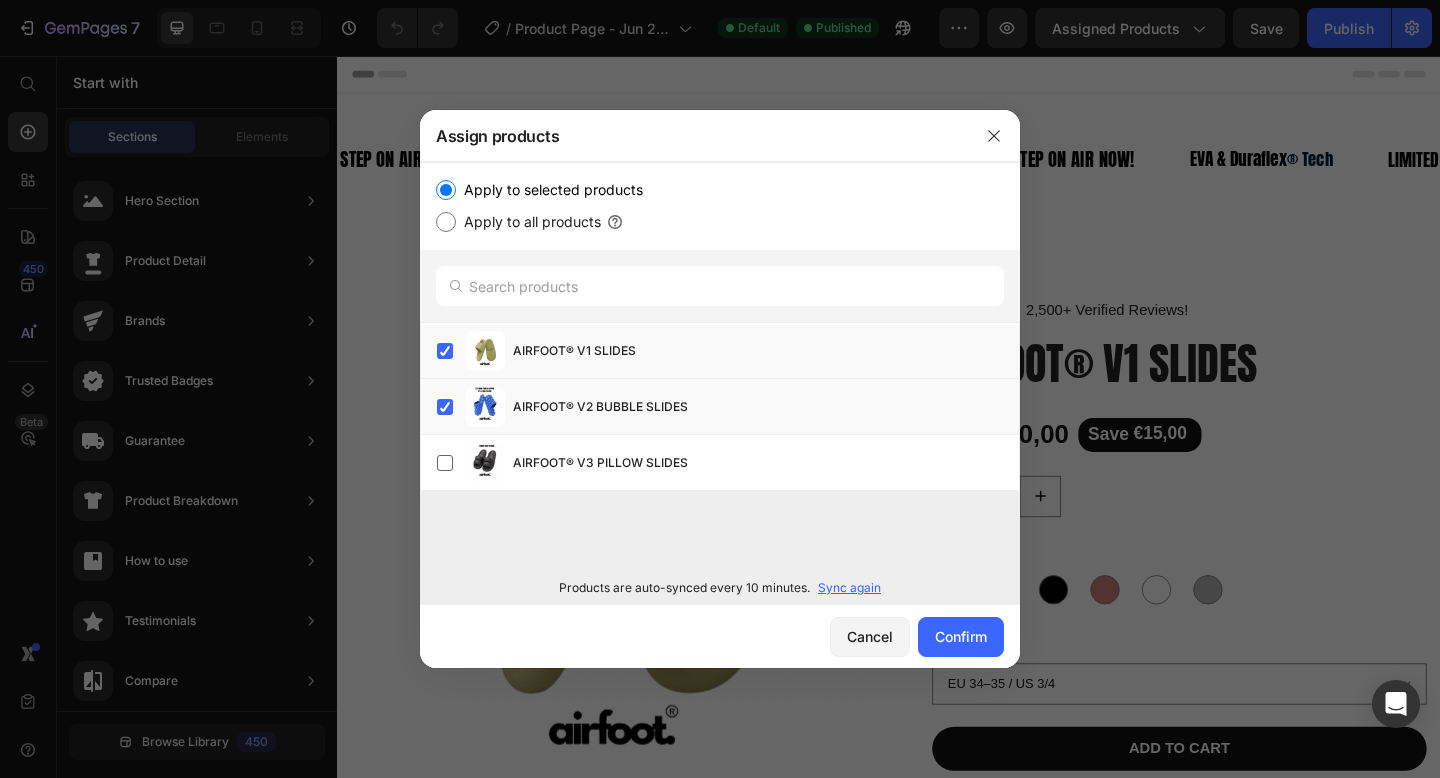 click on "Apply to selected products" at bounding box center [446, 190] 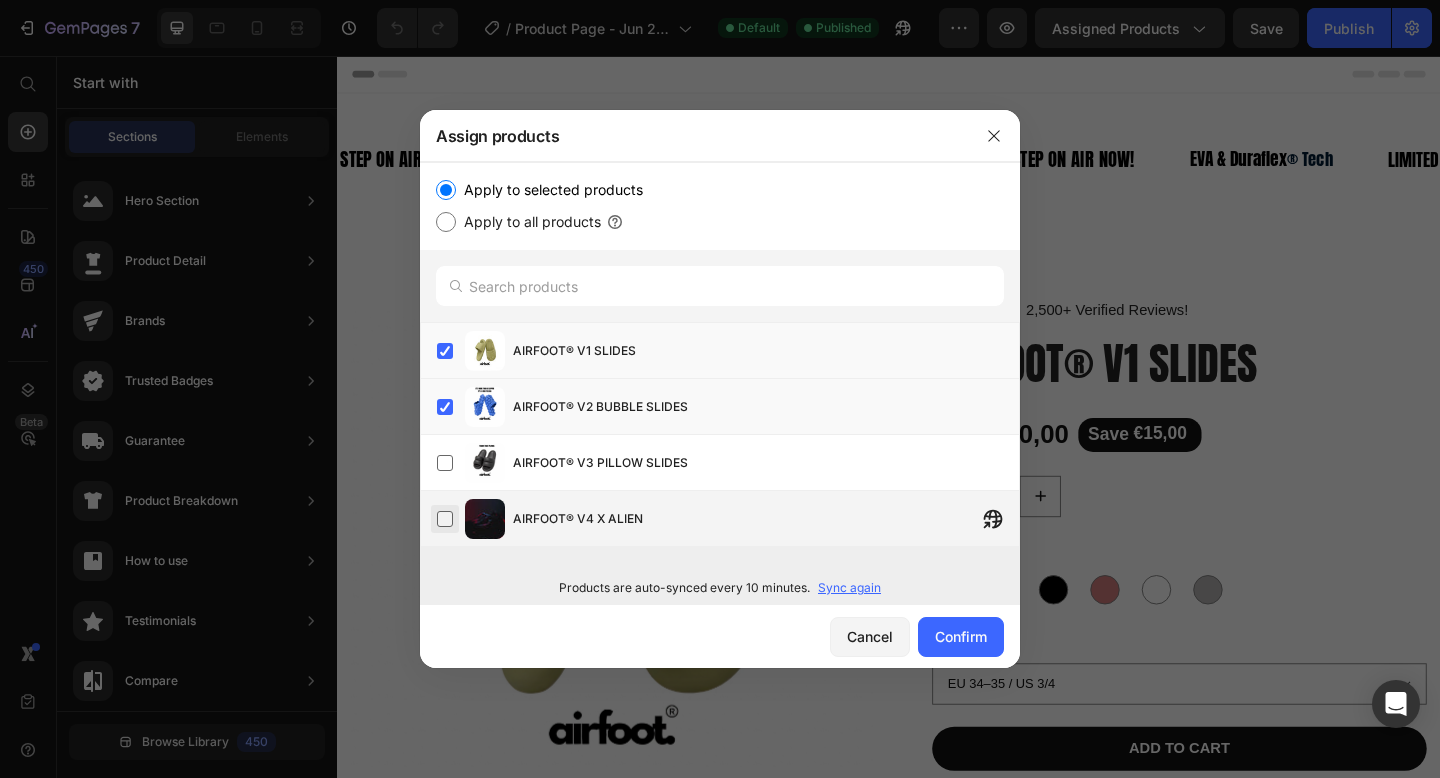 click at bounding box center (445, 519) 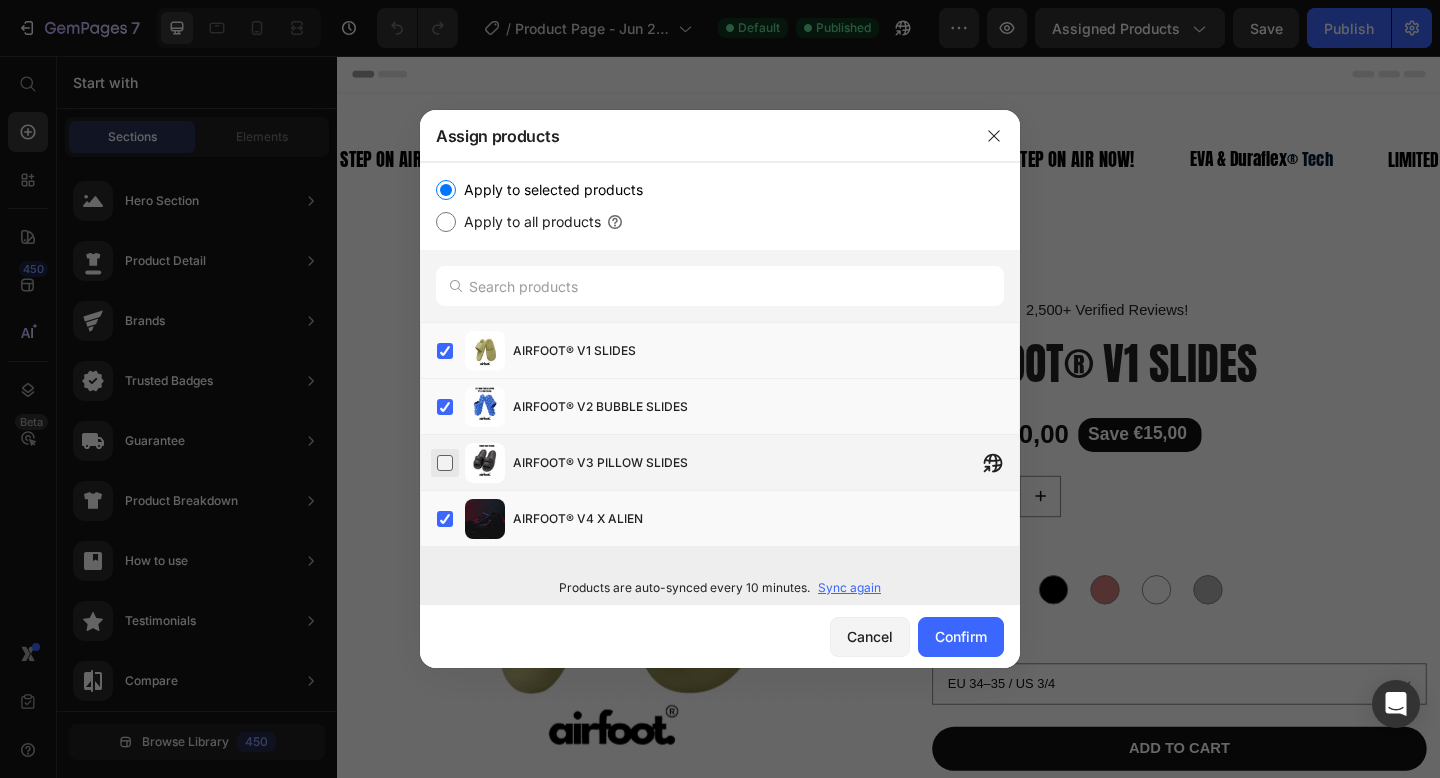 click at bounding box center [445, 463] 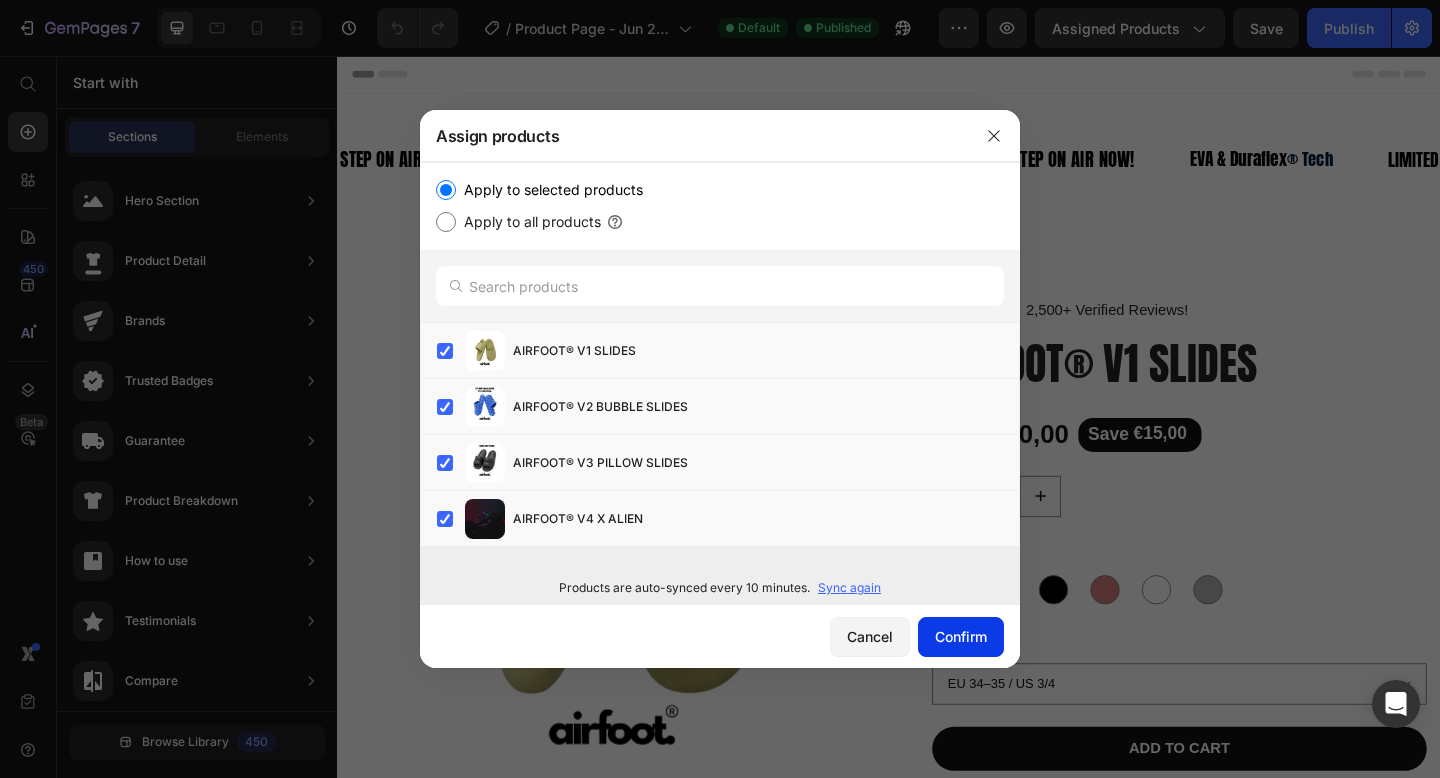 click on "Confirm" at bounding box center [961, 636] 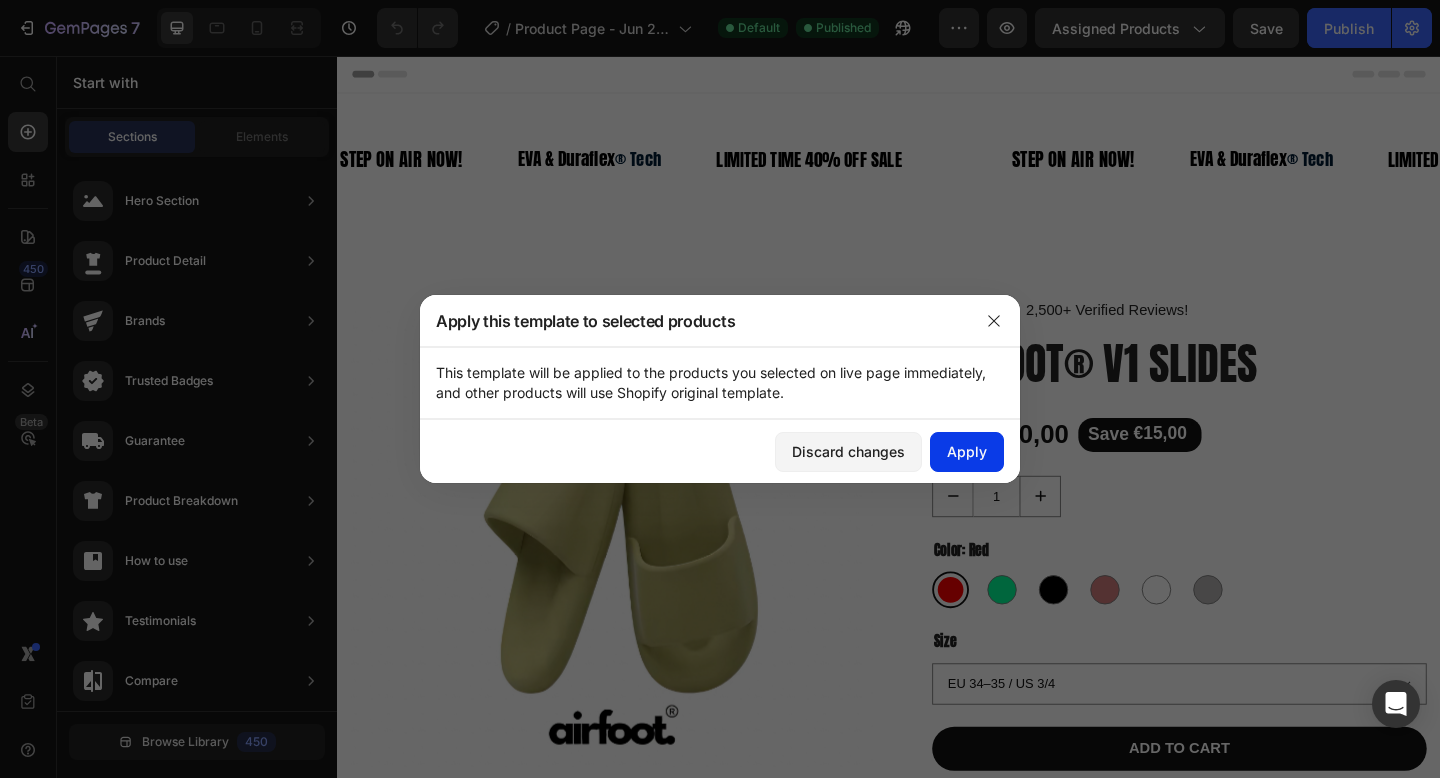click on "Apply" at bounding box center (967, 451) 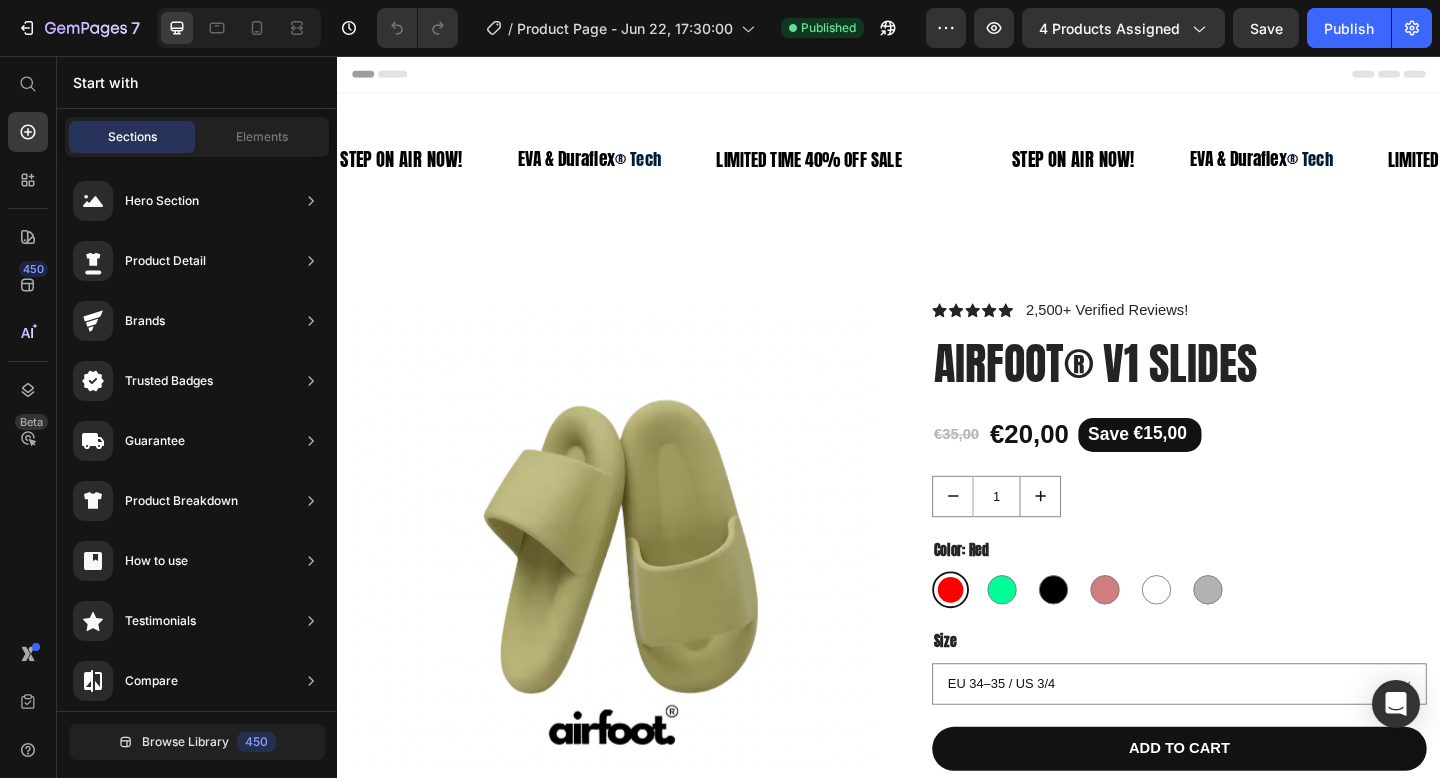 click on "7   /  Product Page - Jun 22, 17:30:00 Published Preview 4 products assigned  Save   Publish" 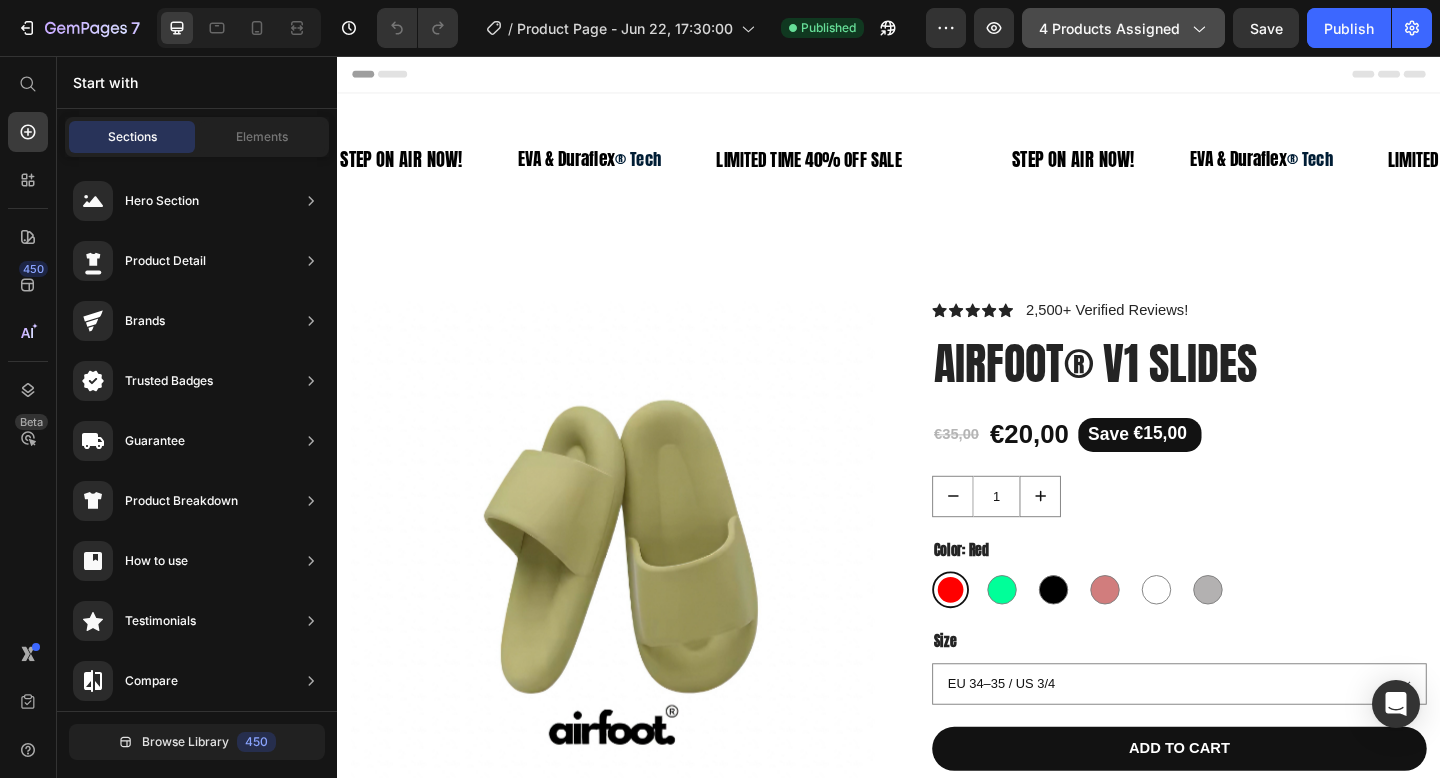 click on "4 products assigned" 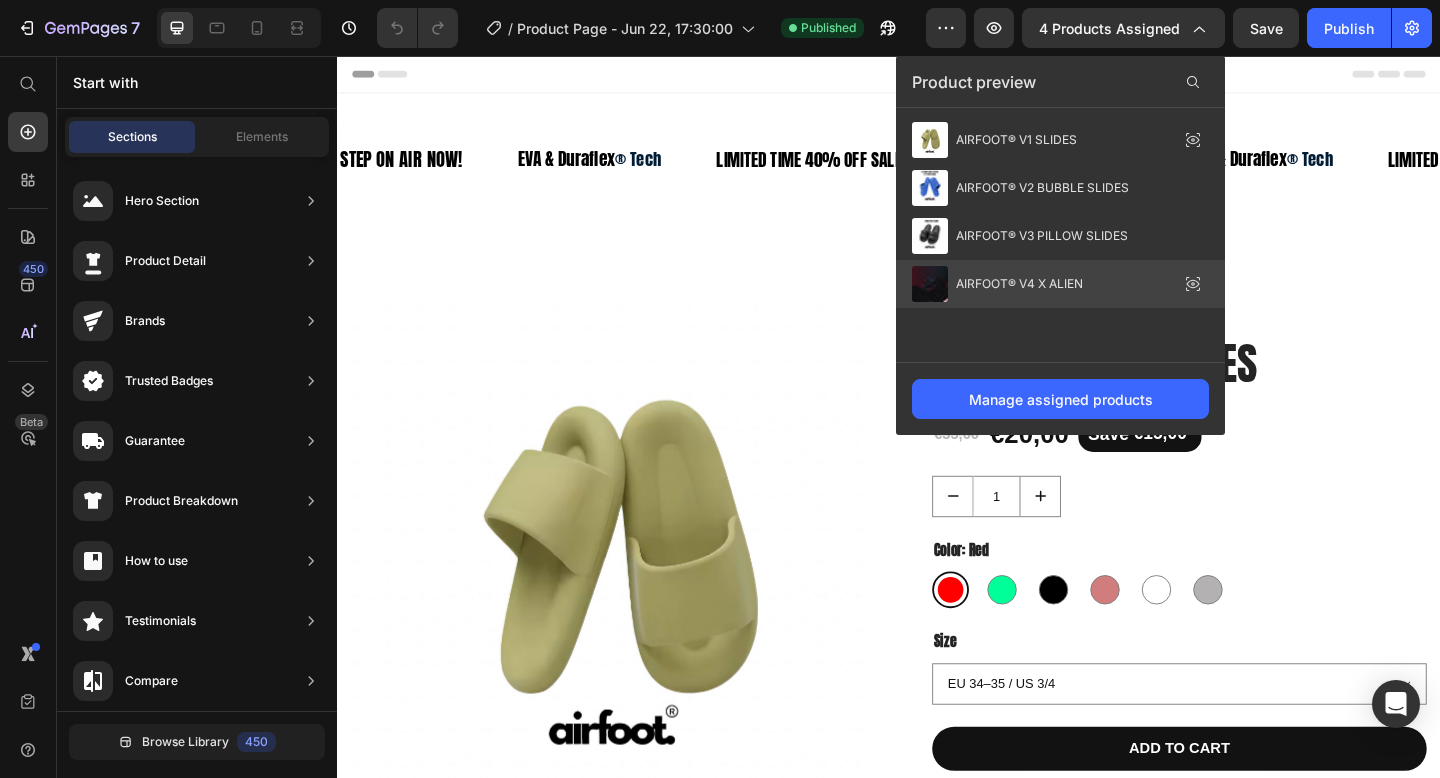 click on "AIRFOOT® V4 X ALIEN" at bounding box center [997, 284] 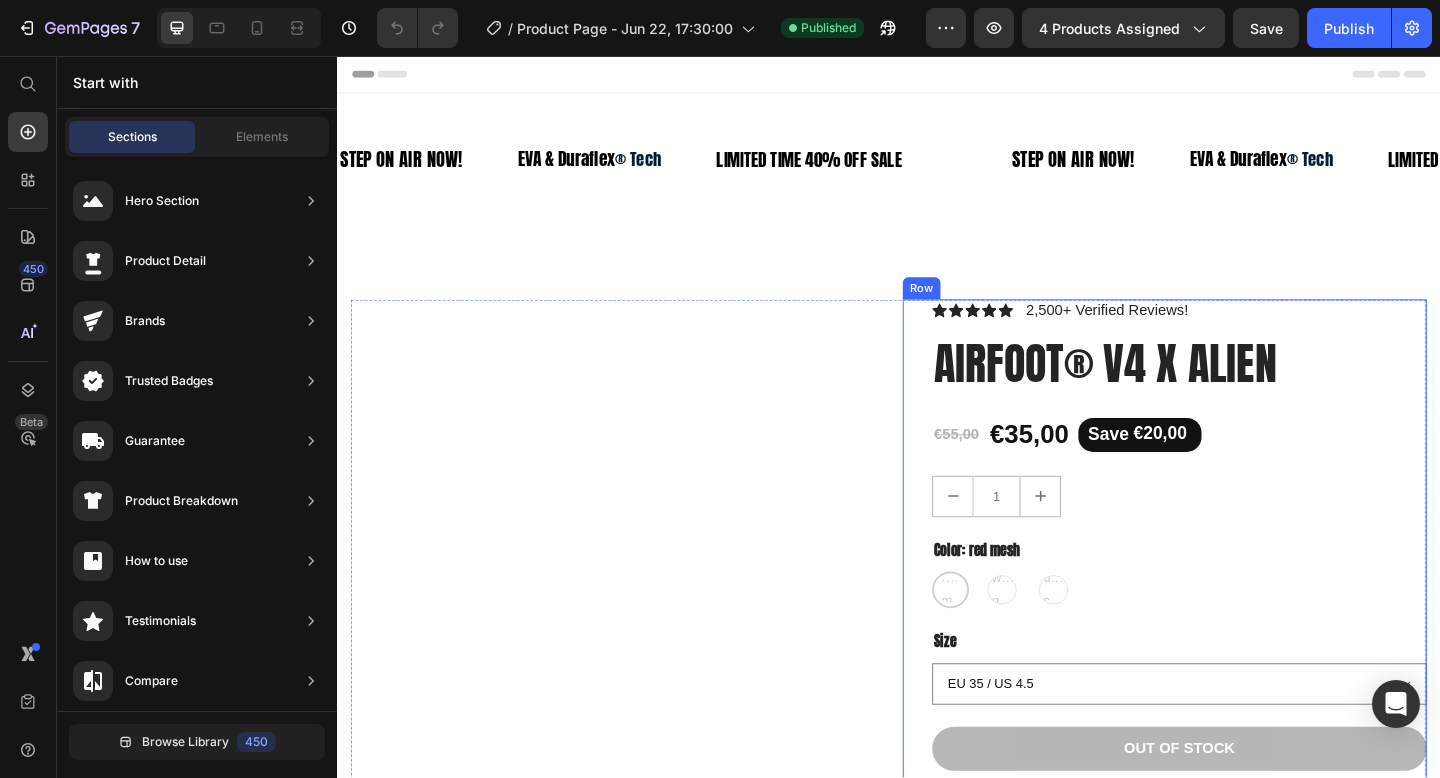 scroll, scrollTop: 179, scrollLeft: 0, axis: vertical 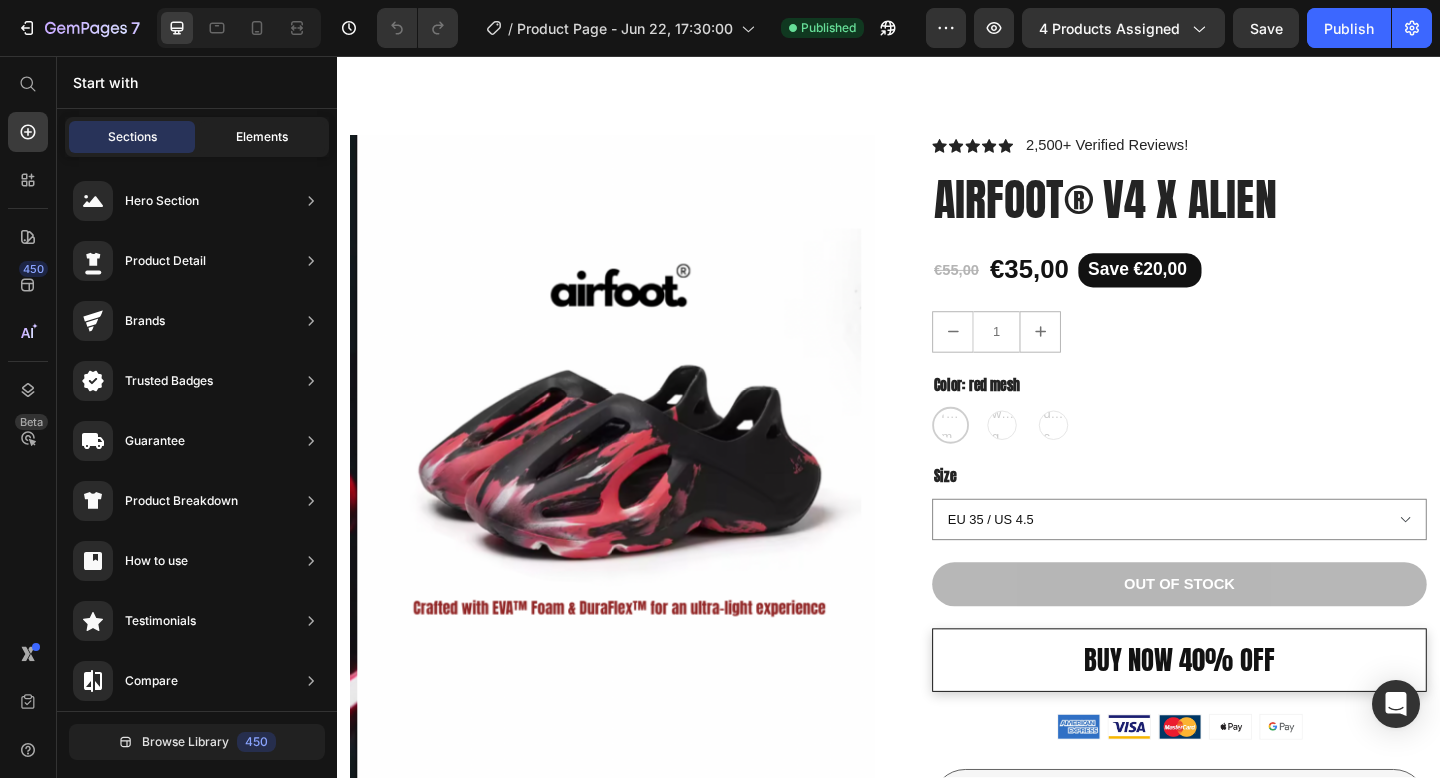 click on "Elements" 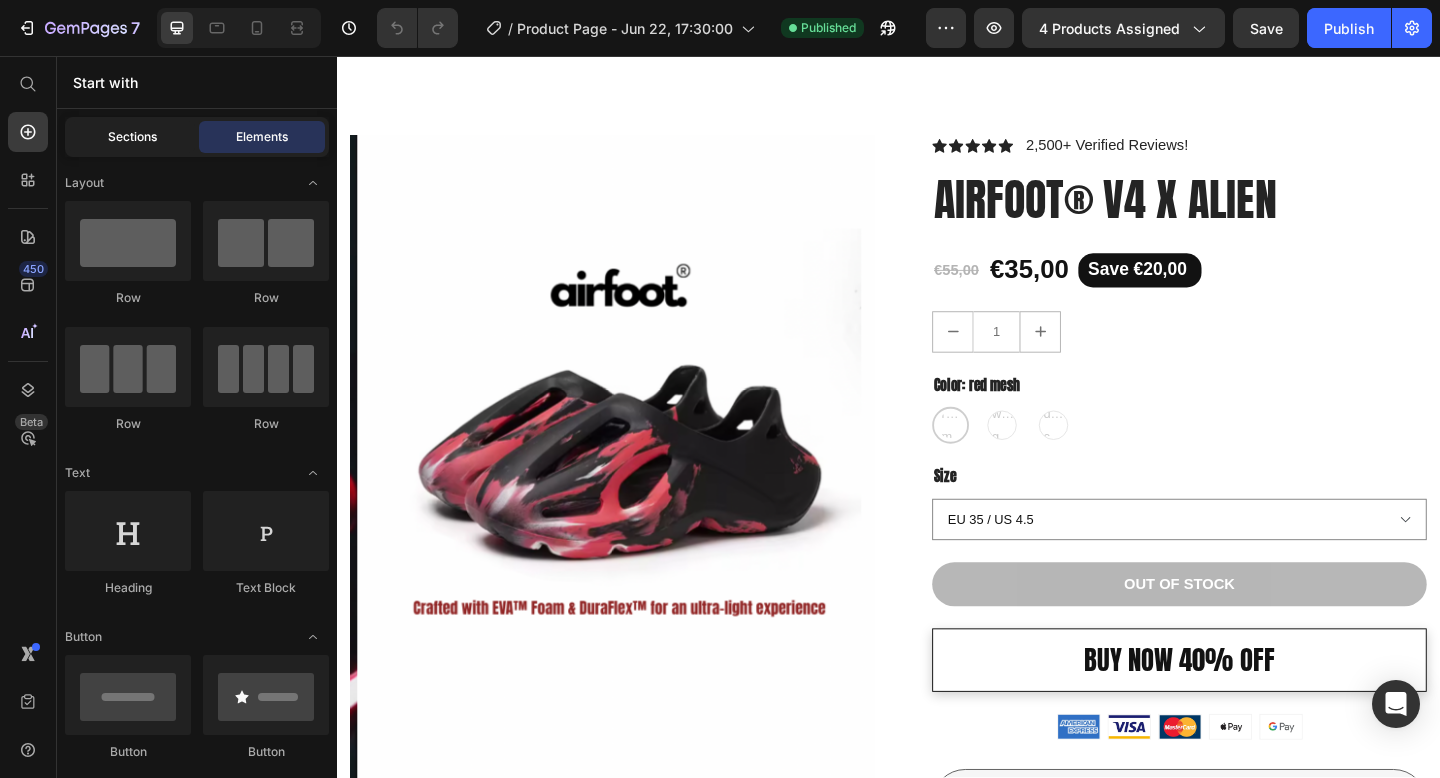 click on "Sections" 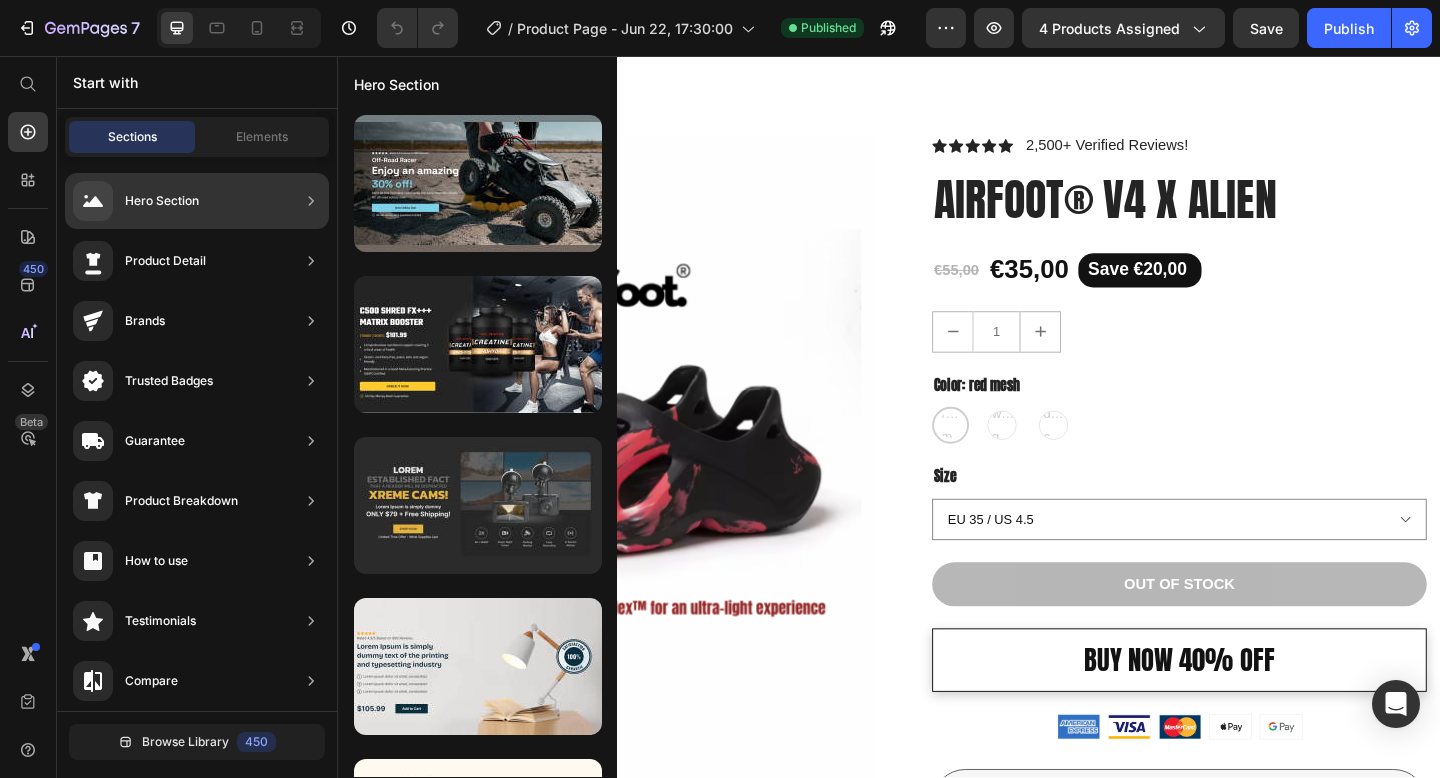 click at bounding box center [478, 505] 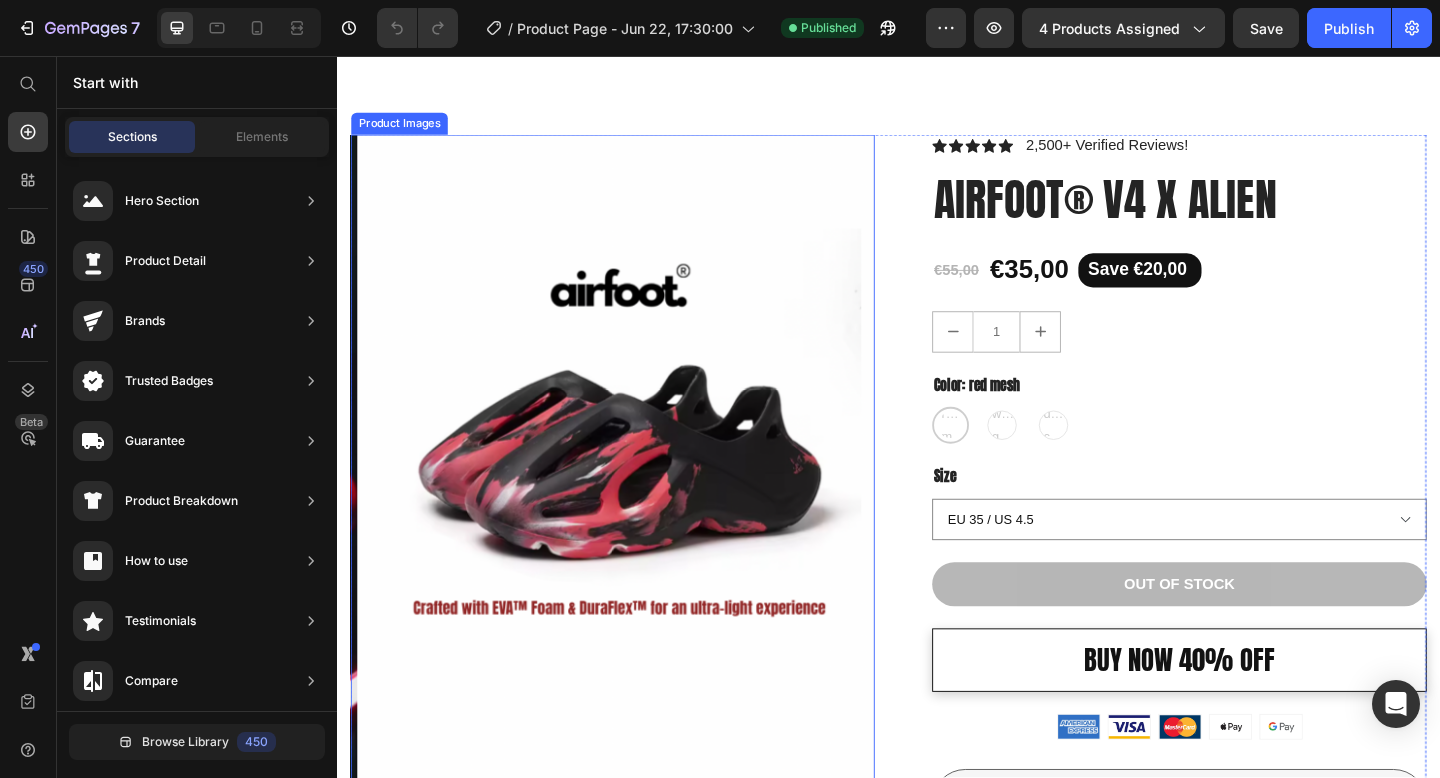 click at bounding box center (645, 498) 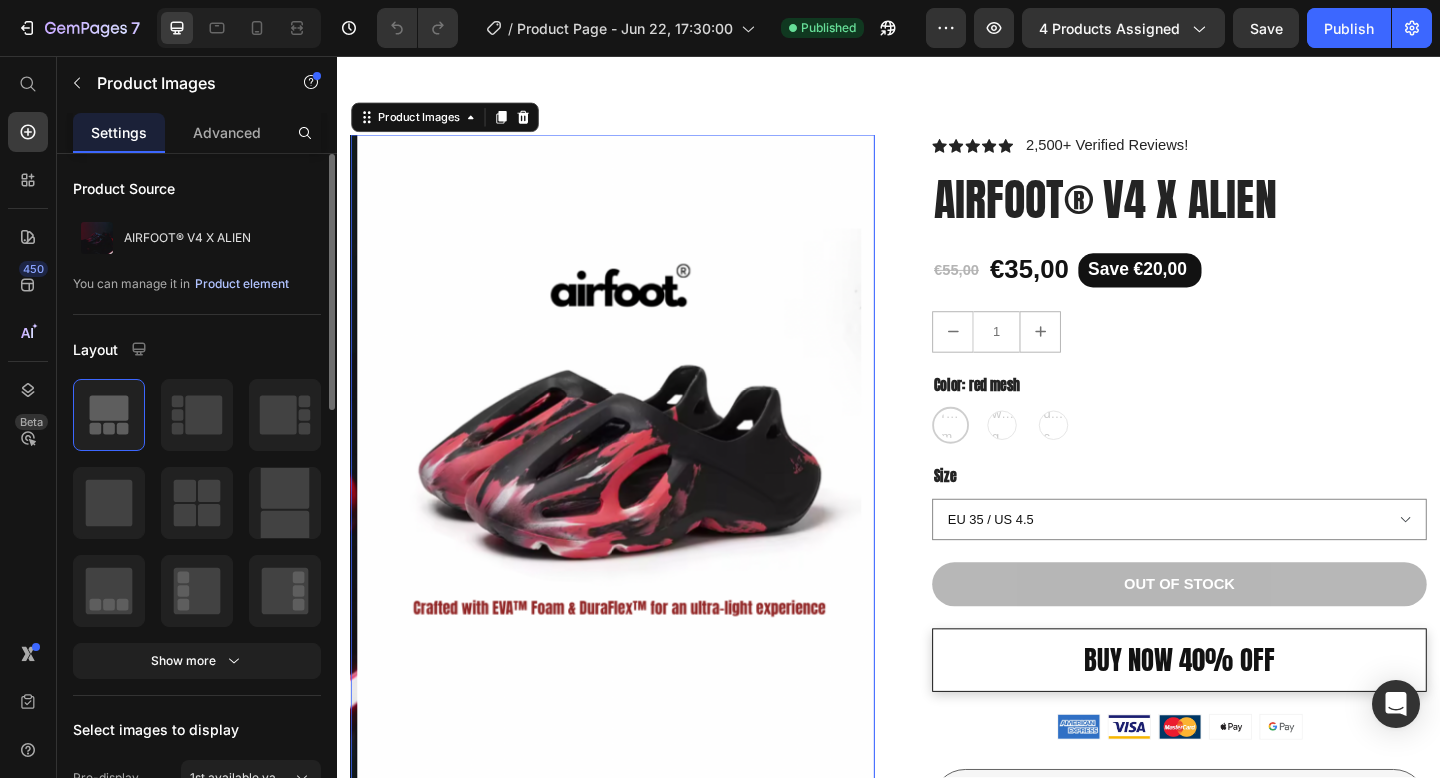 click on "Product element" at bounding box center (242, 284) 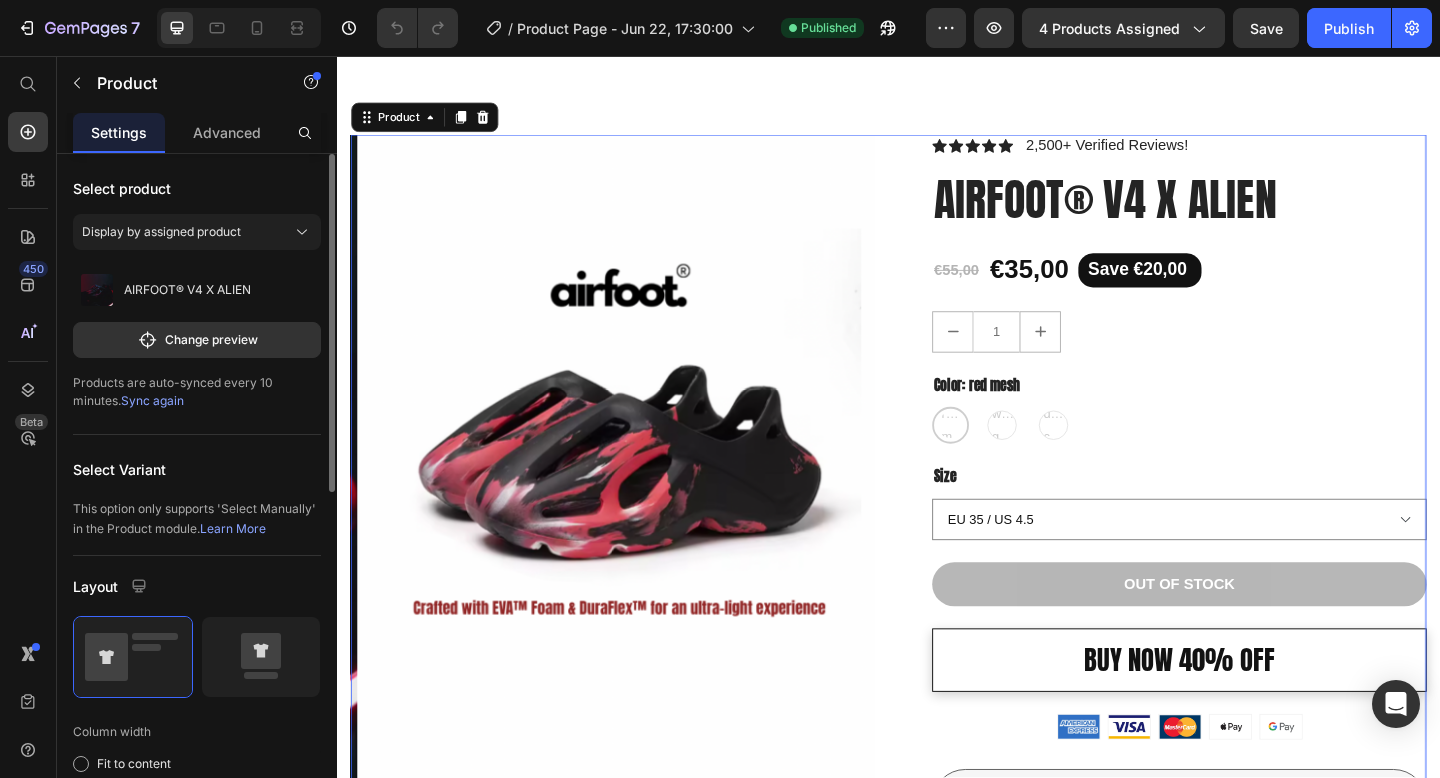 click on "Sync again" at bounding box center (152, 400) 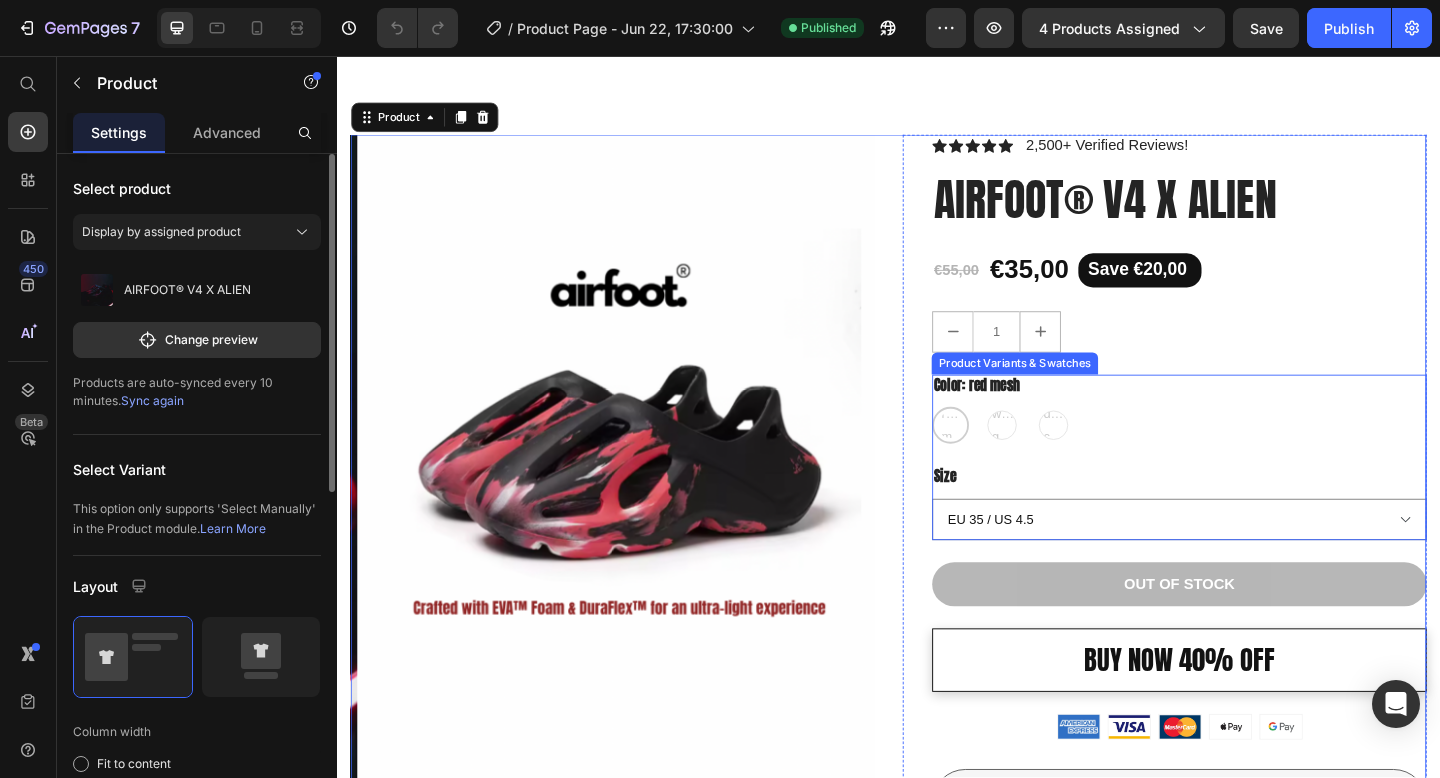 click on "red mesh red mesh red mesh washed gray washed gray washed gray desert camo desert camo desert camo" at bounding box center (1253, 458) 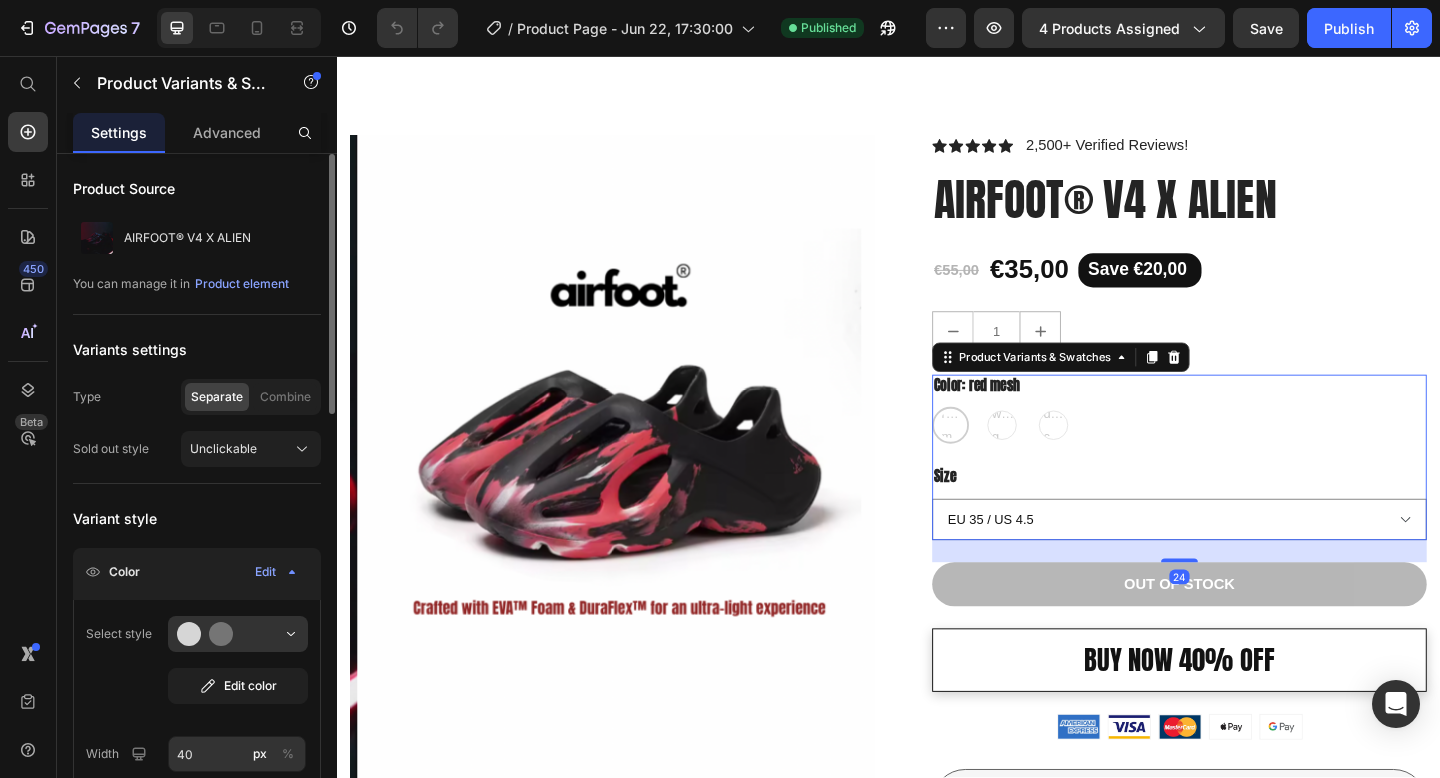 scroll, scrollTop: 161, scrollLeft: 0, axis: vertical 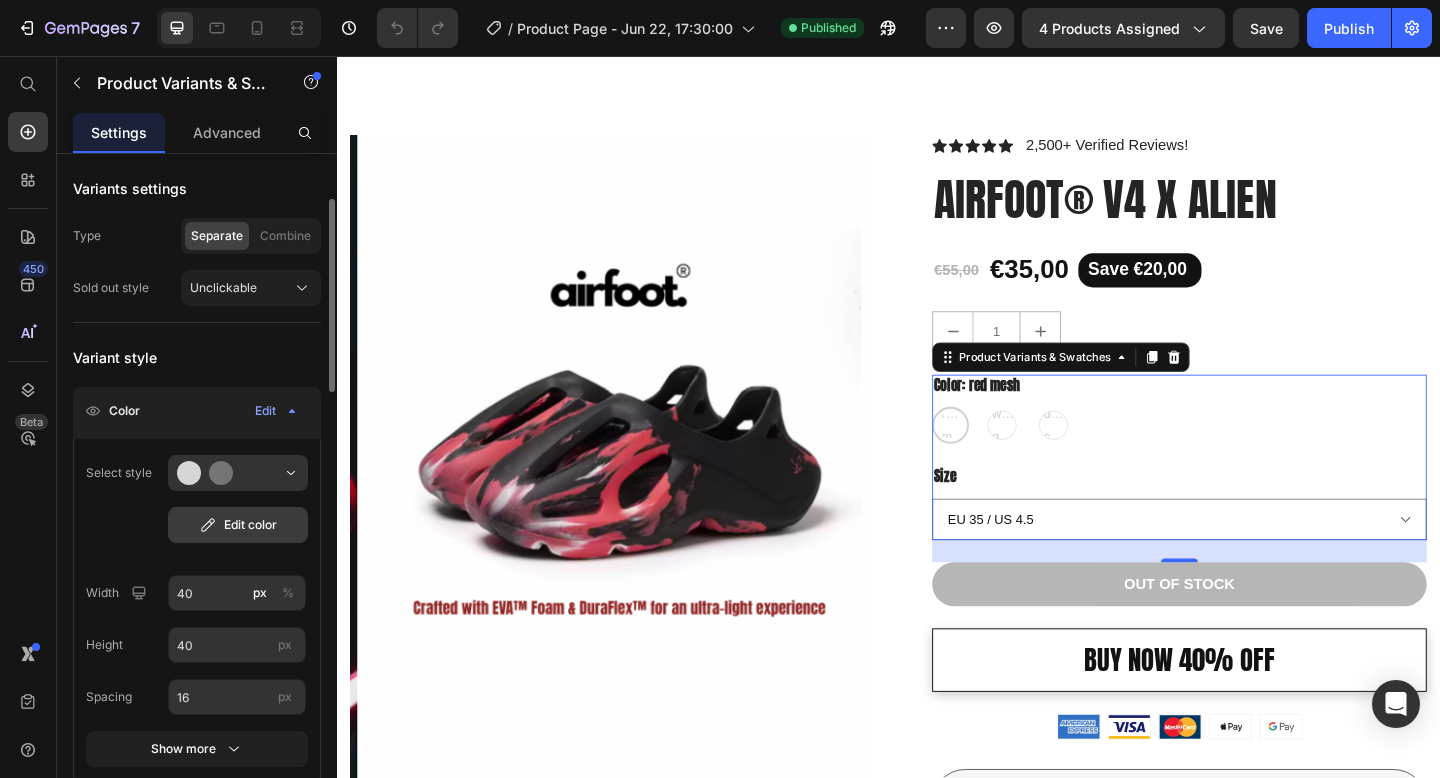click on "Edit color" 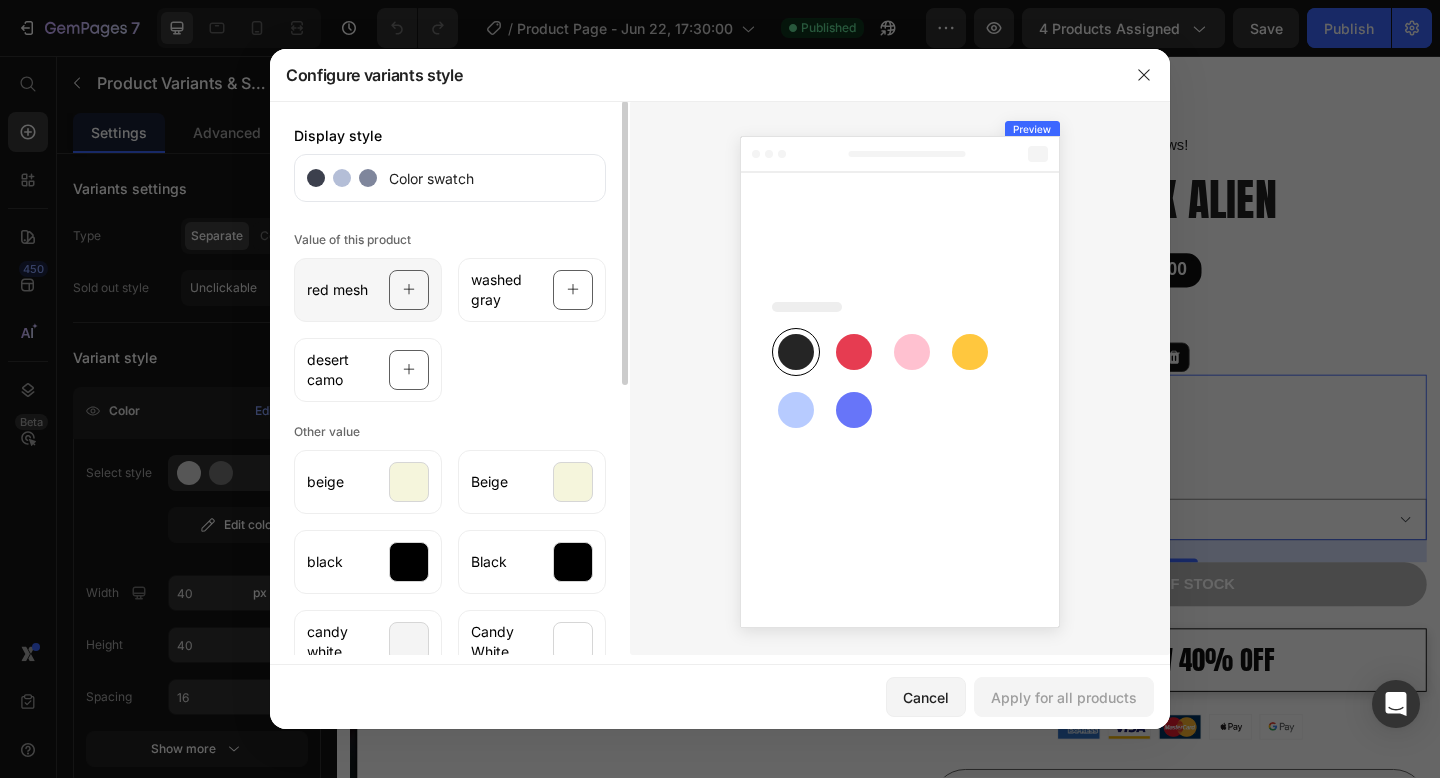 click on "red mesh" 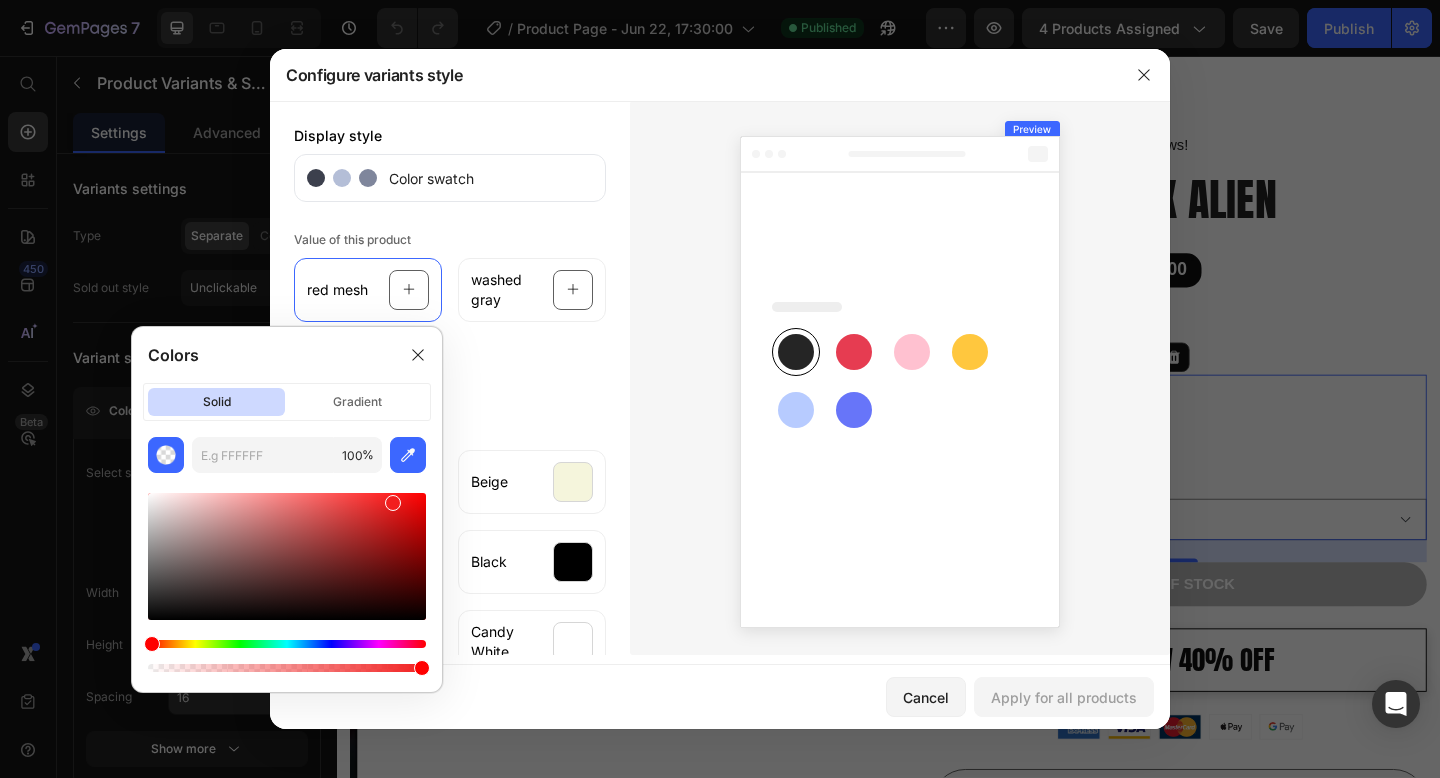 type on "F21F1F" 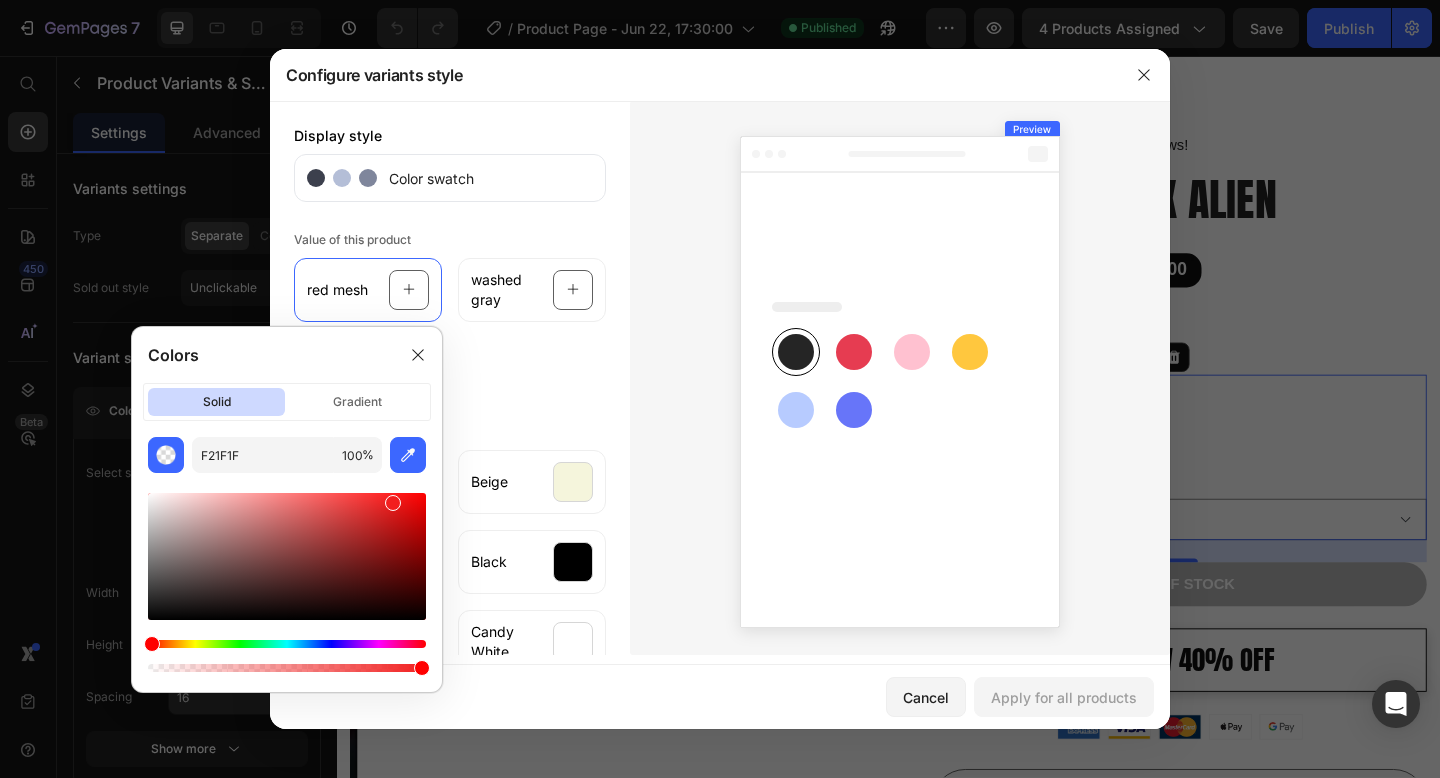 drag, startPoint x: 297, startPoint y: 532, endPoint x: 390, endPoint y: 499, distance: 98.681305 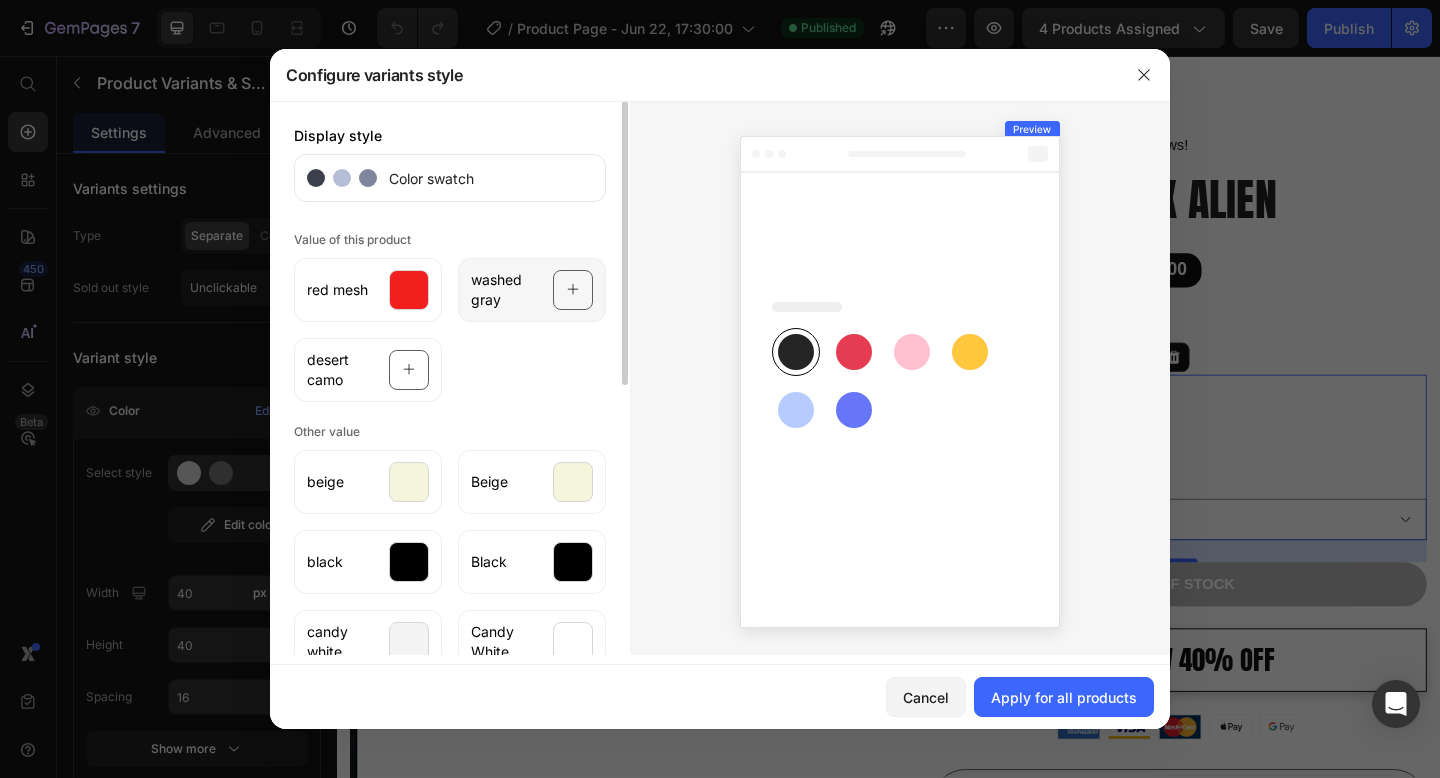 click on "washed gray" 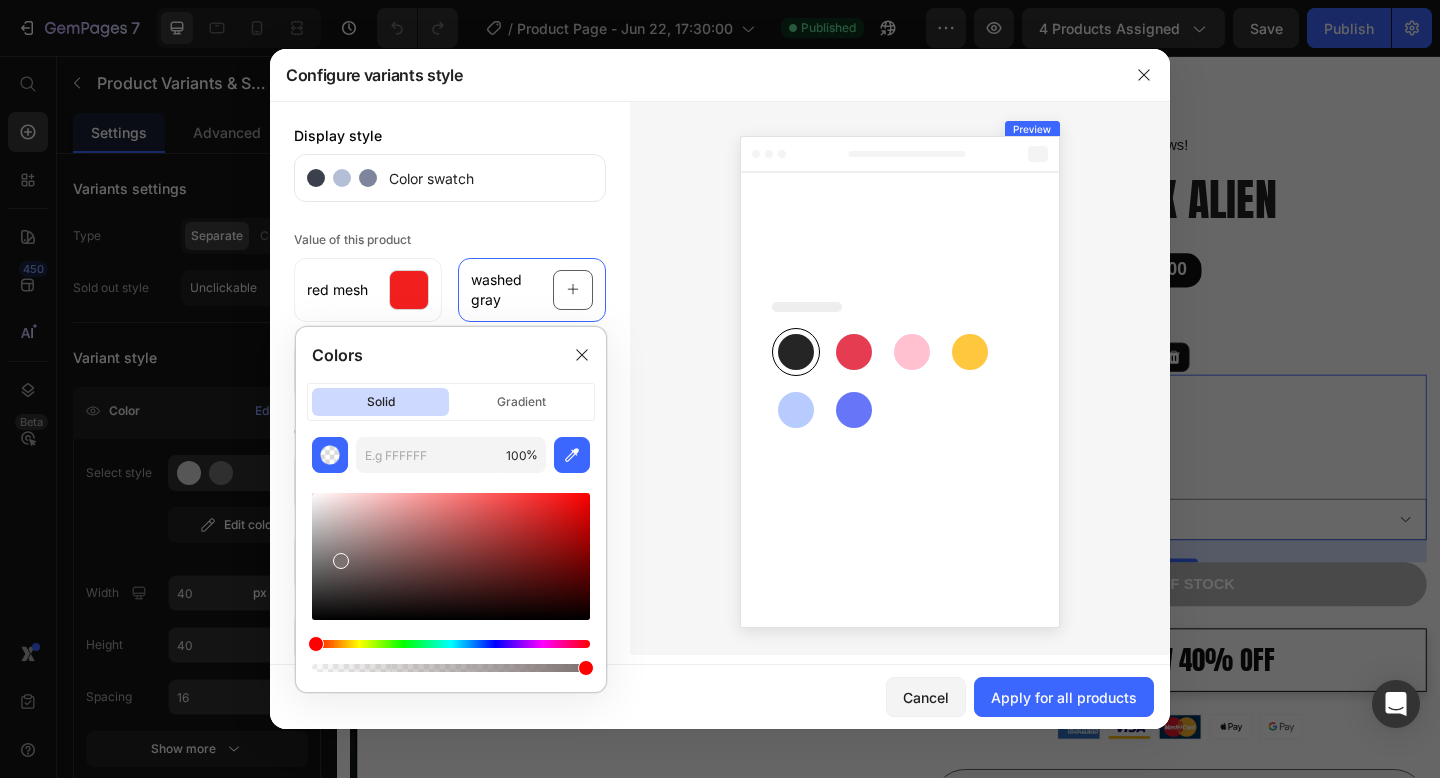drag, startPoint x: 409, startPoint y: 512, endPoint x: 337, endPoint y: 557, distance: 84.90583 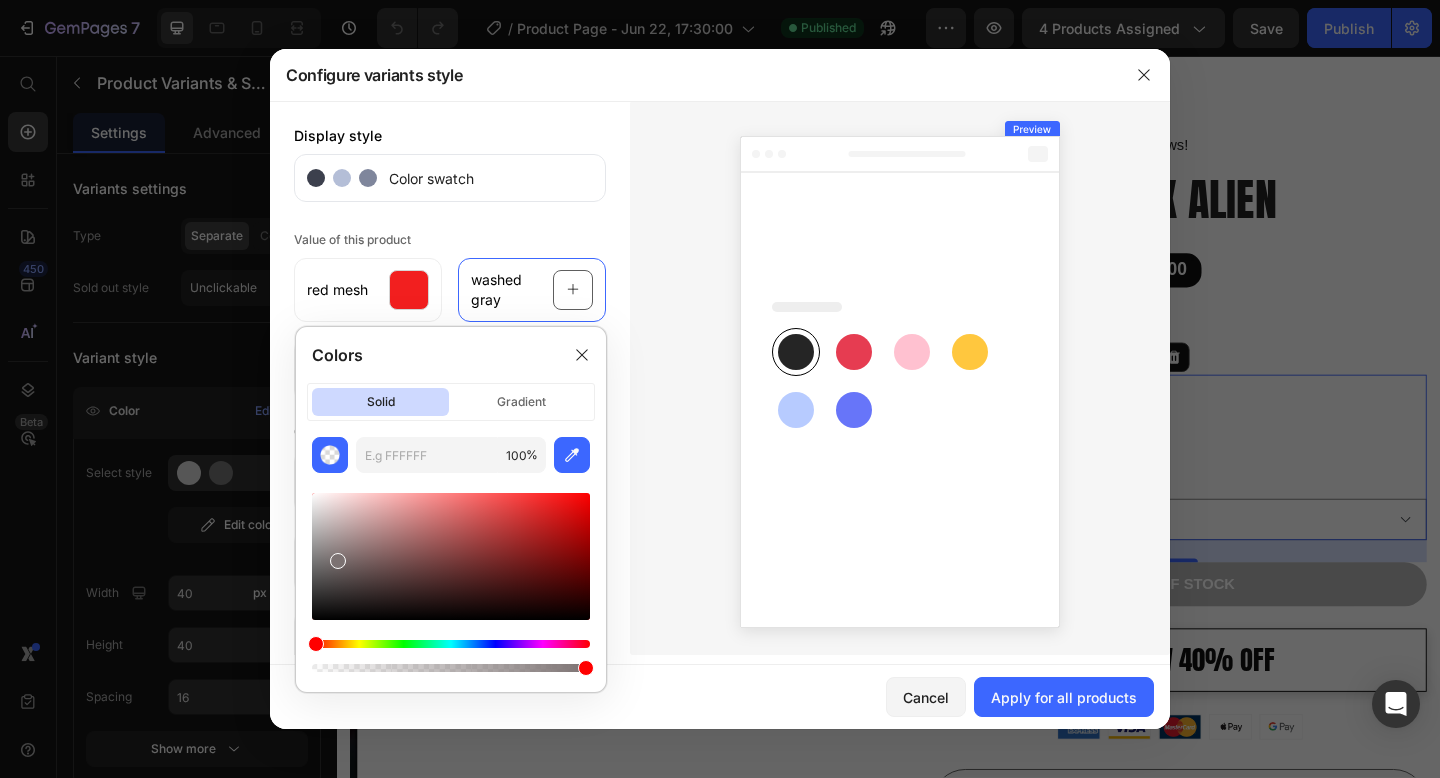 type on "7C7272" 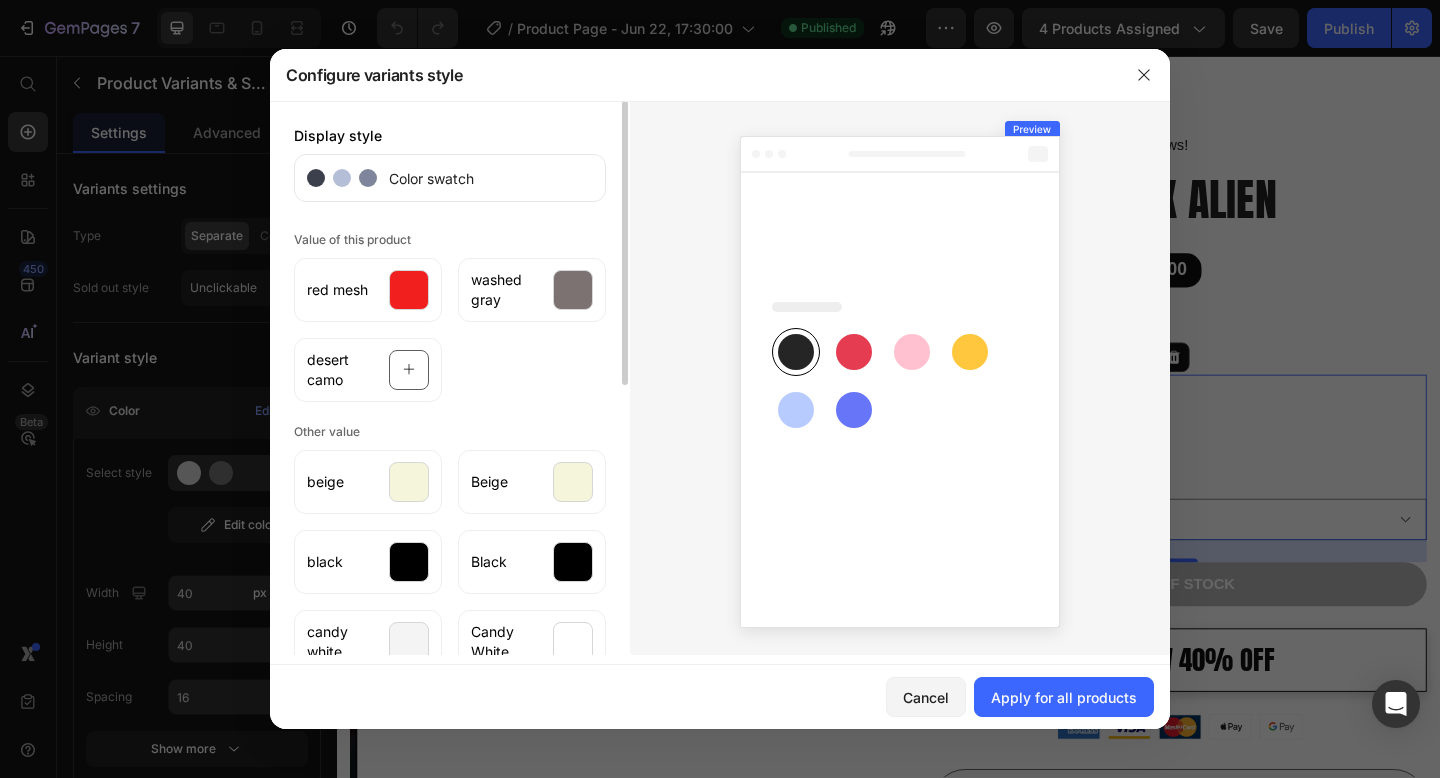 click on "Value of this product red mesh washed gray desert camo" at bounding box center [450, 314] 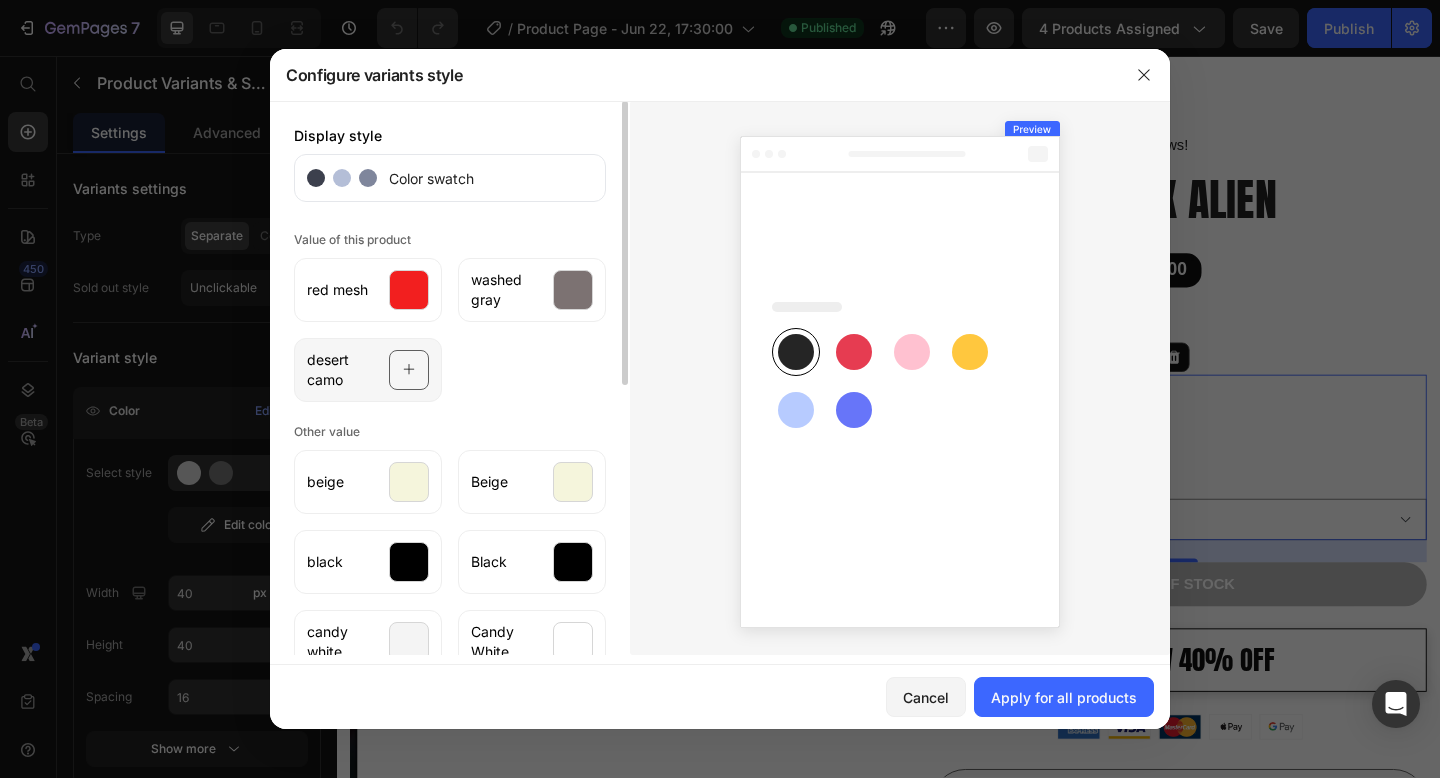 click 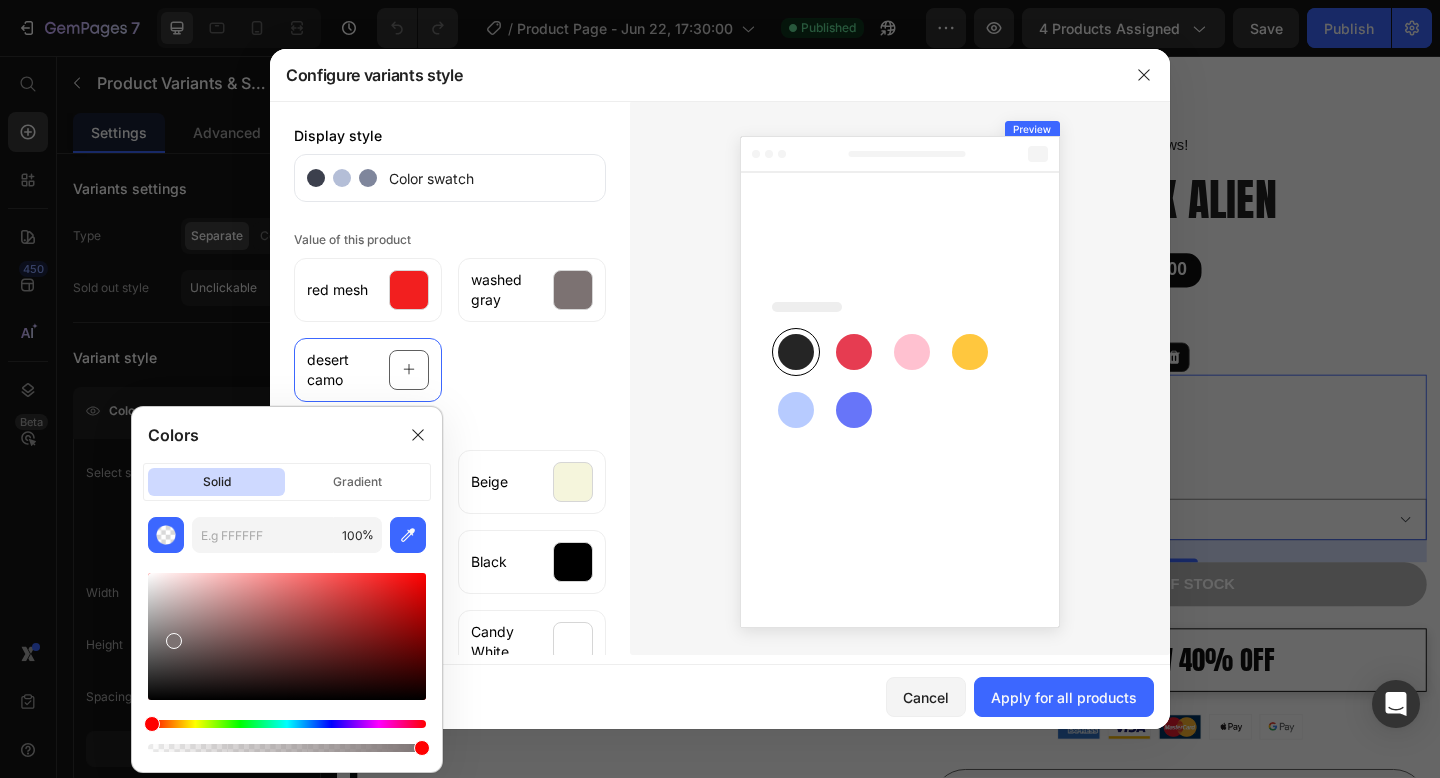 click at bounding box center [287, 724] 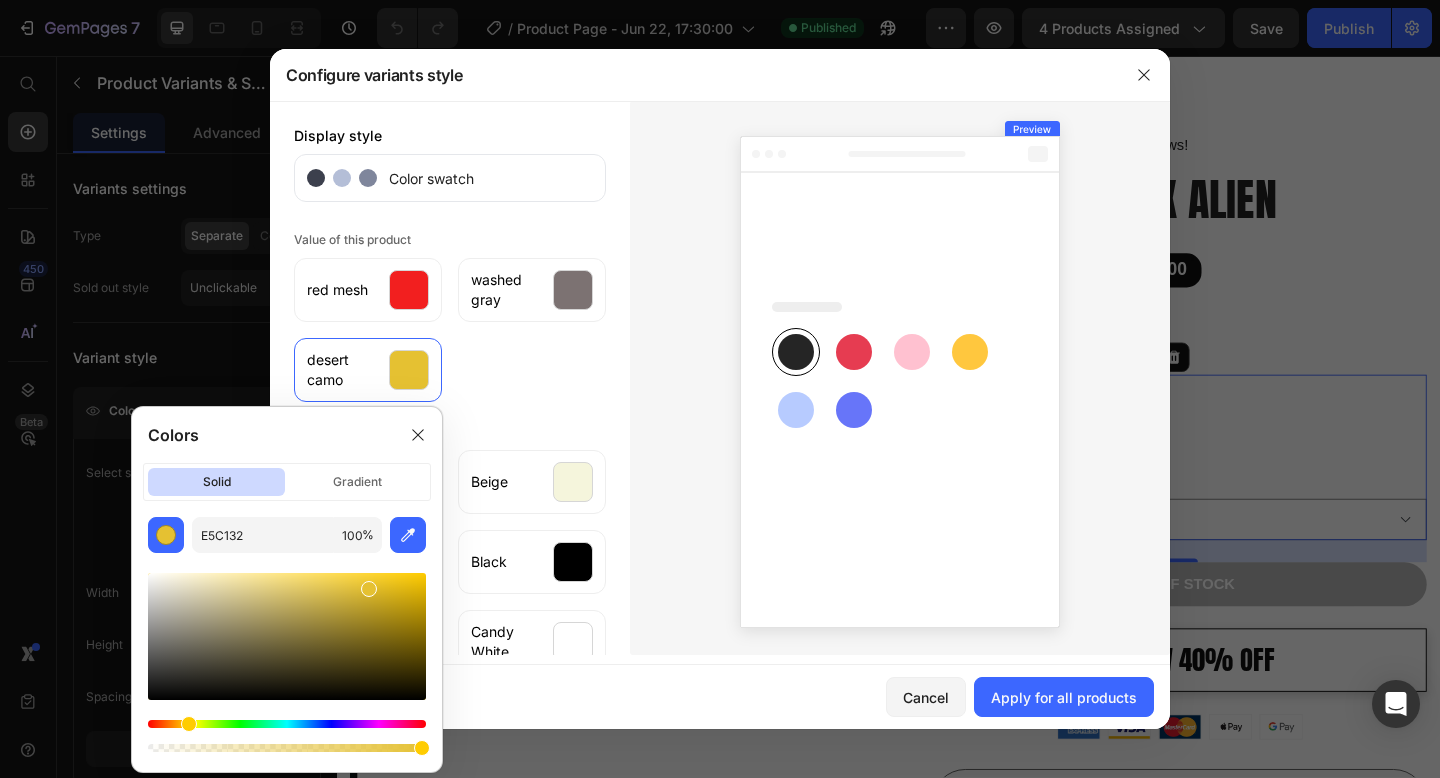drag, startPoint x: 189, startPoint y: 634, endPoint x: 366, endPoint y: 585, distance: 183.65729 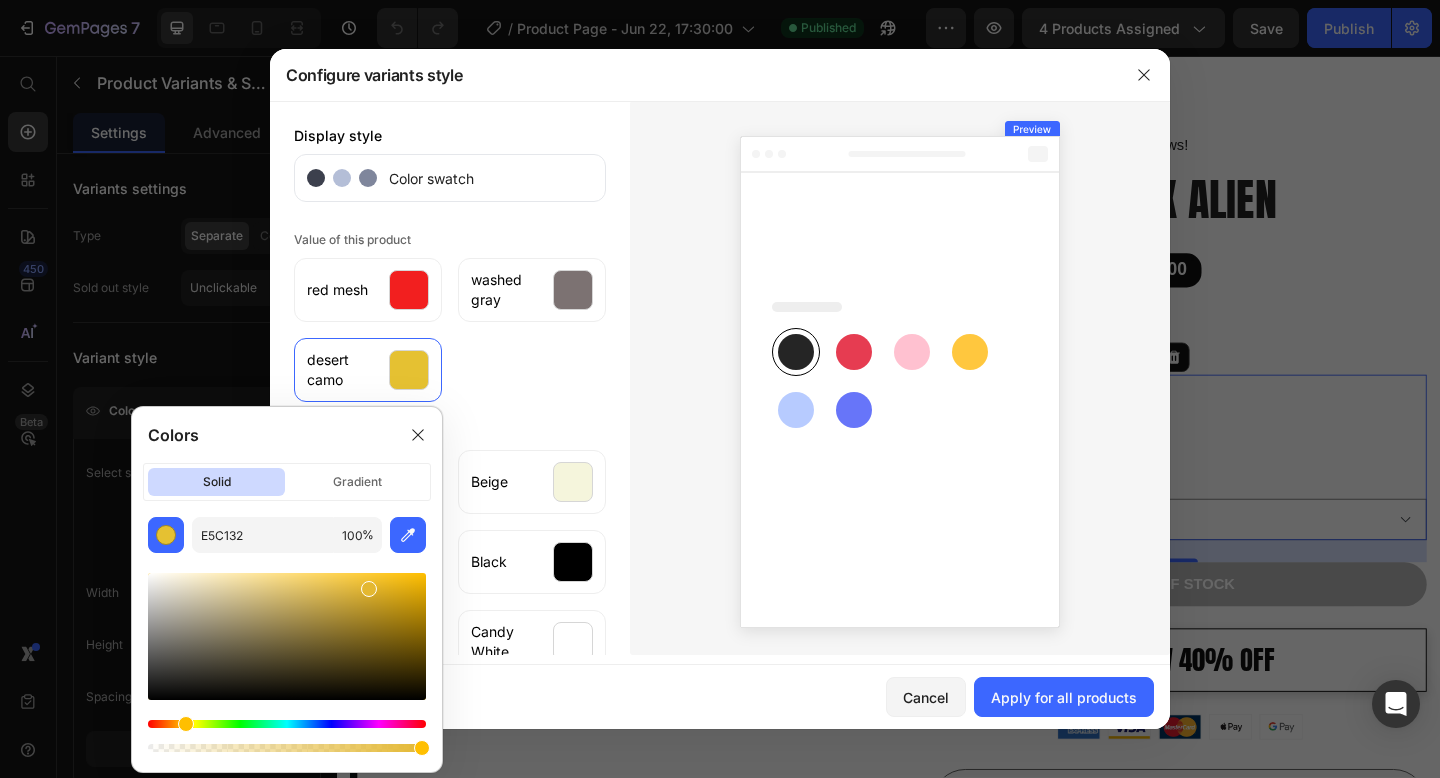 click at bounding box center [186, 724] 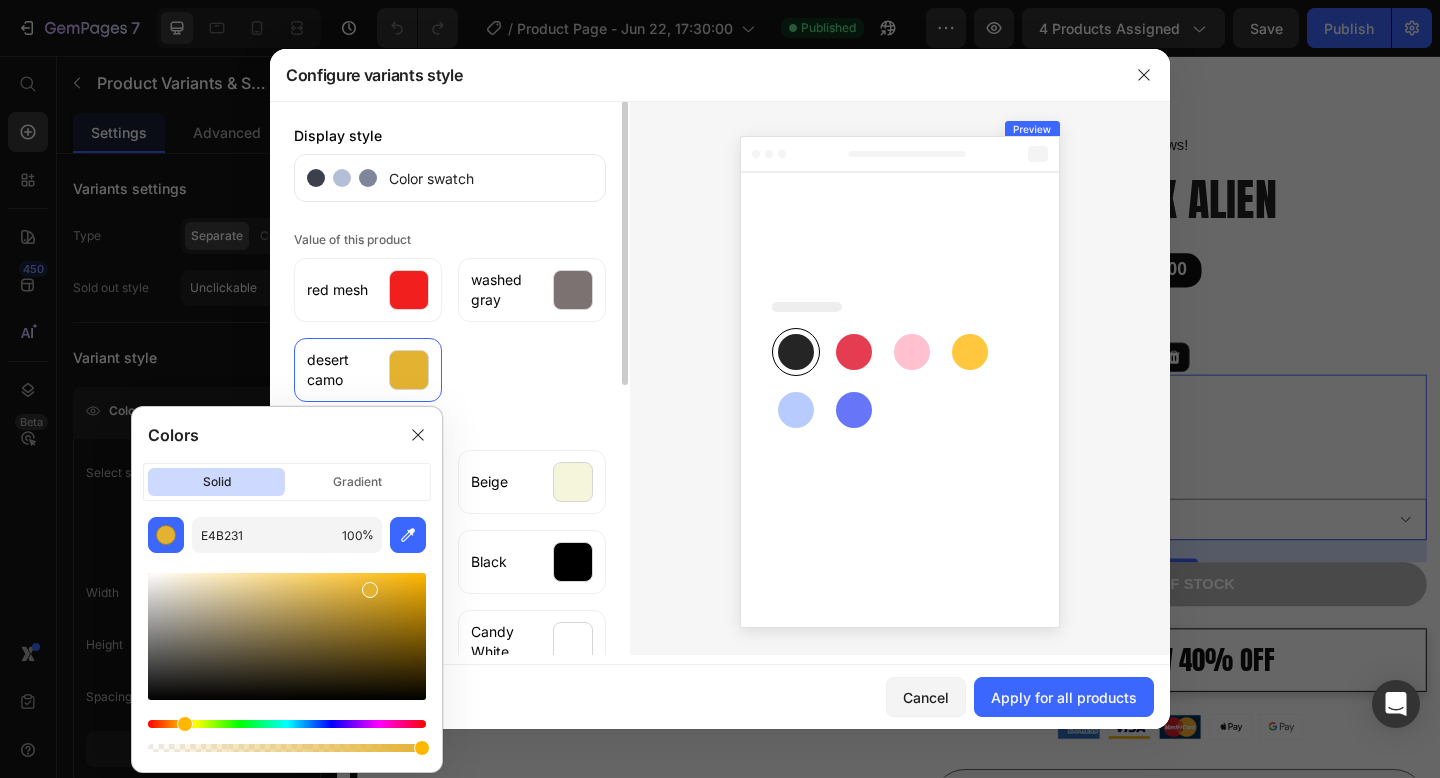 click on "red mesh washed gray desert camo" at bounding box center (450, 326) 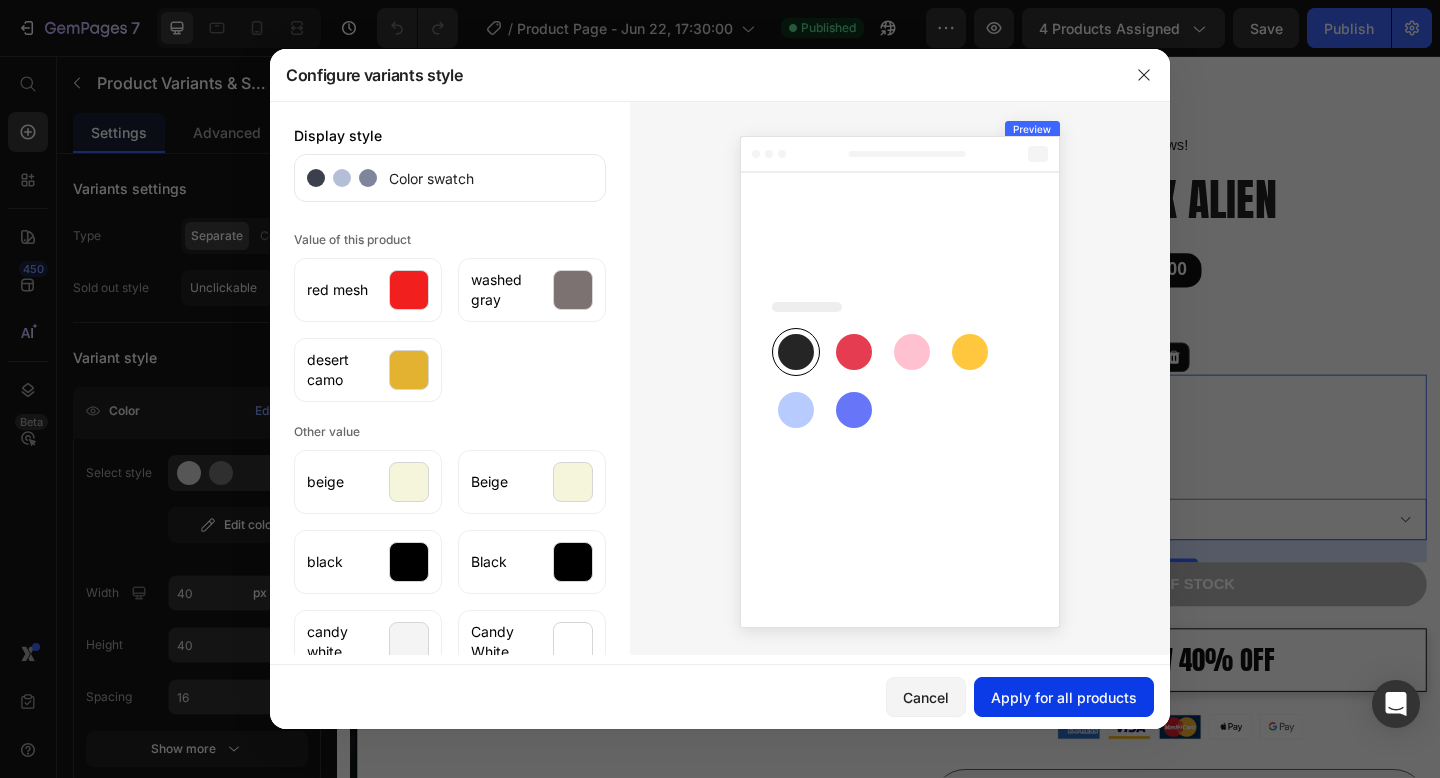 click on "Apply for all products" at bounding box center (1064, 697) 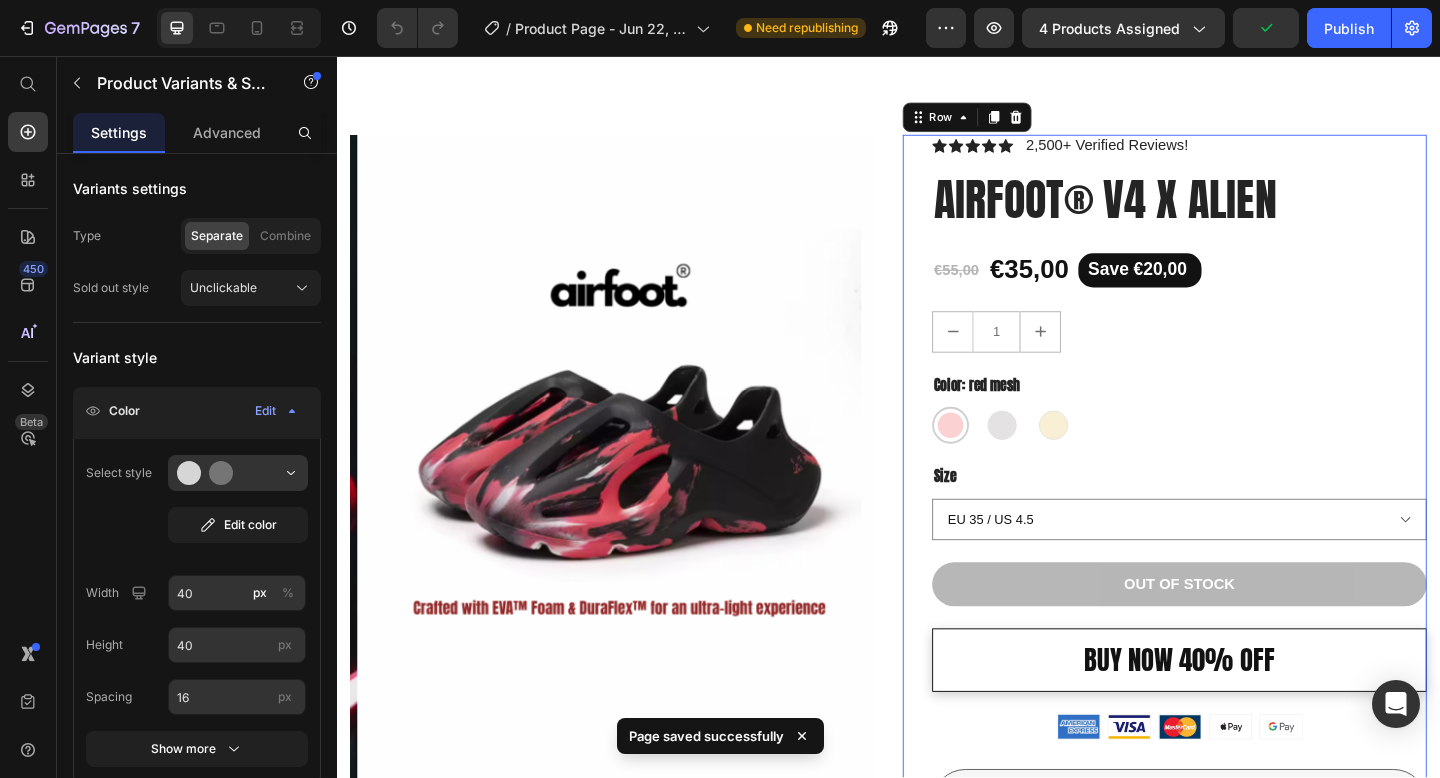 click on "AIRFOOT® V4 X ALIEN Product Title €55,00 Product Price €35,00 Product Price Save €20,00 Discount Tag Row 1 Product Quantity Color: red mesh red mesh red mesh washed gray washed gray desert camo desert camo Size EU 35 / US 4.5 EU 36/ US 5.5 EU 37 / US 6.5 EU 38/ US 7.5 EU 39/ US 8.5 EU 40/ US 9.5 EU 44/ US 10.5 EU 45/ US 11 EU 46/ US 12 Product Variants & Swatches Out of stock Add to Cart BUY NOW 40% OFF Dynamic Checkout Image Image Image Image Image Row
30 DAY SAFE RETURNS Item List
FREE WORLDWIDE SHIPPING Item List
CLOUD LIKE FEELING GUARANTEE Item List Row
Drop element here Hero Banner Icon Icon Icon Icon Icon Icon List MY FEET FELT PERSONALLY OFFENDED I DIDN´T BUY THESE SOONER Text Block Text Block Karla Z. Text Block
Verified Buyer Item List Row Row      AIRFOOT ® Text Block Breathable & Sweat Resistant EVA & Duraflex ® Tech Walk on Air Item List Row" at bounding box center (1253, 1183) 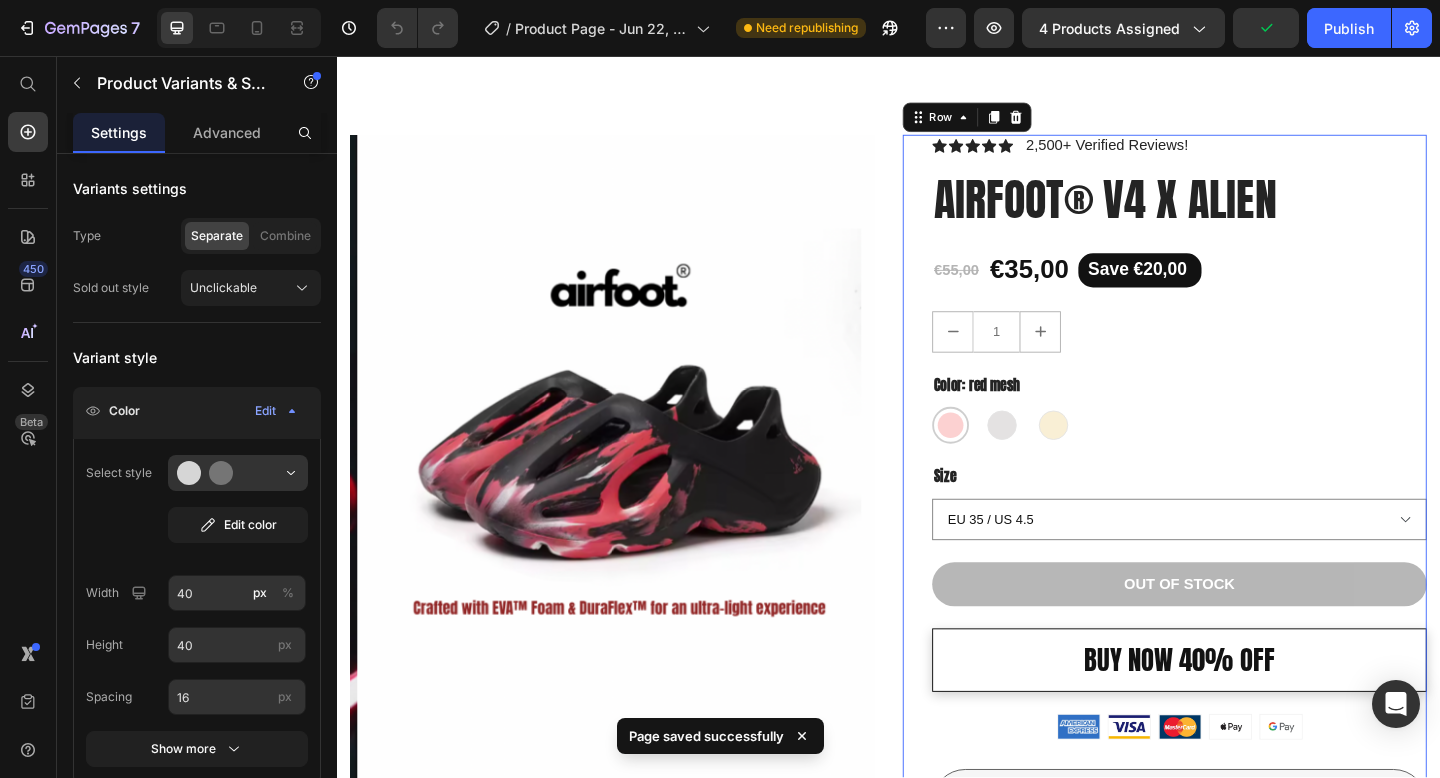 scroll, scrollTop: 0, scrollLeft: 0, axis: both 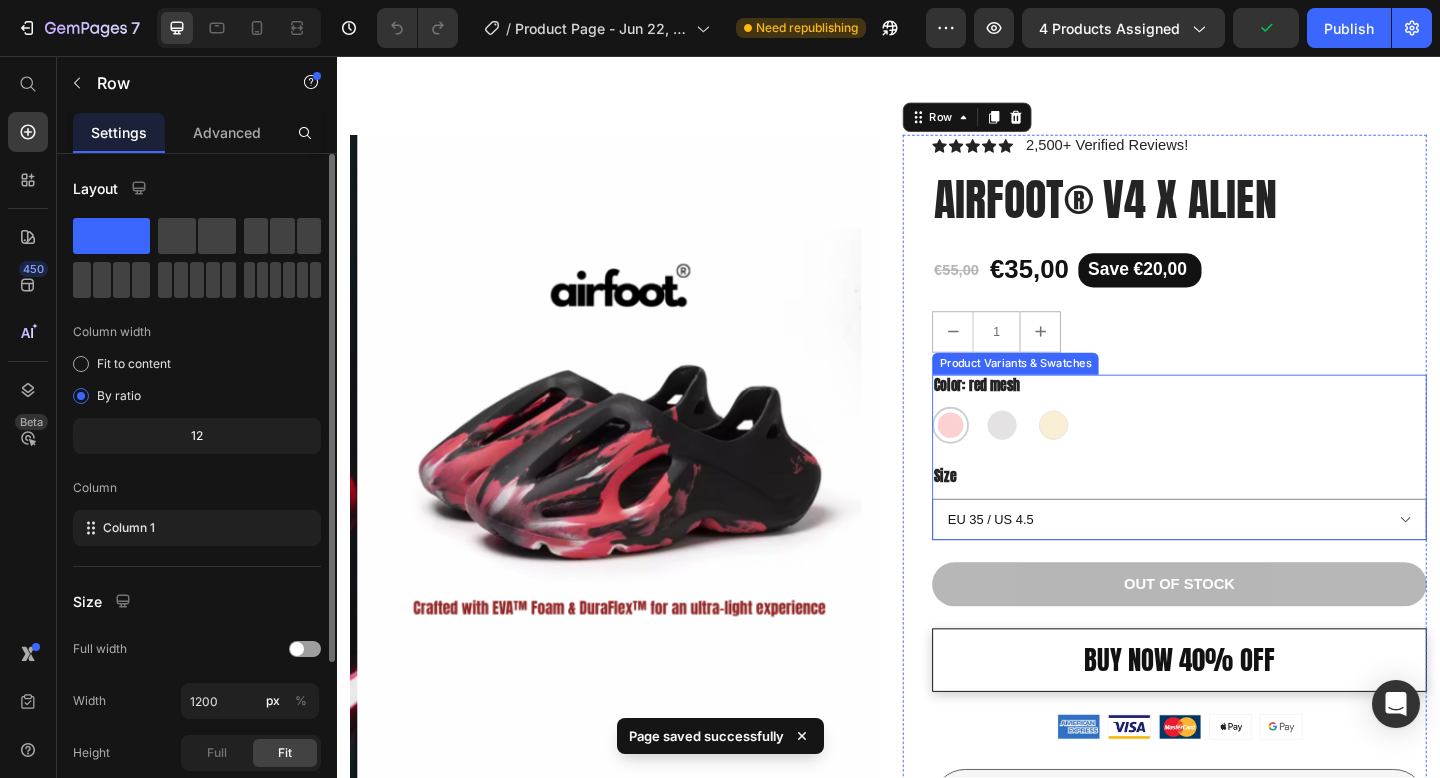 click on "red mesh red mesh washed gray washed gray desert camo desert camo" at bounding box center (1253, 458) 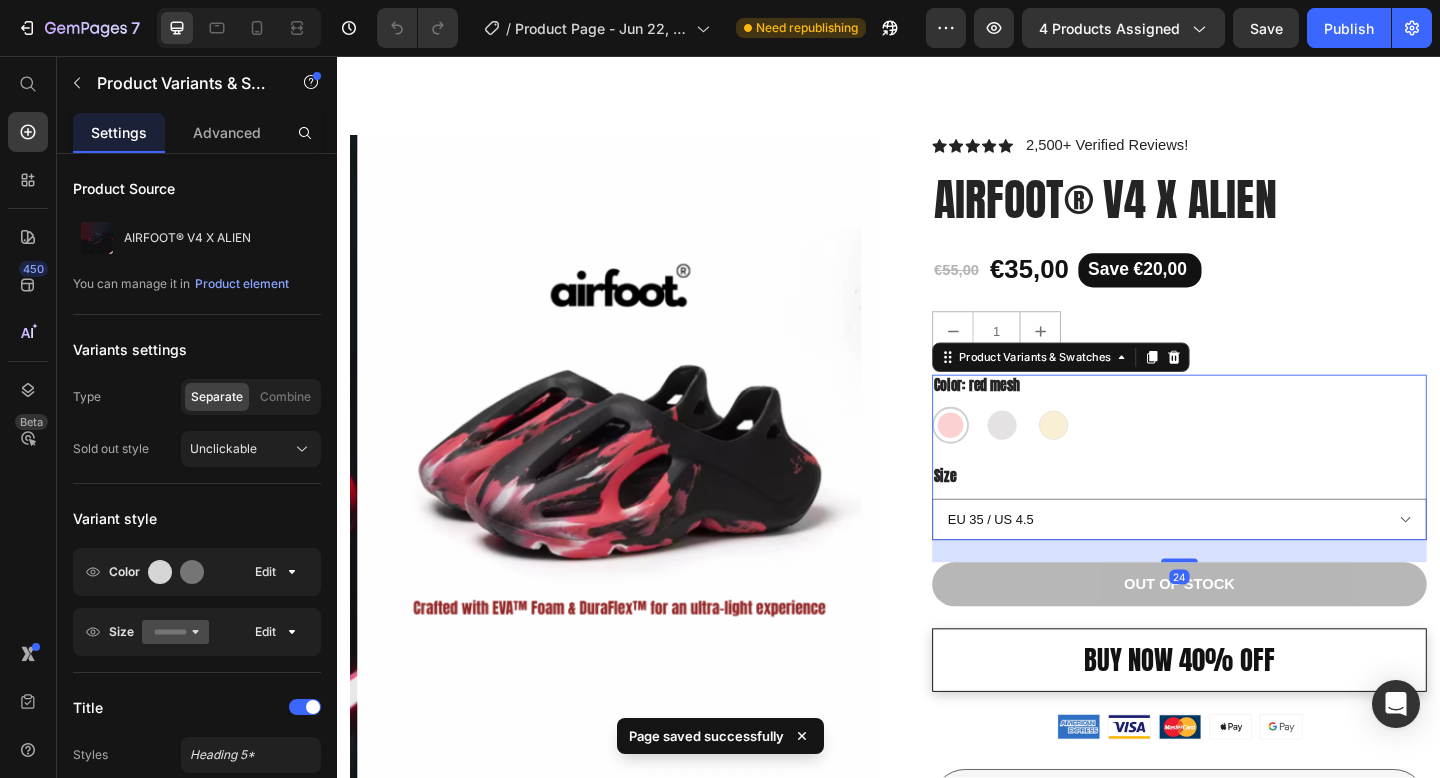 click on "red mesh red mesh washed gray washed gray desert camo desert camo" at bounding box center (1253, 458) 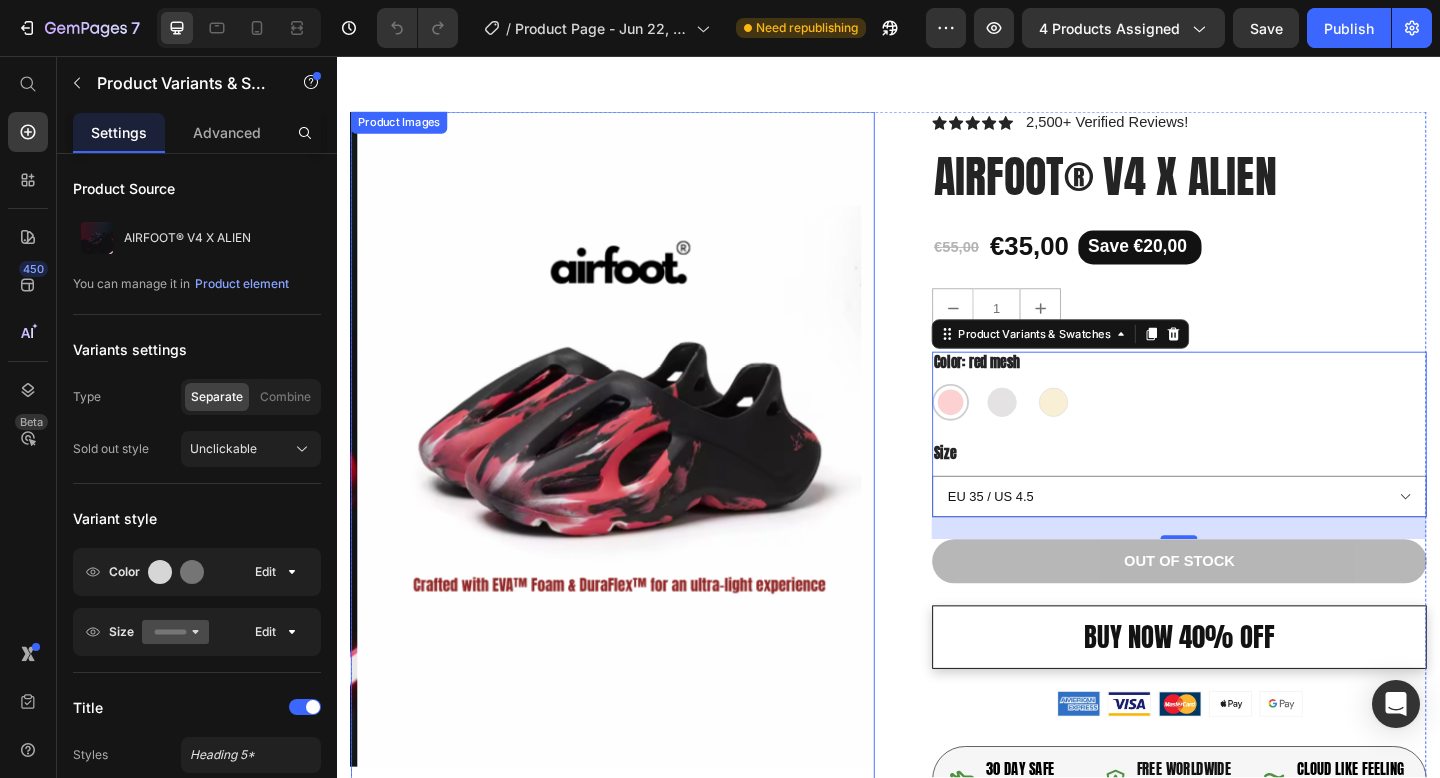 scroll, scrollTop: 160, scrollLeft: 0, axis: vertical 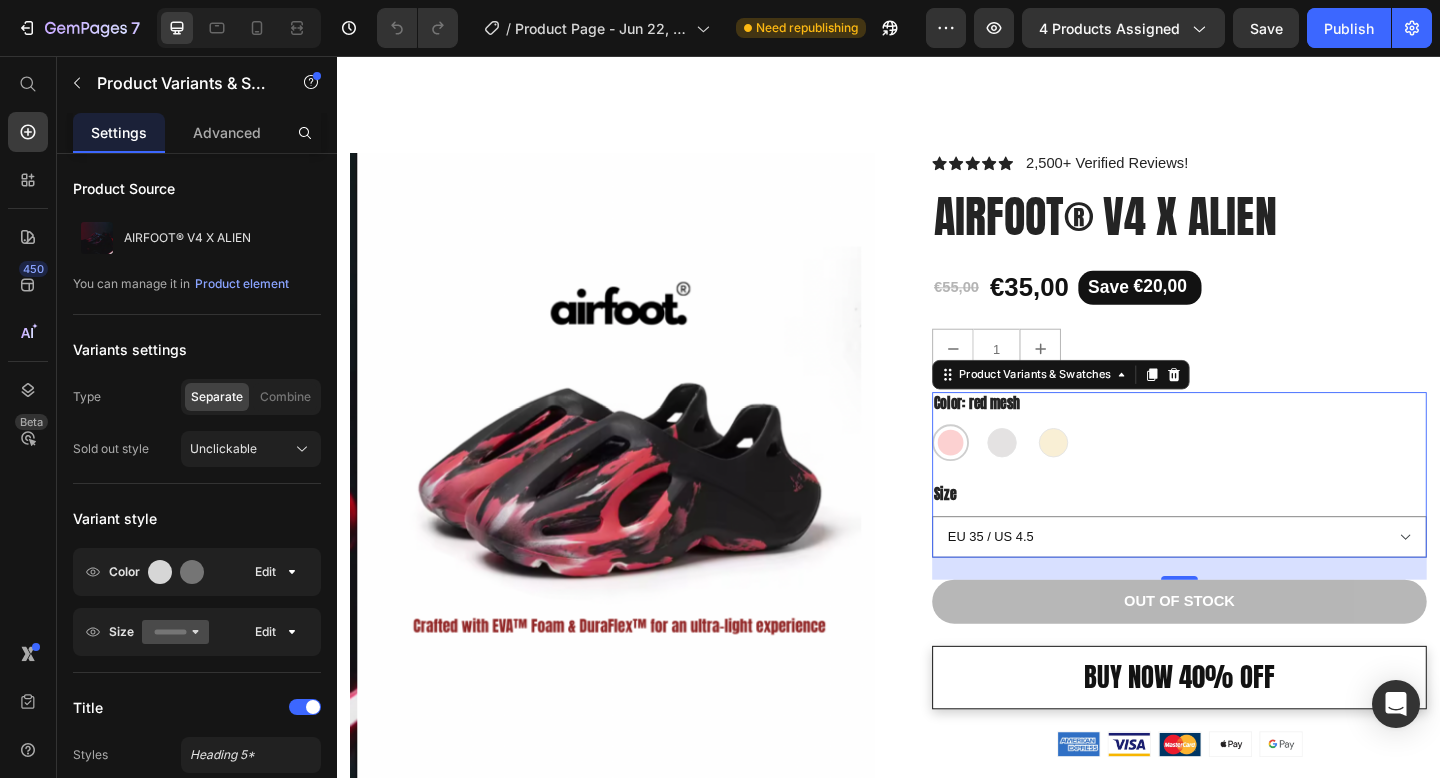 click on "red mesh red mesh washed gray washed gray desert camo desert camo" at bounding box center (1253, 477) 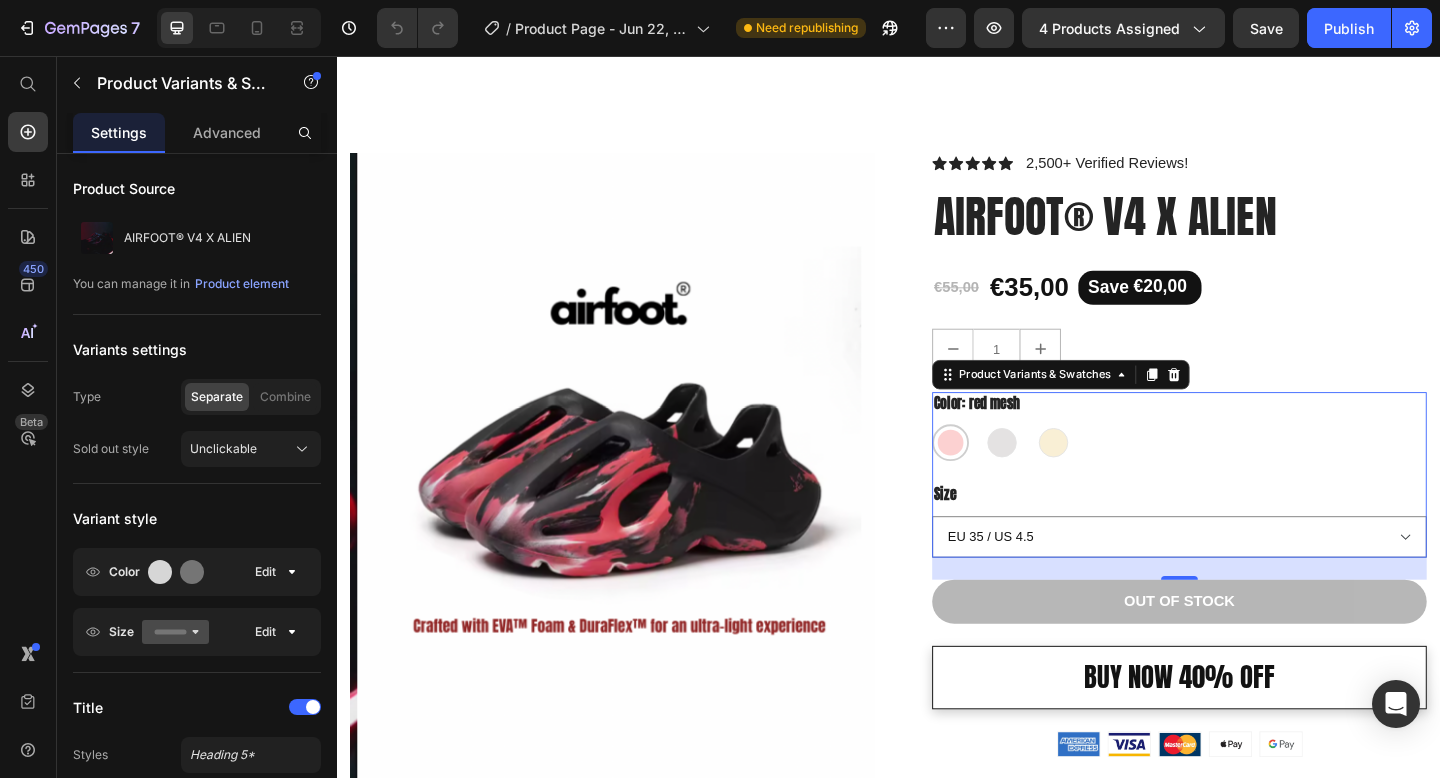 click on "red mesh red mesh washed gray washed gray desert camo desert camo" at bounding box center (1253, 477) 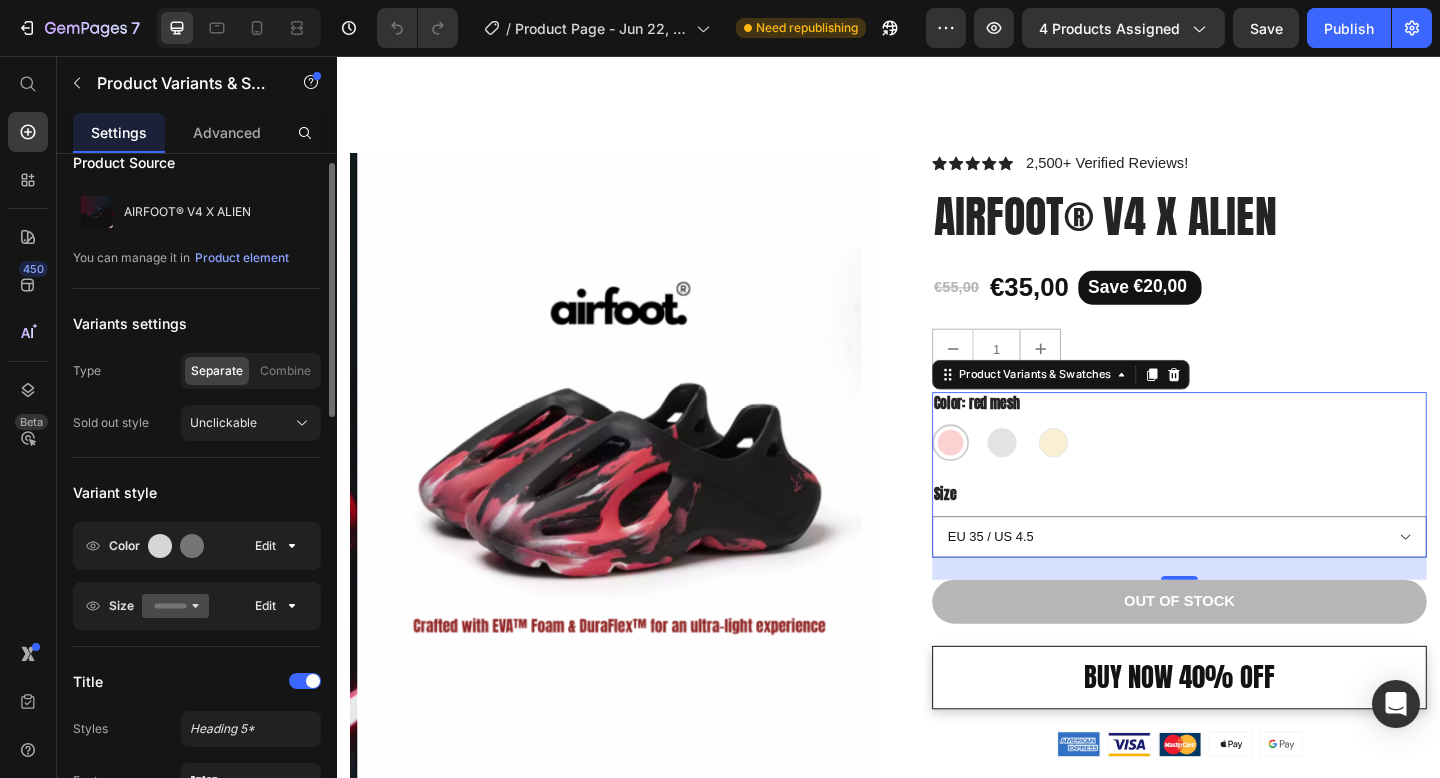 scroll, scrollTop: 179, scrollLeft: 0, axis: vertical 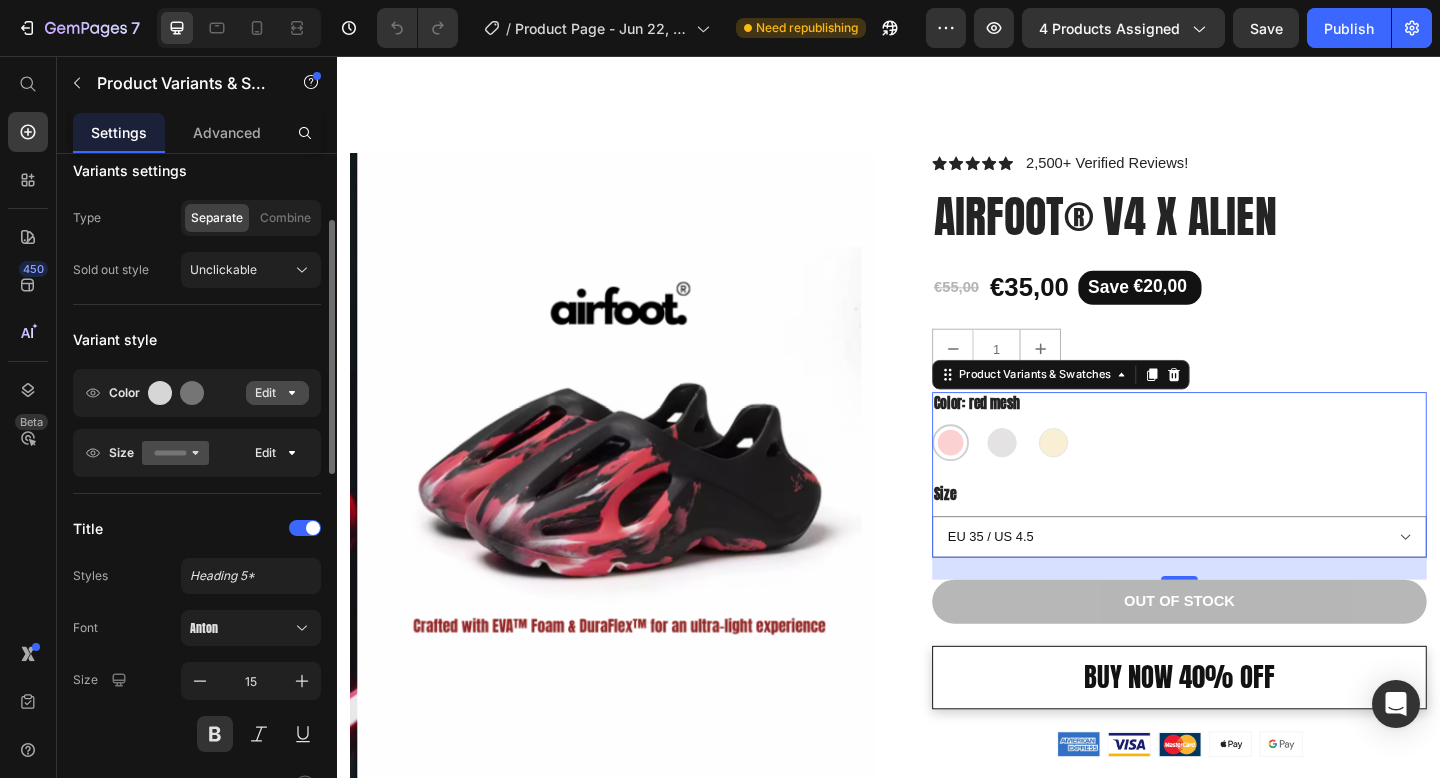 click on "Edit" at bounding box center [277, 393] 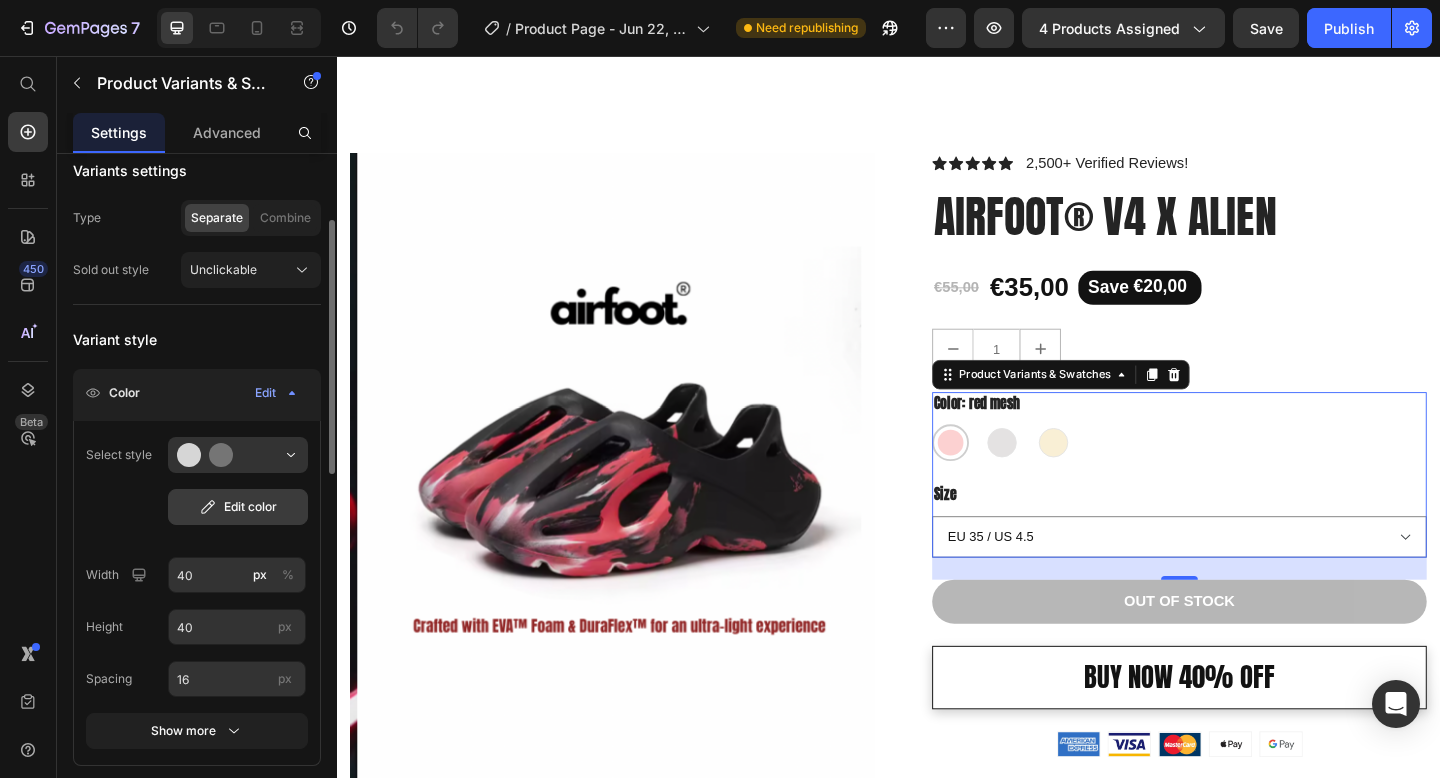 click on "Edit color" 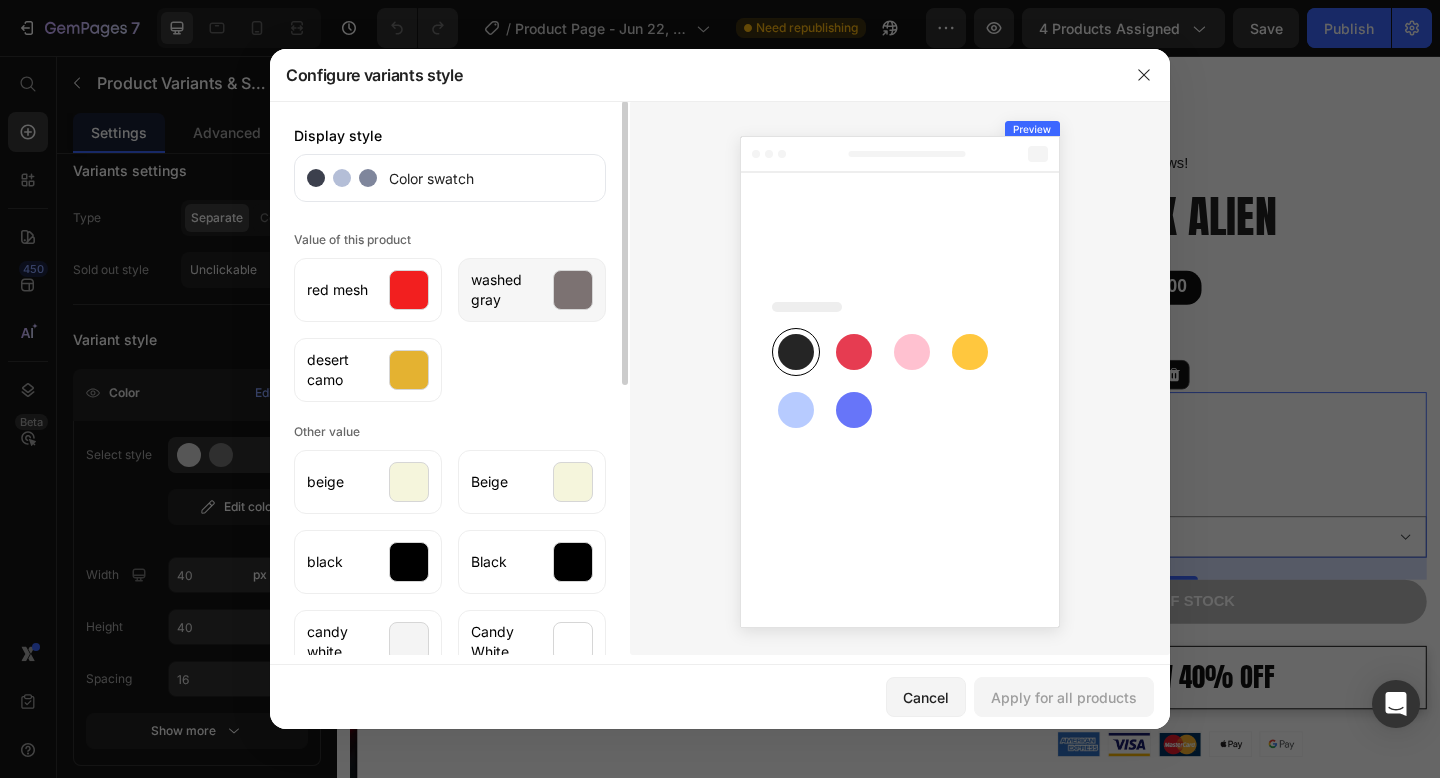click at bounding box center (573, 290) 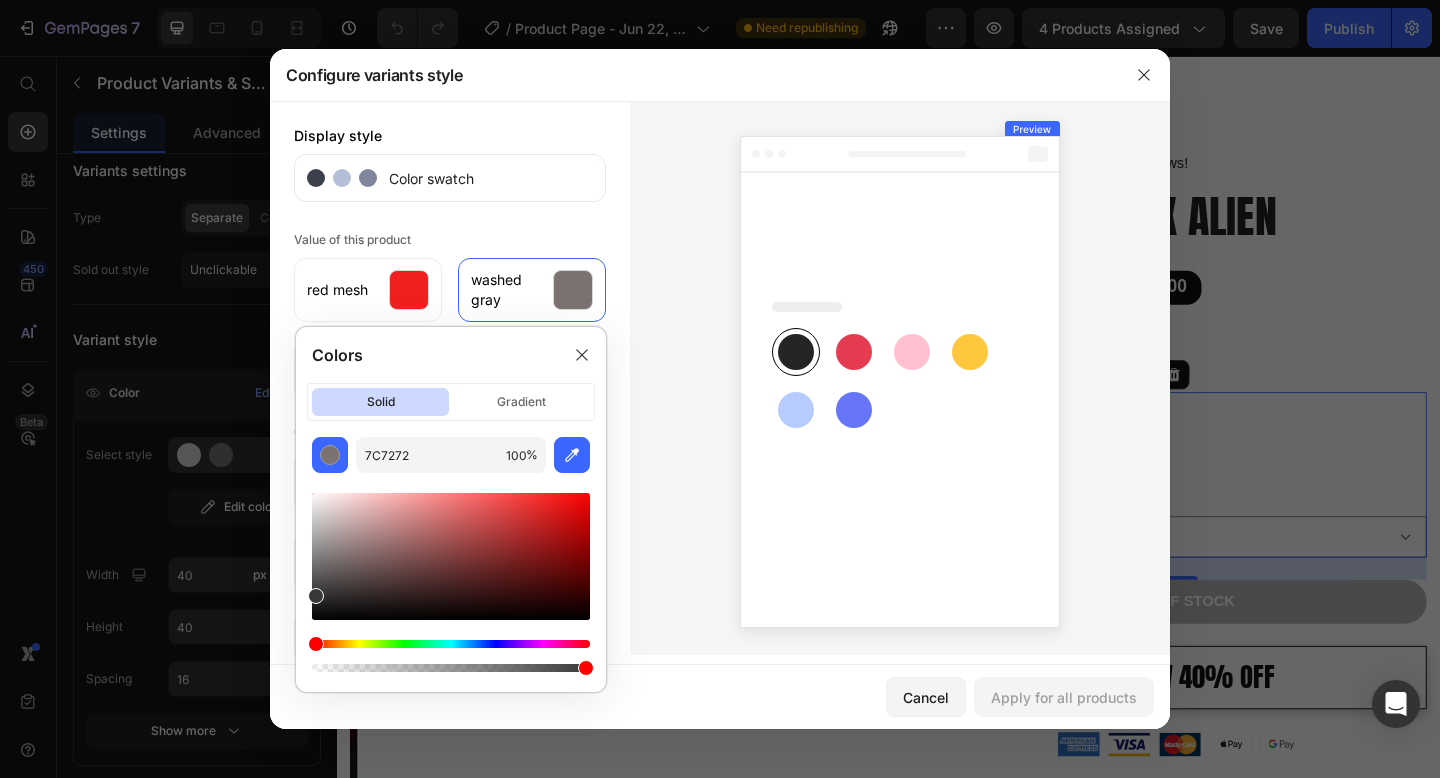 drag, startPoint x: 339, startPoint y: 571, endPoint x: 307, endPoint y: 591, distance: 37.735924 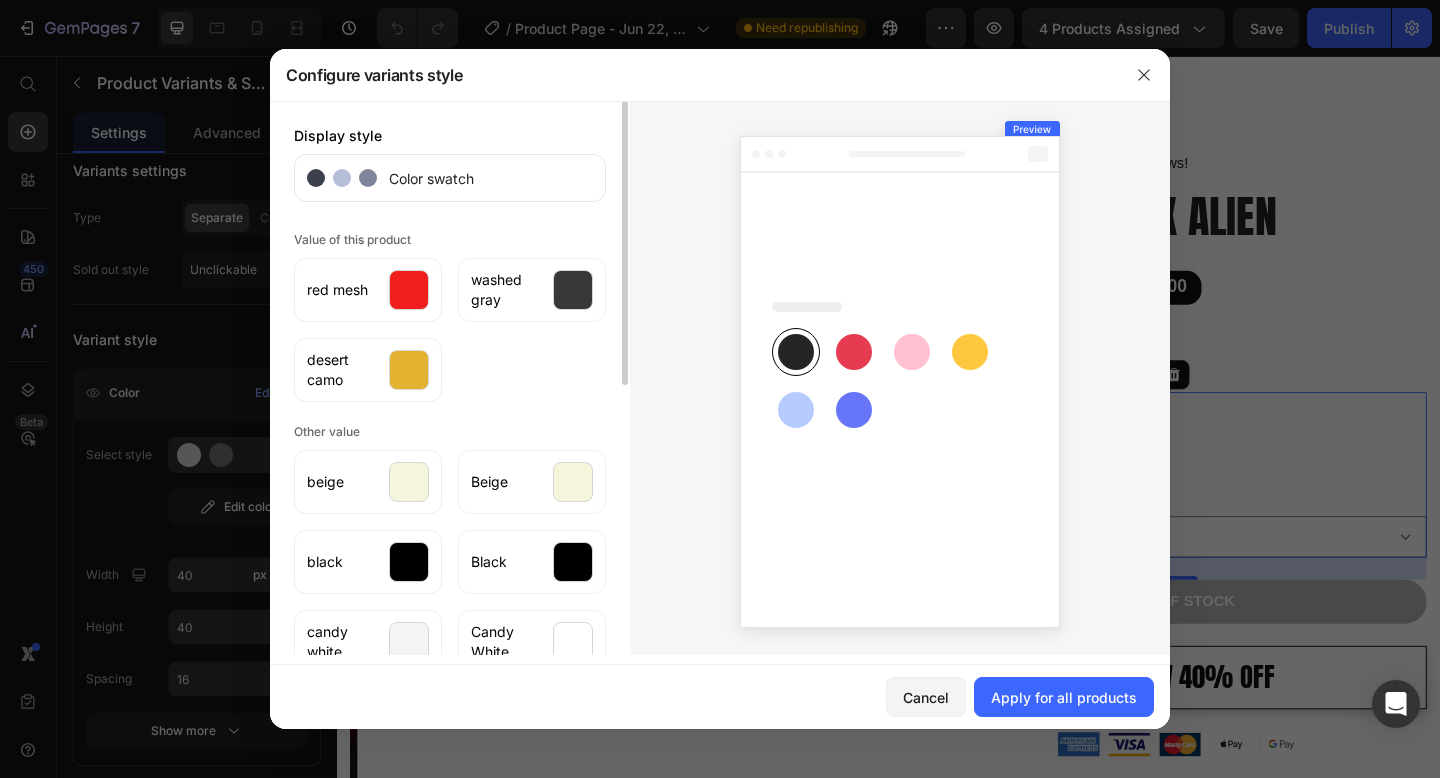 click on "Value of this product red mesh washed gray desert camo" at bounding box center [450, 314] 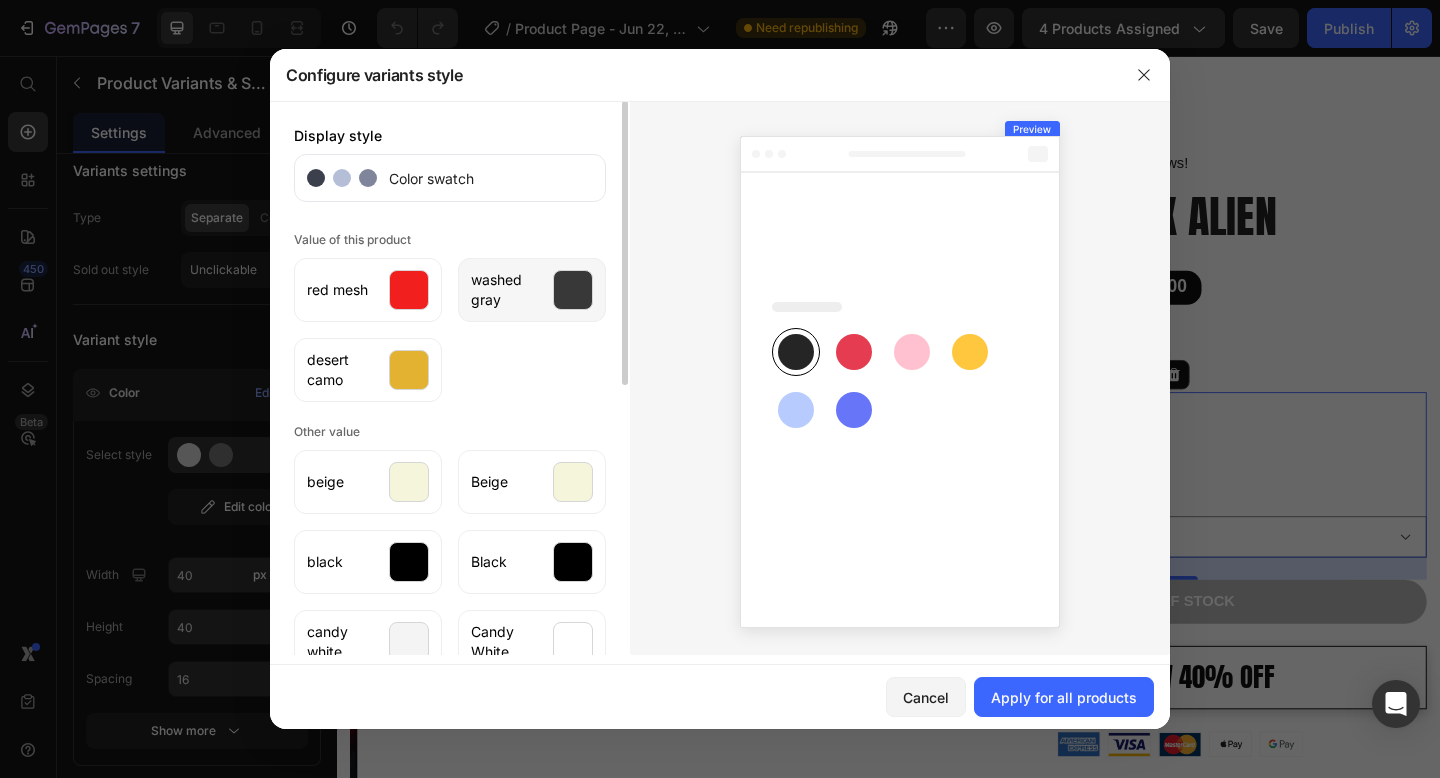 click on "washed gray" at bounding box center (506, 290) 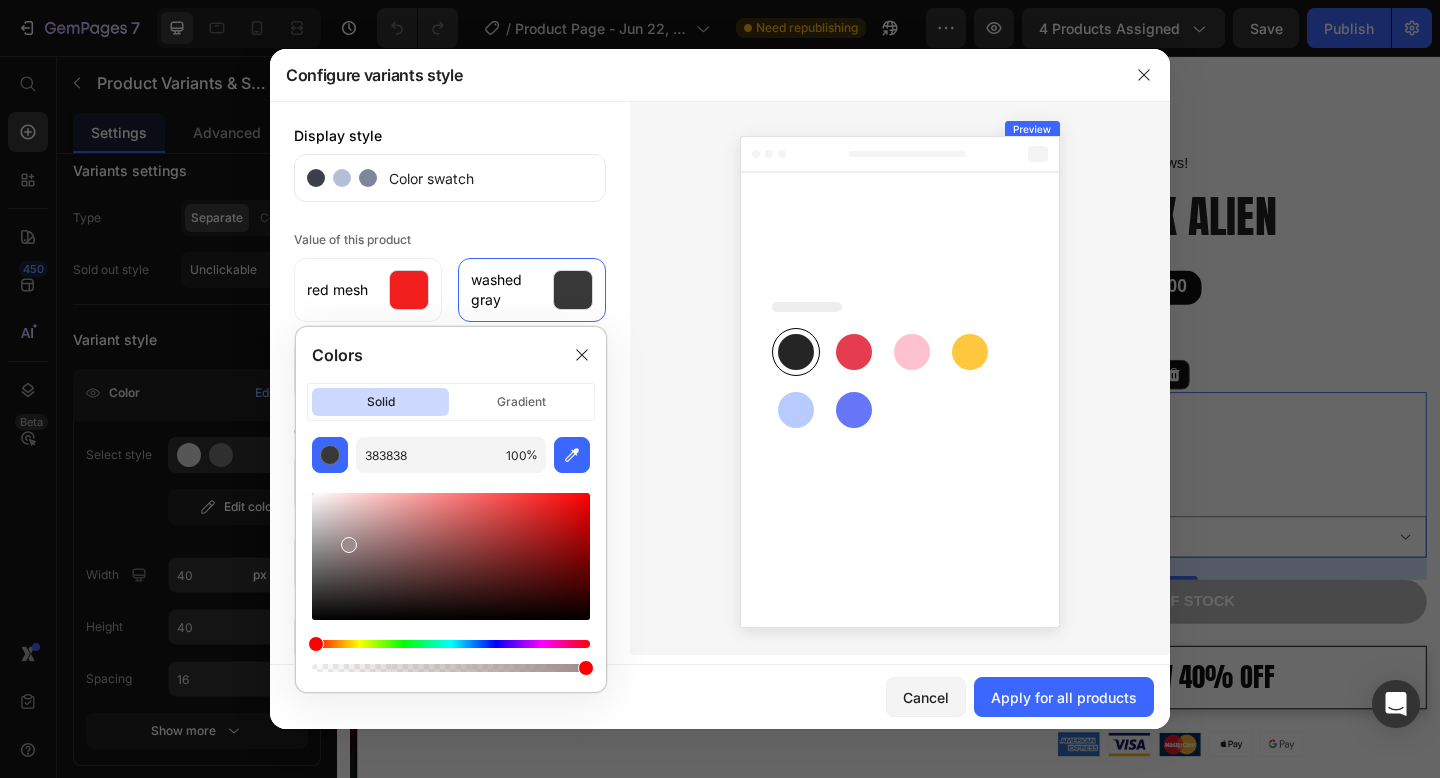 drag, startPoint x: 322, startPoint y: 598, endPoint x: 345, endPoint y: 541, distance: 61.46544 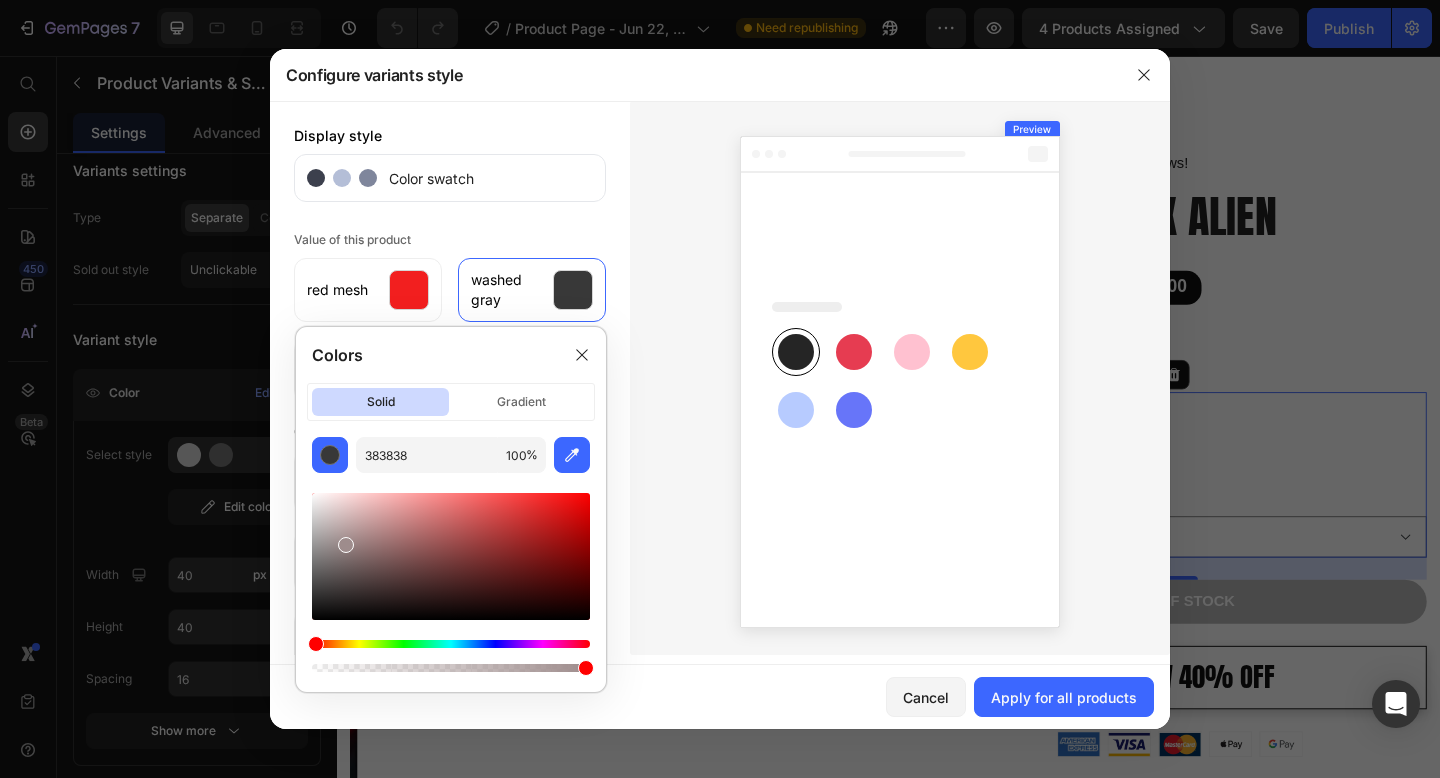 type on "9E8C8C" 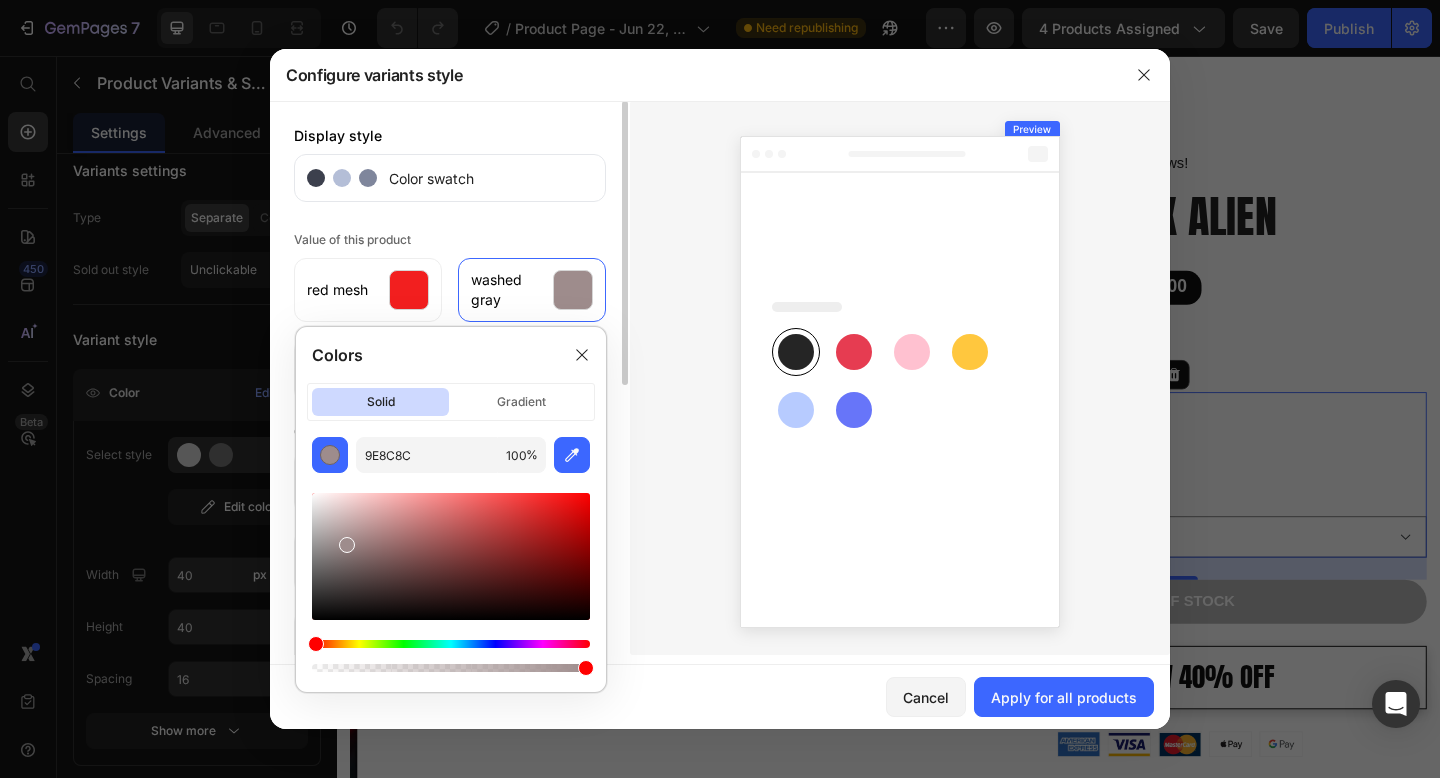 click on "Display style Color swatch Value of this product red mesh washed gray desert camo Other value beige Beige black Black candy white Candy White Dark Grey Deep Blue Deep Green gray Lavander Purple Mint Green Orange Red soft pink Soft Pink Space Gray yellow" at bounding box center (450, 378) 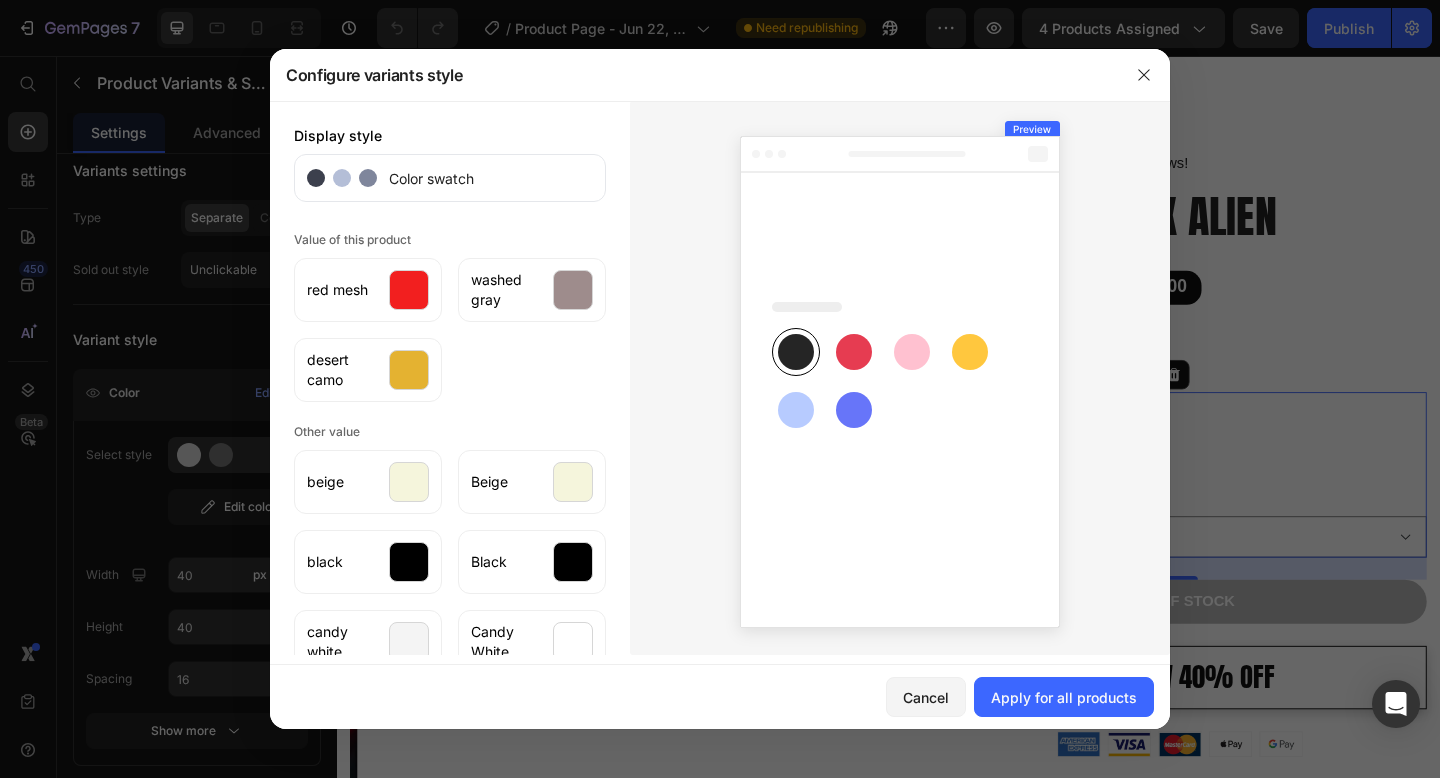 click on "Cancel Apply for all products" at bounding box center [720, 697] 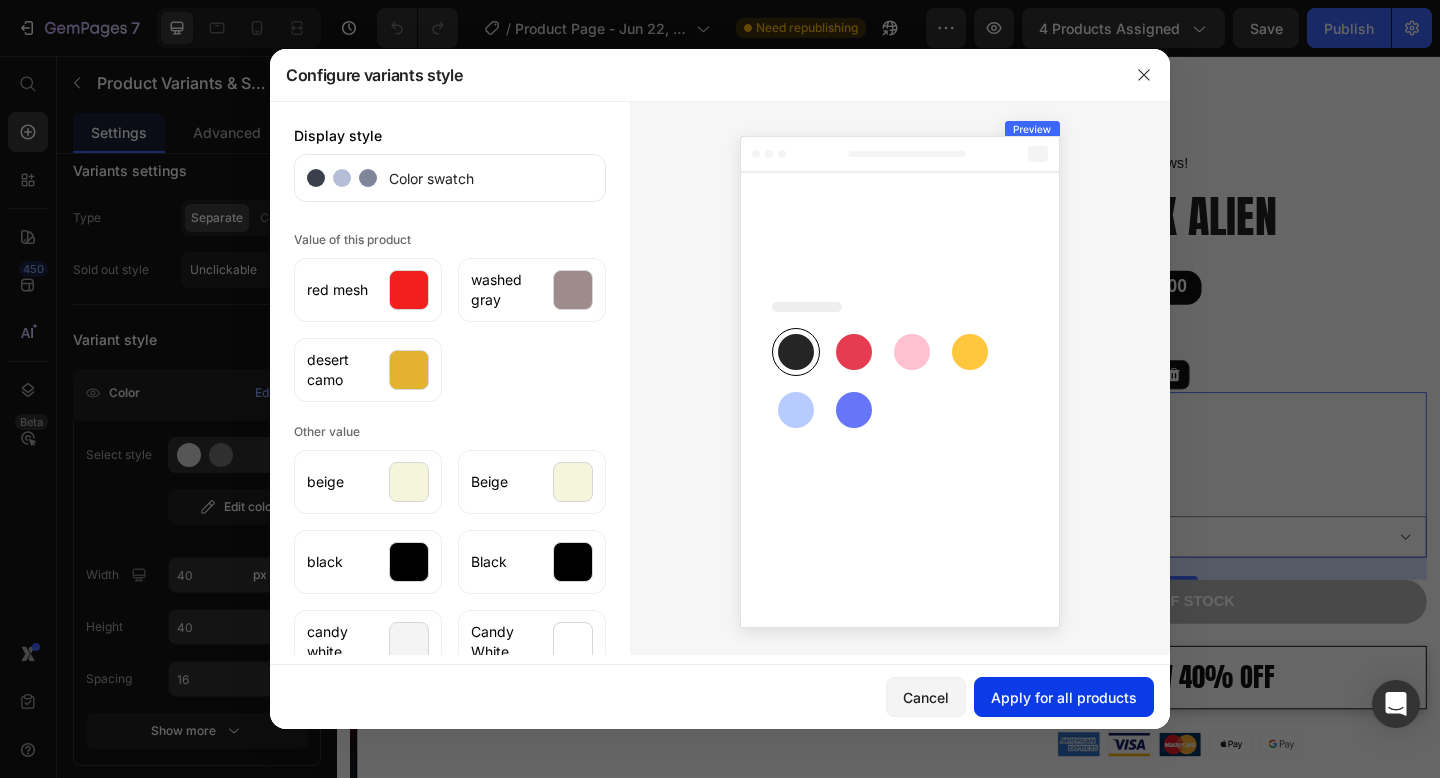 click on "Apply for all products" 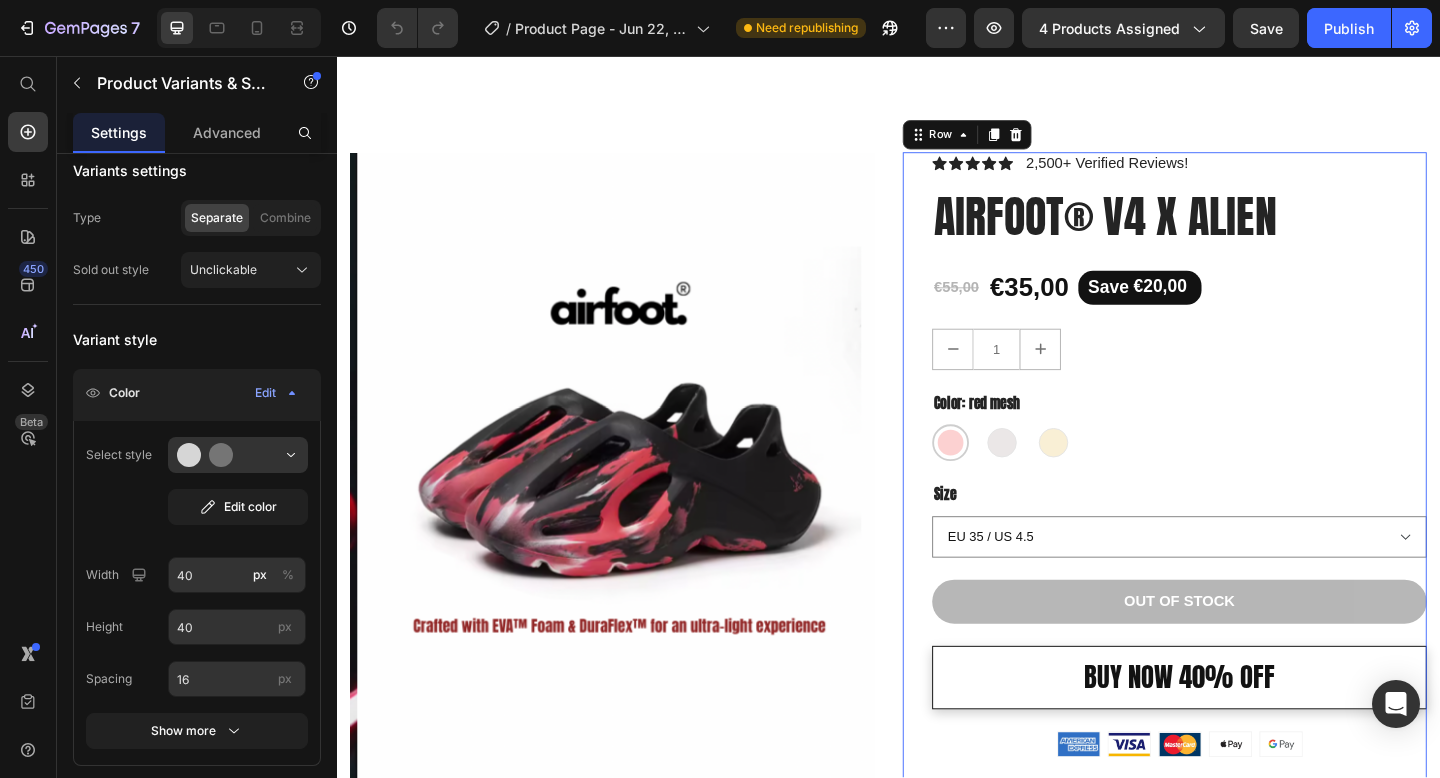 click on "AIRFOOT® V4 X ALIEN Product Title €55,00 Product Price €35,00 Product Price Save €20,00 Discount Tag Row 1 Product Quantity Color: red mesh red mesh red mesh washed gray washed gray desert camo desert camo Size EU 35 / US 4.5 EU 36/ US 5.5 EU 37 / US 6.5 EU 38/ US 7.5 EU 39/ US 8.5 EU 40/ US 9.5 EU 44/ US 10.5 EU 45/ US 11 EU 46/ US 12 Product Variants & Swatches Out of stock Add to Cart BUY NOW 40% OFF Dynamic Checkout Image Image Image Image Image Row
30 DAY SAFE RETURNS Item List
FREE WORLDWIDE SHIPPING Item List
CLOUD LIKE FEELING GUARANTEE Item List Row
Drop element here Hero Banner Icon Icon Icon Icon Icon Icon List MY FEET FELT PERSONALLY OFFENDED I DIDN´T BUY THESE SOONER Text Block Text Block Karla Z. Text Block
Verified Buyer Item List Row Row      AIRFOOT ® Text Block Breathable & Sweat Resistant EVA & Duraflex ® Tech Walk on Air Item List Row" at bounding box center (1253, 1202) 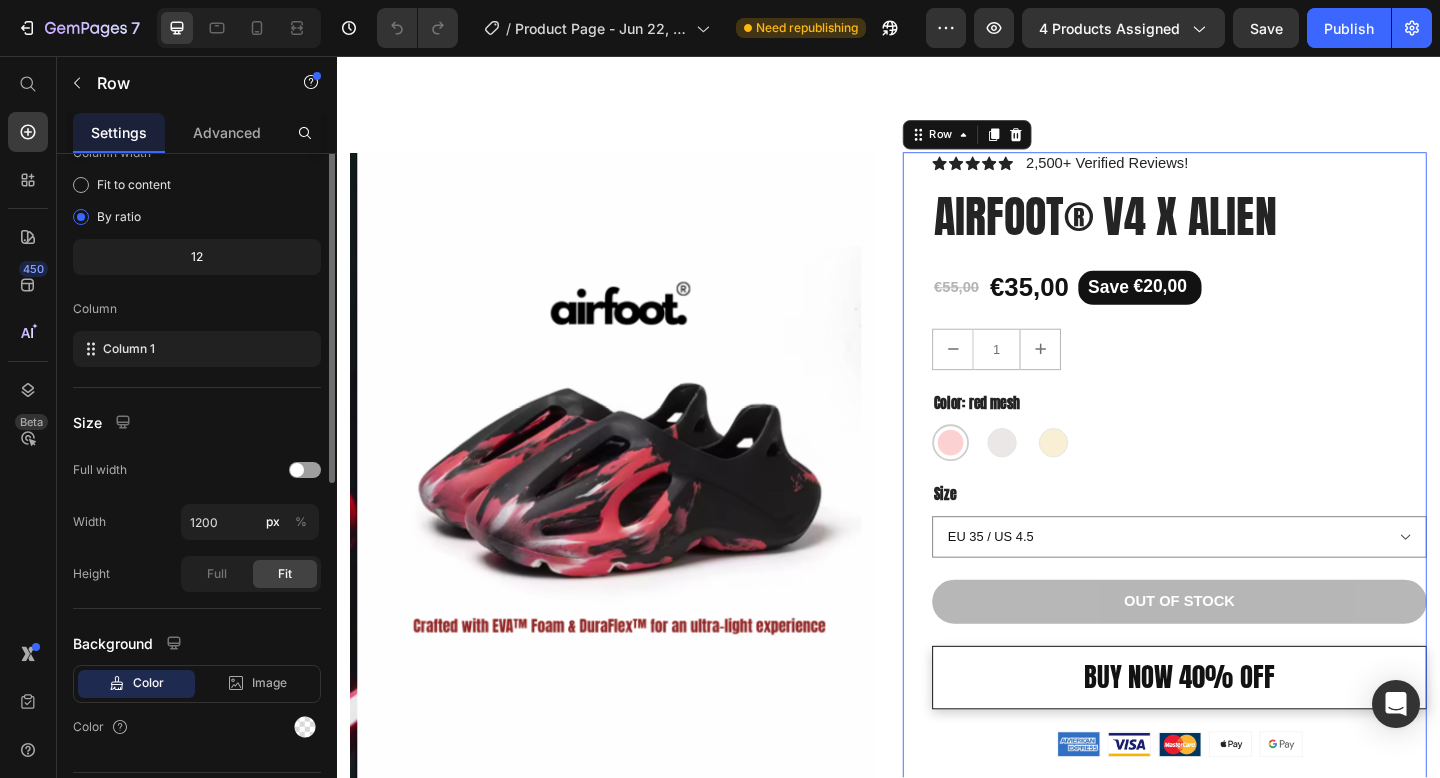scroll, scrollTop: 0, scrollLeft: 0, axis: both 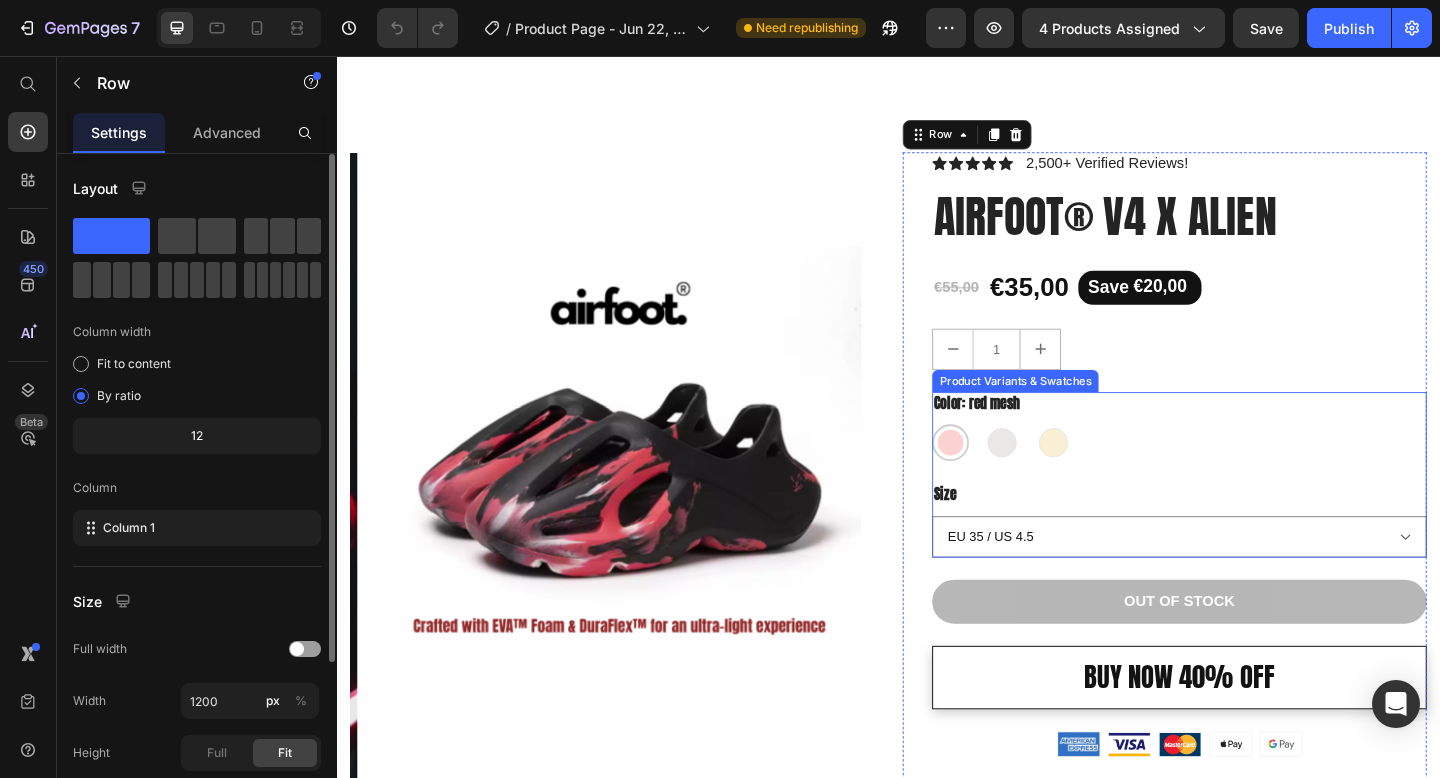 click on "red mesh red mesh washed gray washed gray desert camo desert camo" at bounding box center [1253, 477] 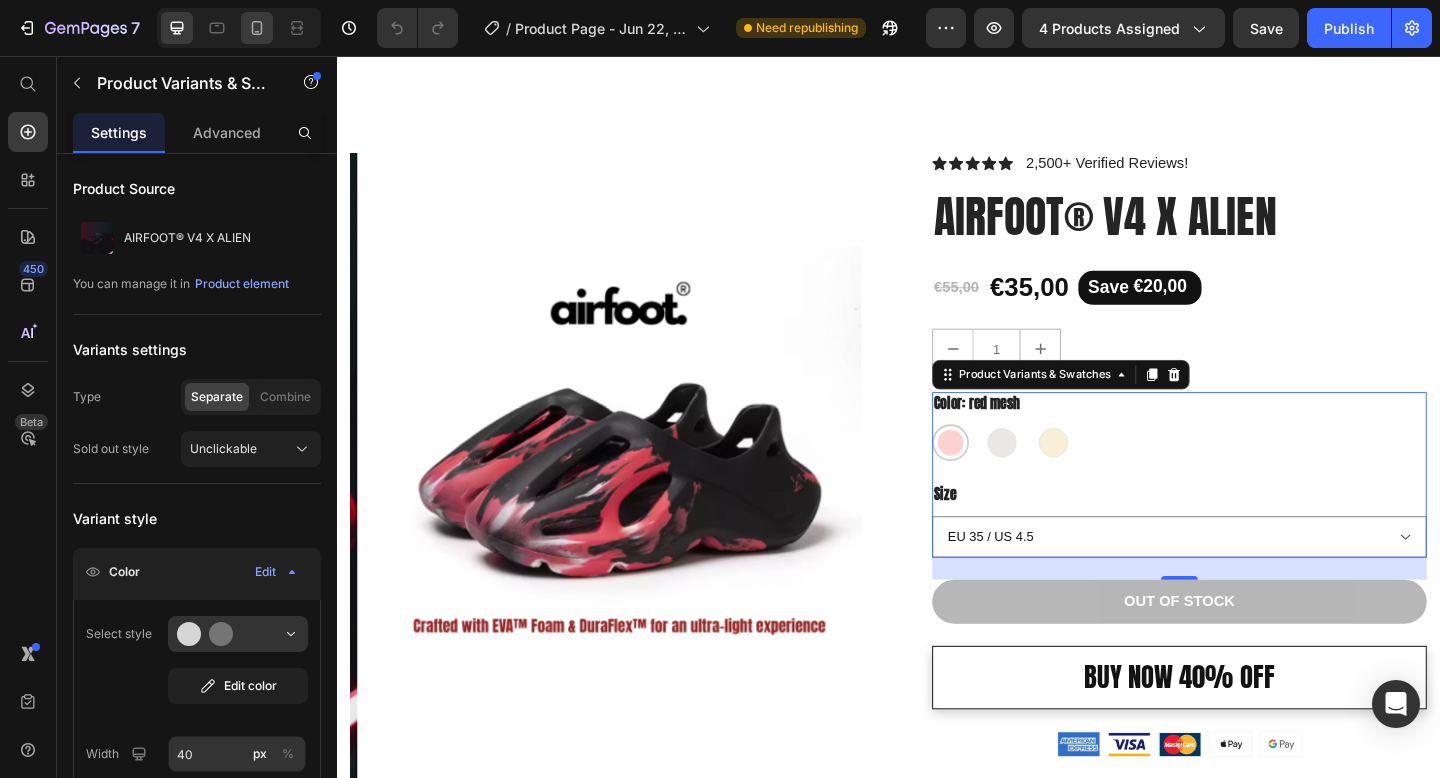 click 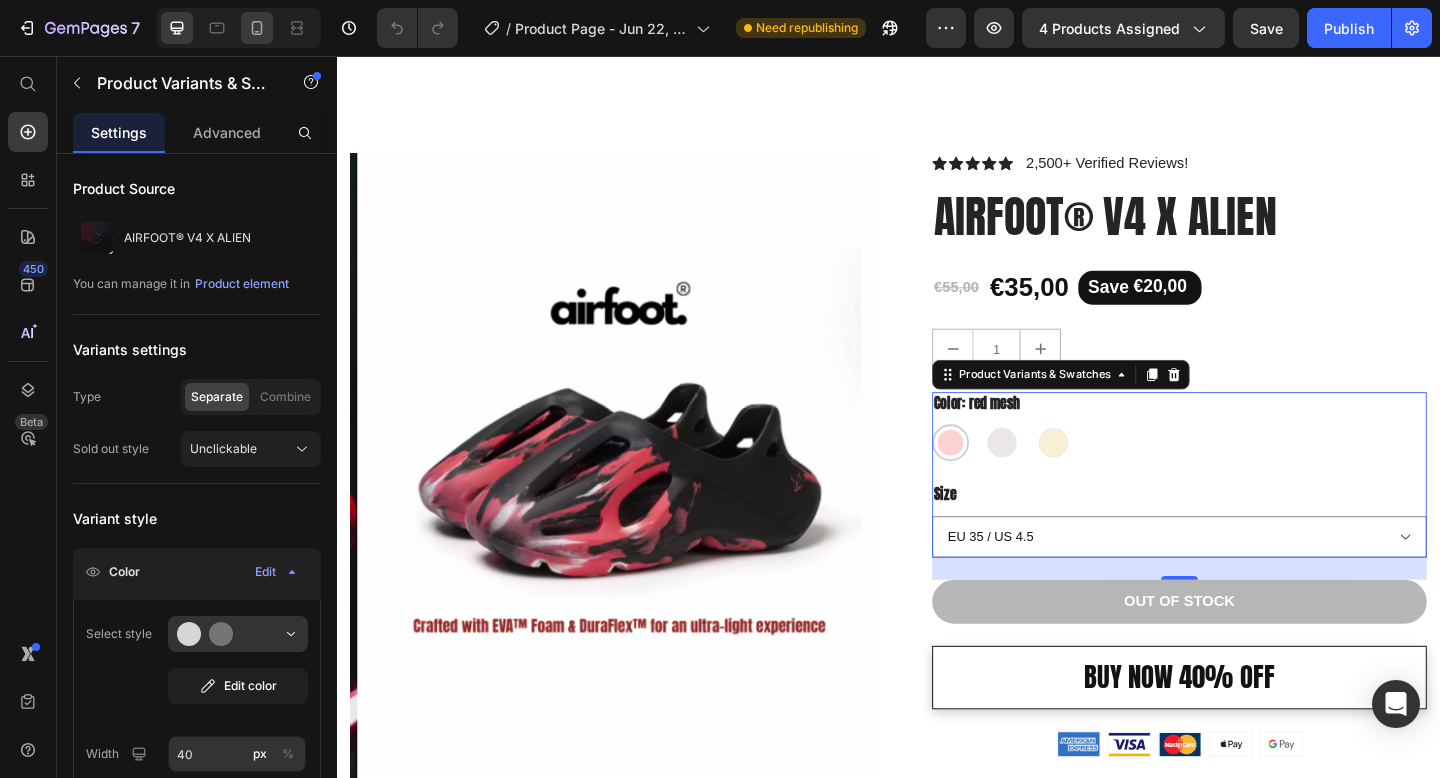 type on "12" 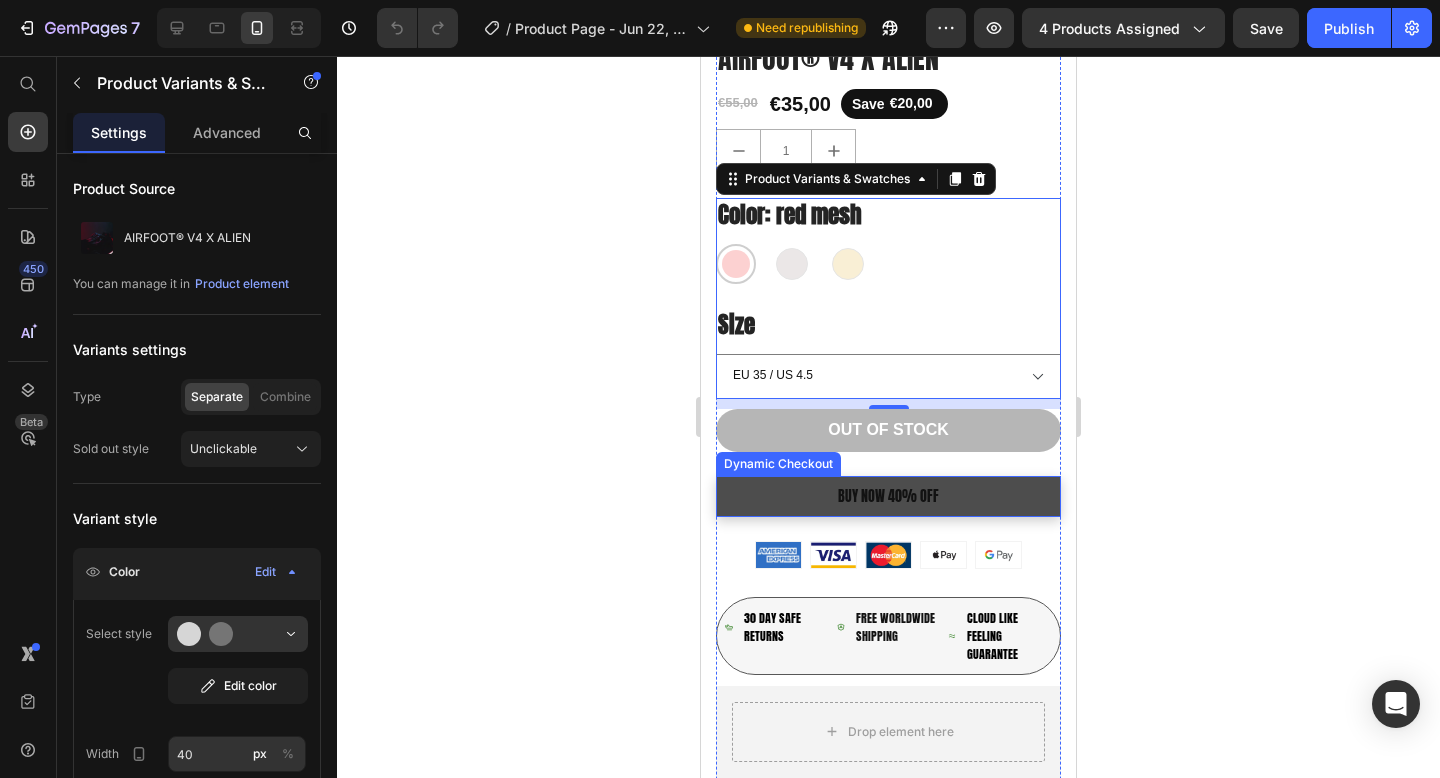 scroll, scrollTop: 815, scrollLeft: 0, axis: vertical 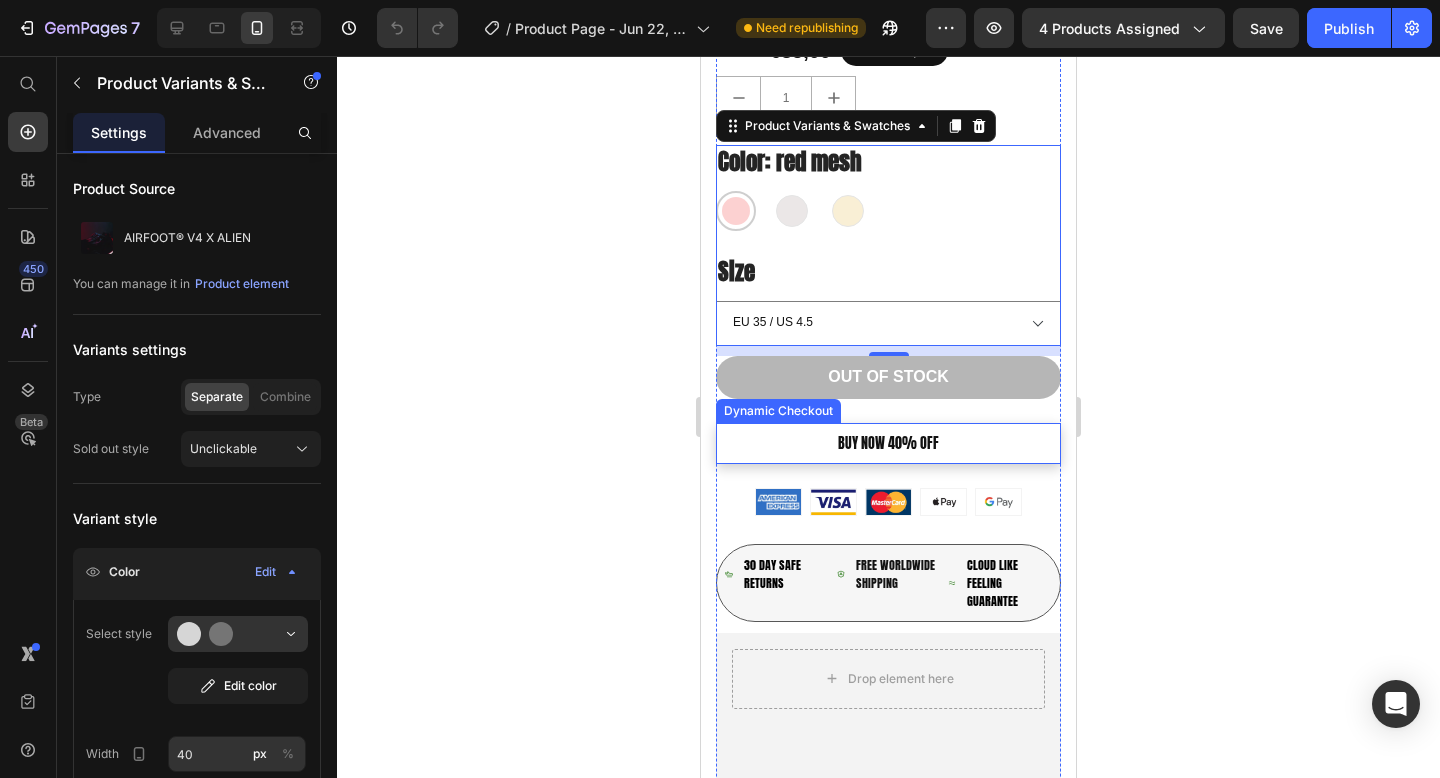 click 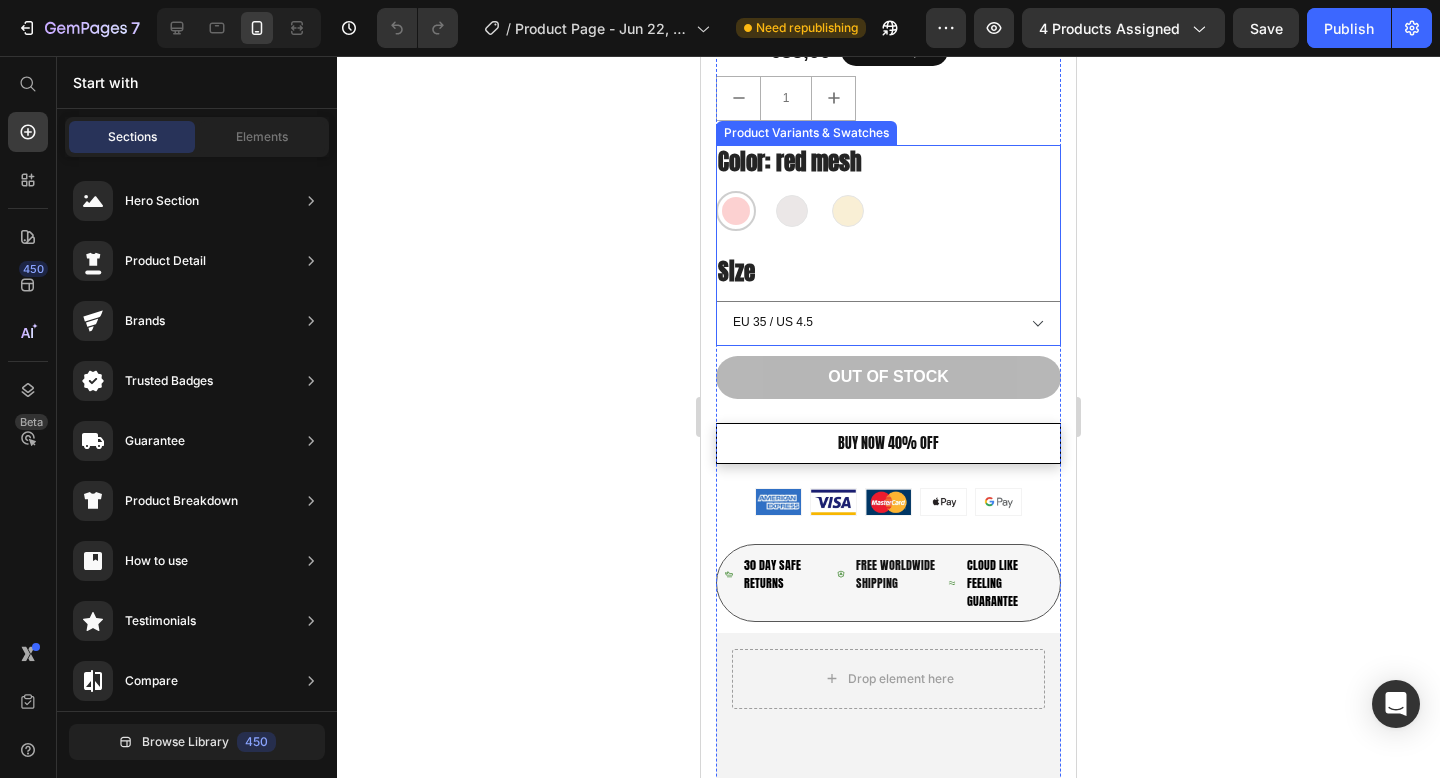 scroll, scrollTop: 777, scrollLeft: 0, axis: vertical 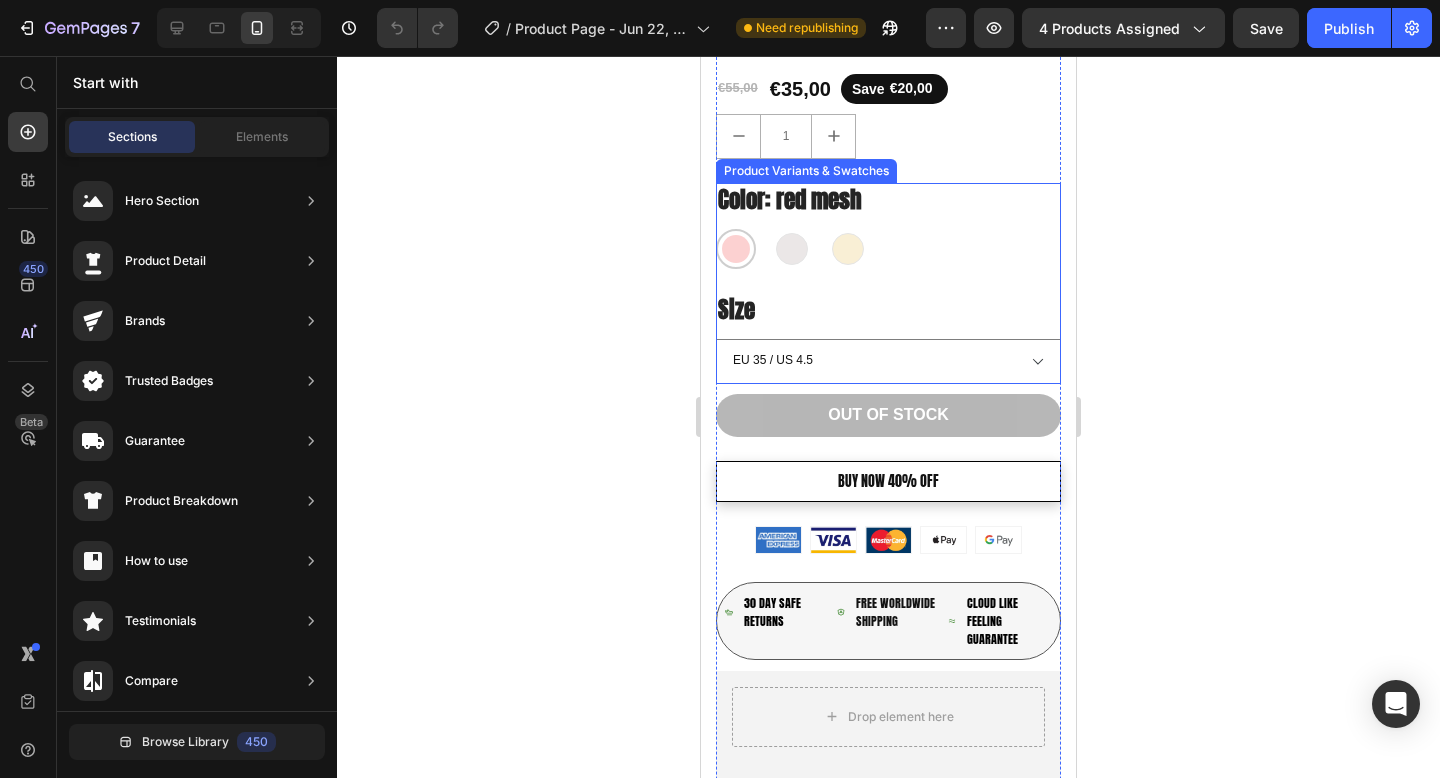 click on "red mesh red mesh washed gray washed gray desert camo desert camo" at bounding box center (888, 249) 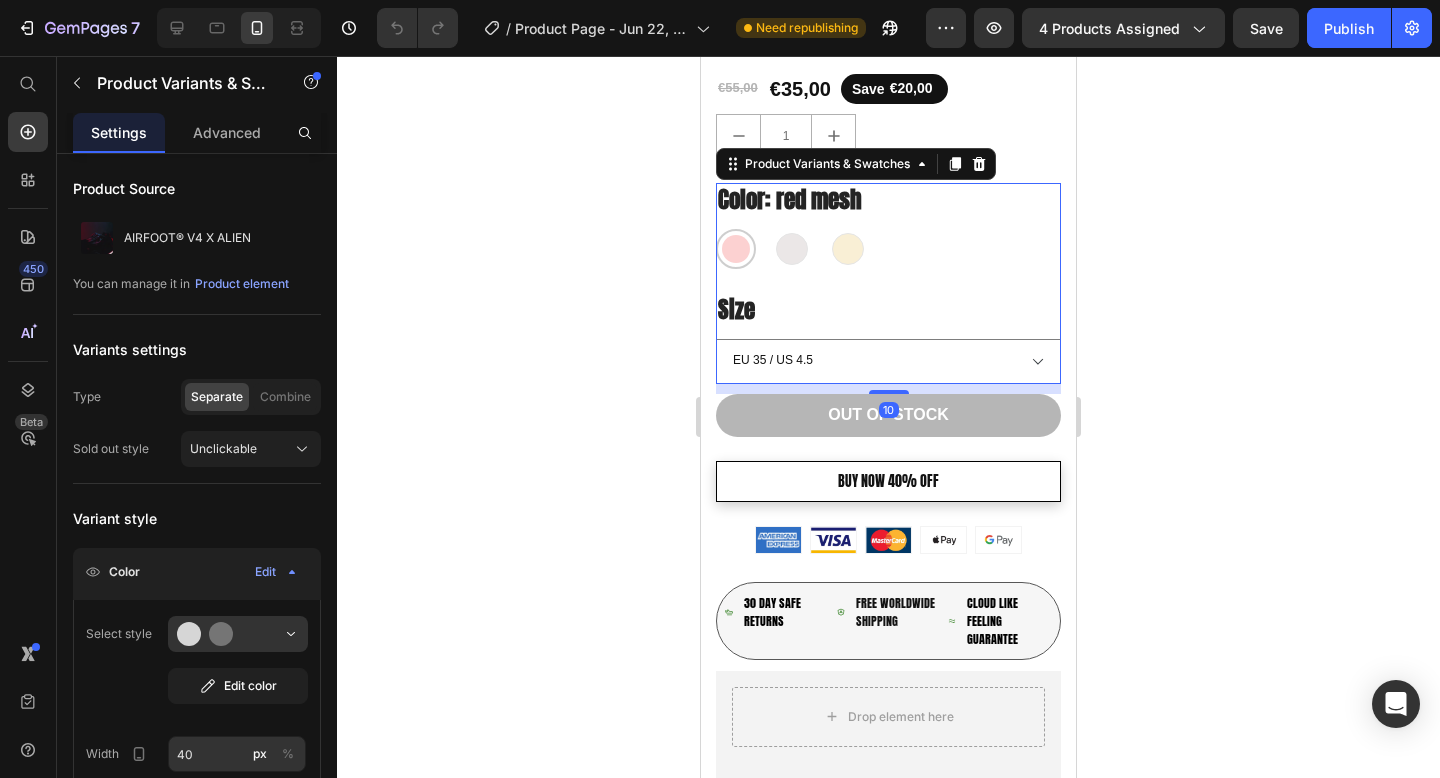 click on "red mesh red mesh washed gray washed gray desert camo desert camo" at bounding box center (888, 249) 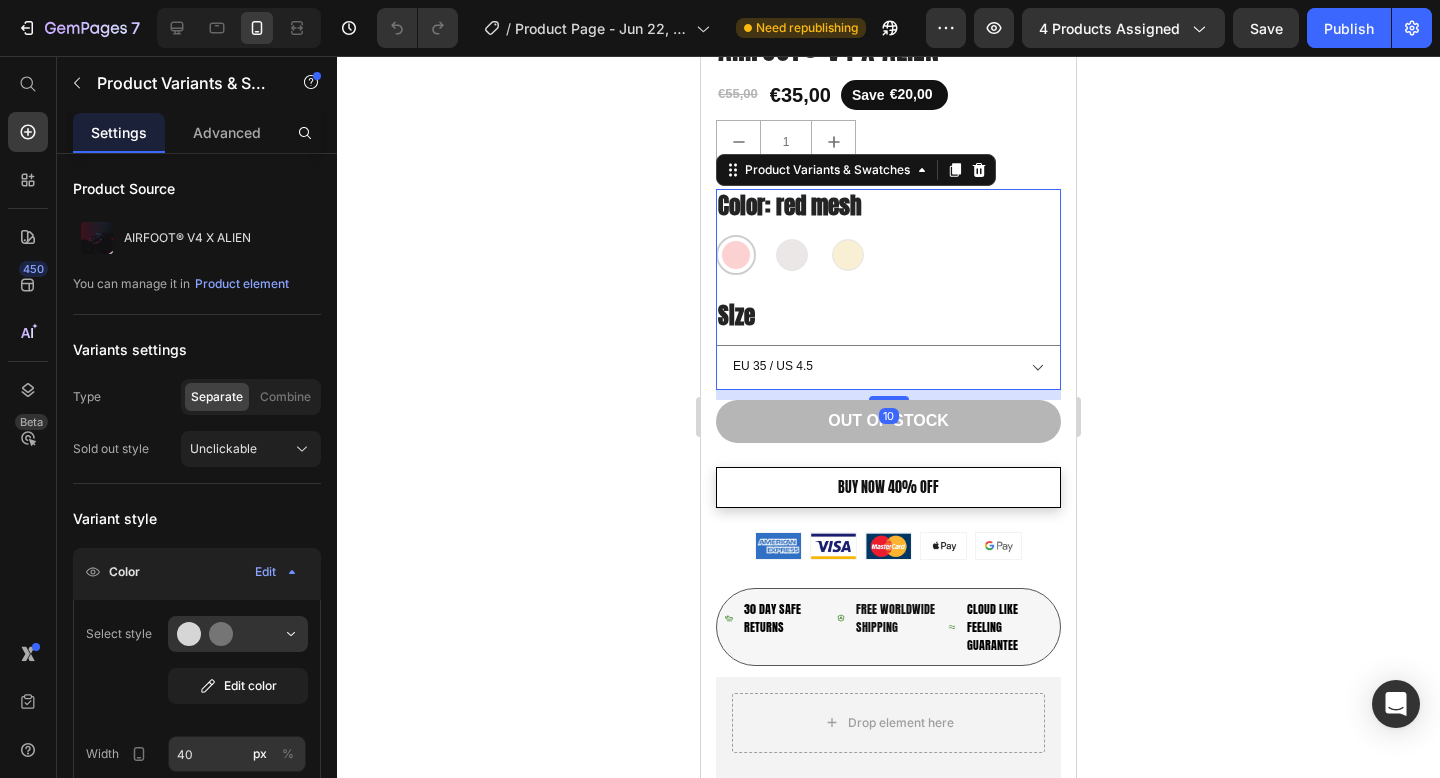 scroll, scrollTop: 519, scrollLeft: 0, axis: vertical 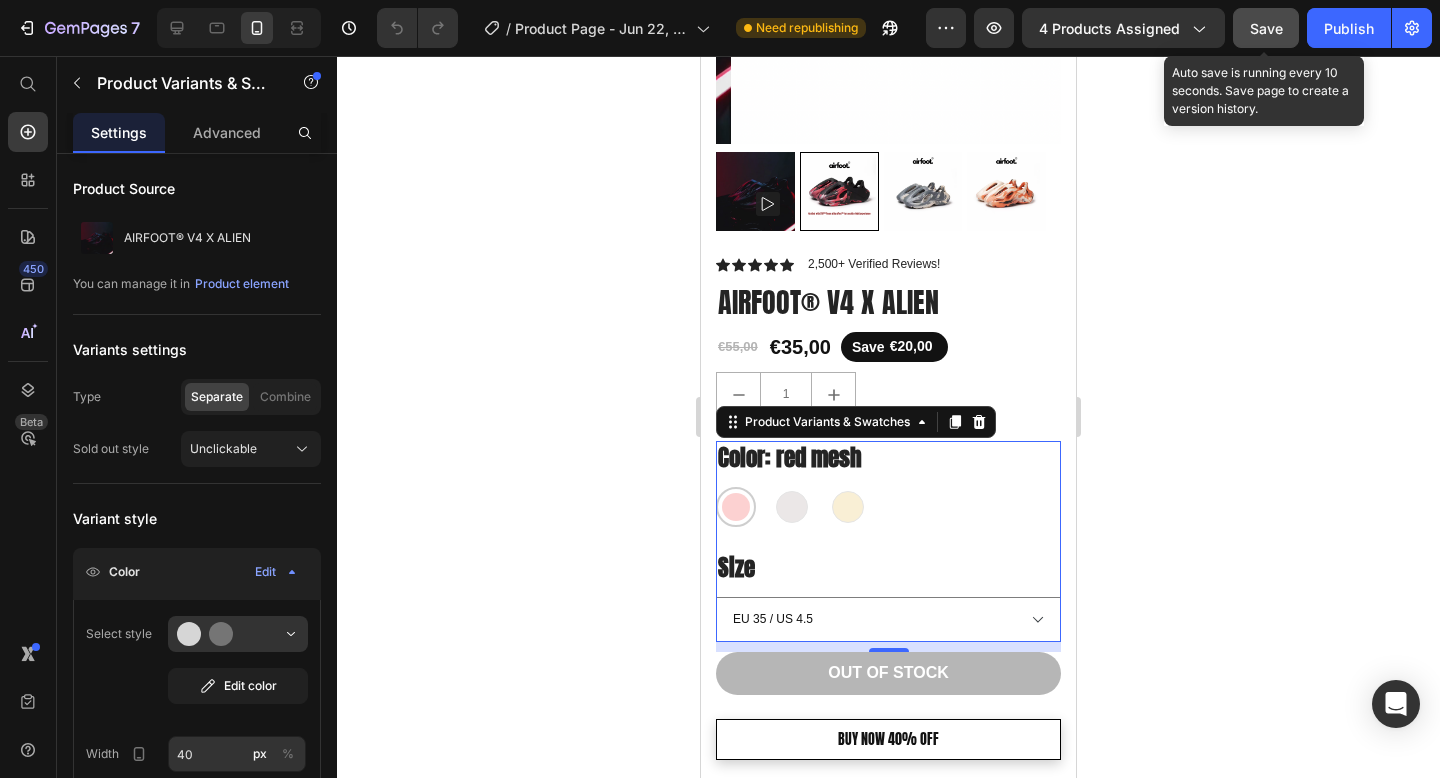 click on "Save" at bounding box center (1266, 28) 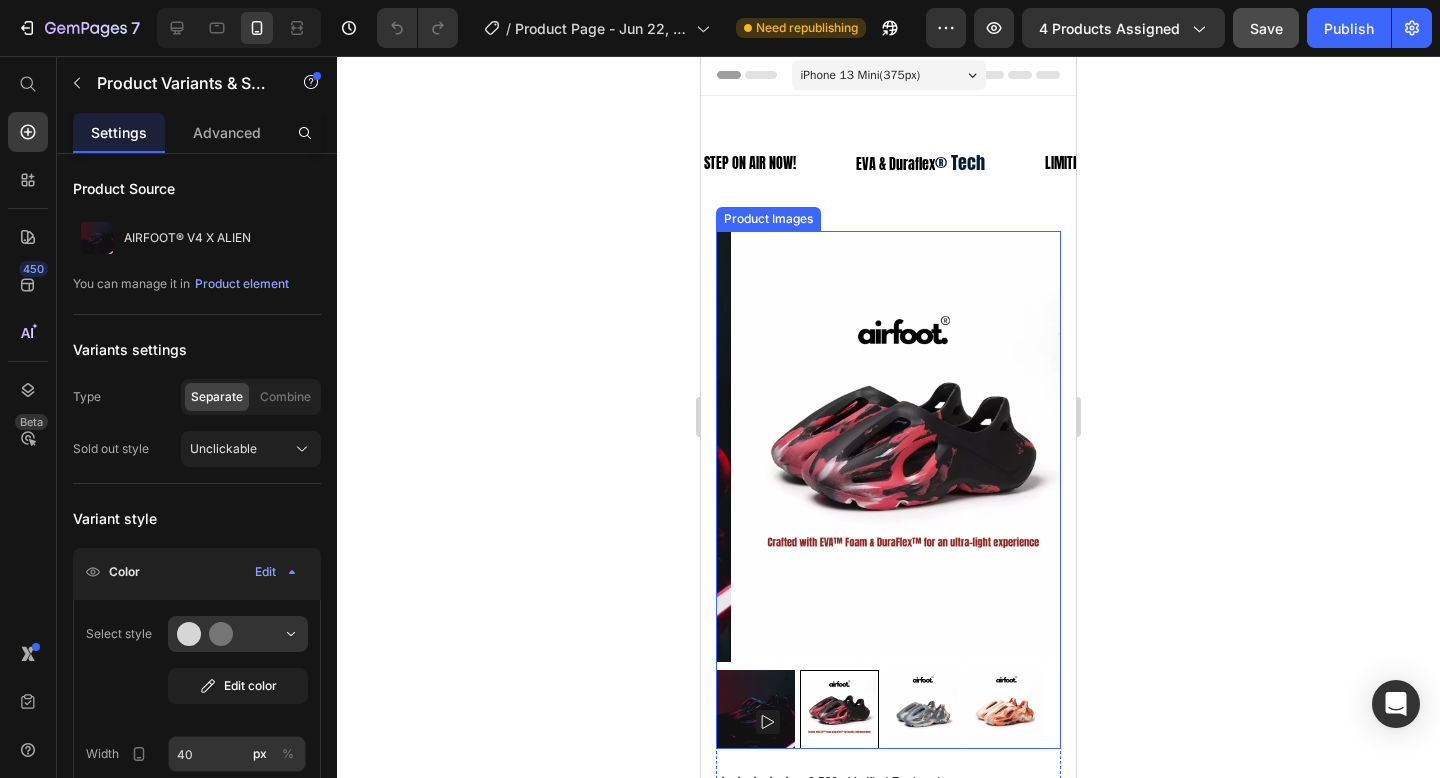 scroll, scrollTop: 0, scrollLeft: 0, axis: both 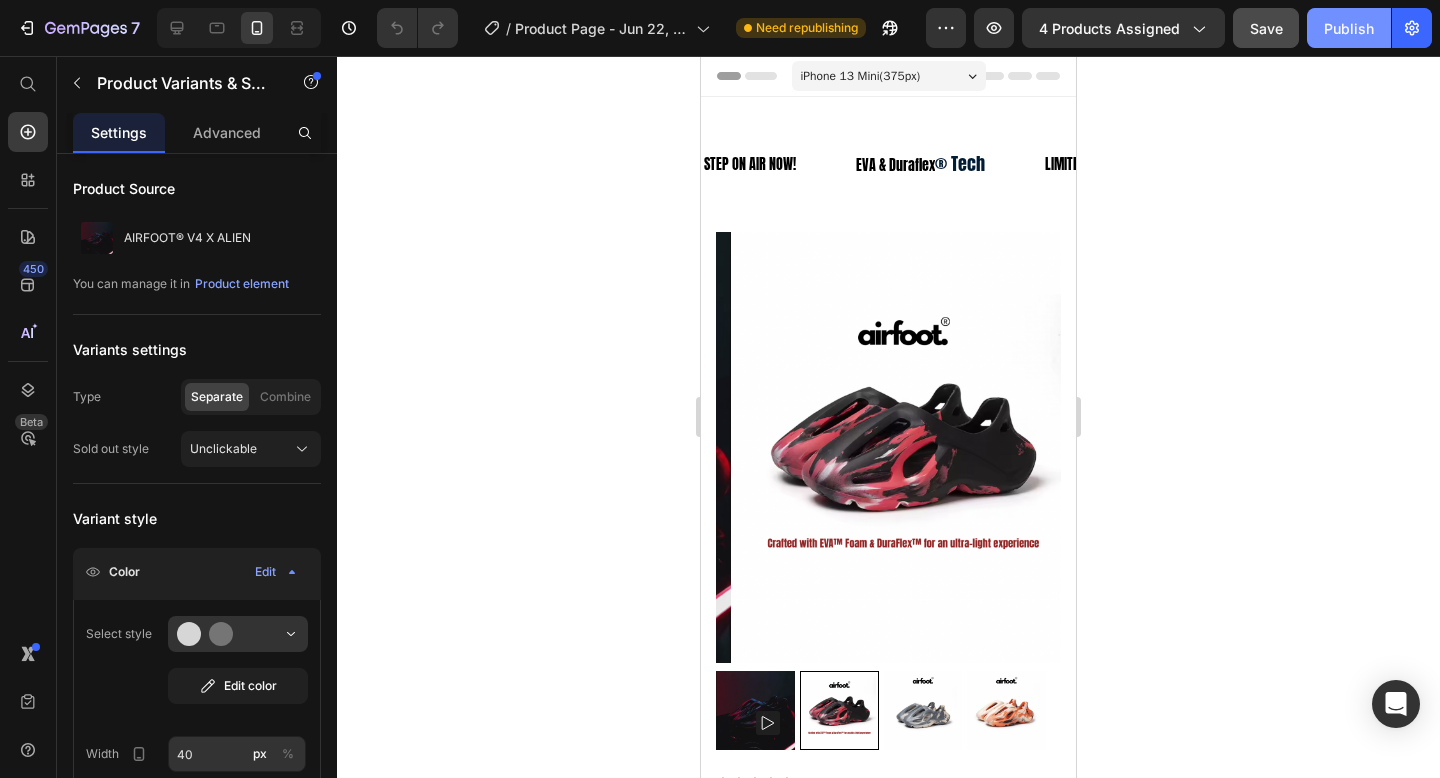 click on "Publish" at bounding box center (1349, 28) 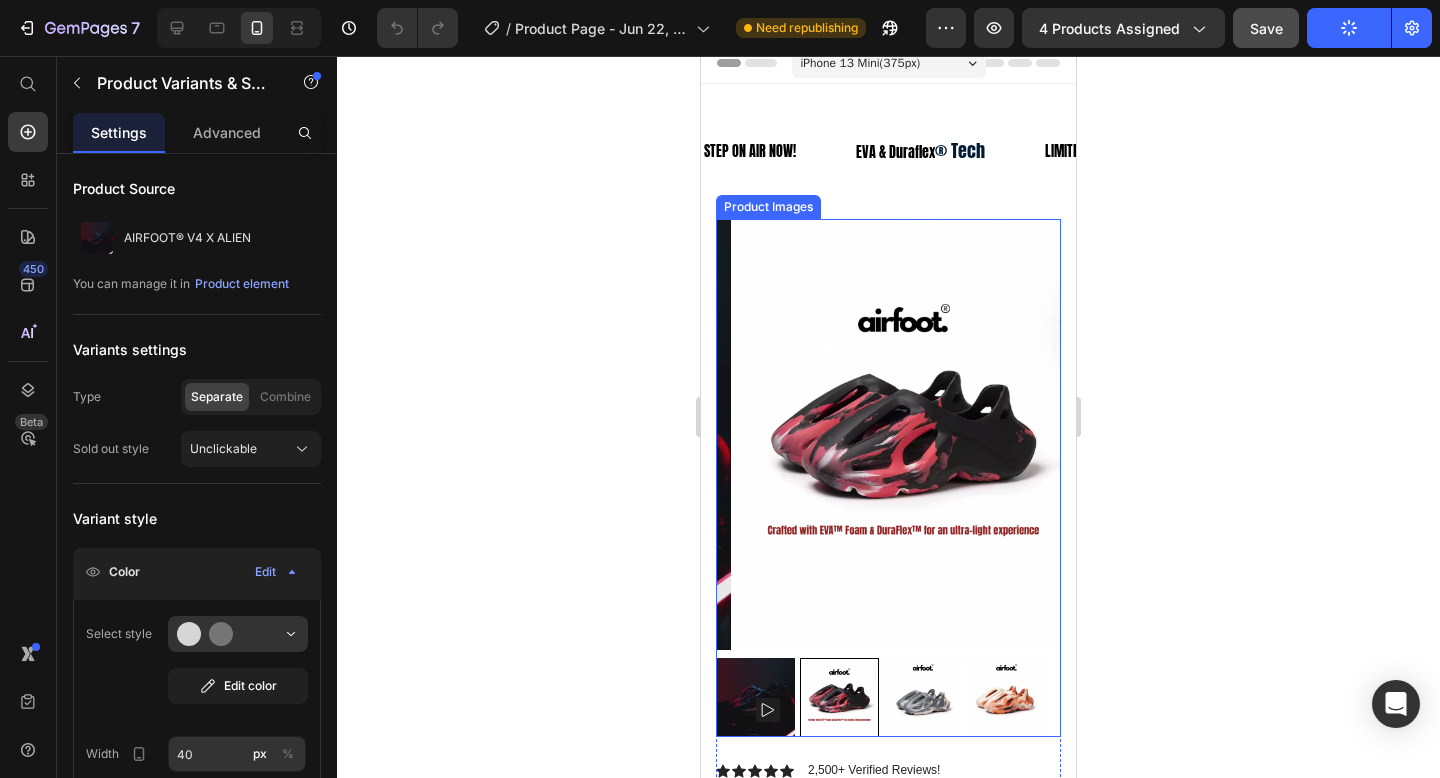 scroll, scrollTop: 29, scrollLeft: 0, axis: vertical 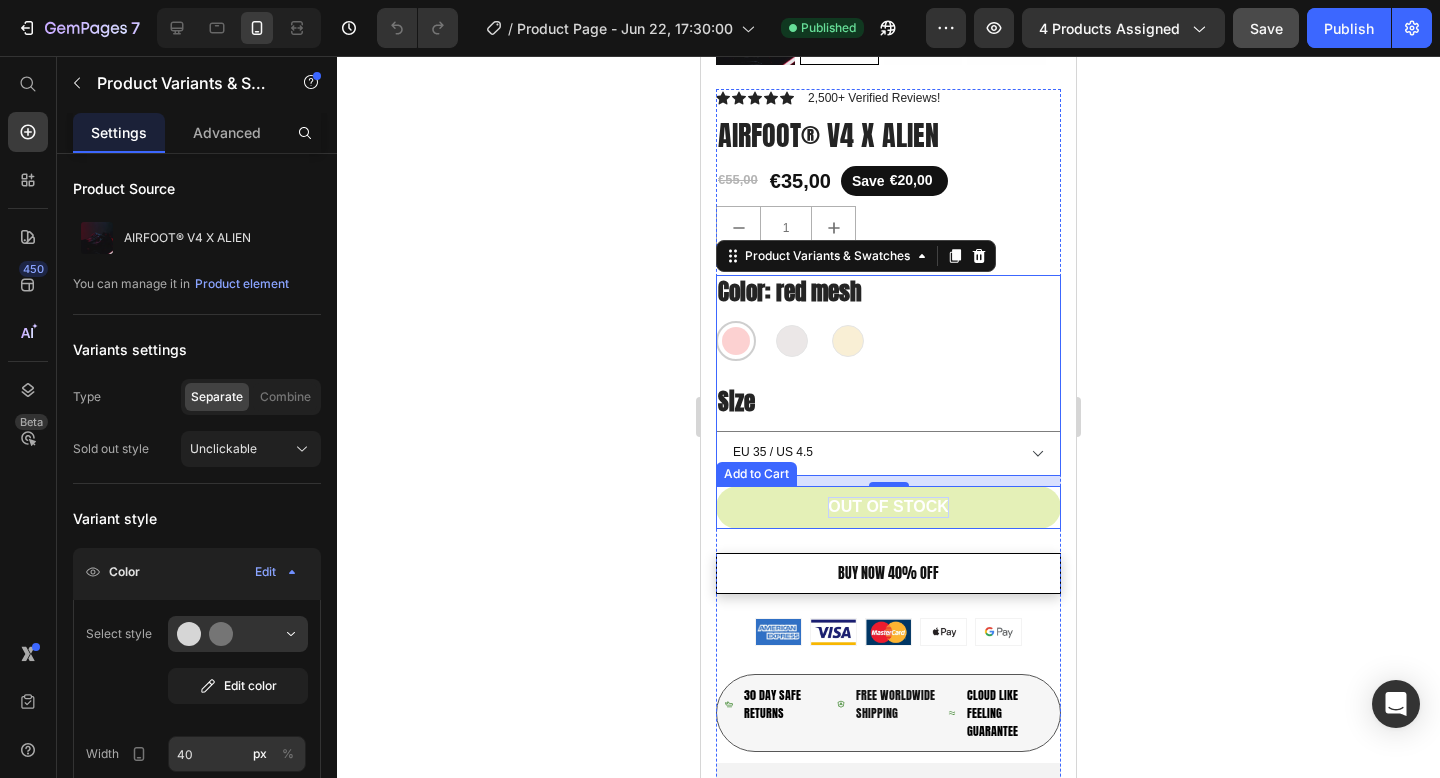 click on "Out of stock" at bounding box center (888, 507) 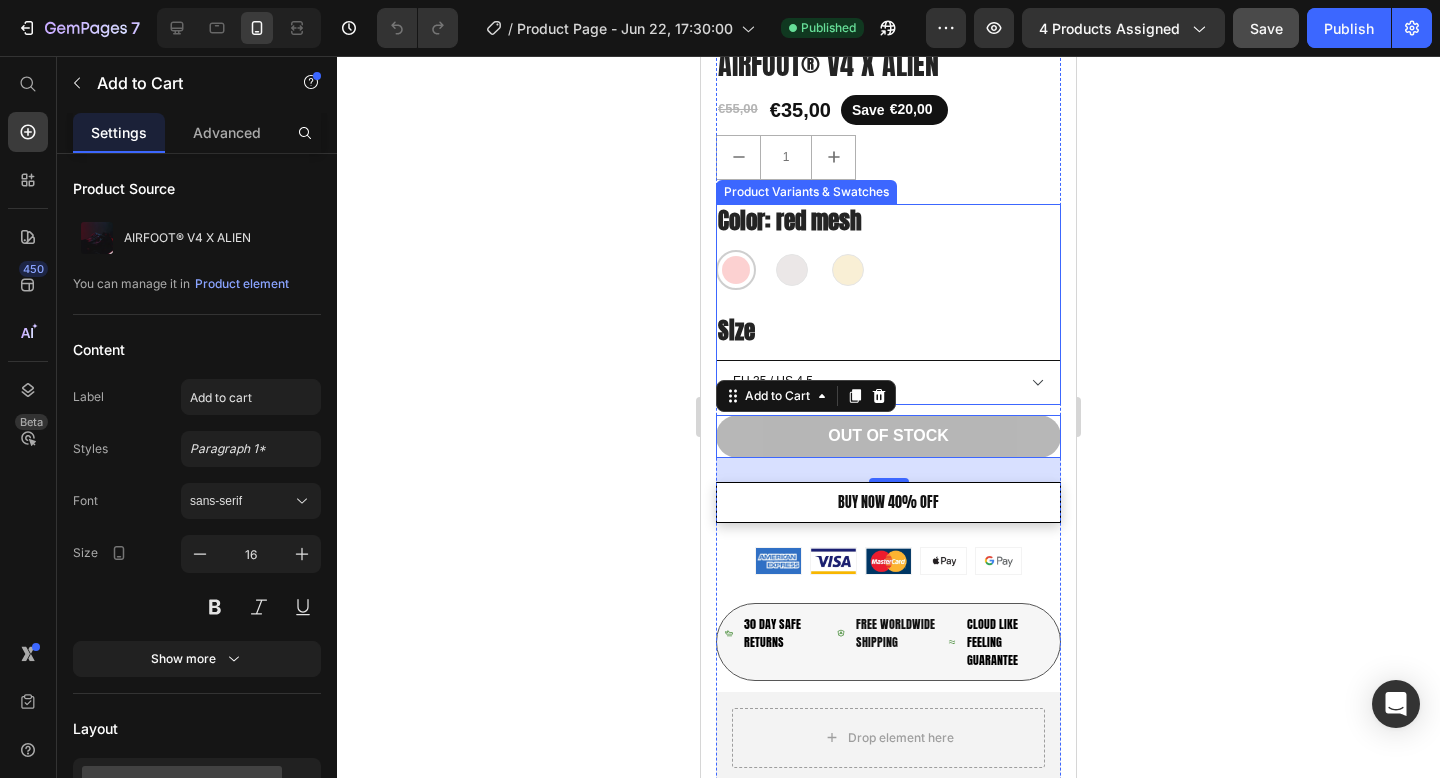 scroll, scrollTop: 0, scrollLeft: 0, axis: both 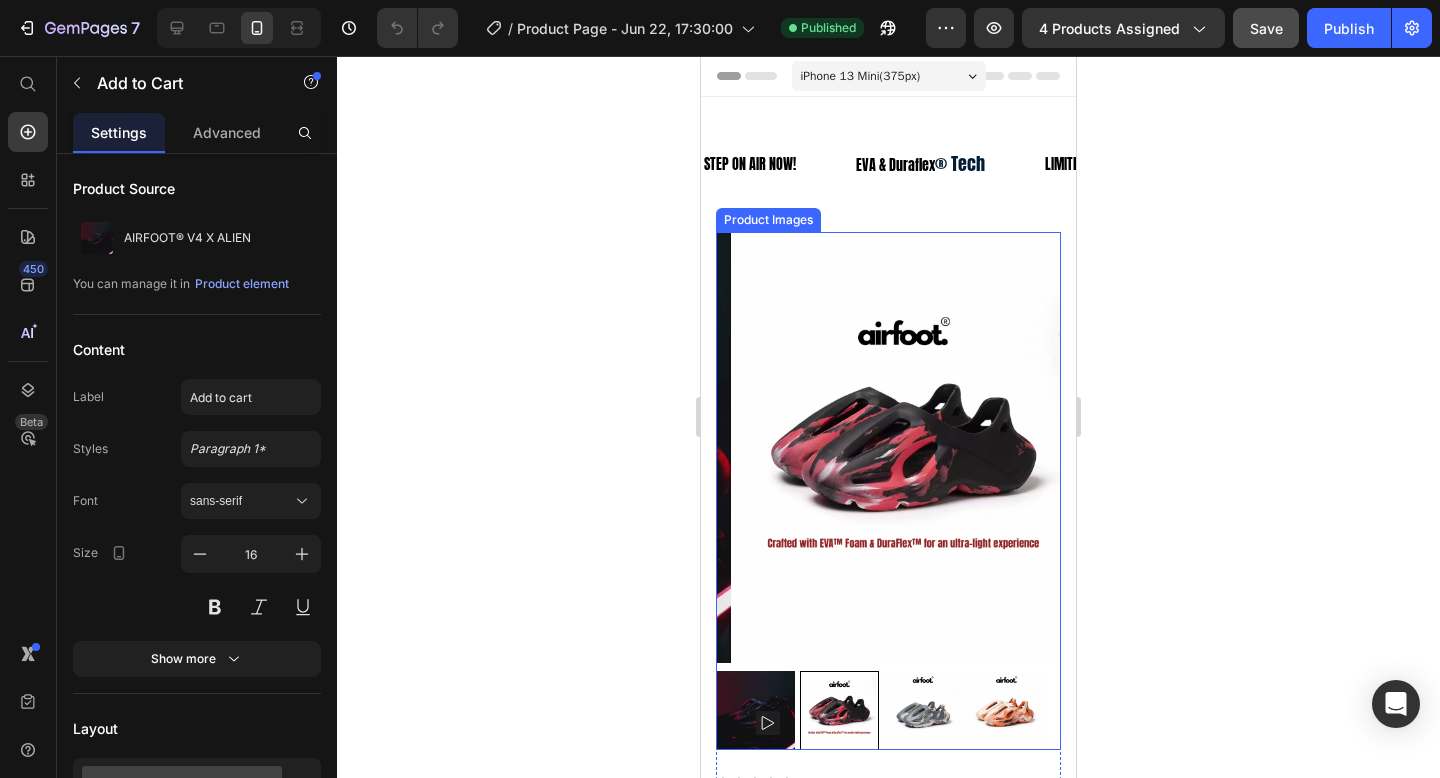 click at bounding box center [903, 447] 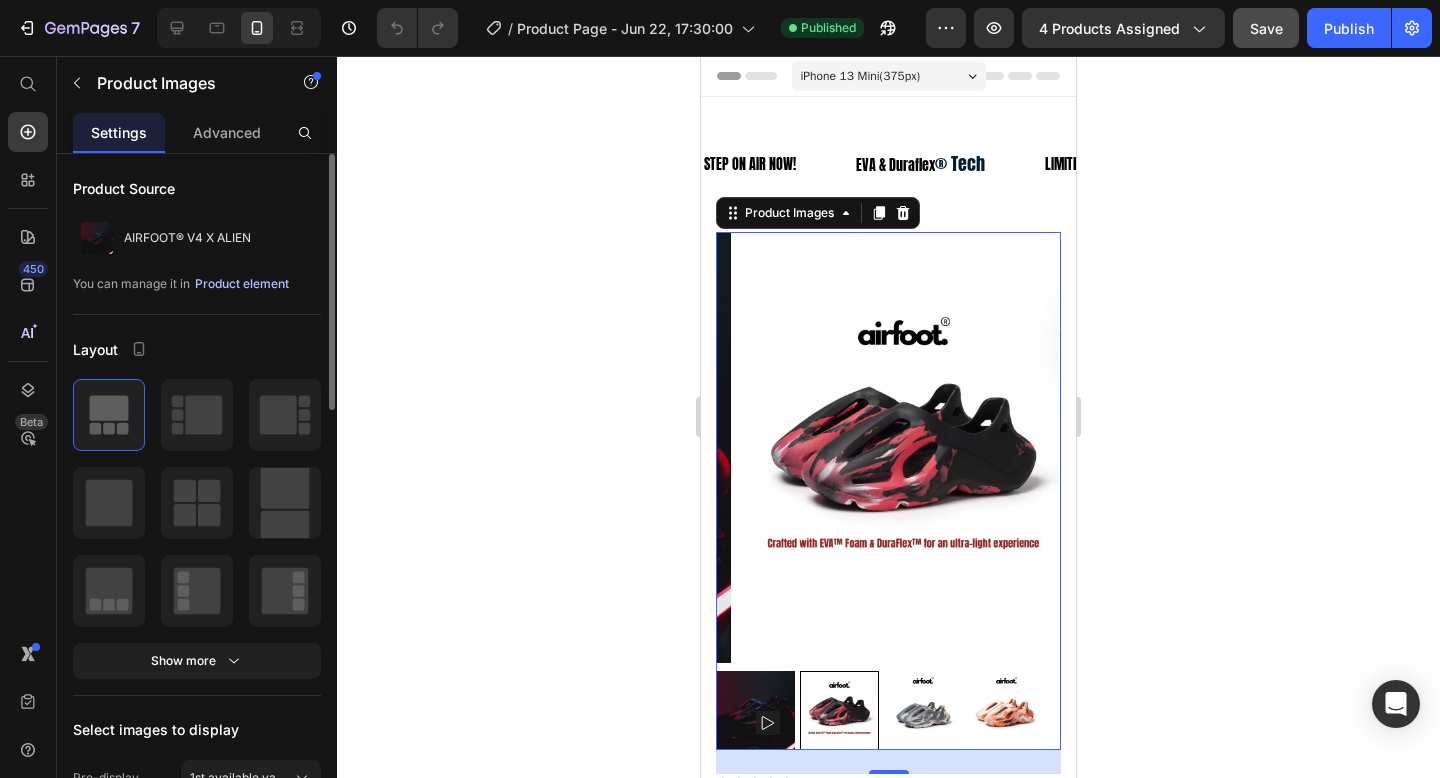 click on "Product element" at bounding box center [242, 284] 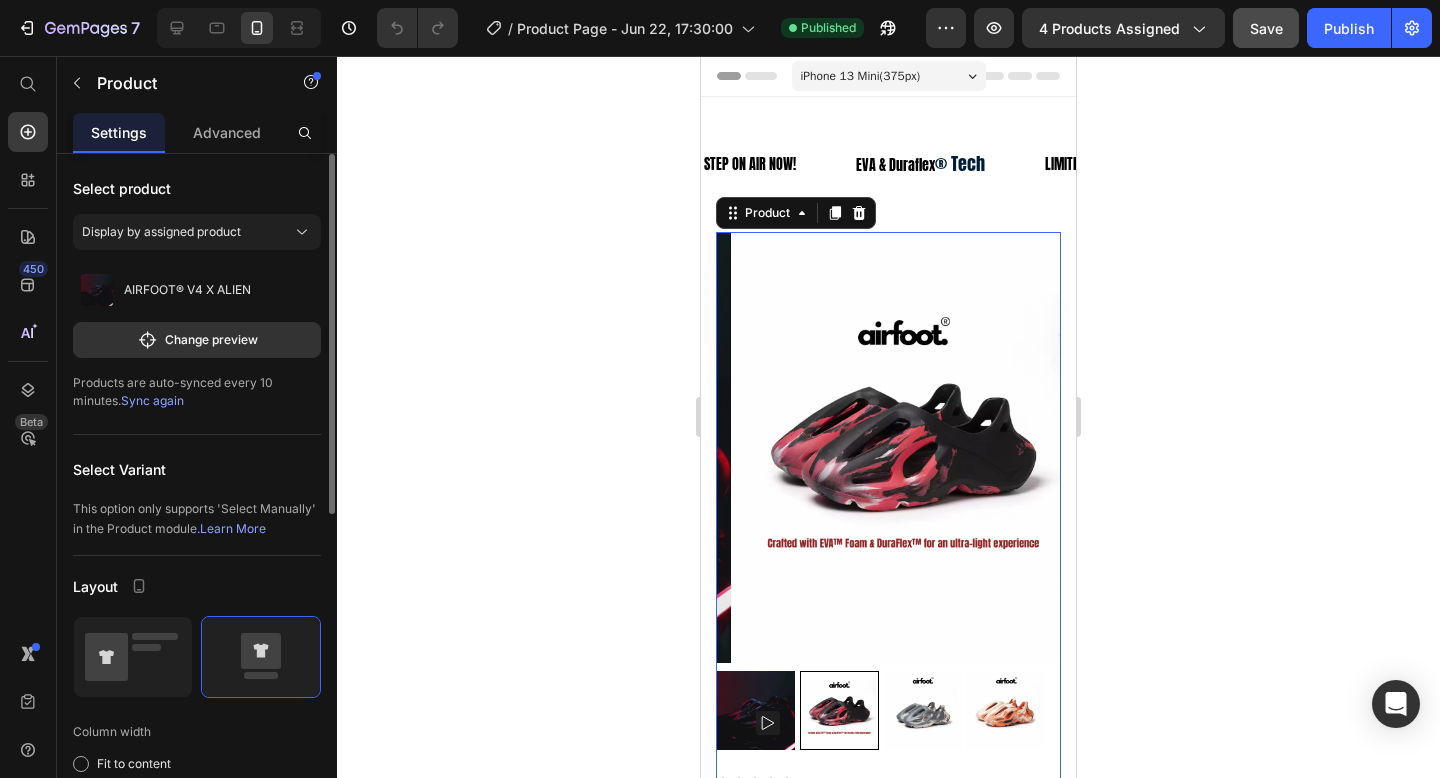 click on "Sync again" at bounding box center (152, 400) 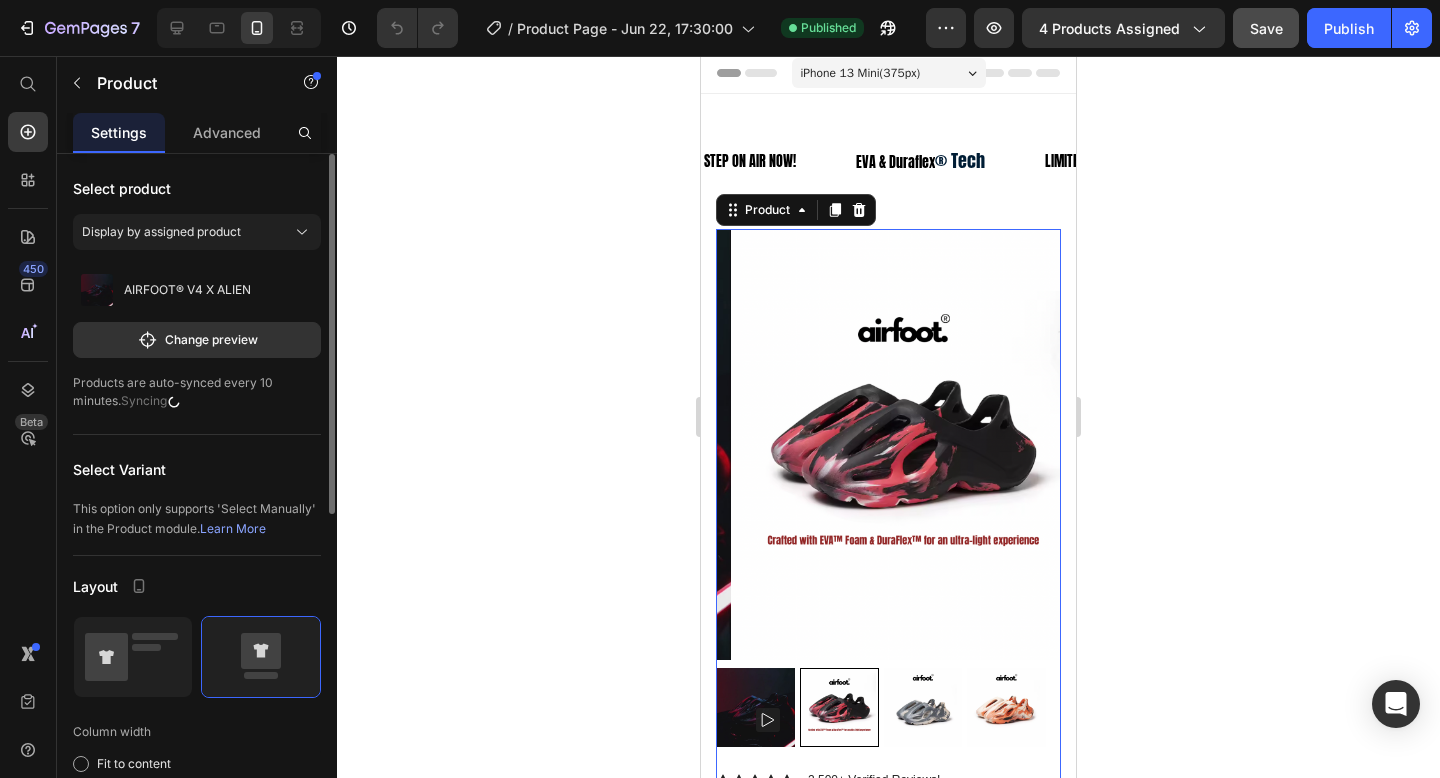 scroll, scrollTop: 4, scrollLeft: 0, axis: vertical 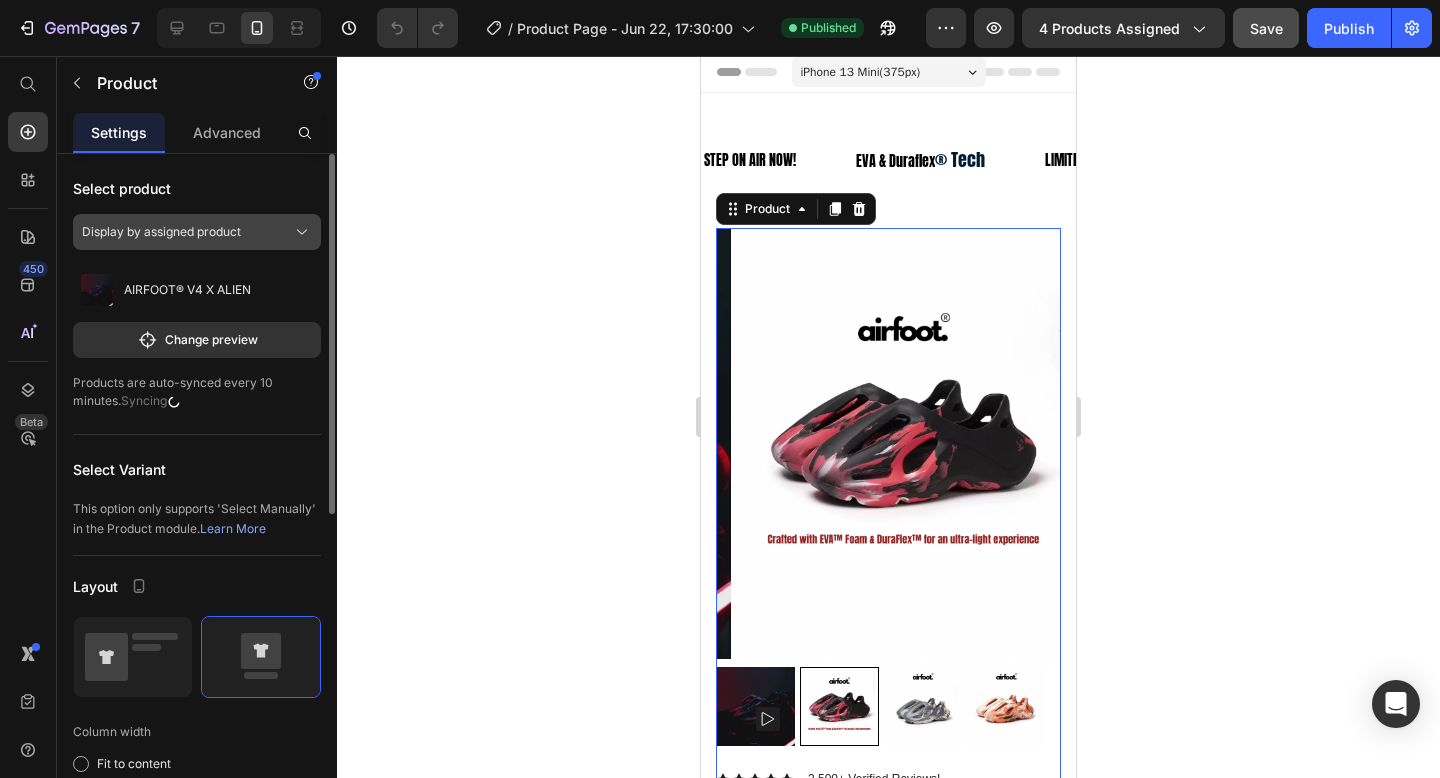 click on "Display by assigned product" at bounding box center (161, 232) 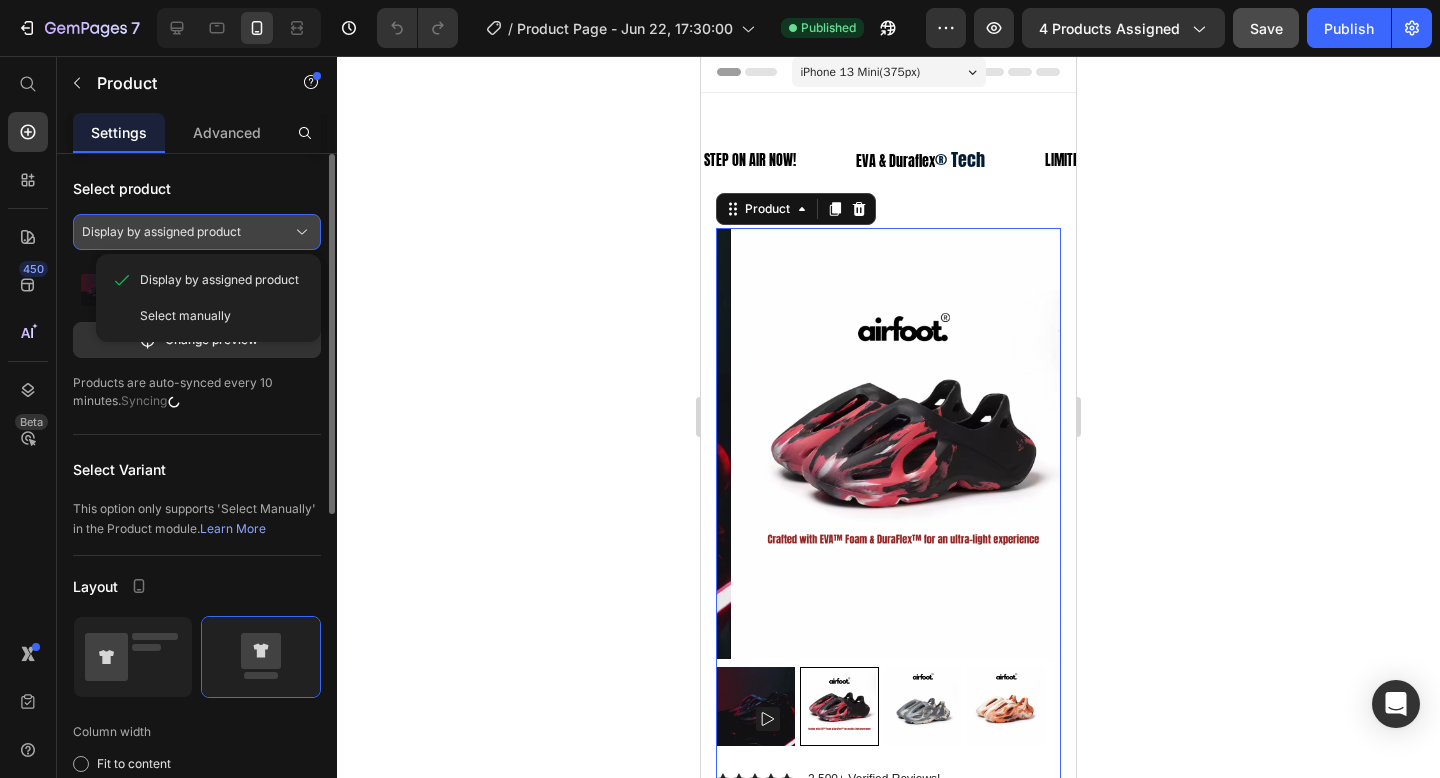 click on "Display by assigned product" at bounding box center (161, 232) 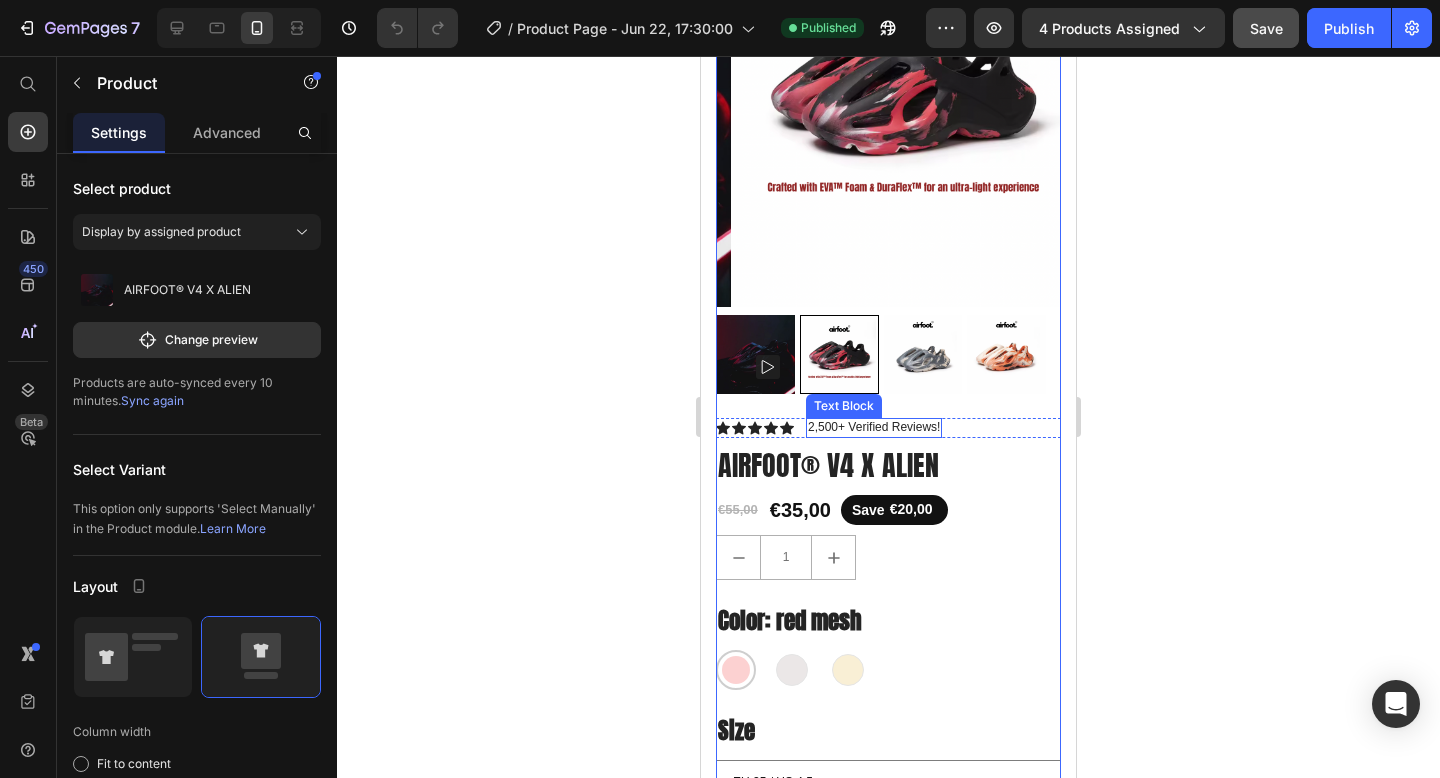 scroll, scrollTop: 0, scrollLeft: 0, axis: both 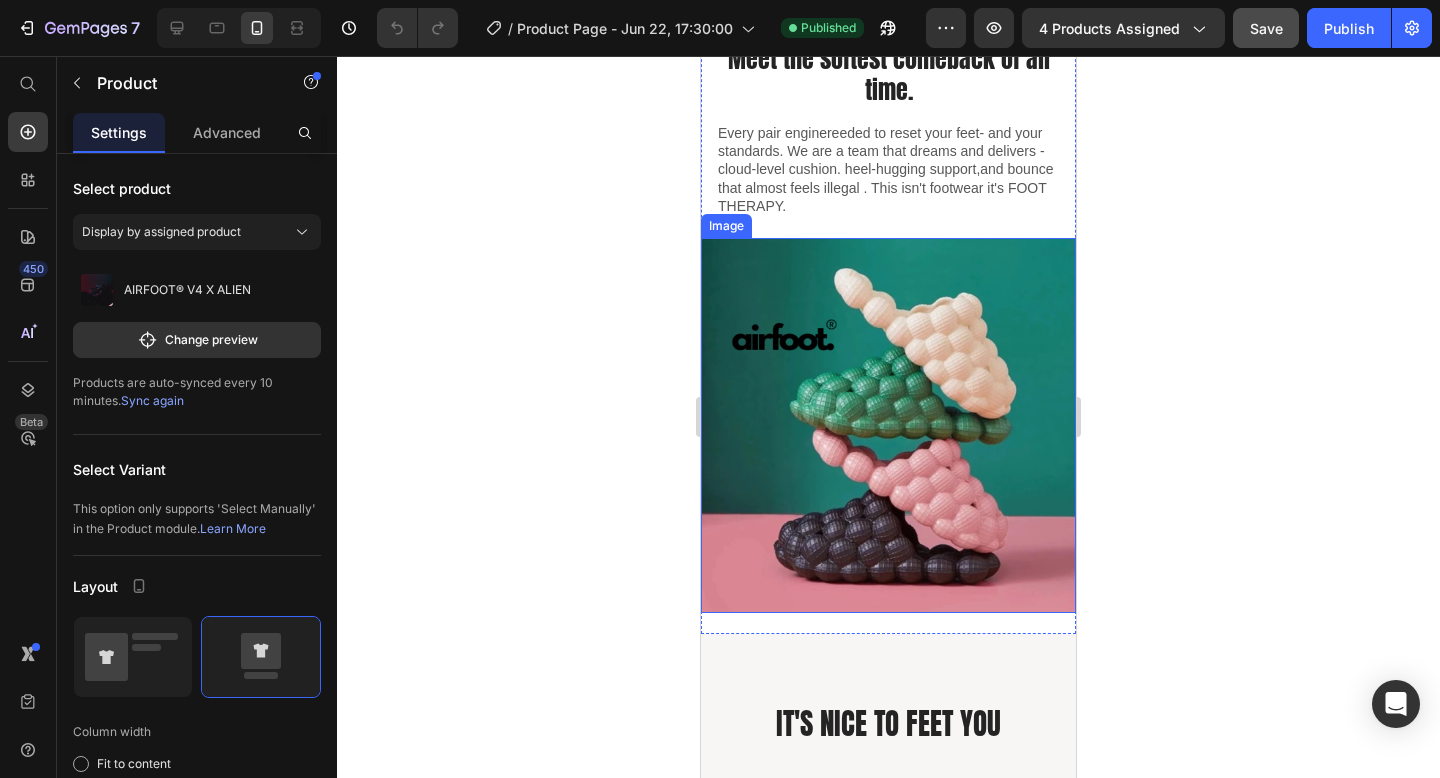 click at bounding box center [888, 425] 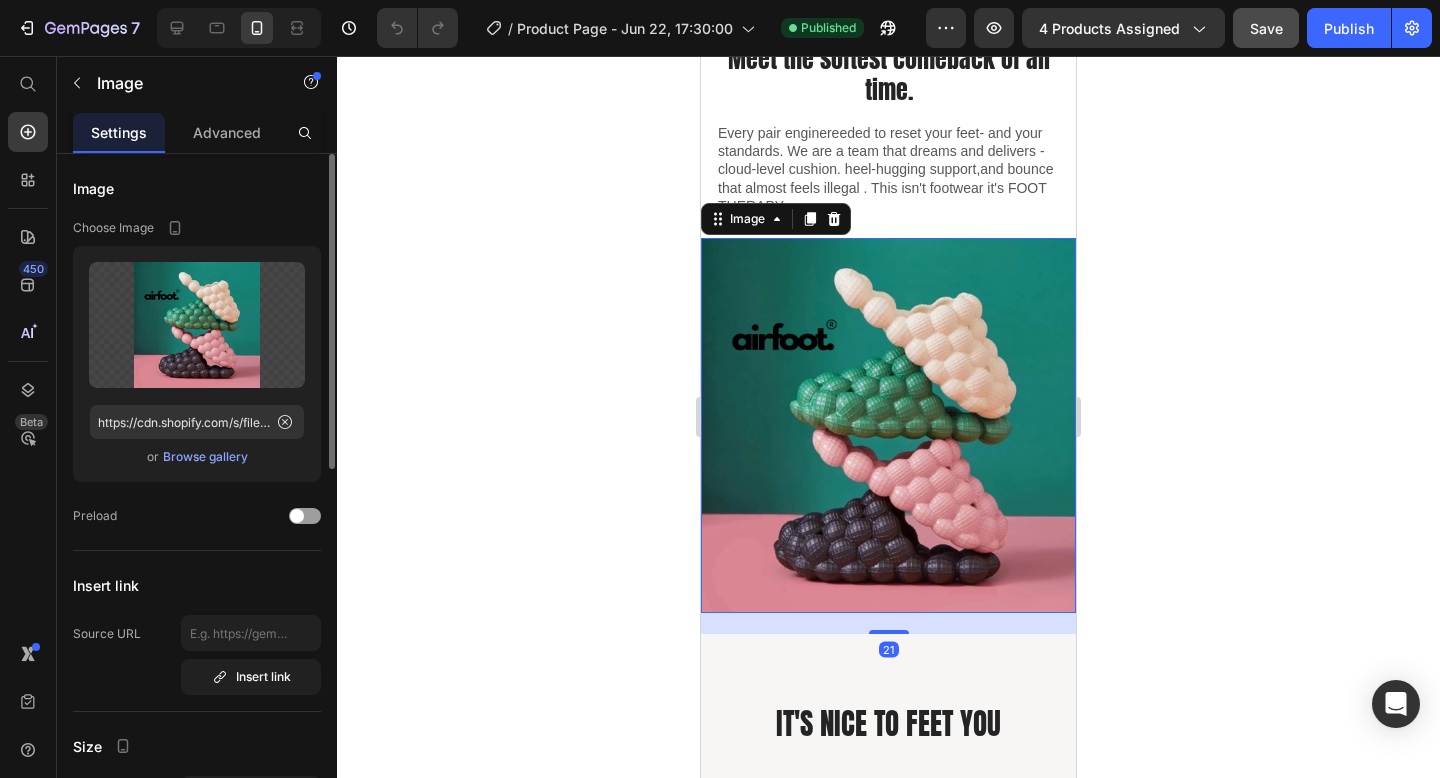 click on "Browse gallery" at bounding box center [205, 457] 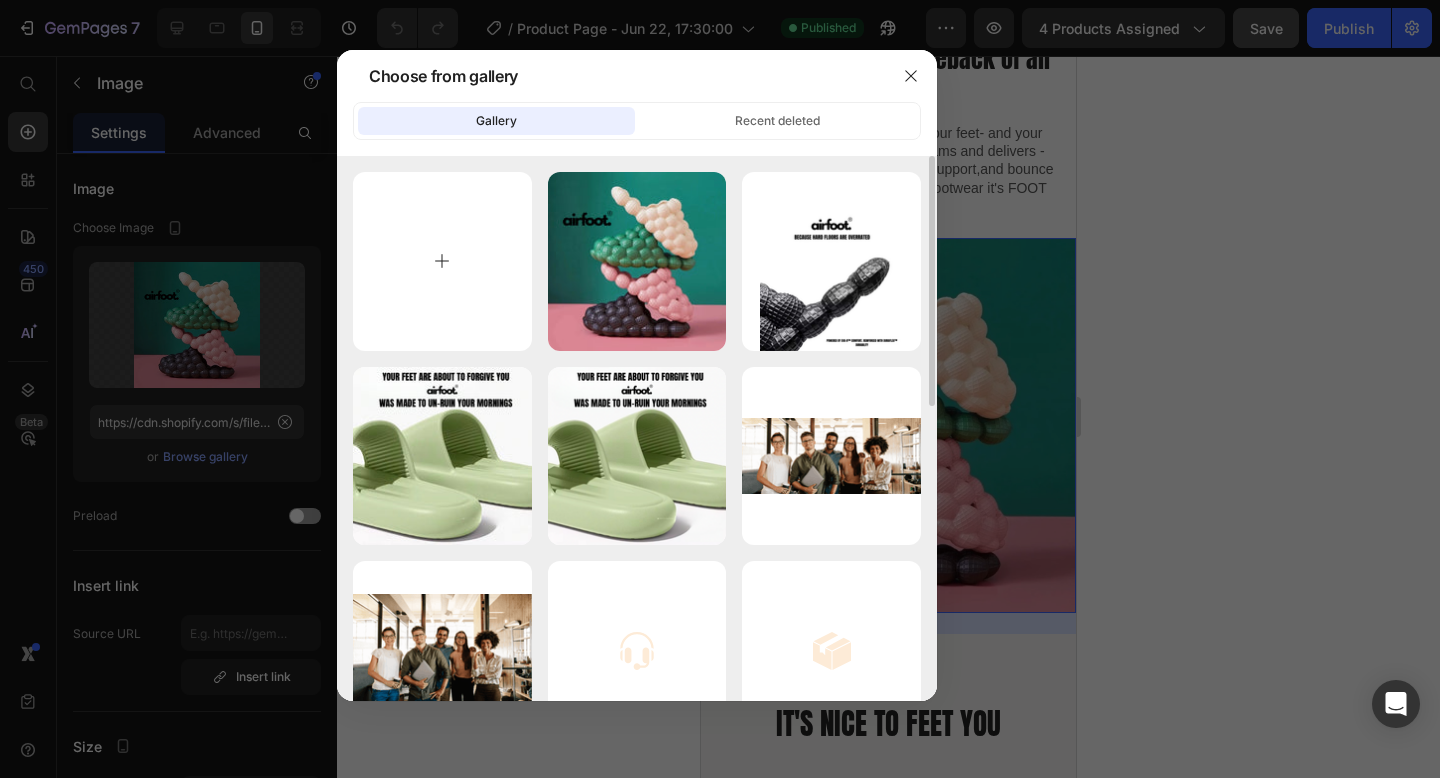 click at bounding box center (442, 261) 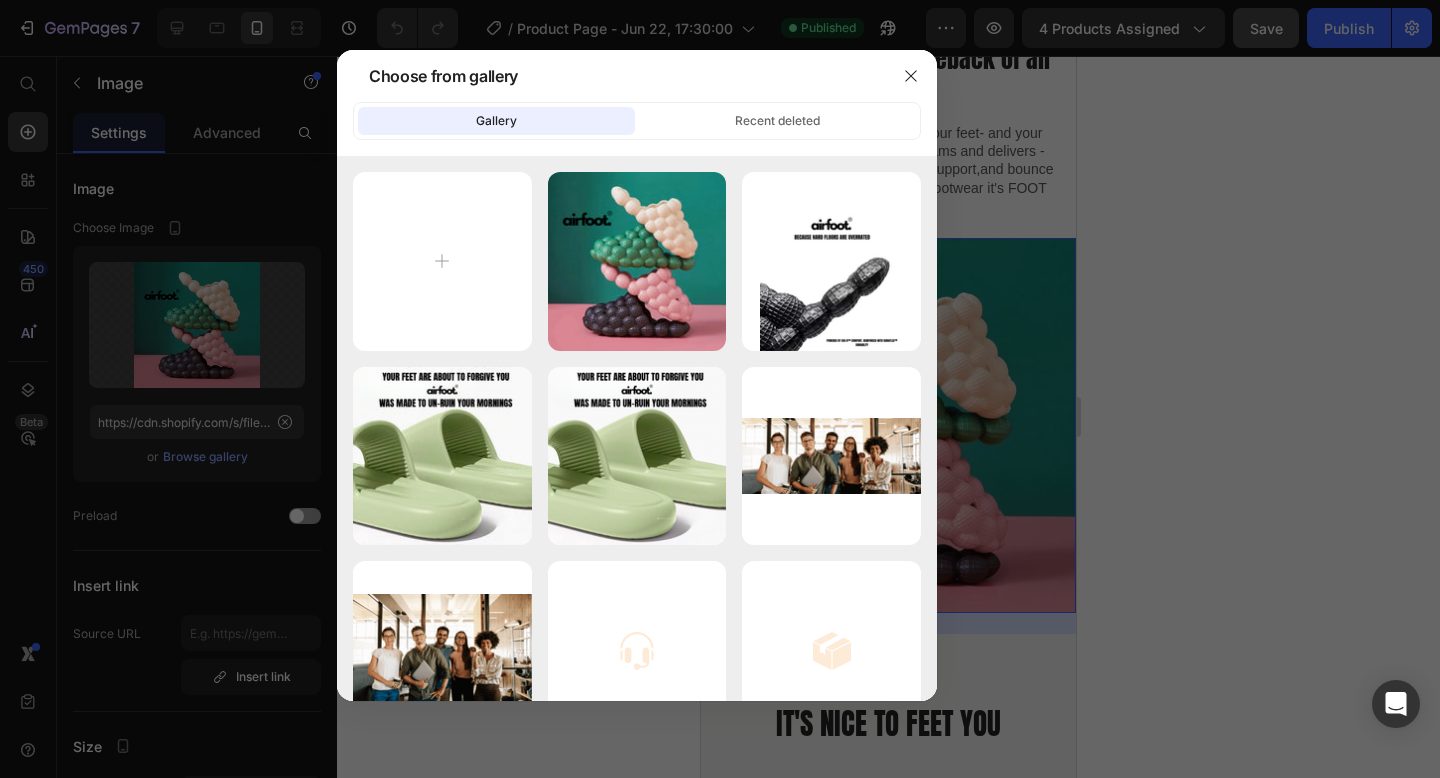 type on "C:\fakepath\E34D6EC5-0431-4CA2-8886-54EA877BB9E9.PNG" 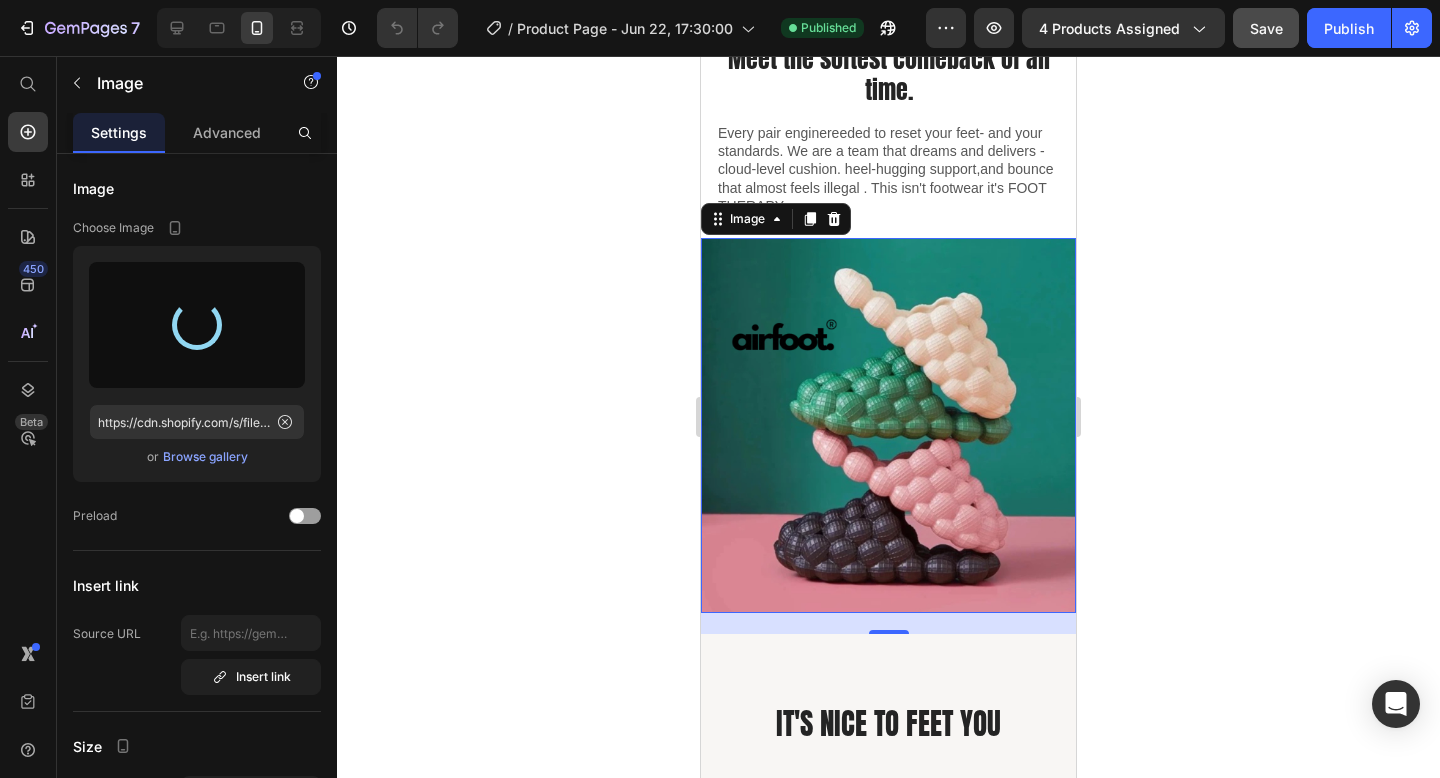 type on "https://cdn.shopify.com/s/files/1/0945/8388/2059/files/gempages_572225987614344416-fbbc20d3-35ae-42d7-97c1-d3a3c94b2c22.png" 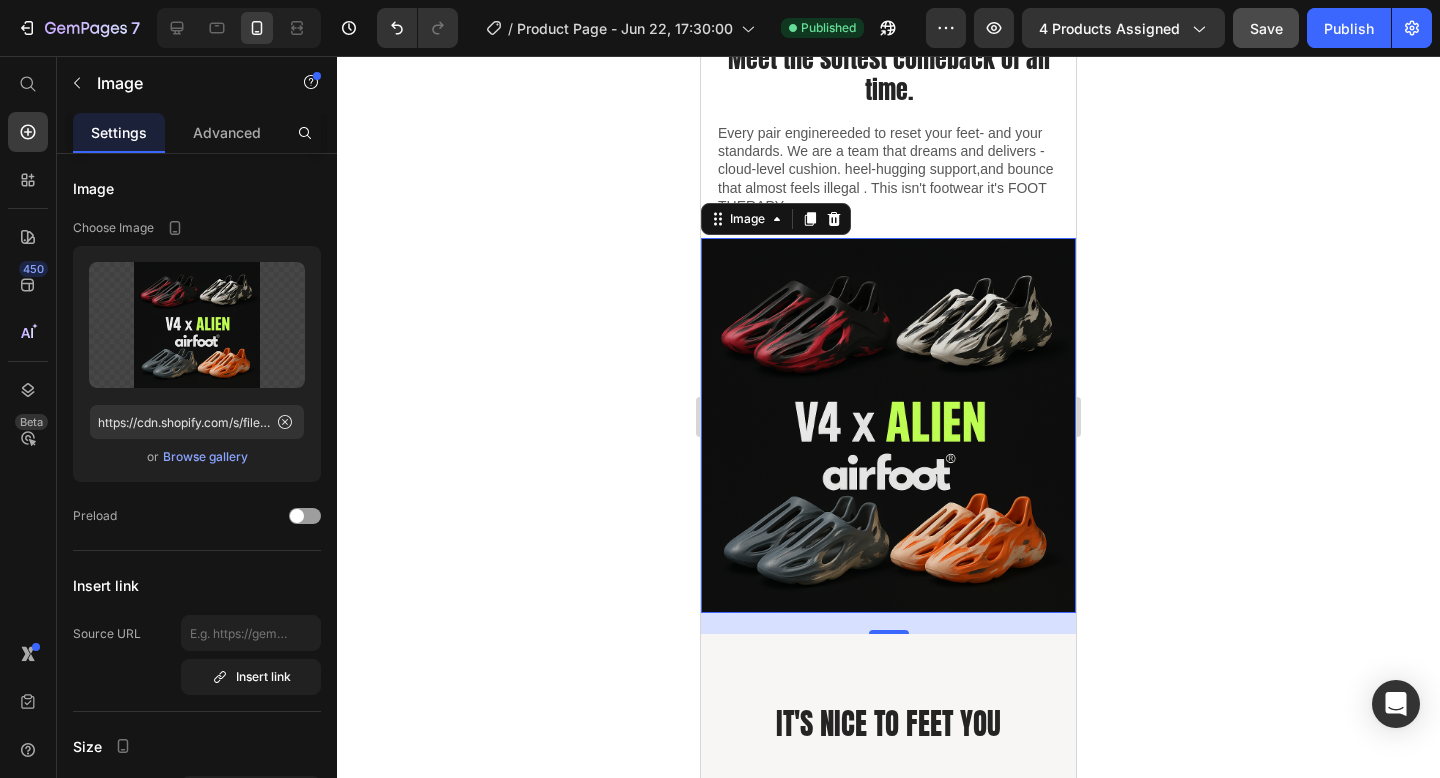 click 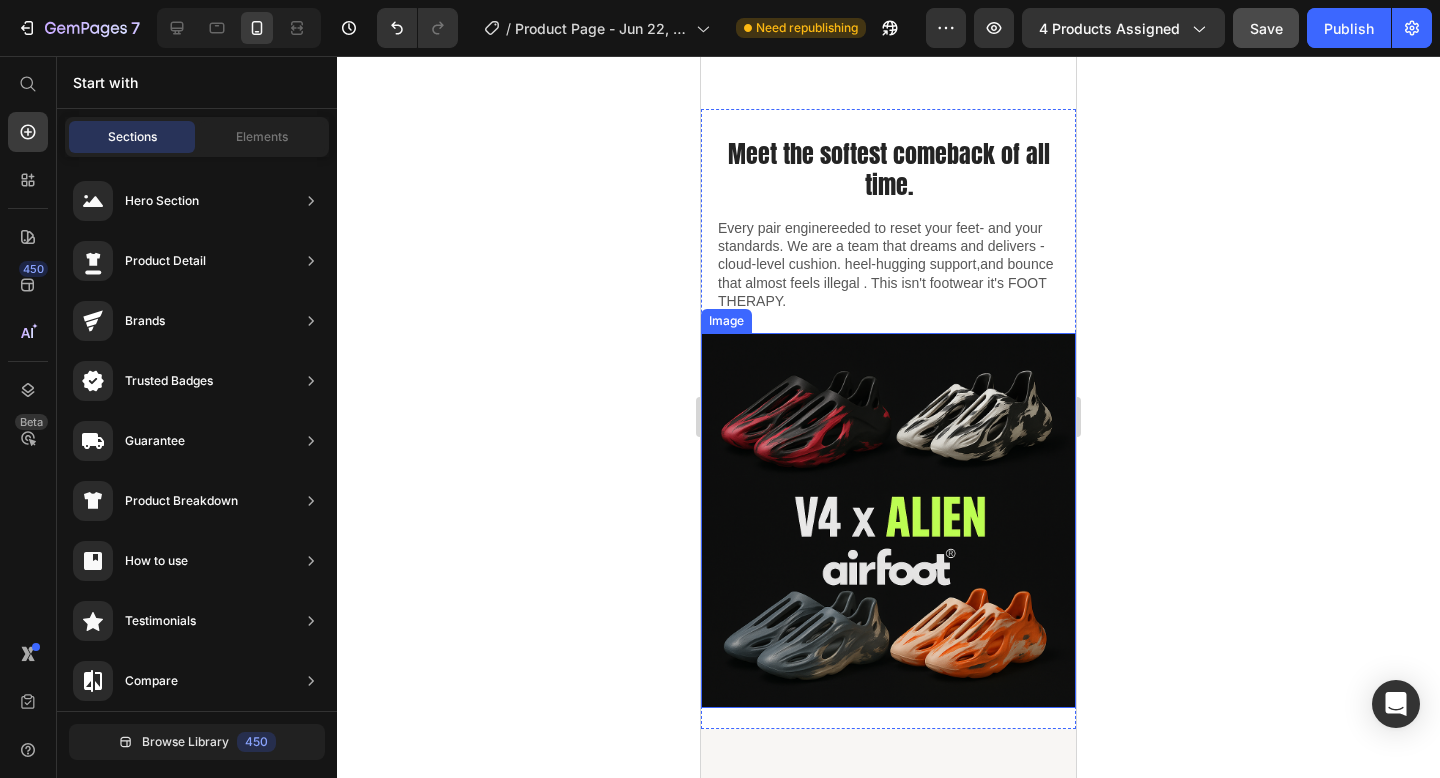 scroll, scrollTop: 2734, scrollLeft: 0, axis: vertical 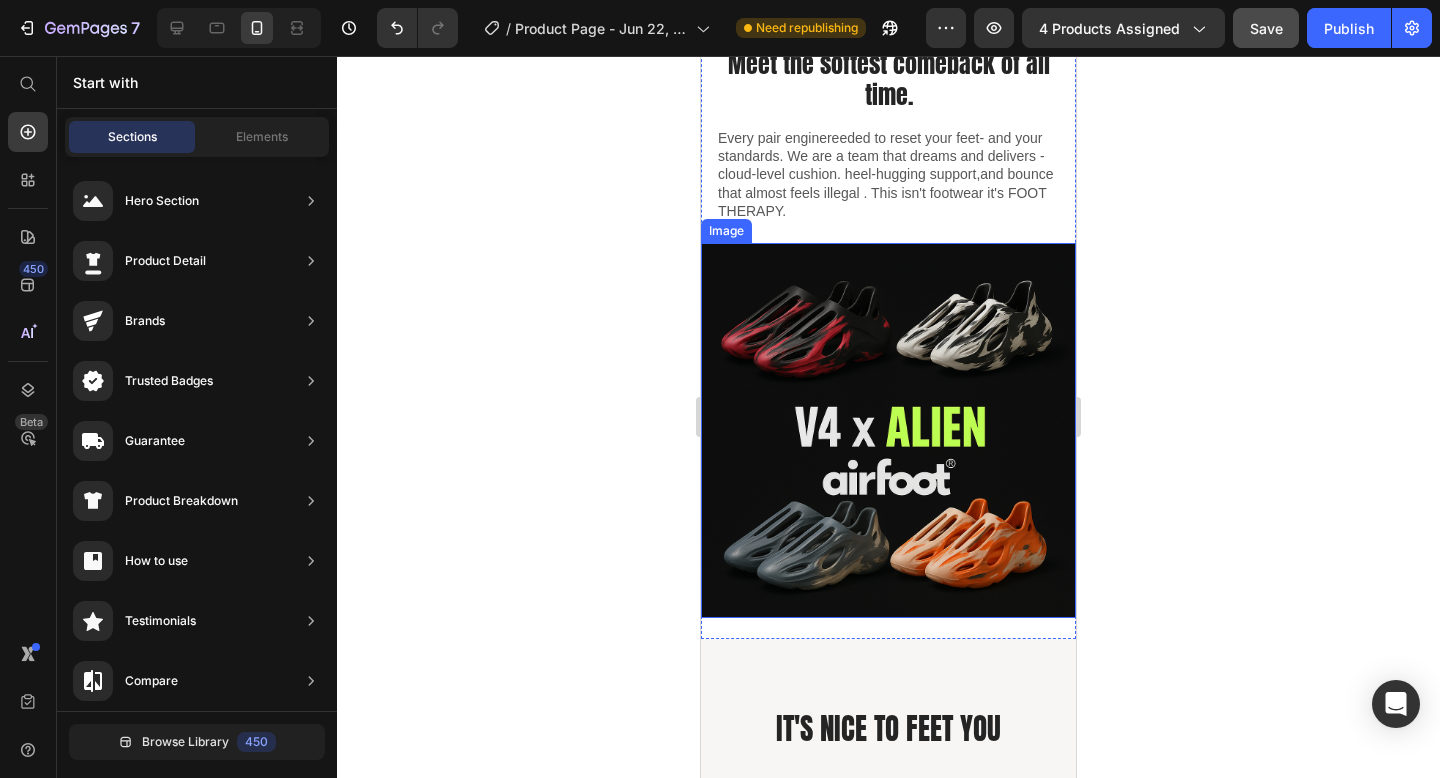 click at bounding box center [888, 430] 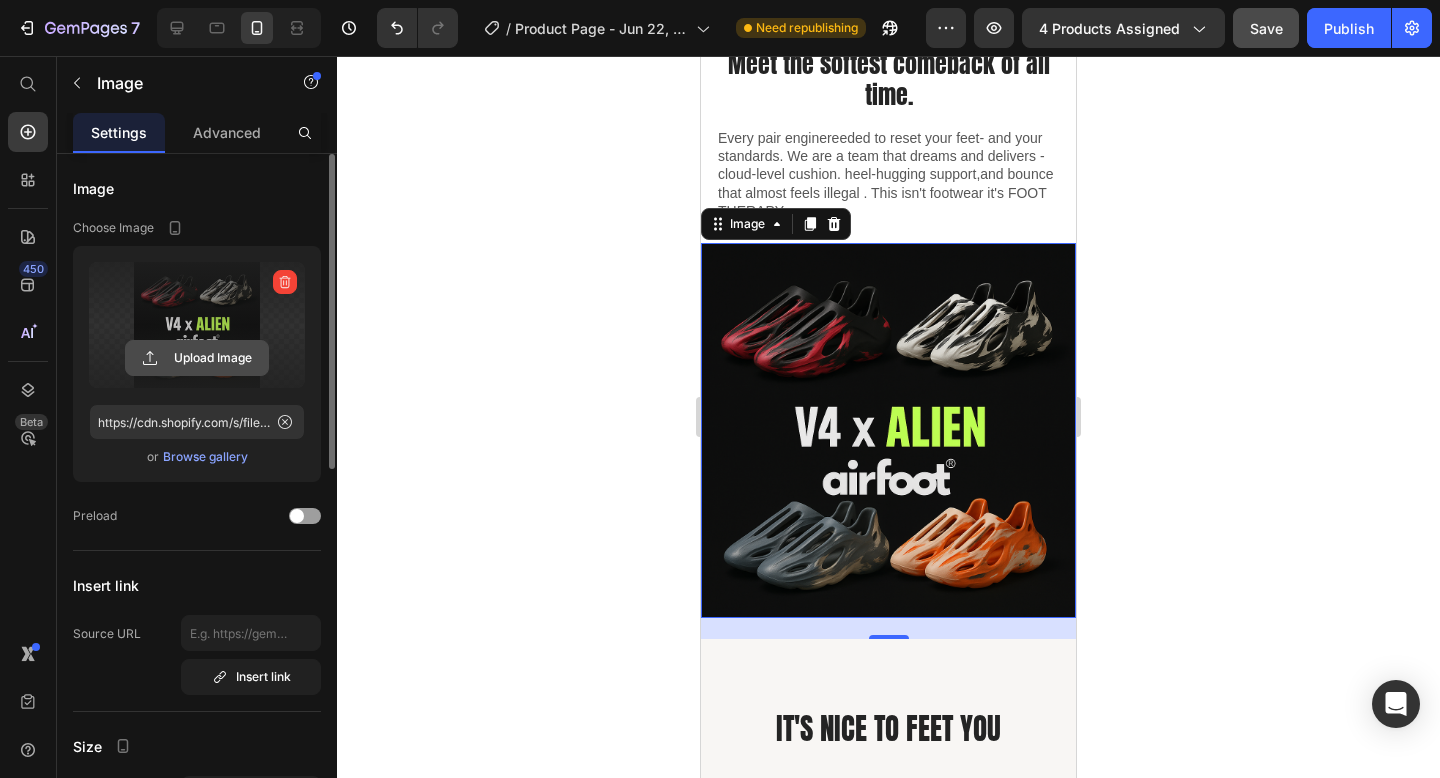 click 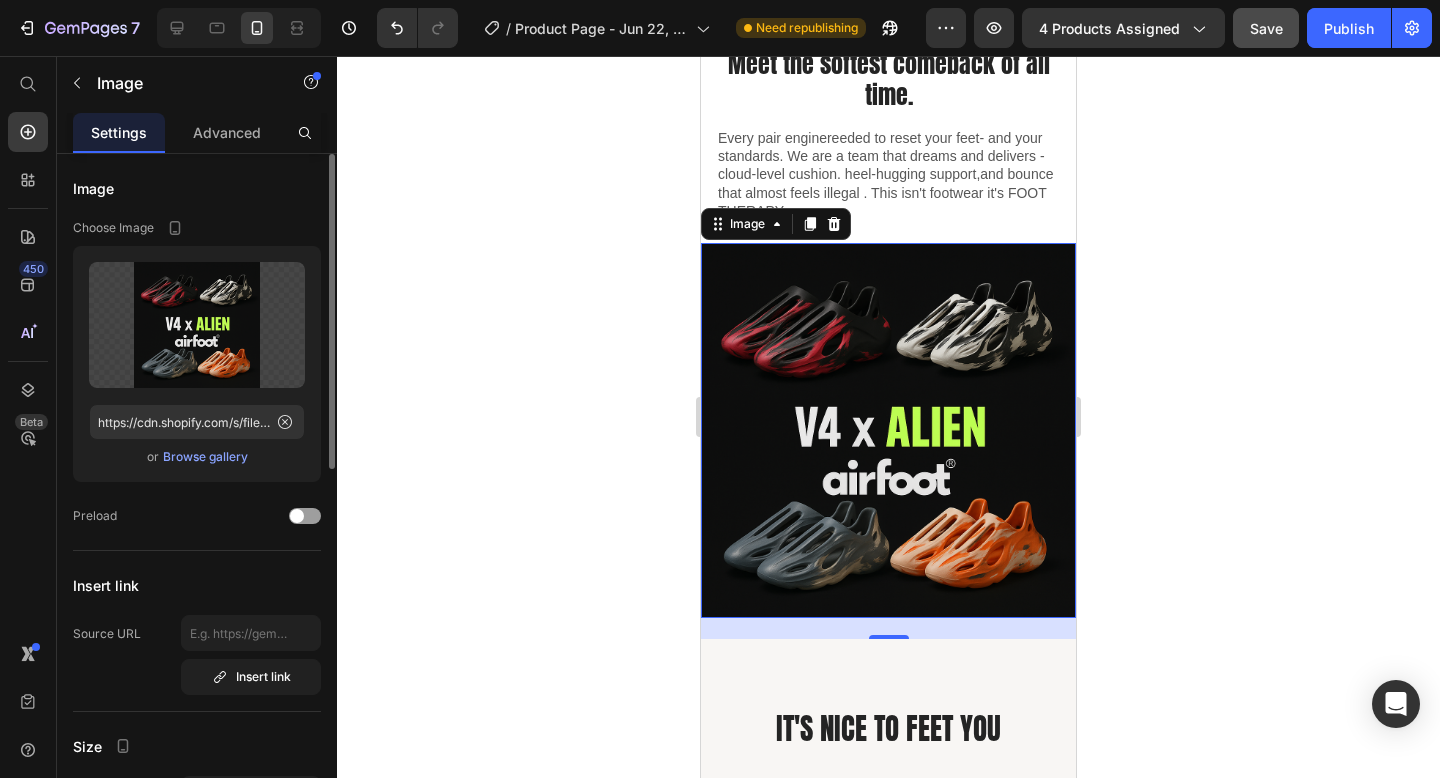 click on "Browse gallery" at bounding box center [205, 457] 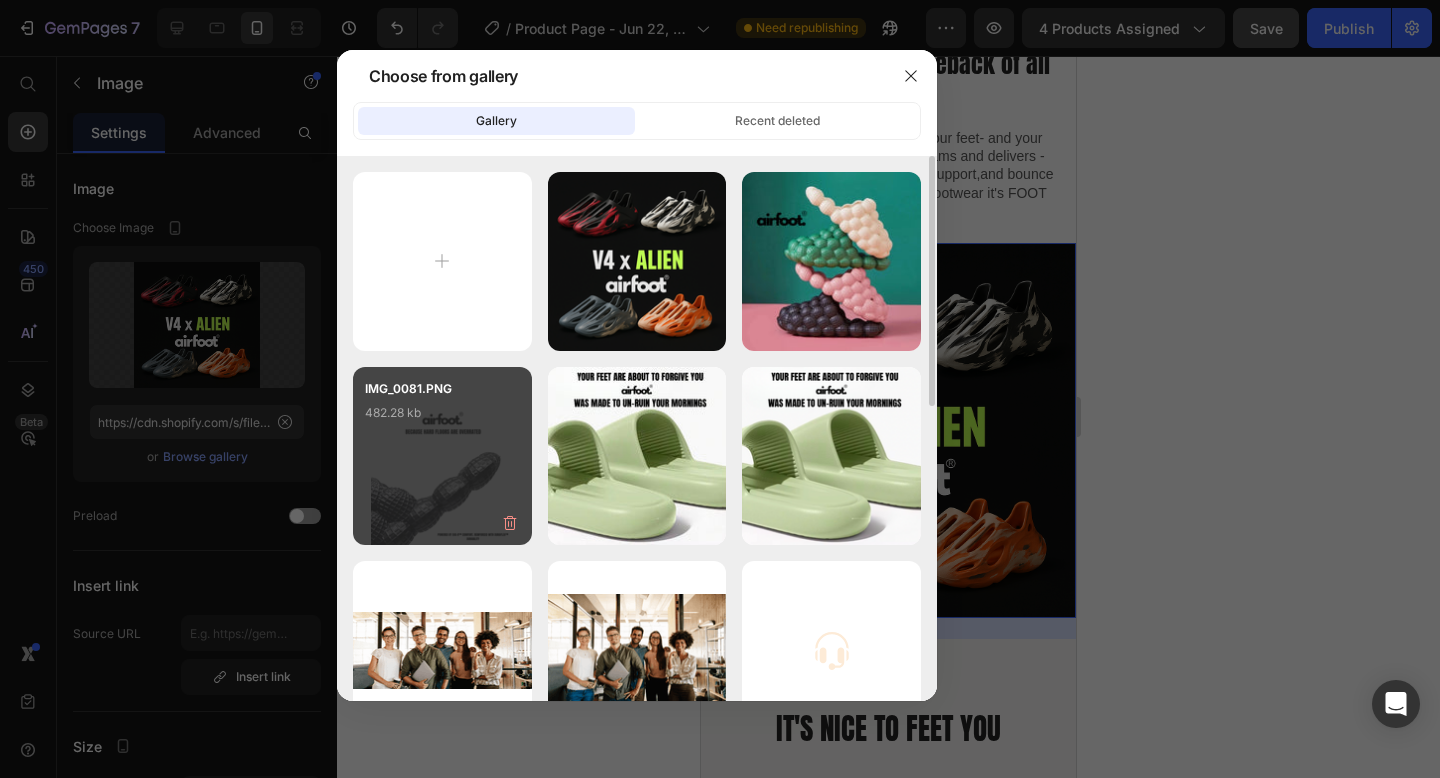 click on "IMG_0081.PNG 482.28 kb" at bounding box center (442, 419) 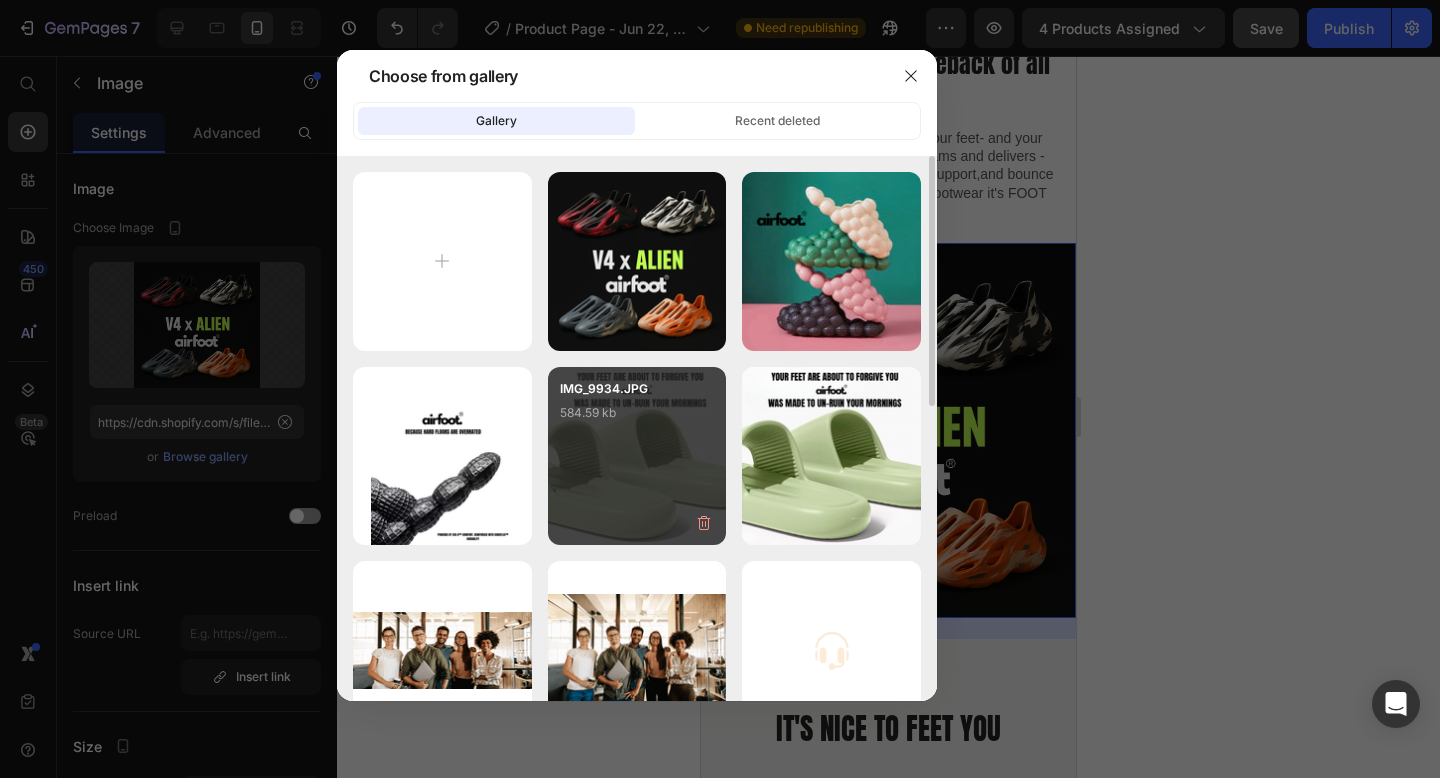 type on "https://cdn.shopify.com/s/files/1/0945/8388/2059/files/gempages_572225987614344416-a937b88f-0774-4e4e-892a-b64054191645.png" 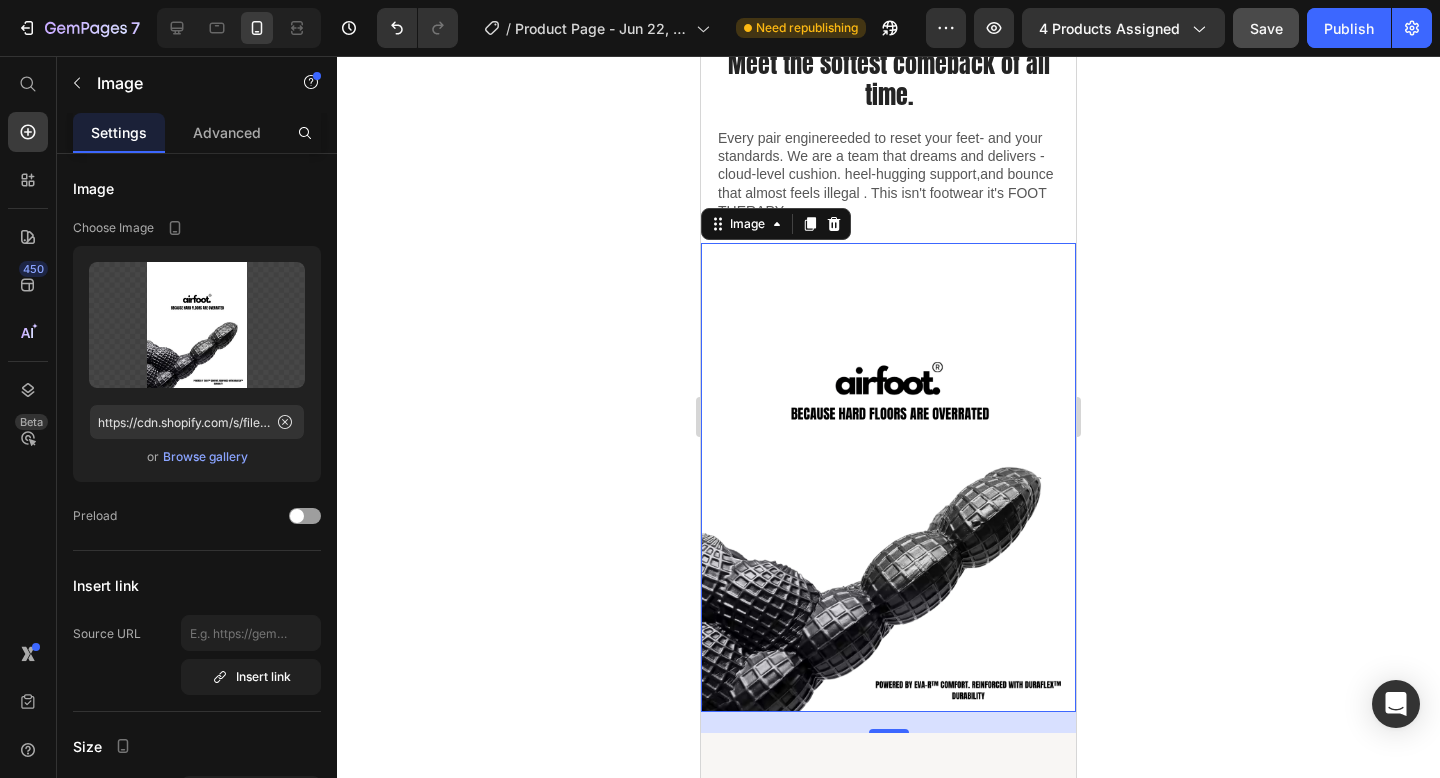 click 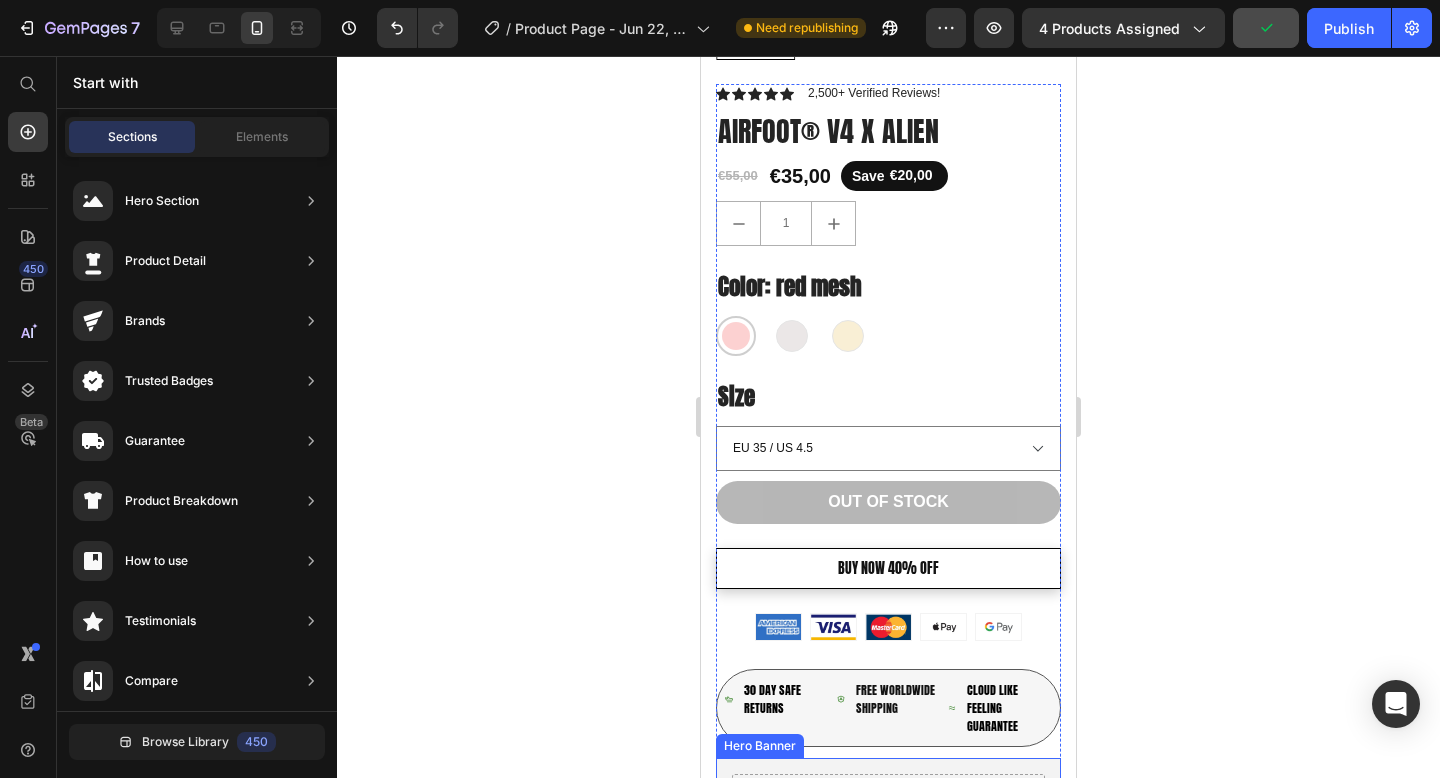scroll, scrollTop: 664, scrollLeft: 0, axis: vertical 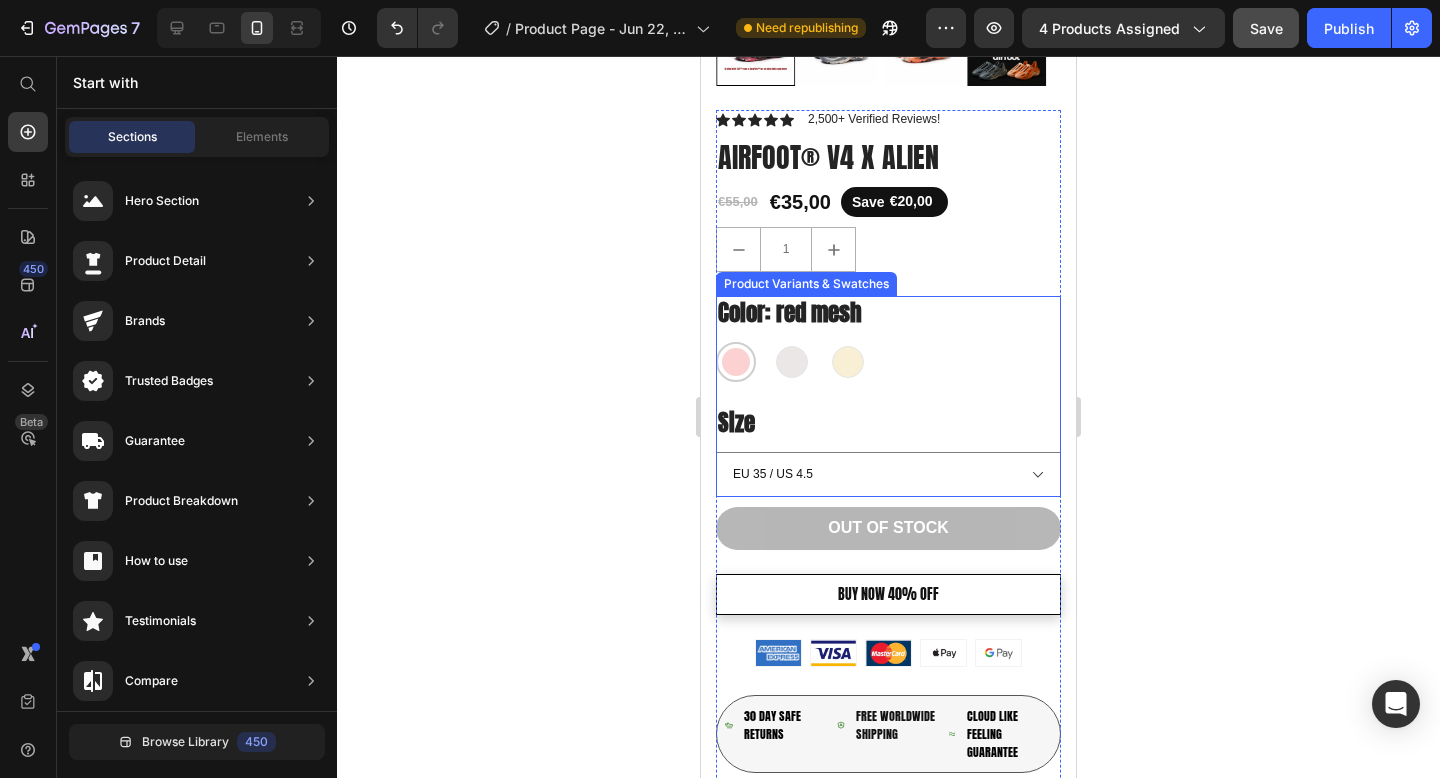 click on "red mesh red mesh washed gray washed gray desert camo desert camo" at bounding box center [888, 362] 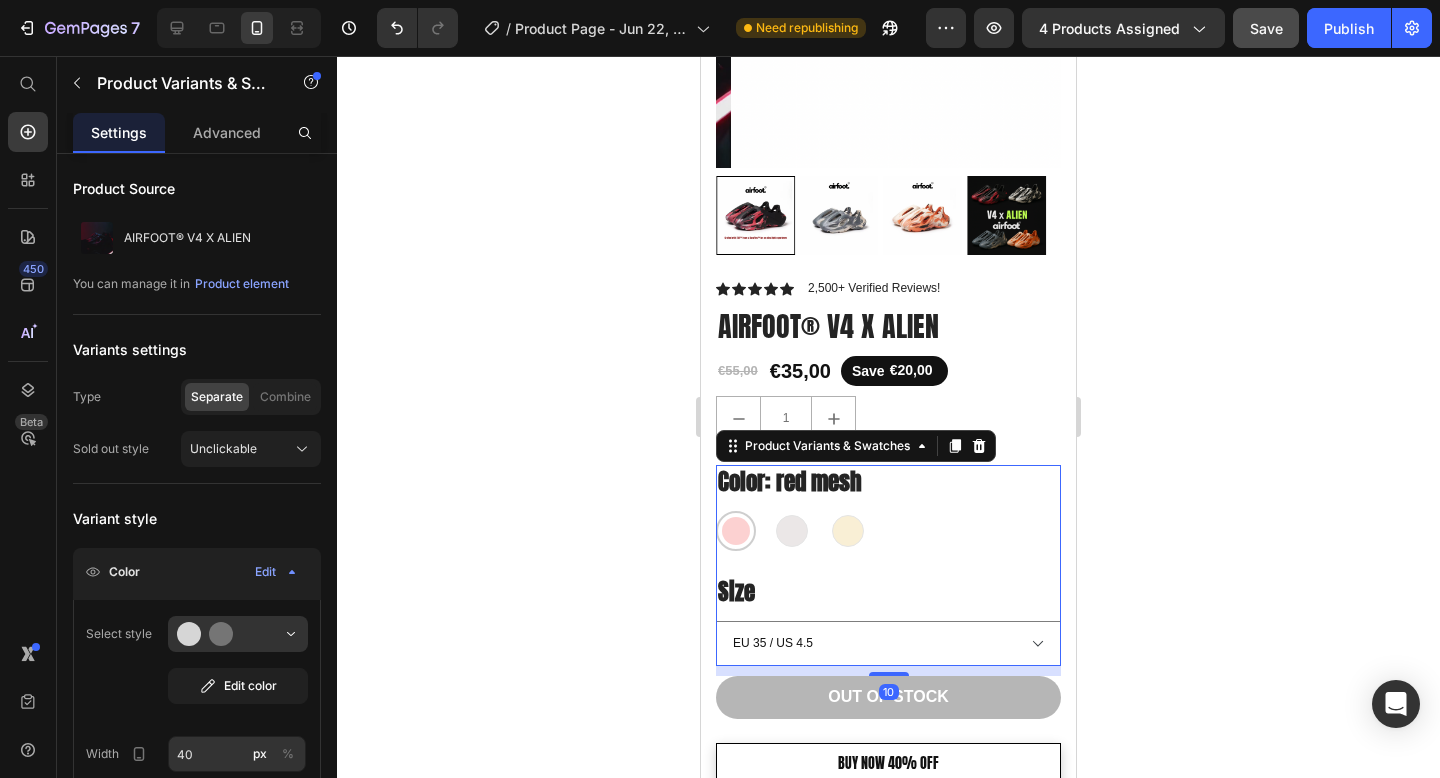 scroll, scrollTop: 475, scrollLeft: 0, axis: vertical 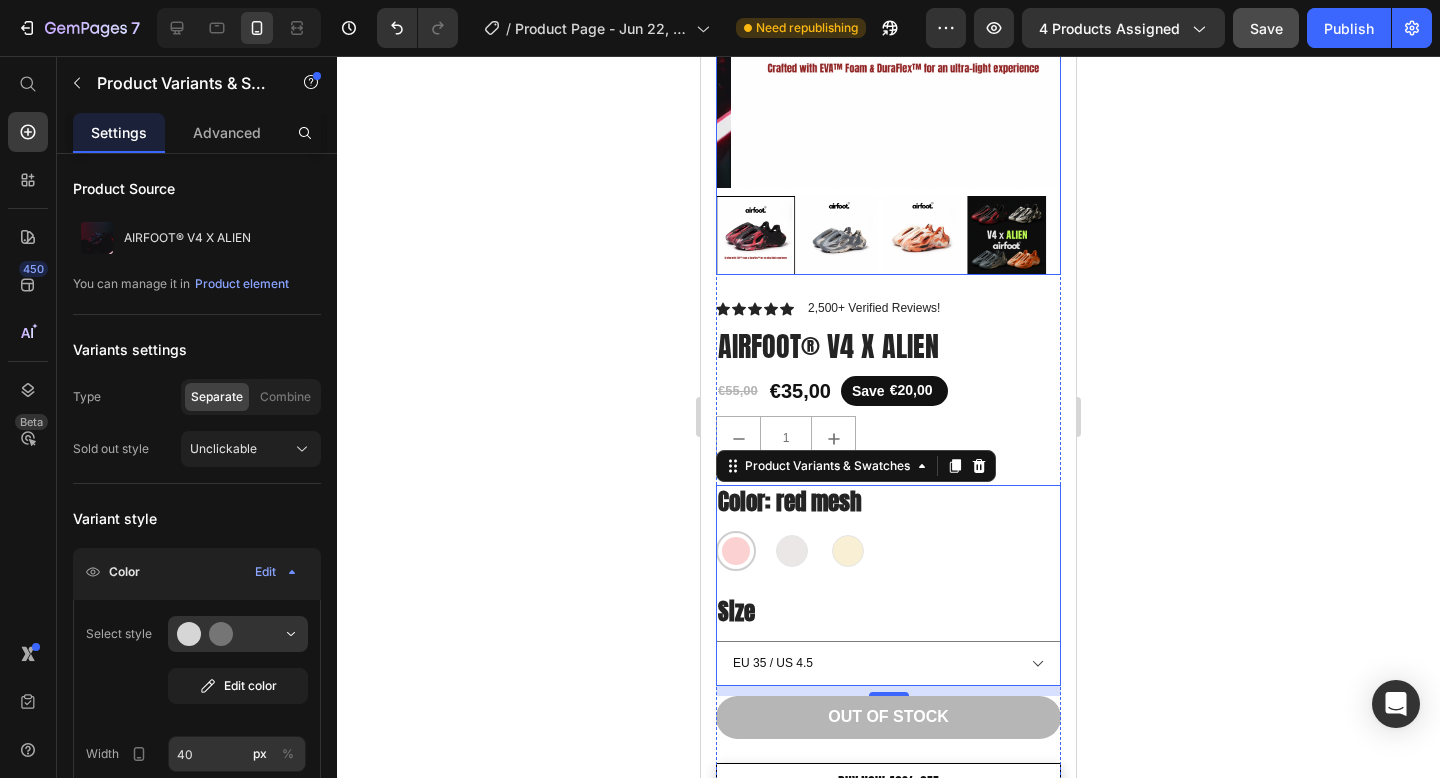 click at bounding box center (839, 235) 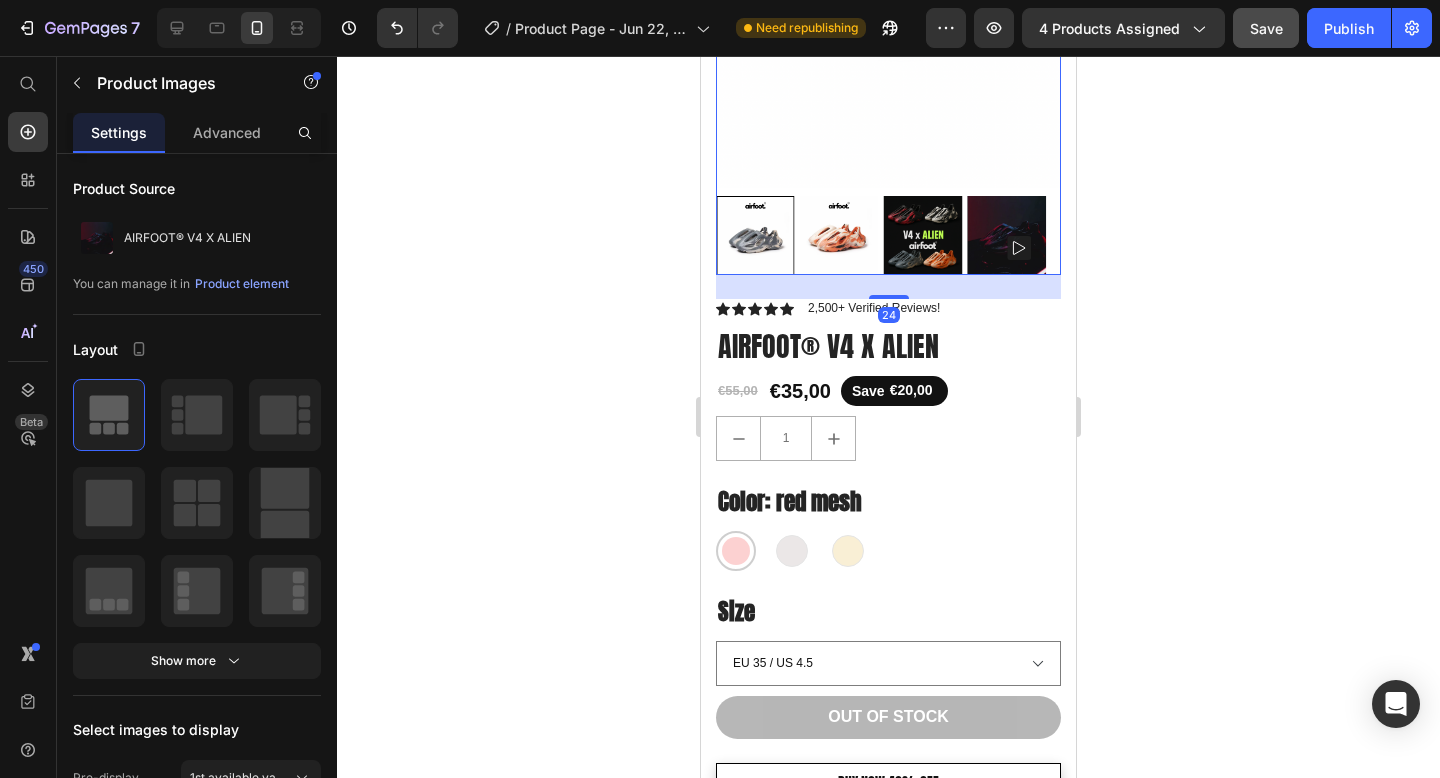 click at bounding box center (839, 235) 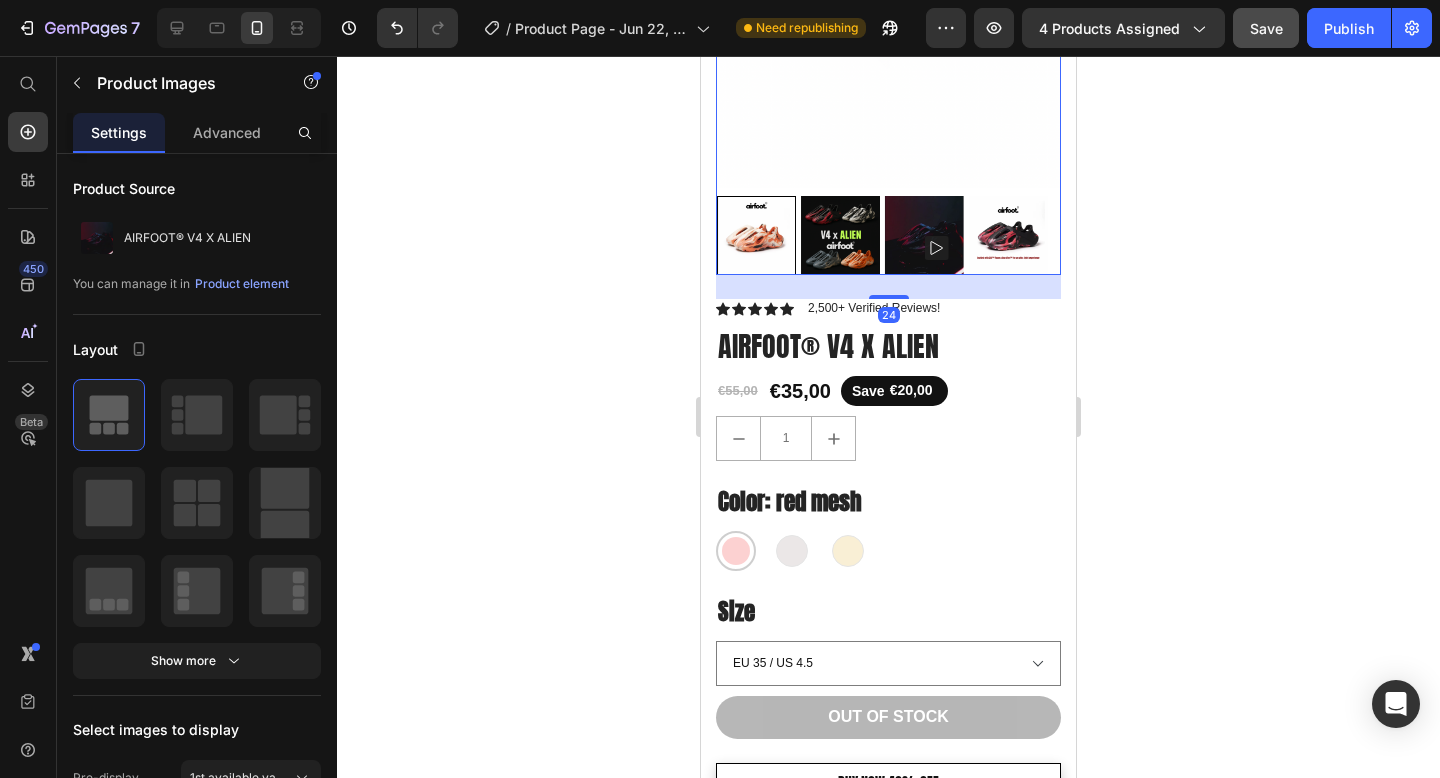 click at bounding box center [840, 235] 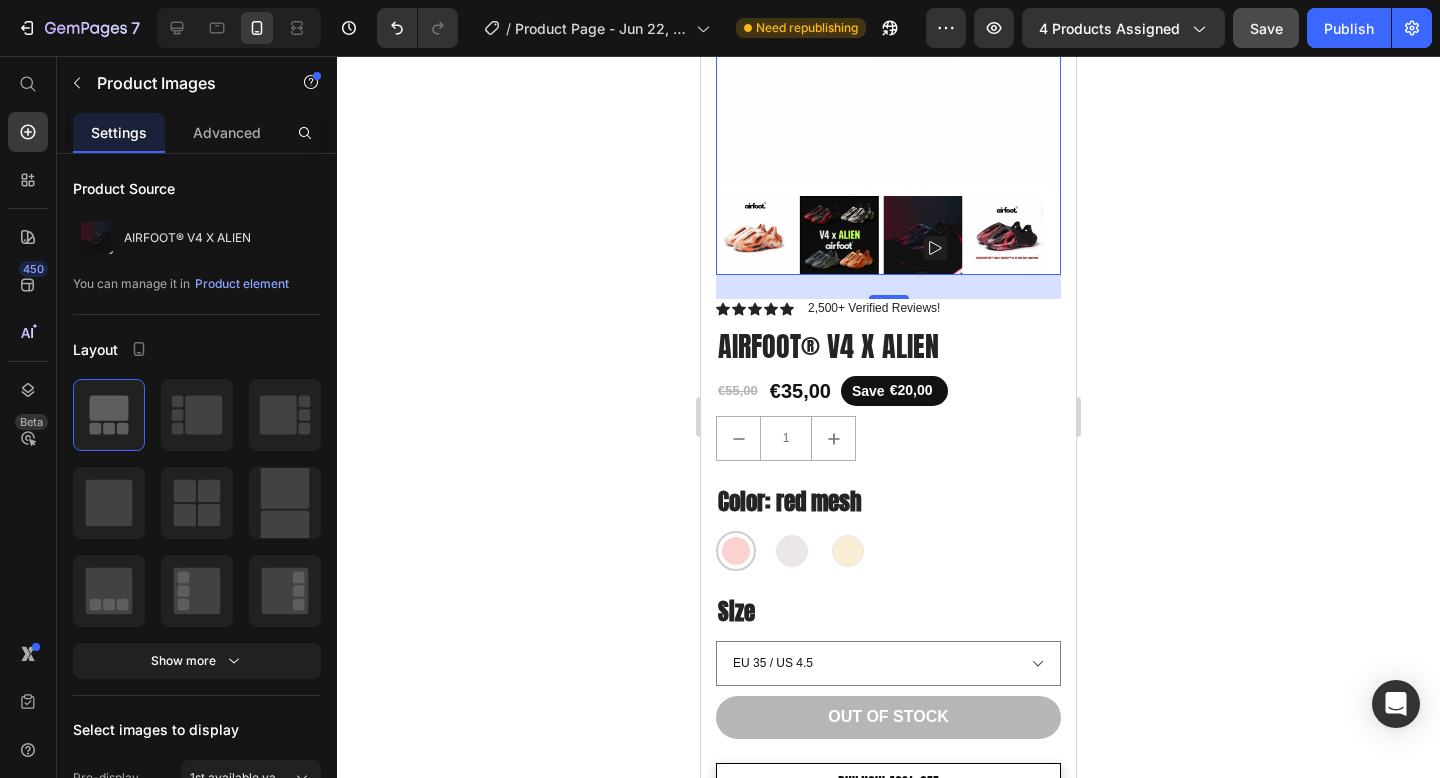 click at bounding box center (755, 235) 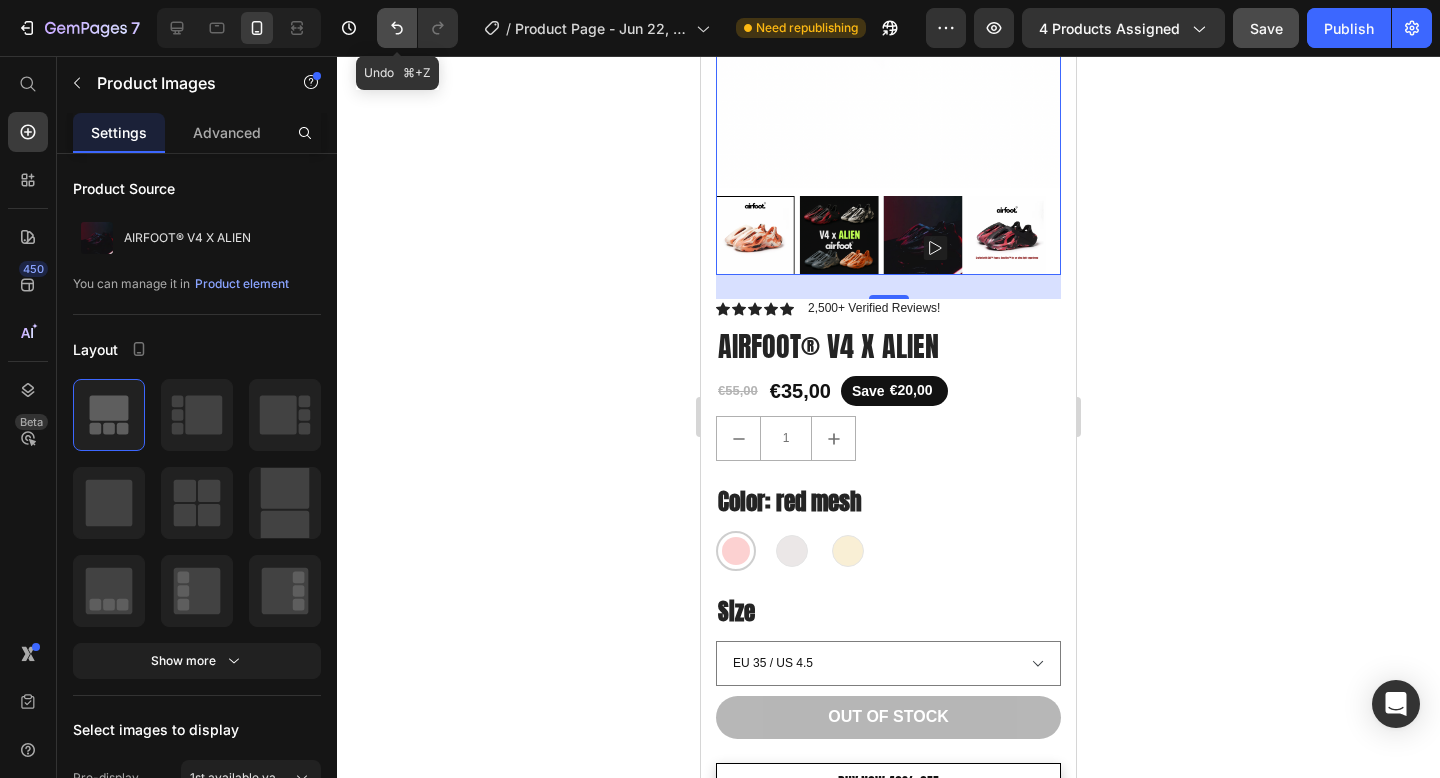 click 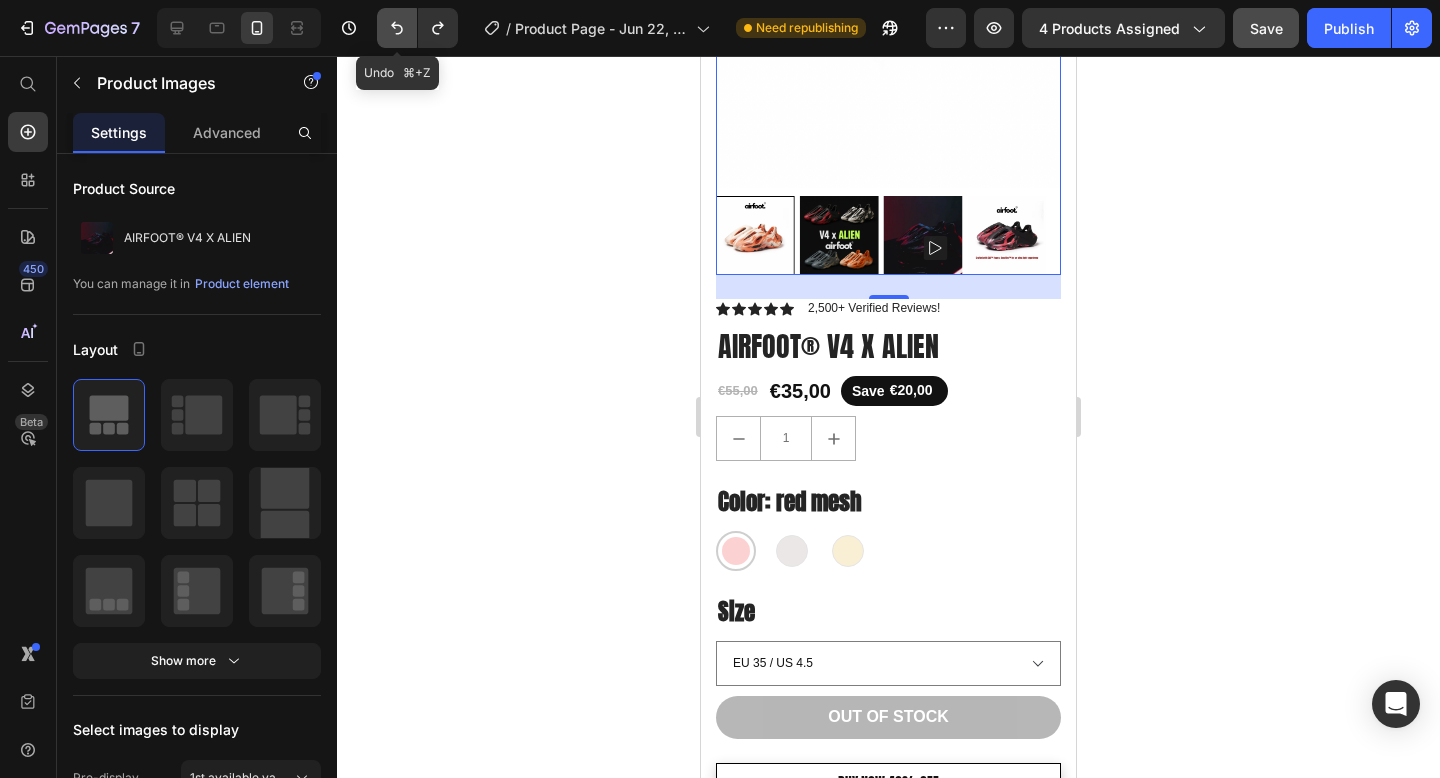 click 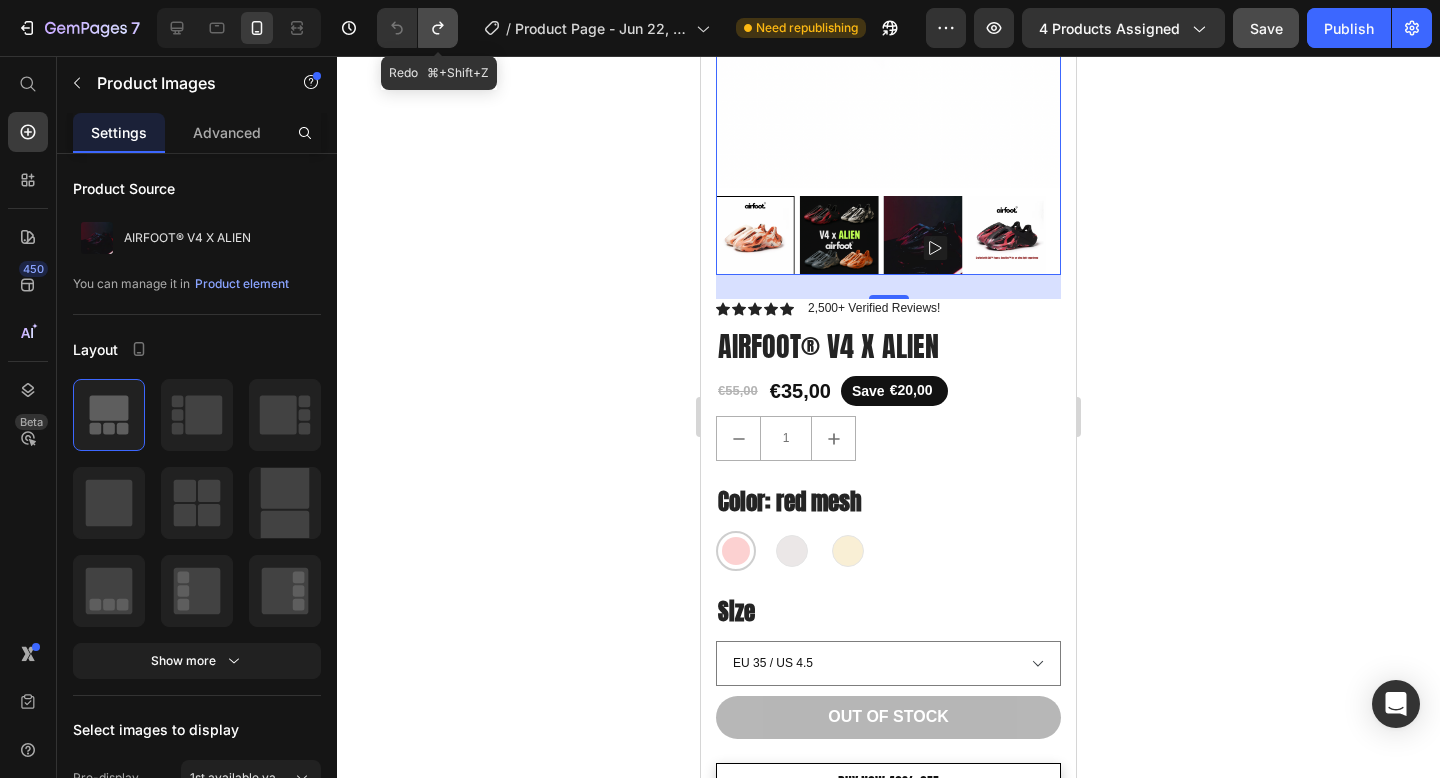 click 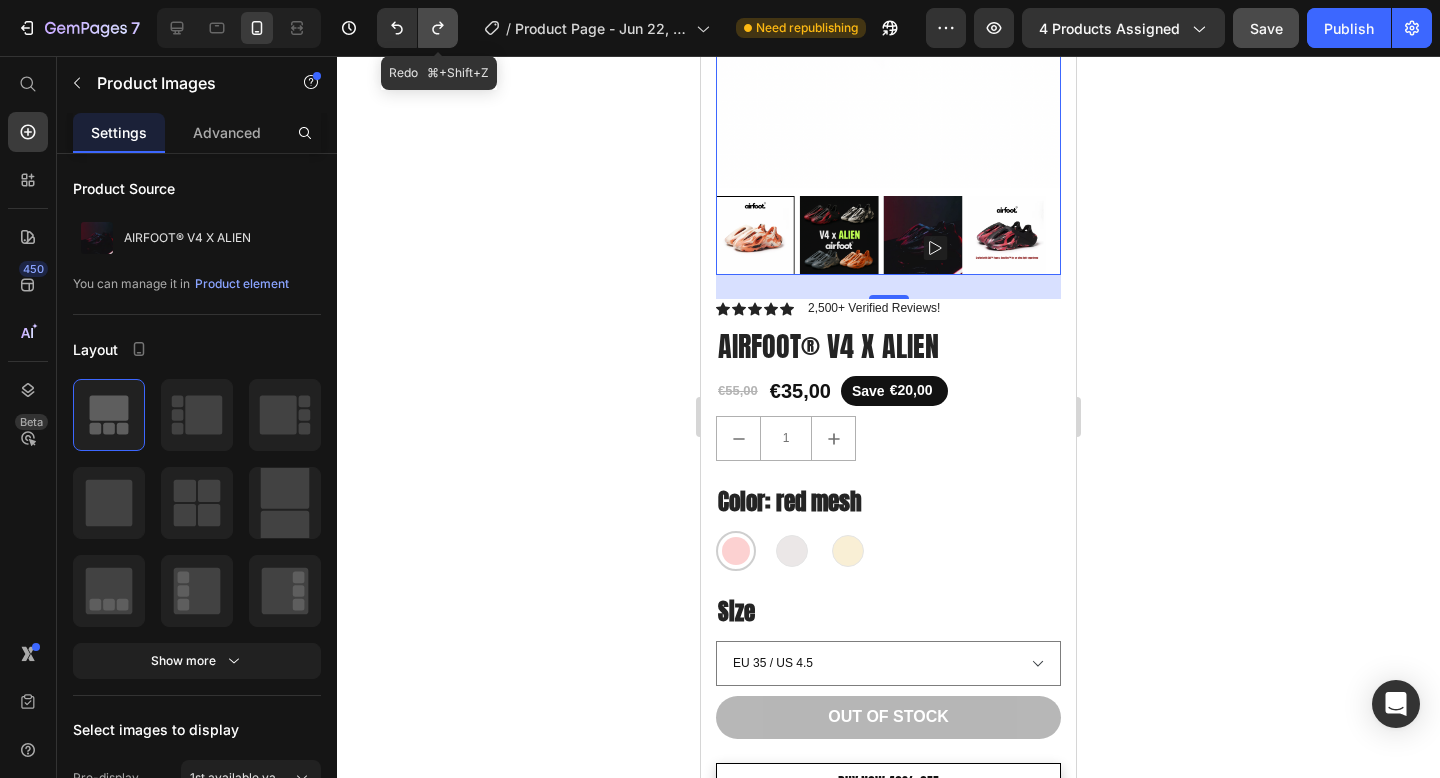 click 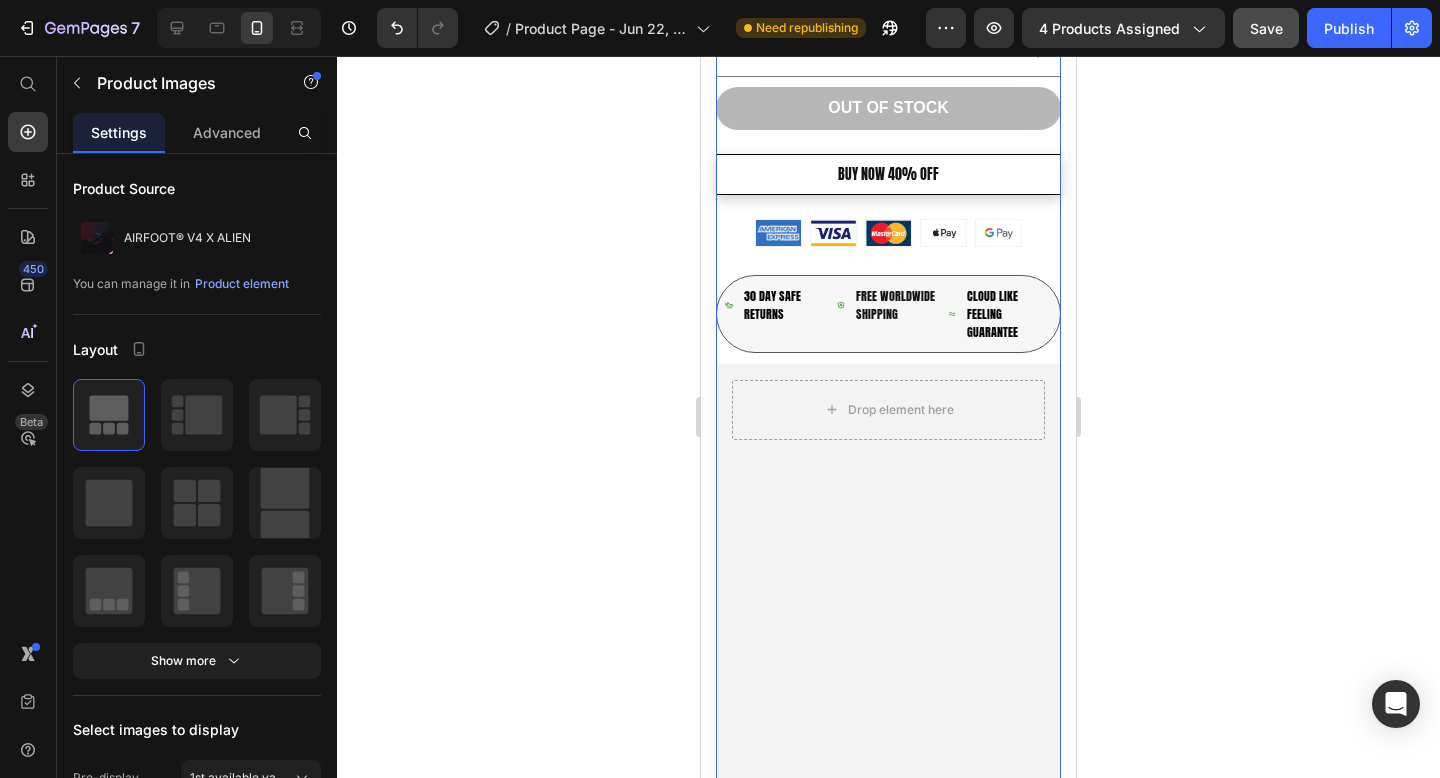 scroll, scrollTop: 966, scrollLeft: 0, axis: vertical 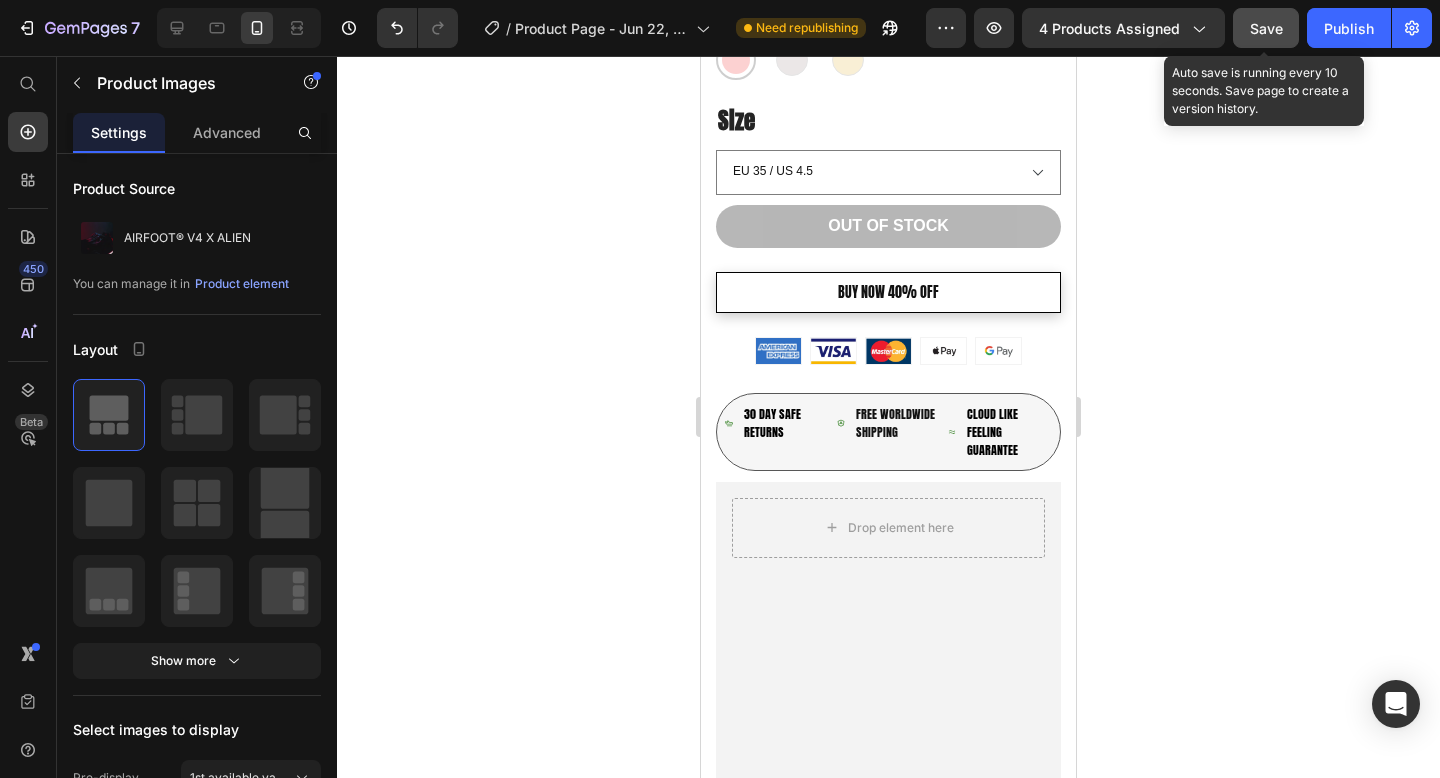 click on "Save" at bounding box center (1266, 28) 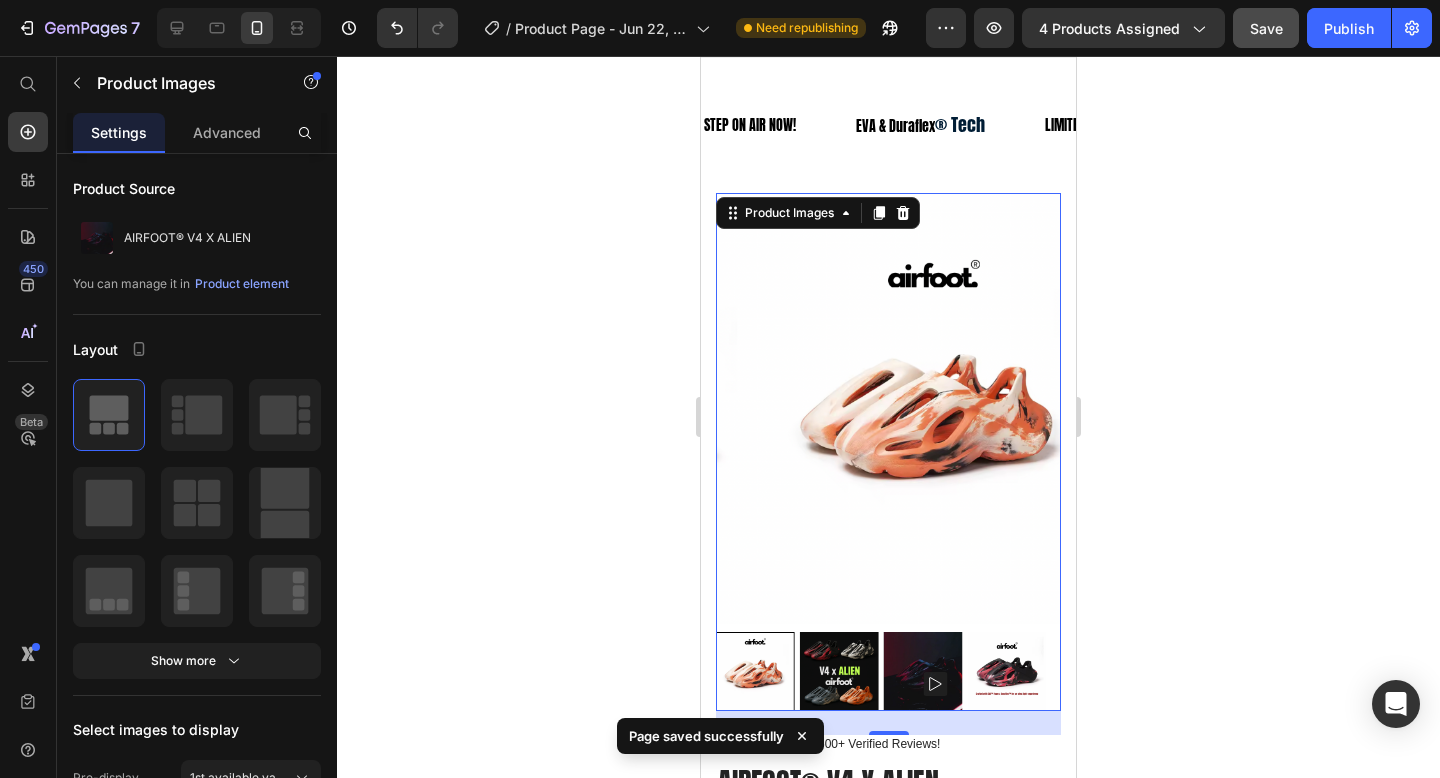scroll, scrollTop: 0, scrollLeft: 0, axis: both 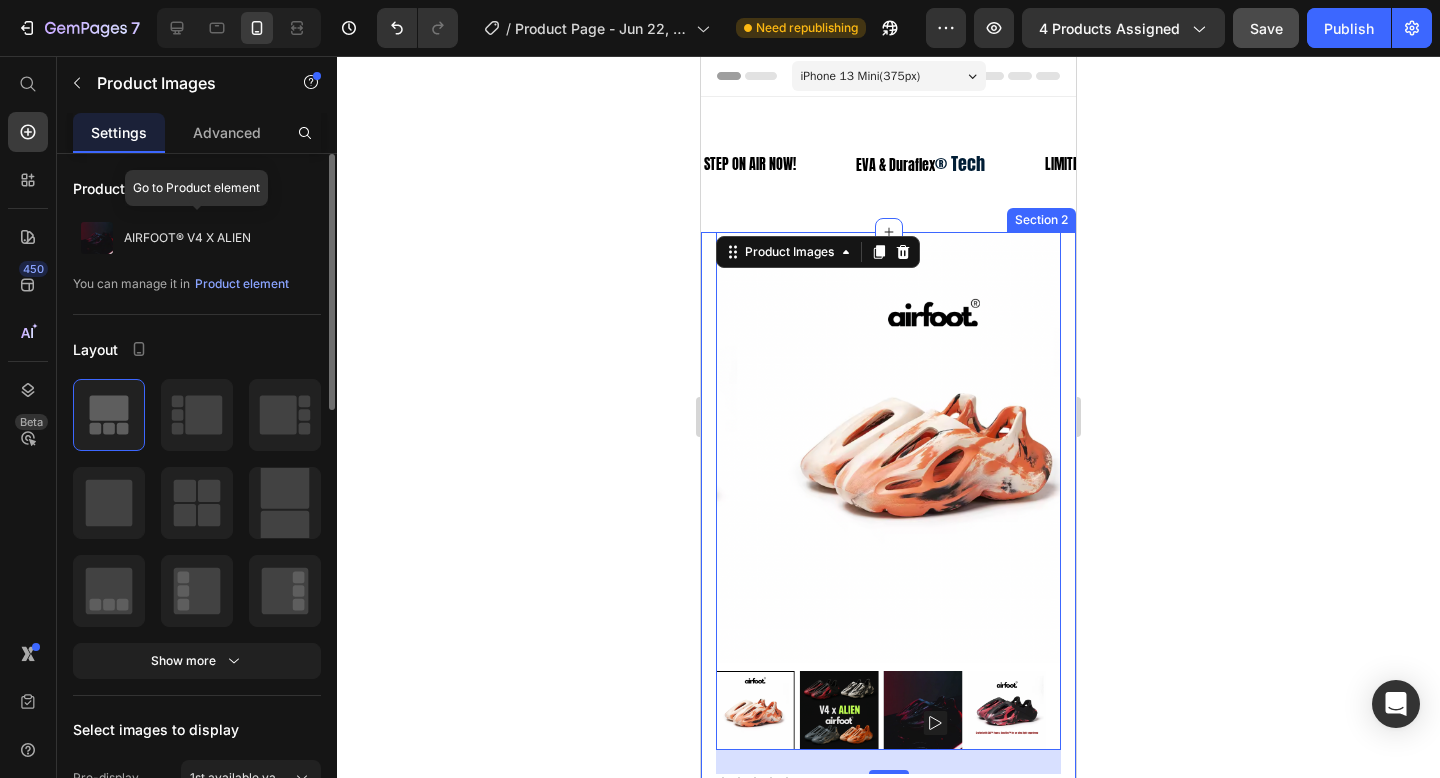 click on "Product Source" at bounding box center [197, 188] 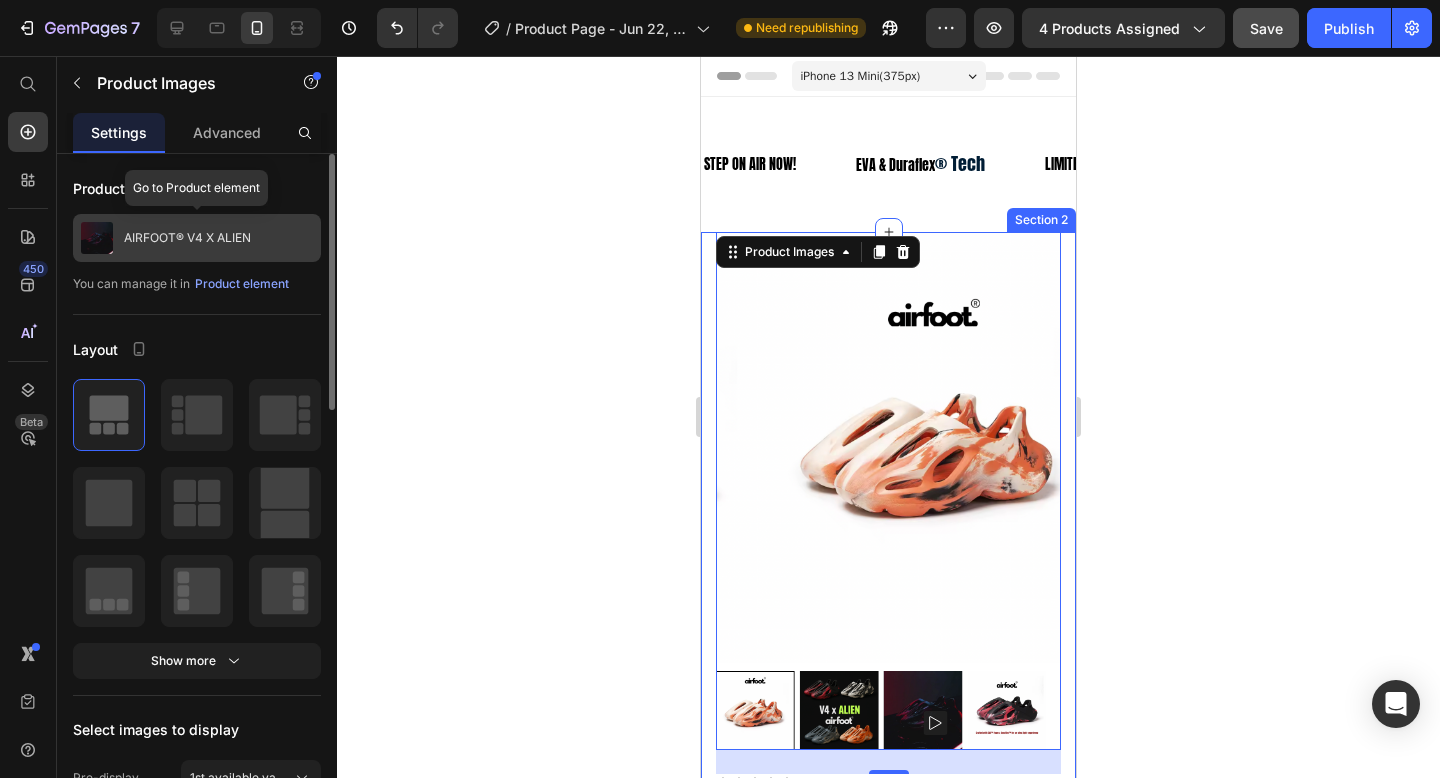 click on "AIRFOOT® V4 X ALIEN" at bounding box center [187, 238] 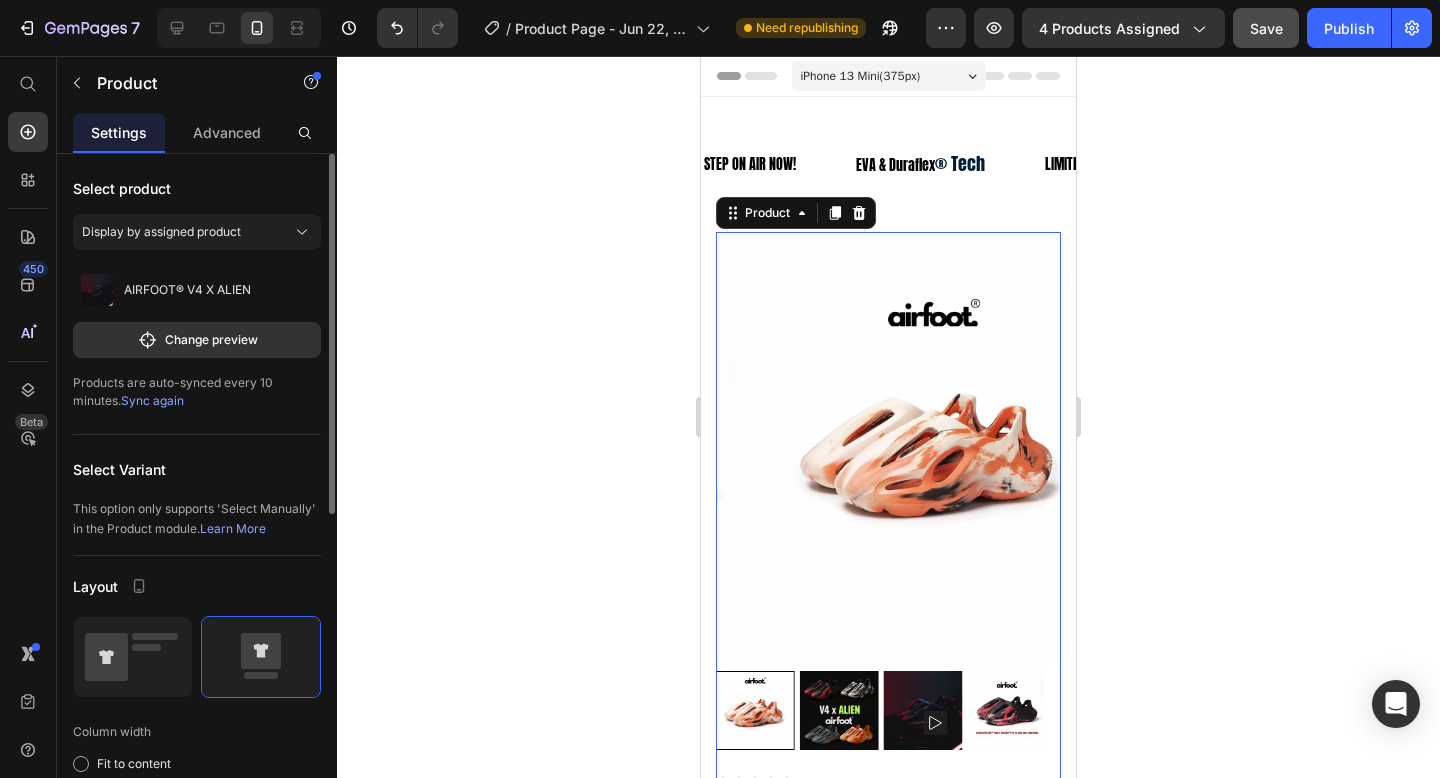 click on "Sync again" at bounding box center [152, 400] 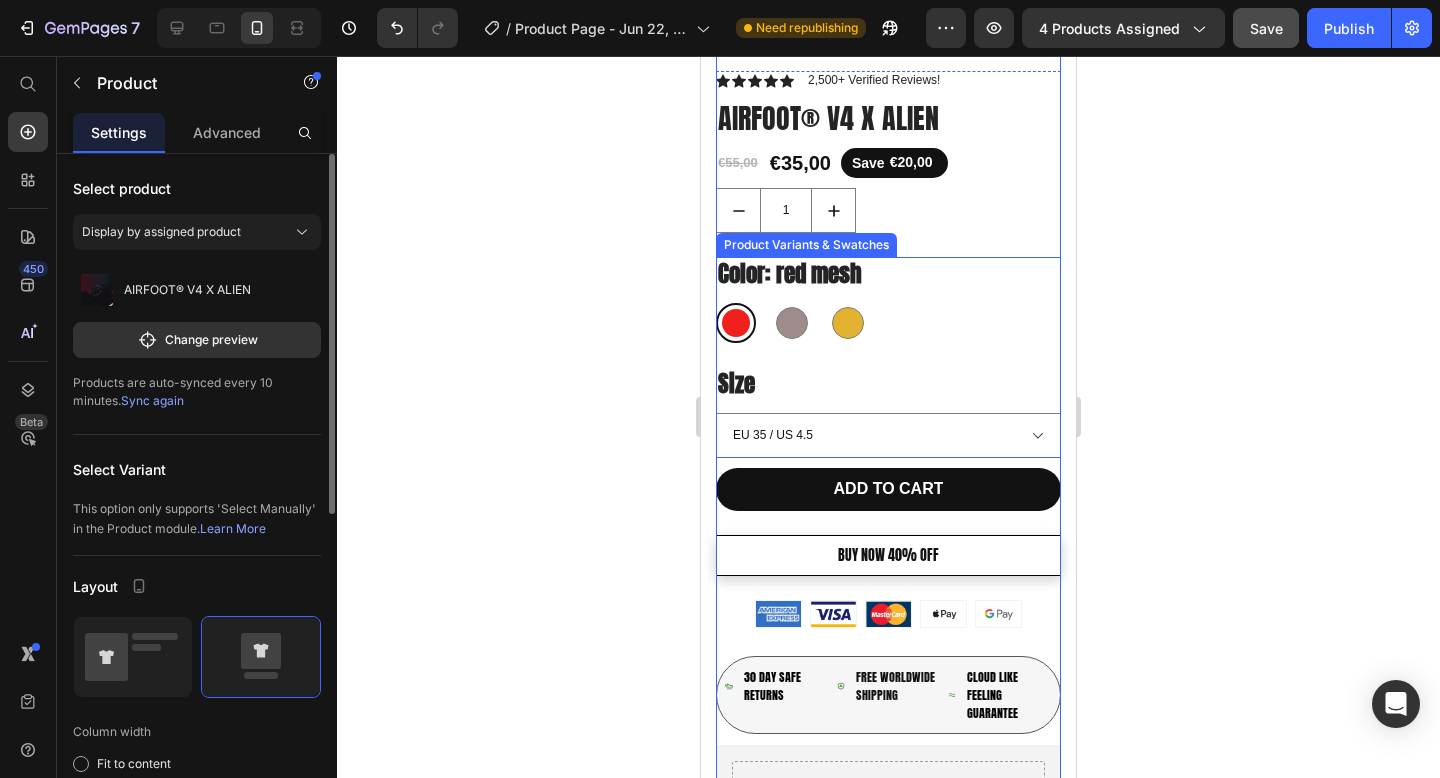 scroll, scrollTop: 293, scrollLeft: 0, axis: vertical 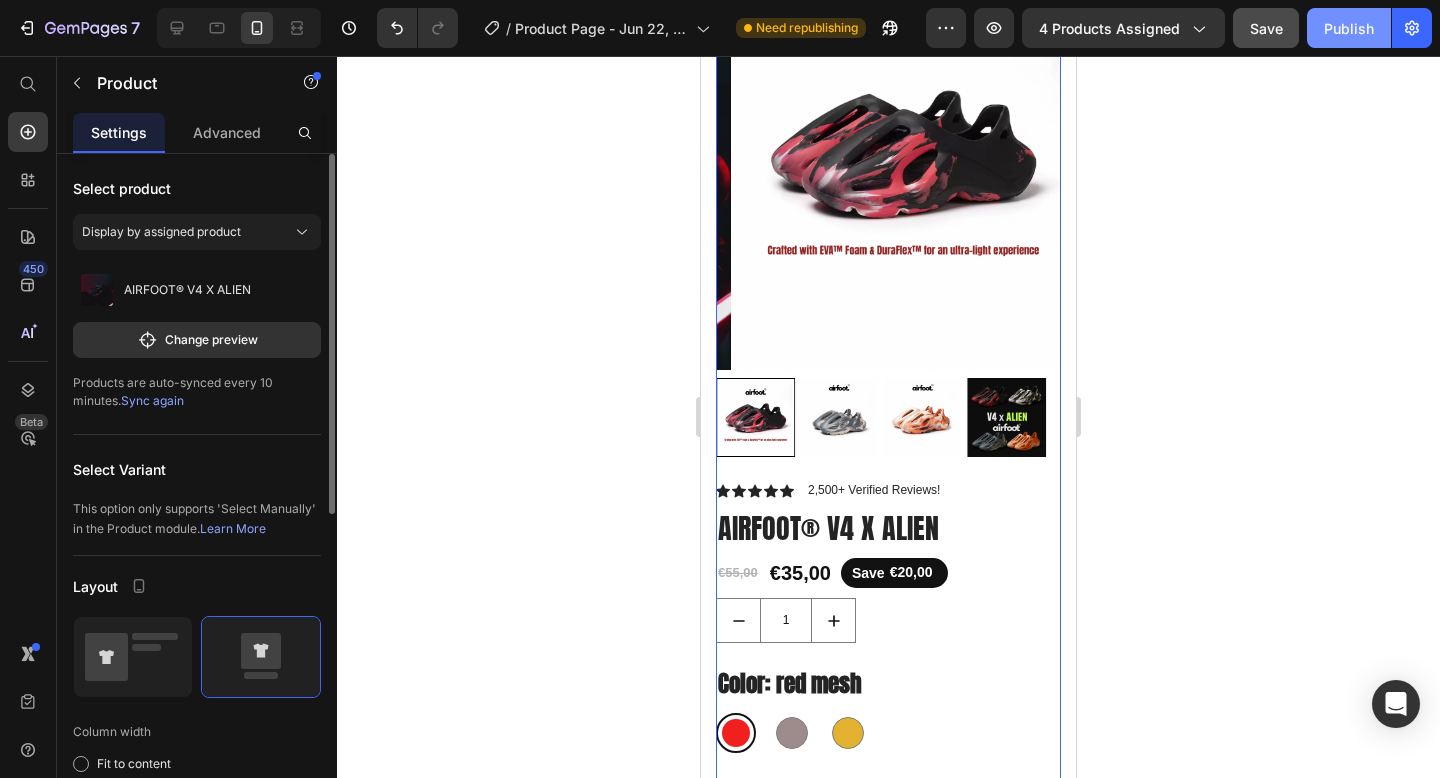 click on "Publish" at bounding box center (1349, 28) 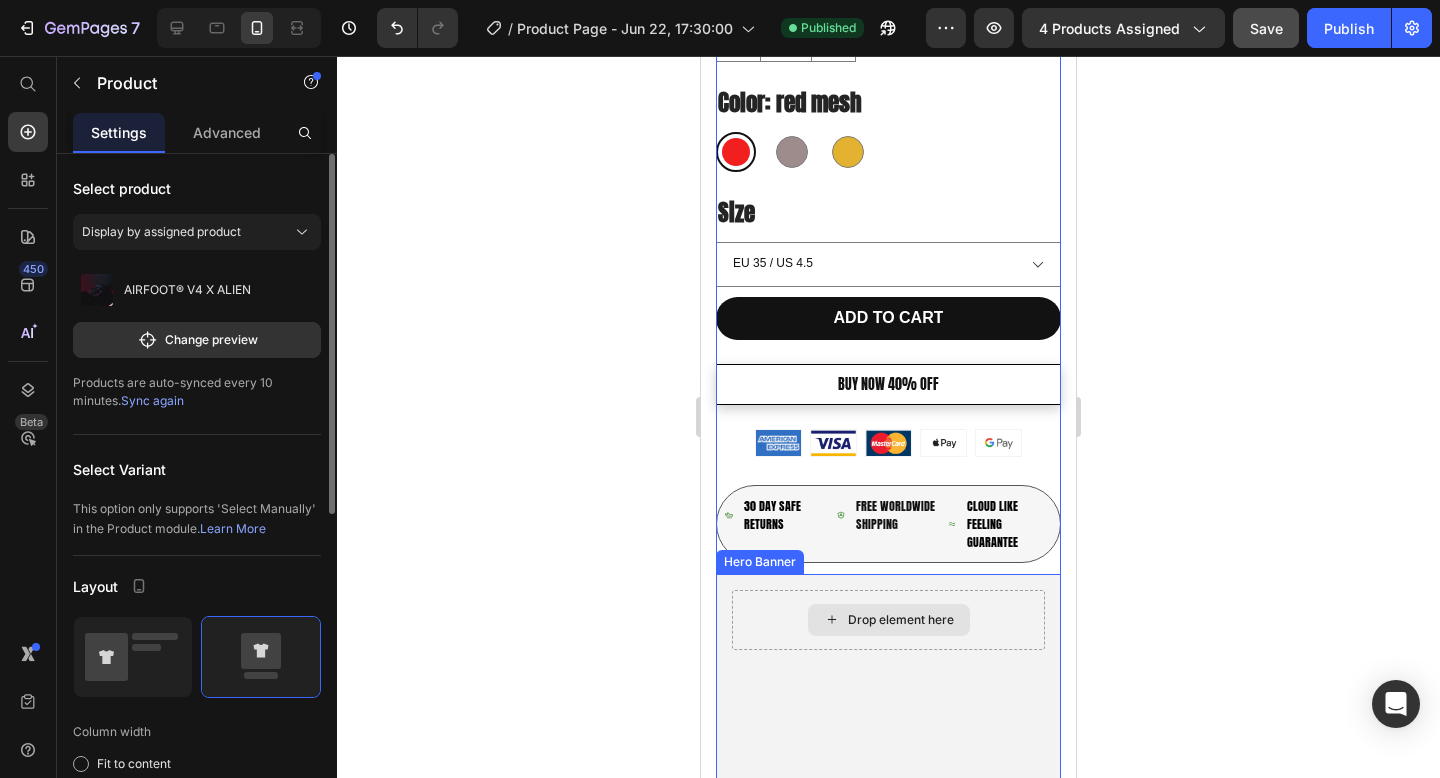 scroll, scrollTop: 1299, scrollLeft: 0, axis: vertical 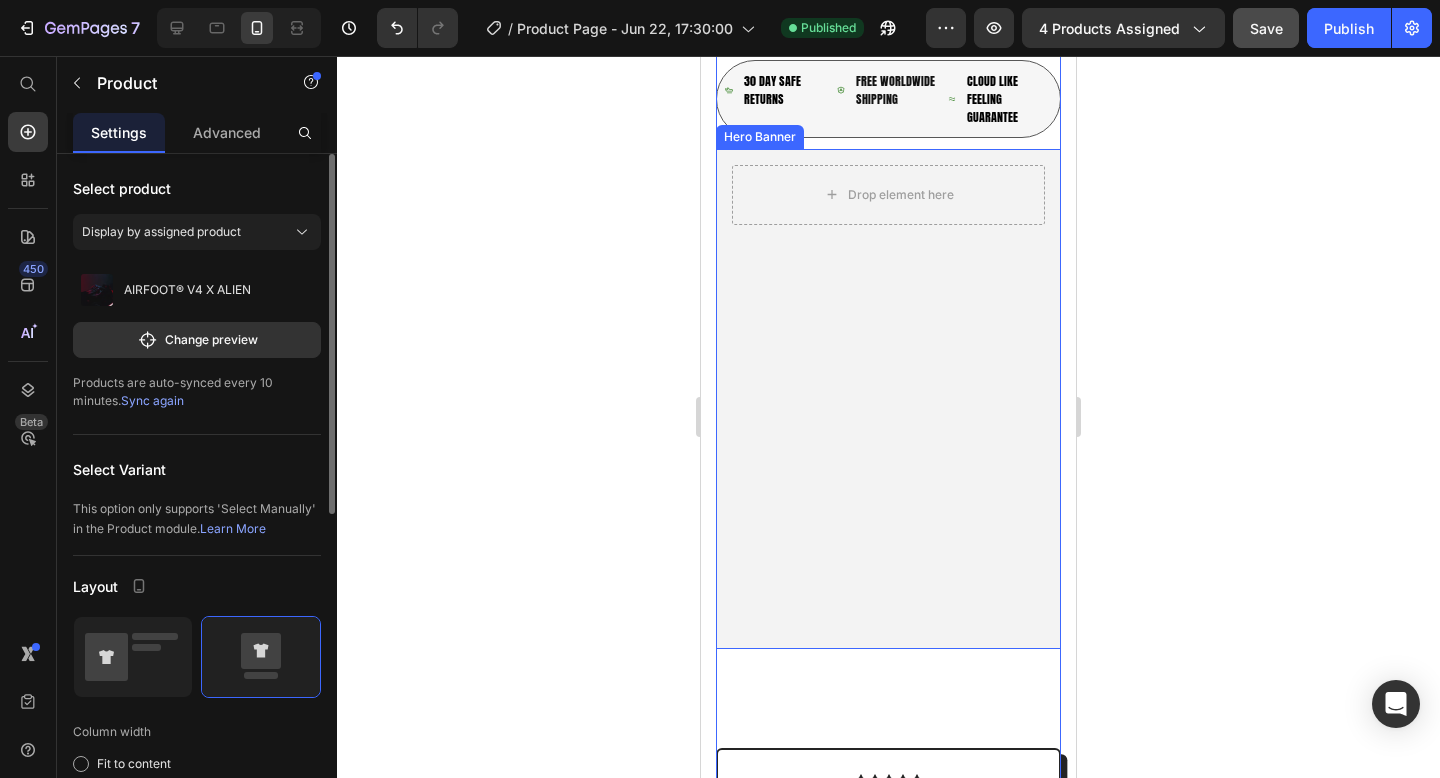 click at bounding box center [888, 399] 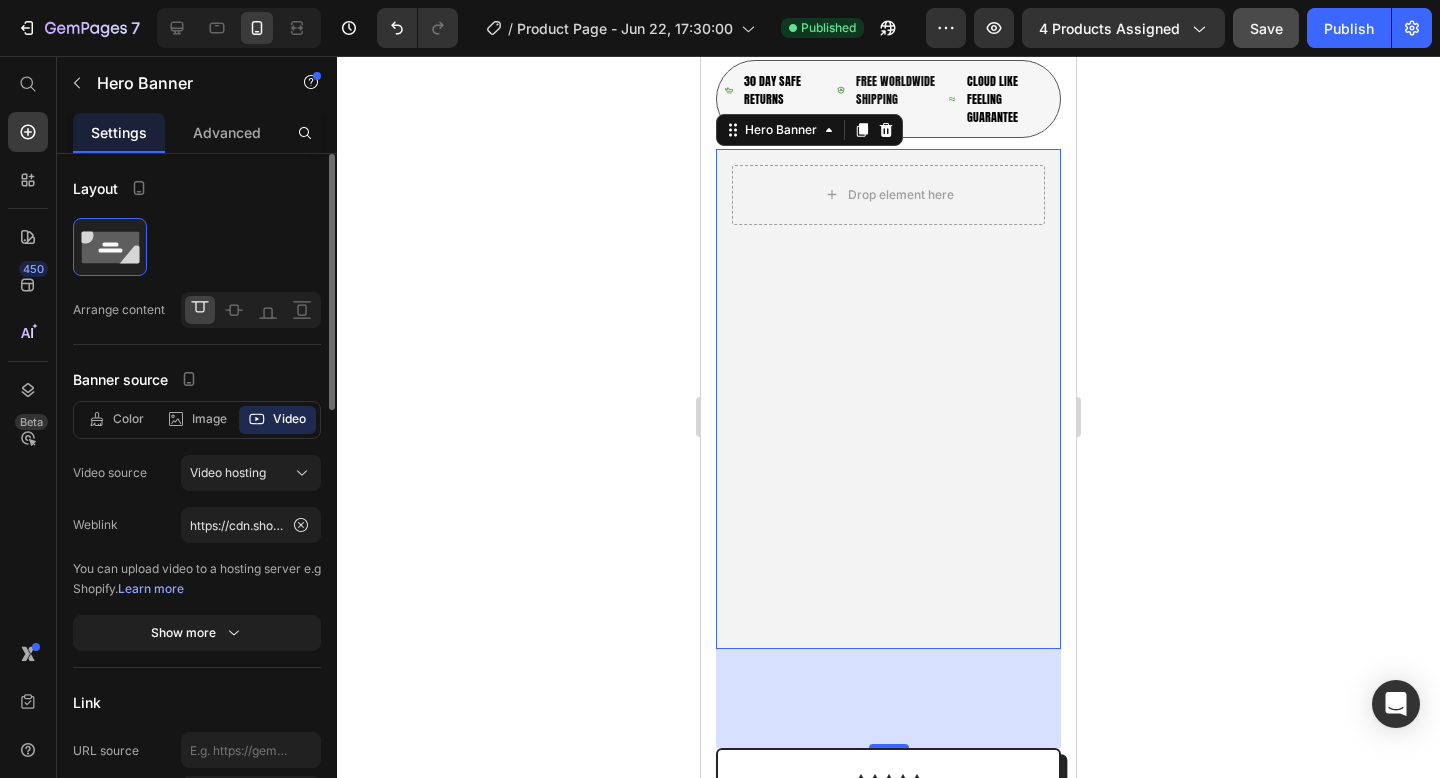 click at bounding box center (888, 399) 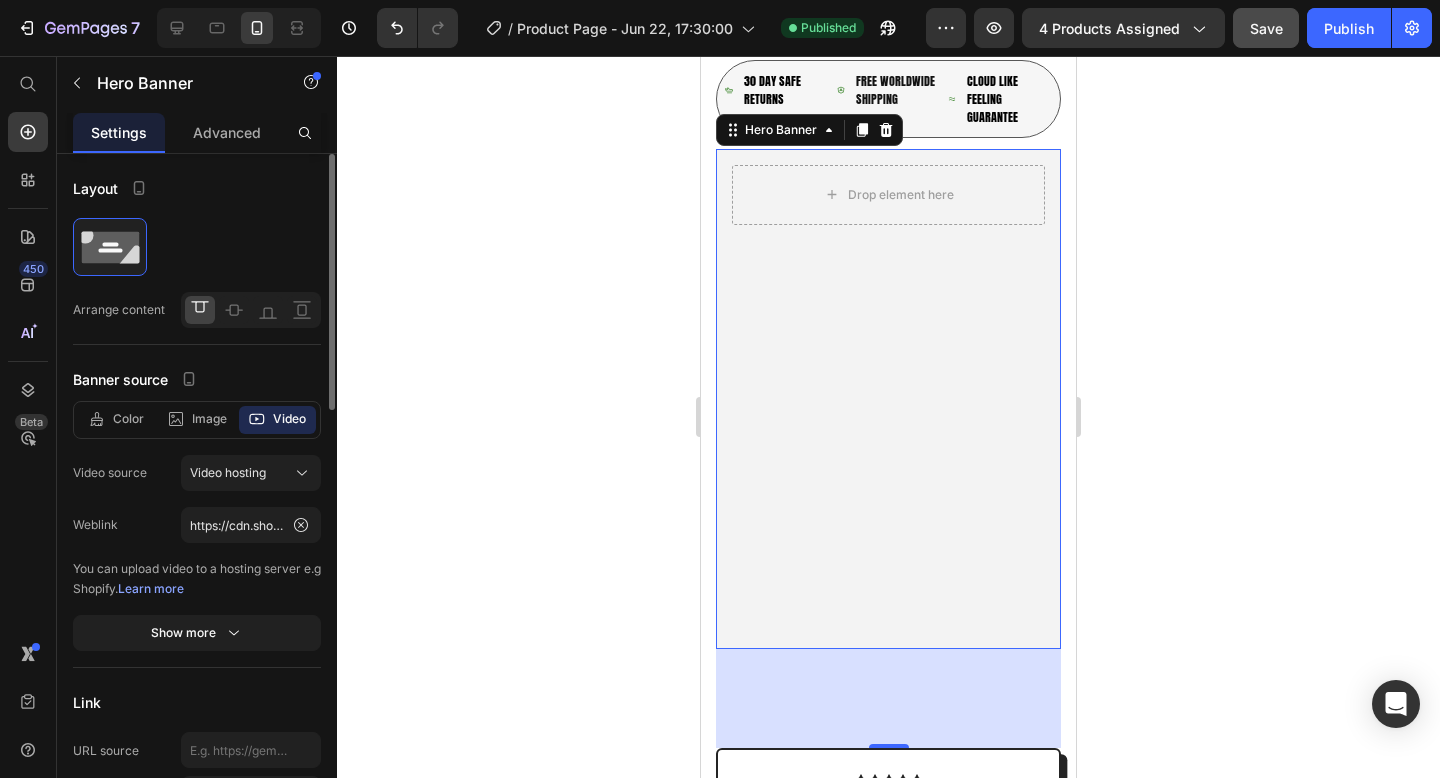 click at bounding box center (888, 399) 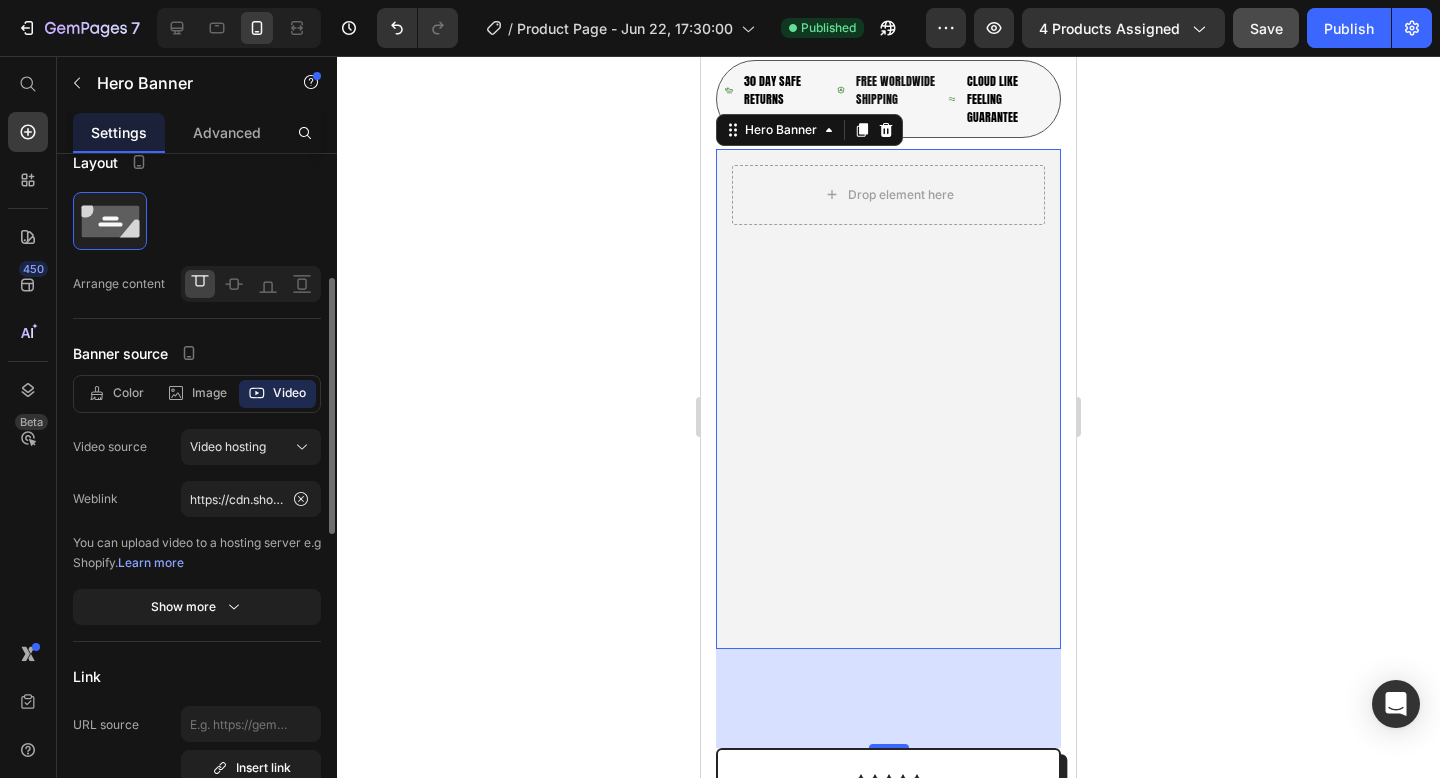 scroll, scrollTop: 109, scrollLeft: 0, axis: vertical 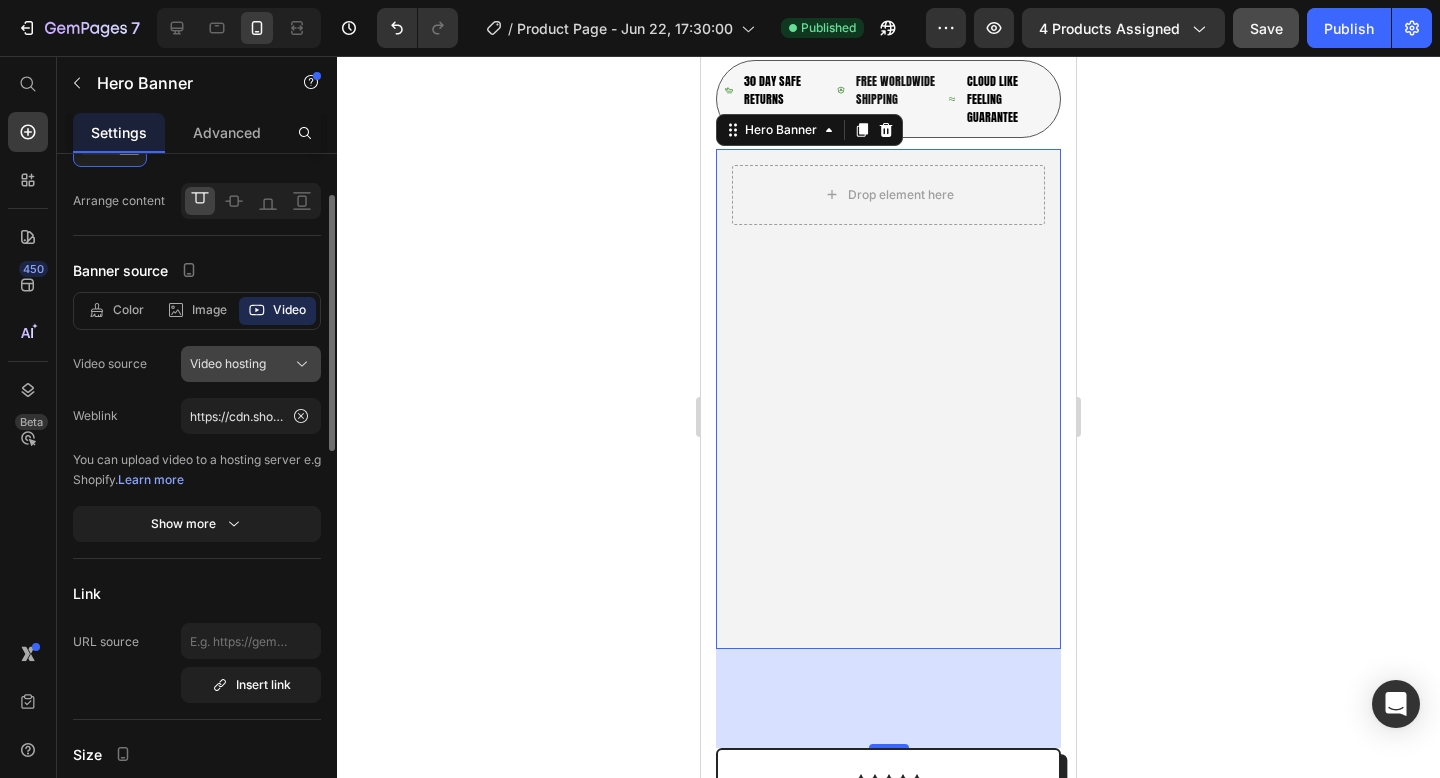 click on "Video hosting" at bounding box center (228, 364) 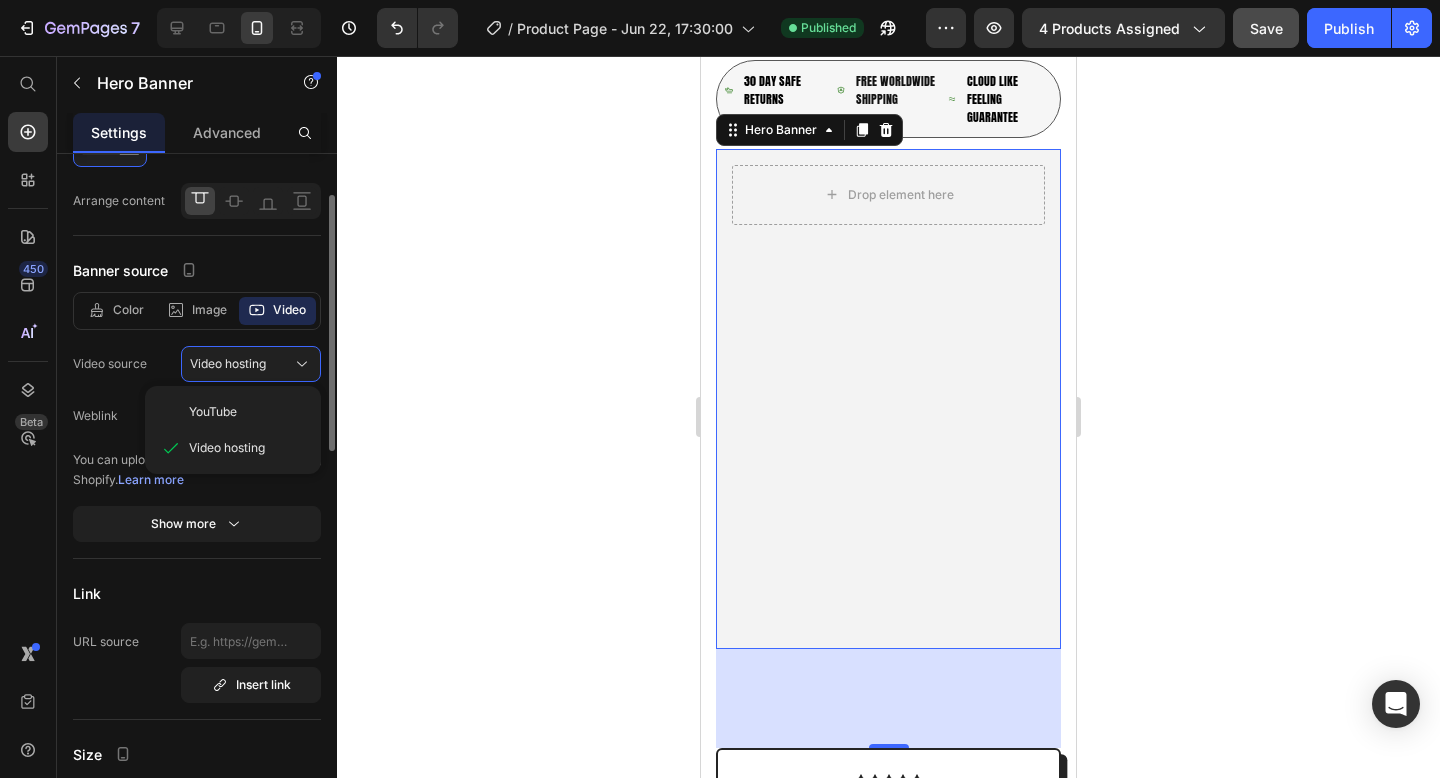 click on "Video source Video hosting YouTube Video hosting" 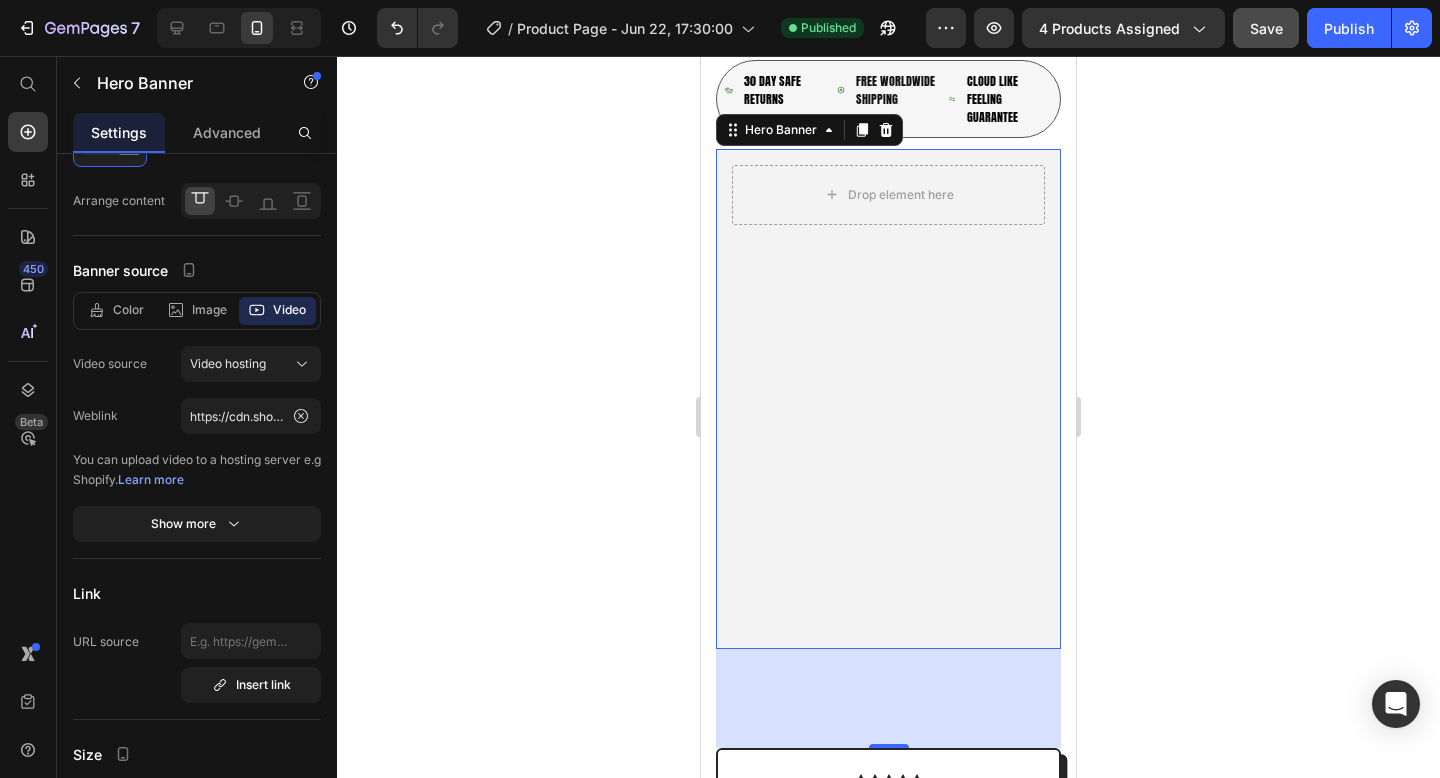 click 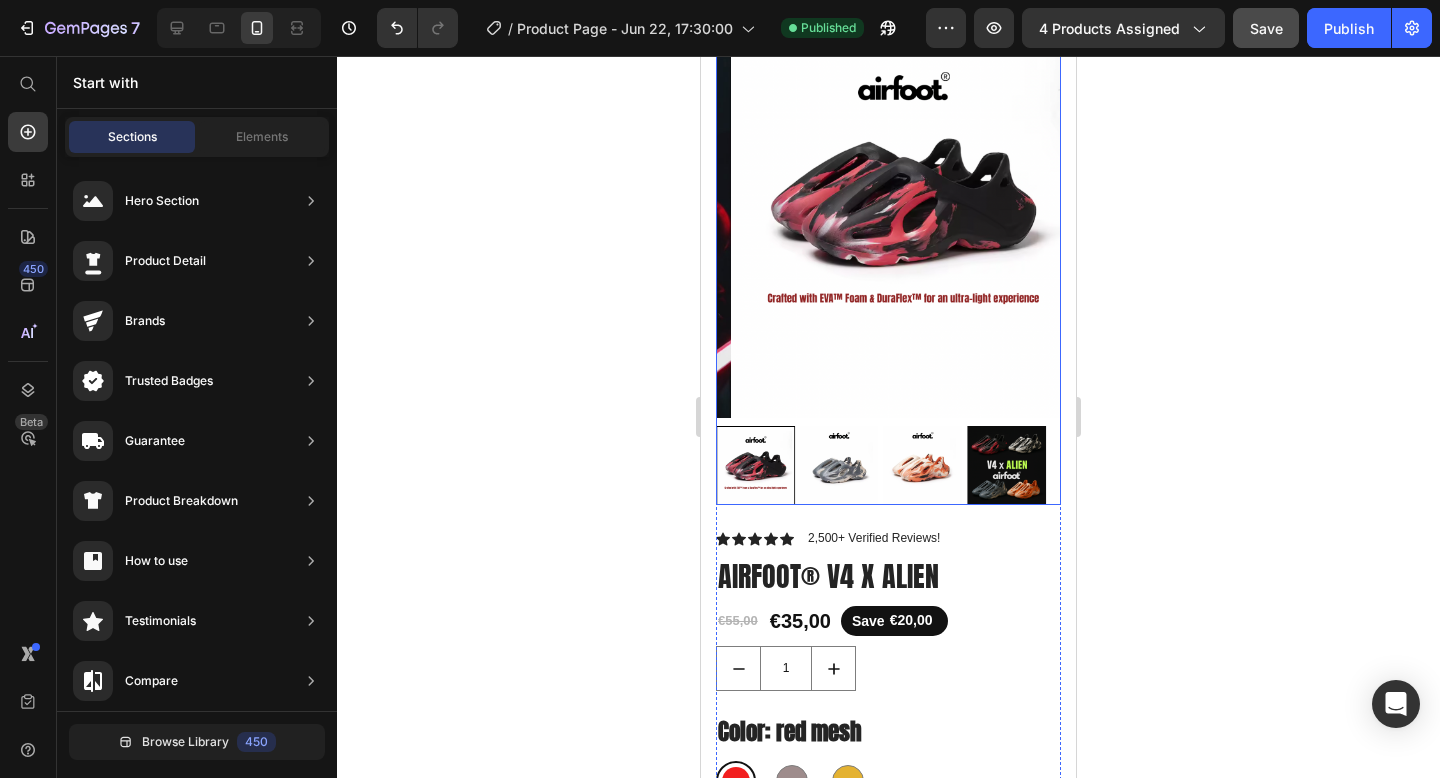 scroll, scrollTop: 0, scrollLeft: 0, axis: both 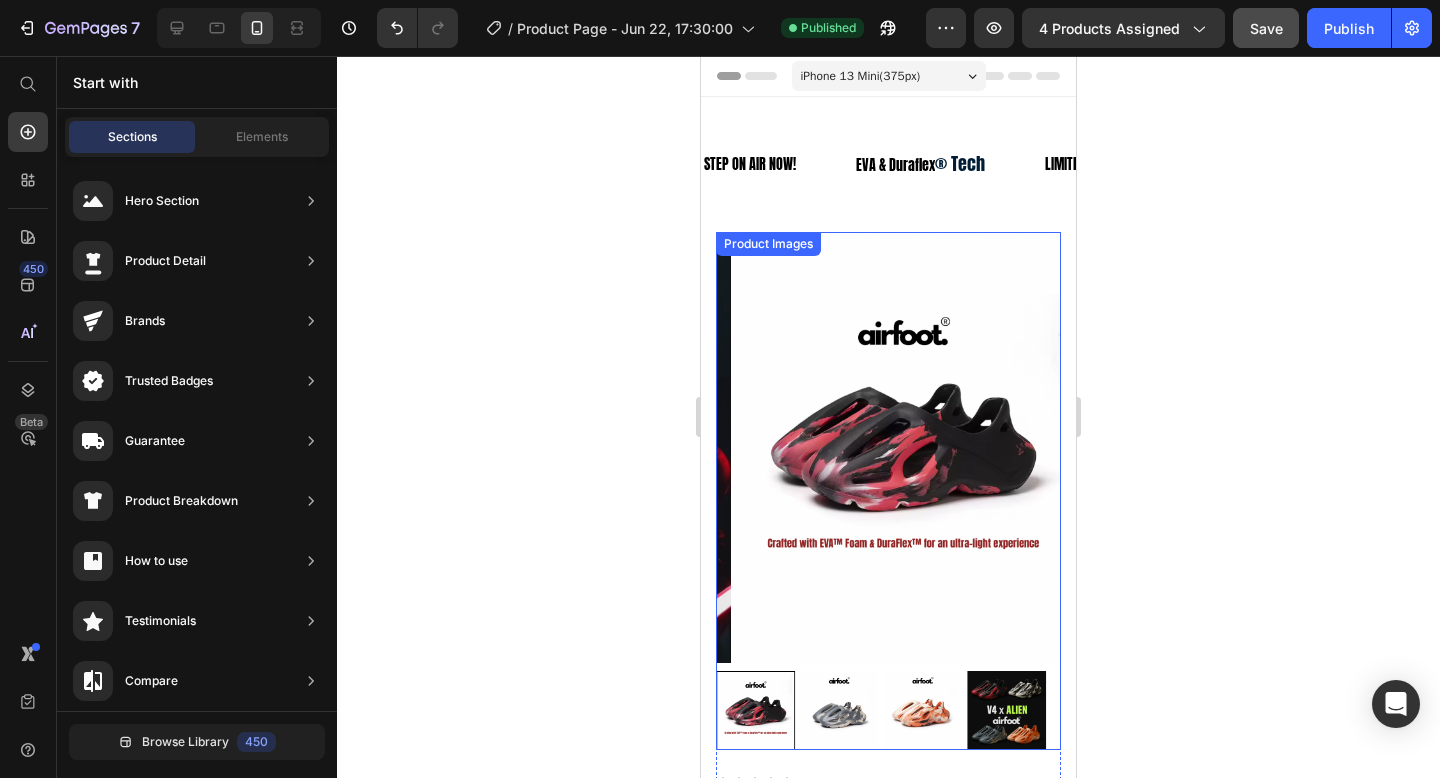 click at bounding box center (1006, 710) 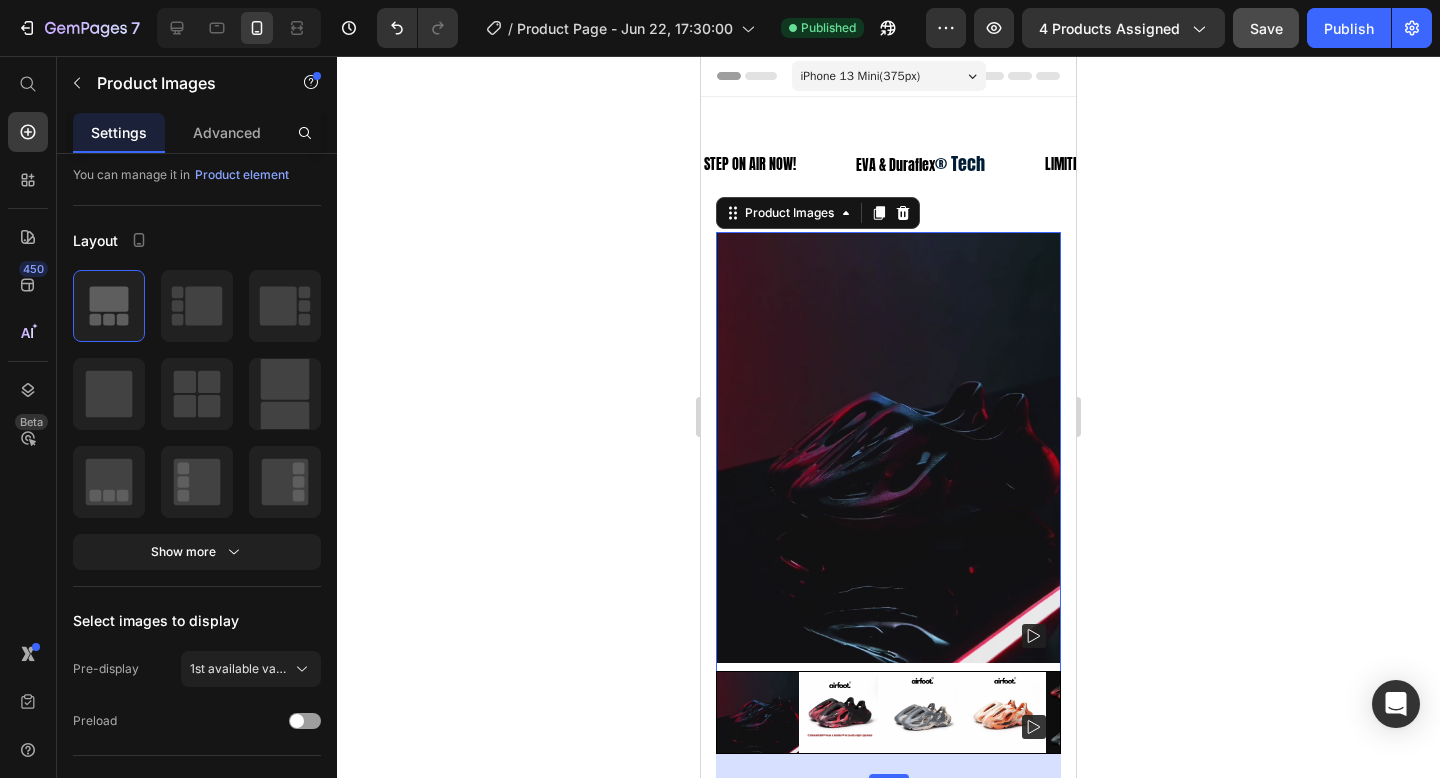 scroll, scrollTop: 0, scrollLeft: 0, axis: both 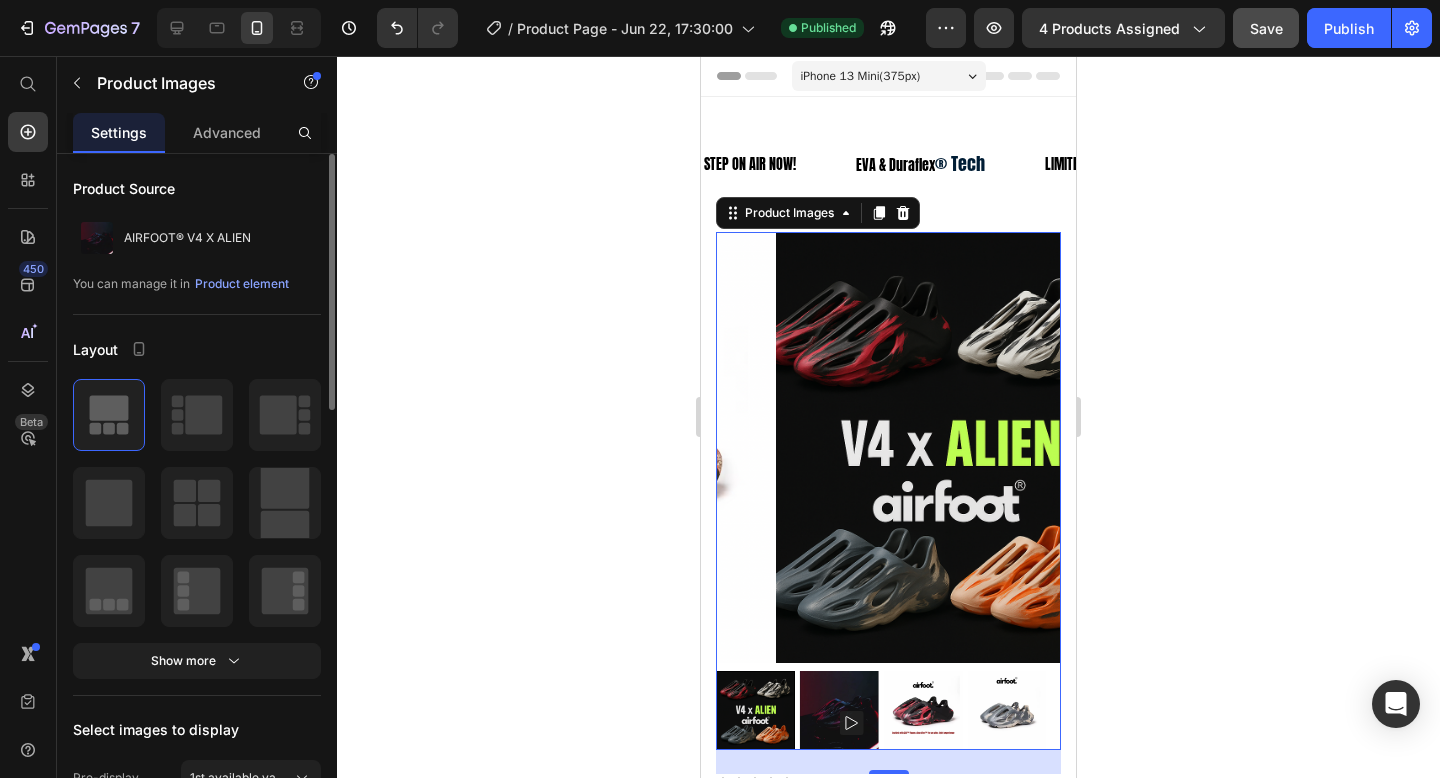 click at bounding box center (1006, 710) 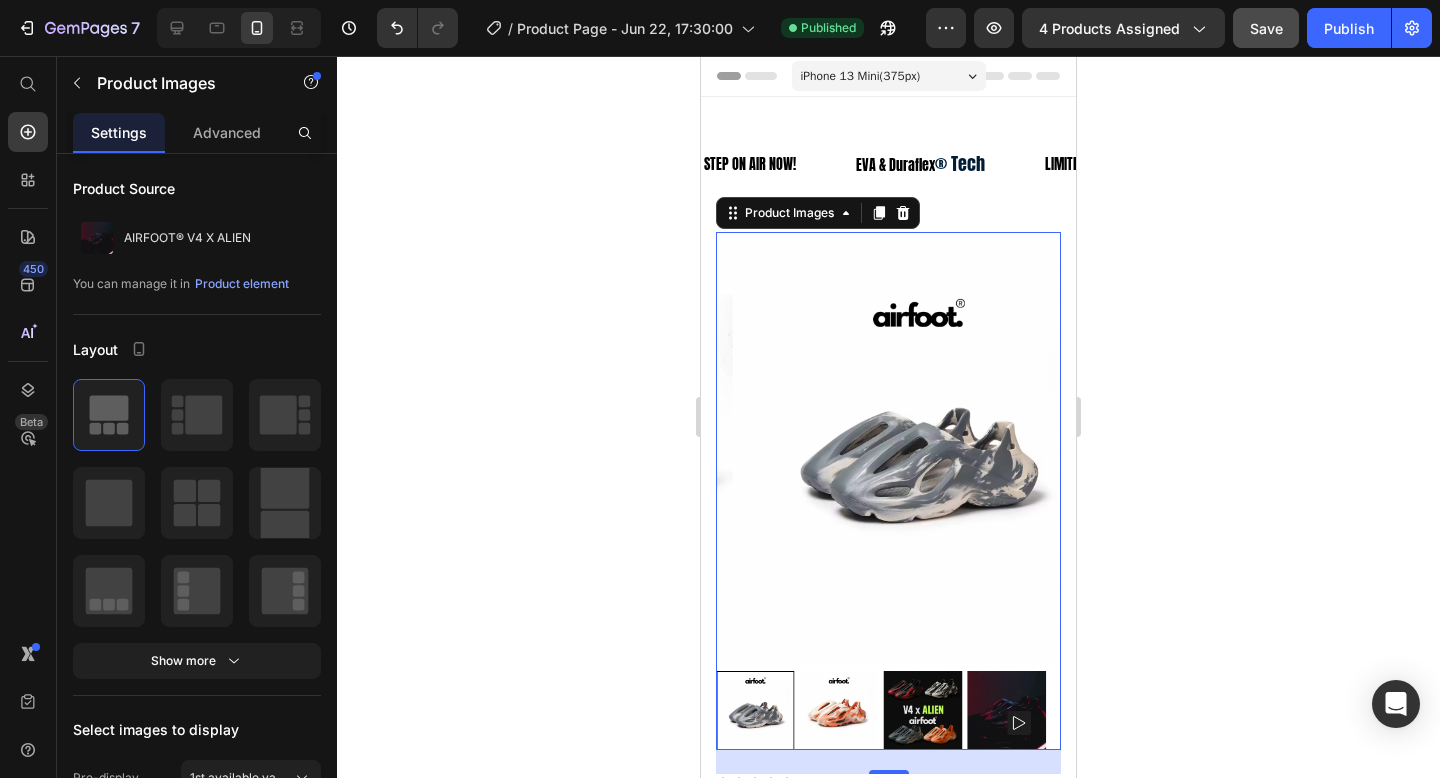 click at bounding box center [1006, 710] 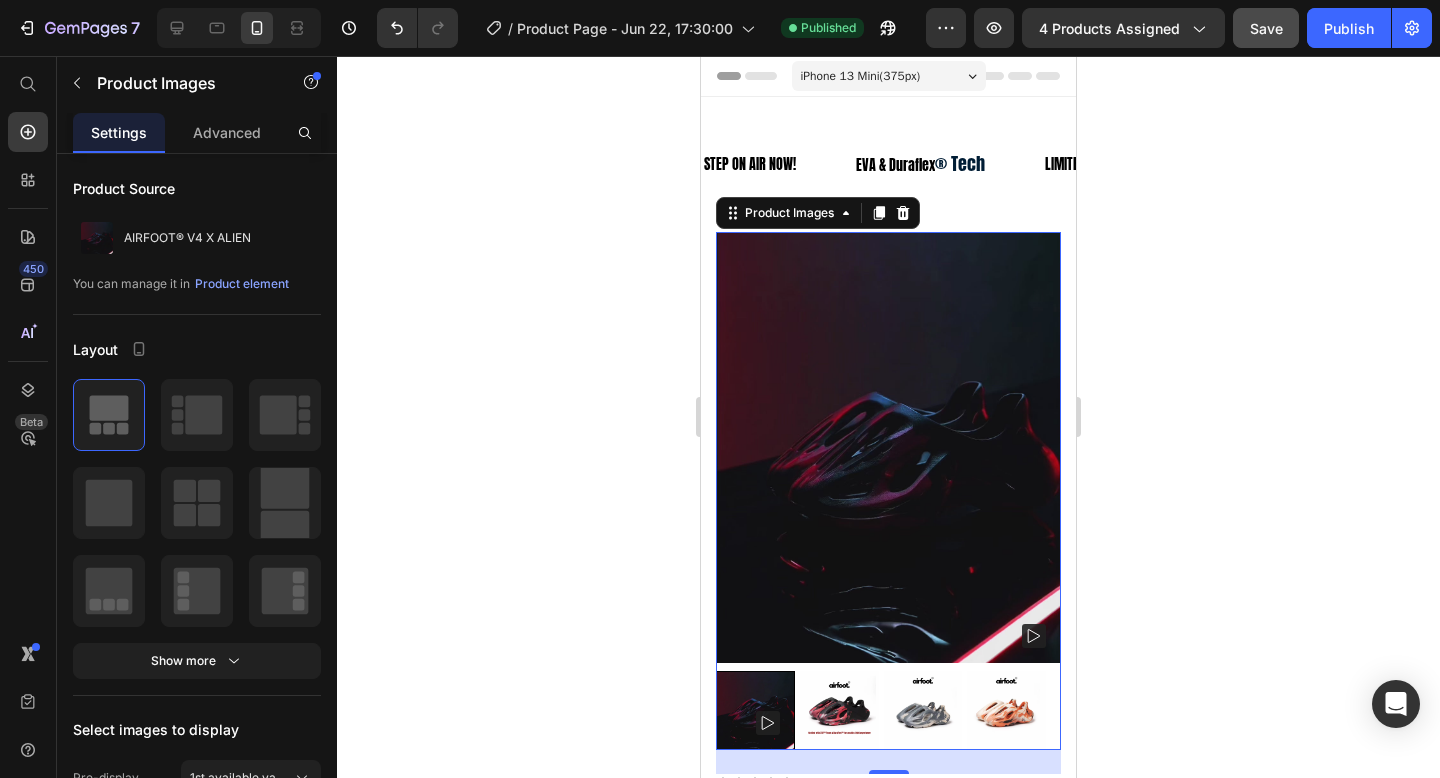 click at bounding box center (888, 447) 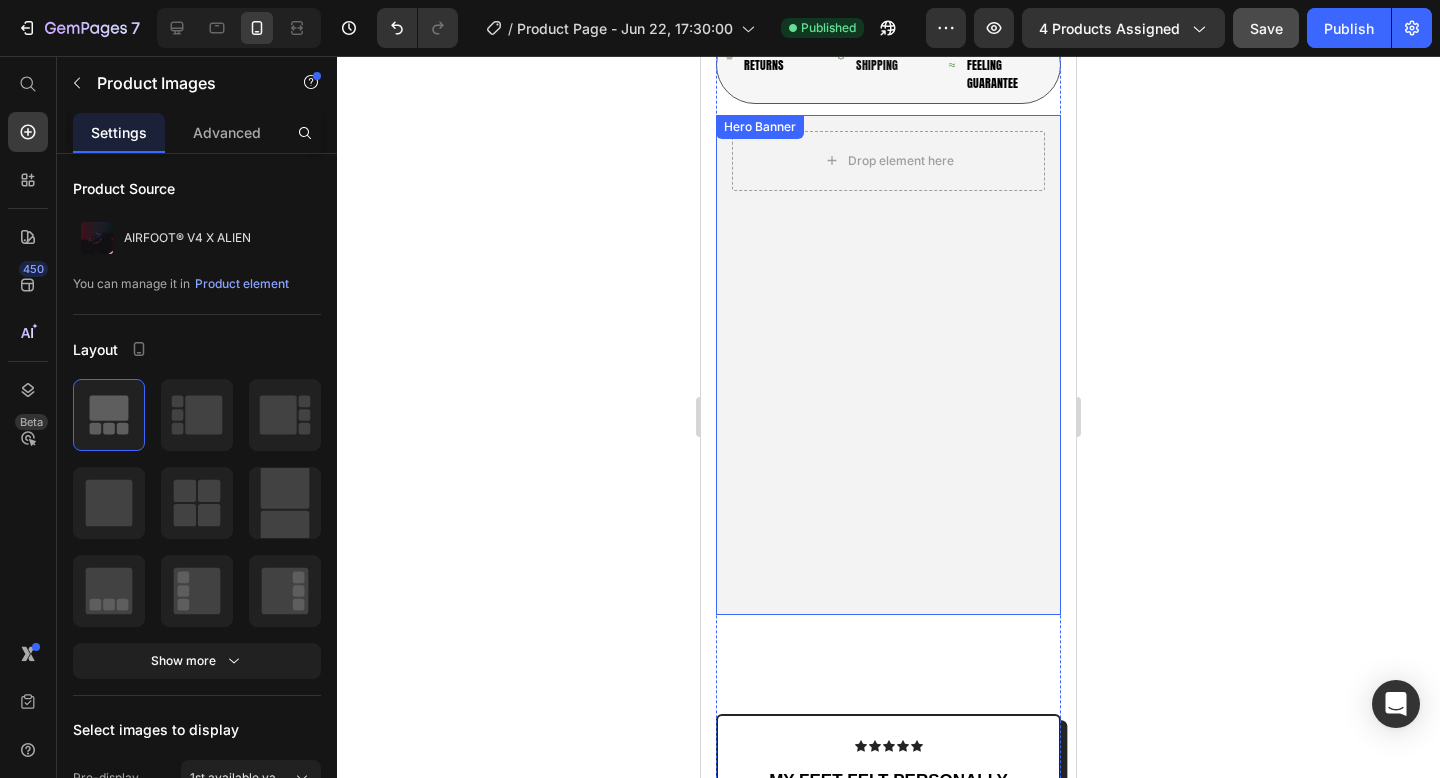 scroll, scrollTop: 1296, scrollLeft: 0, axis: vertical 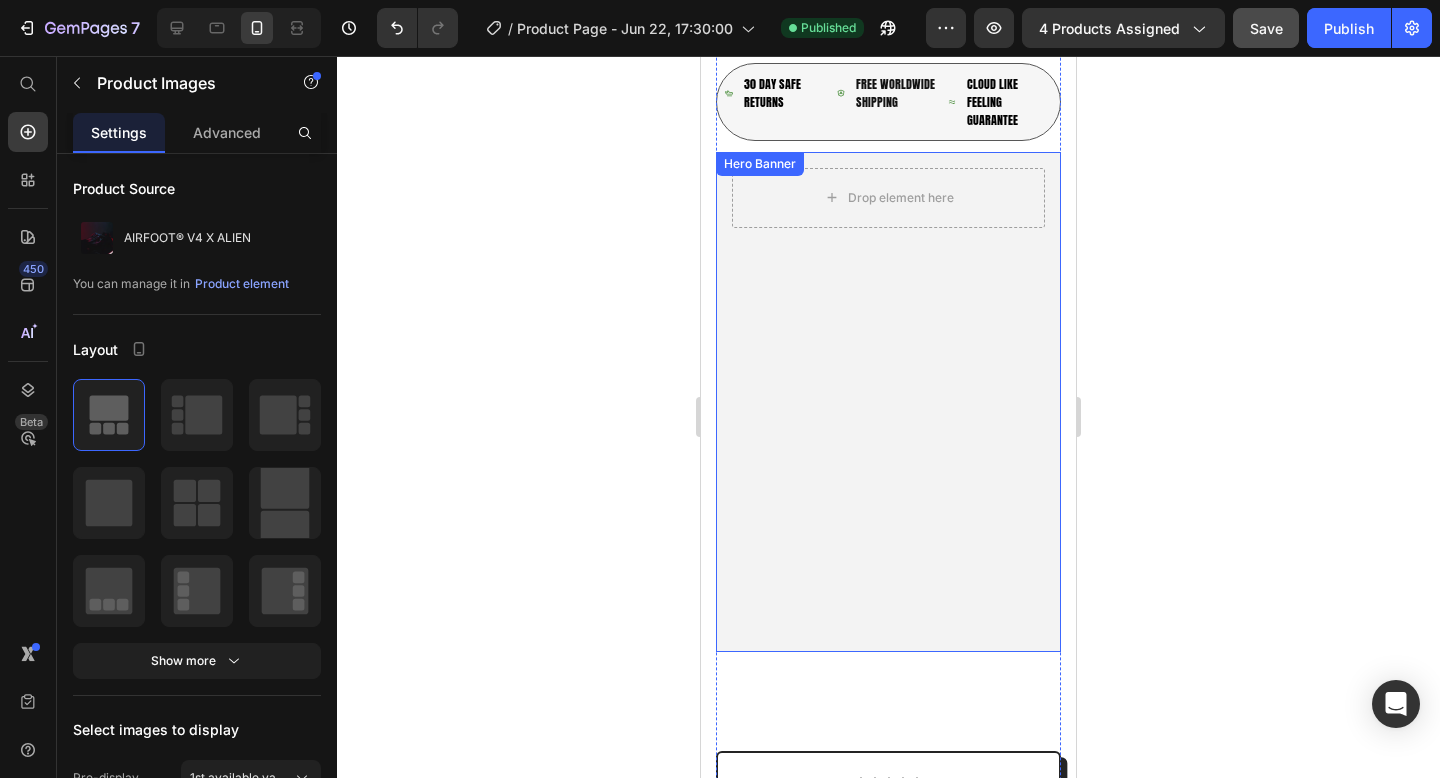 click at bounding box center (888, 402) 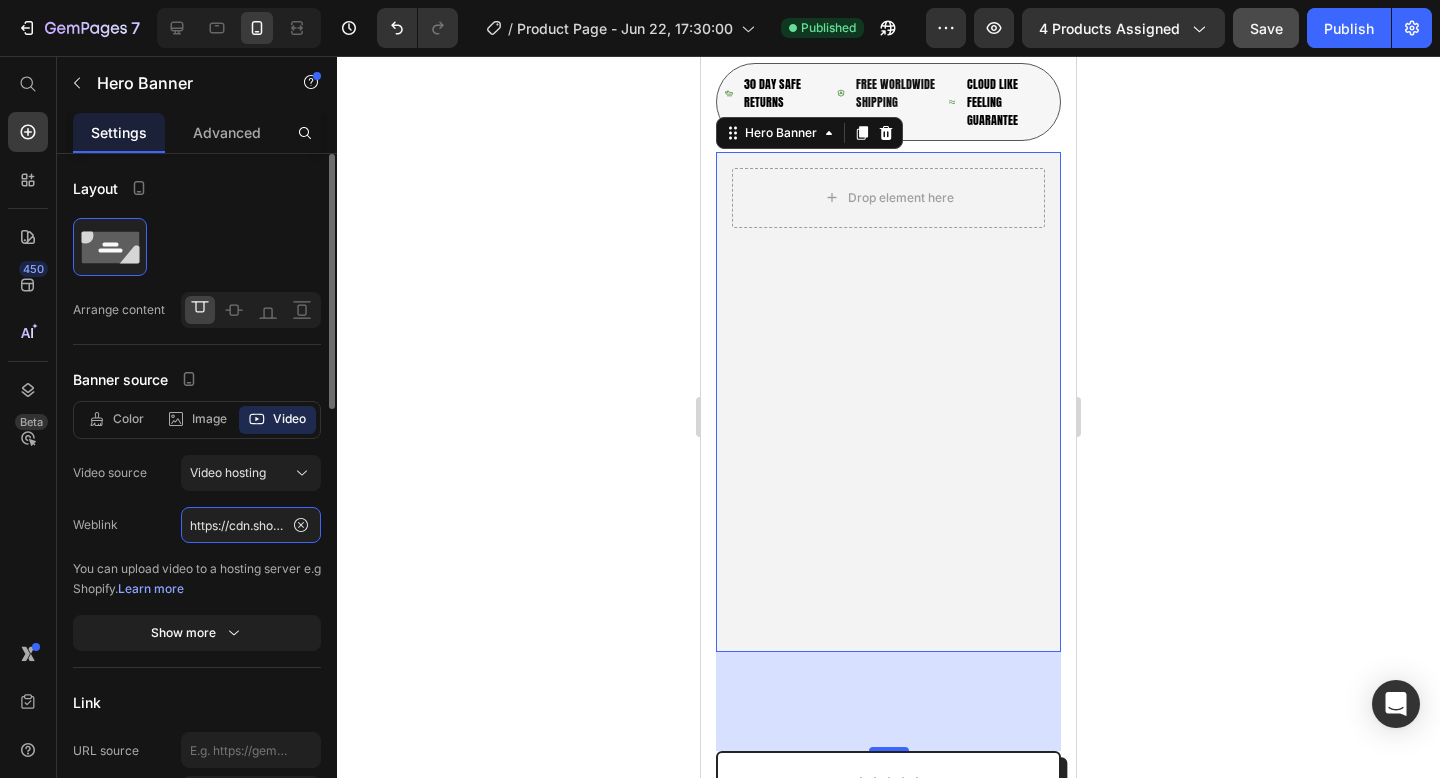 click on "https://cdn.shopify.com/videos/c/o/v/8c0ee670199d43e2b49194be45a81f4c.mov" 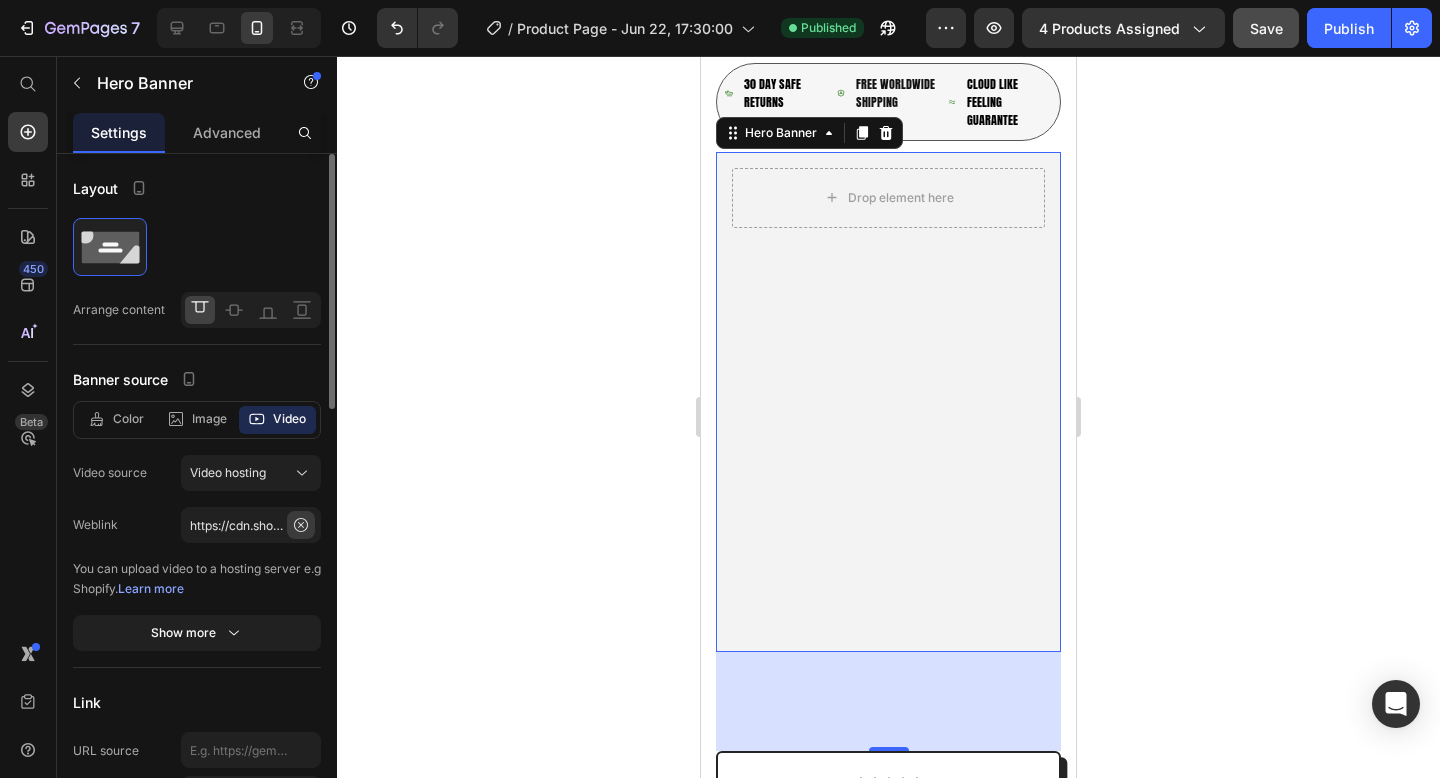 click 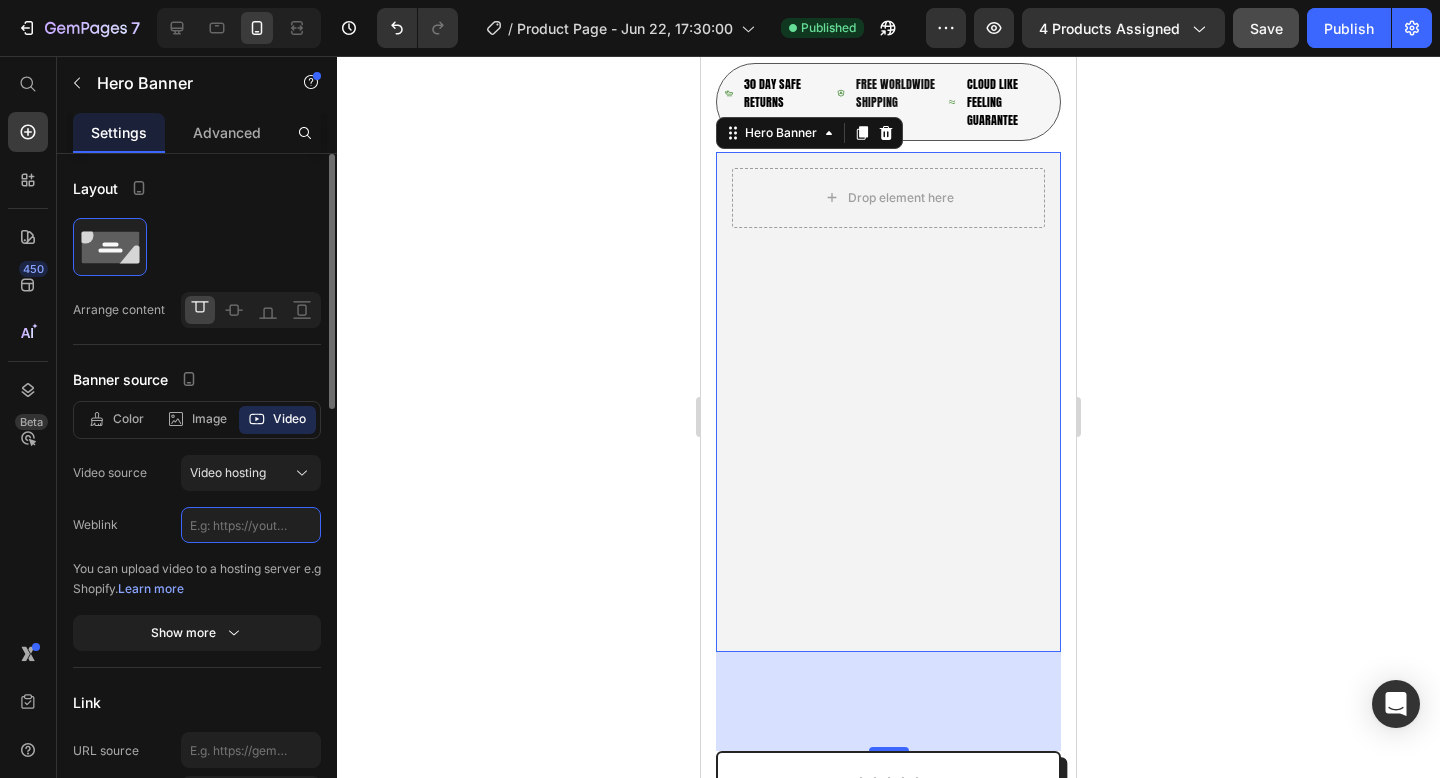 paste on "https://cdn.shopify.com/videos/c/o/v/c44fa4969357419f83232bcef690e5fe.mov" 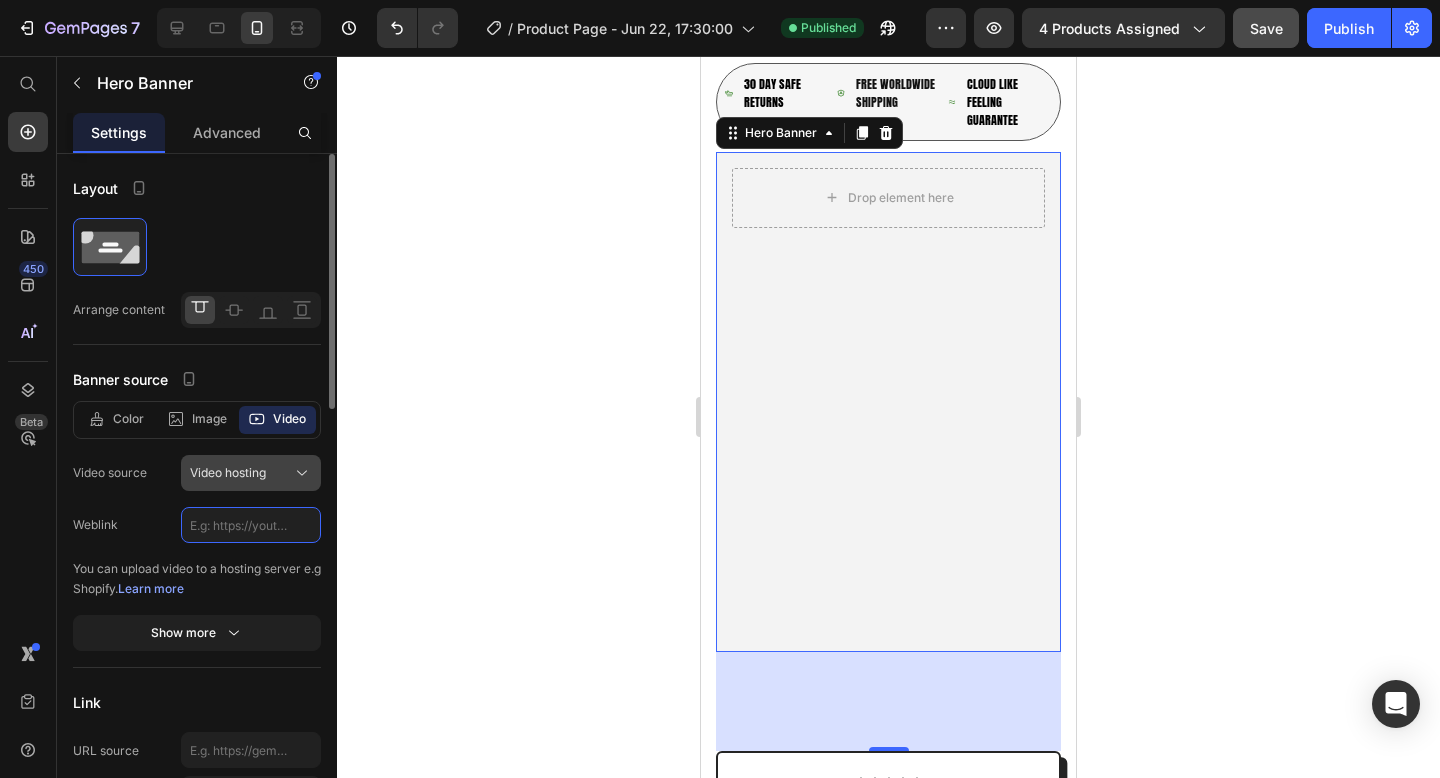 type on "https://cdn.shopify.com/videos/c/o/v/c44fa4969357419f83232bcef690e5fe.mov" 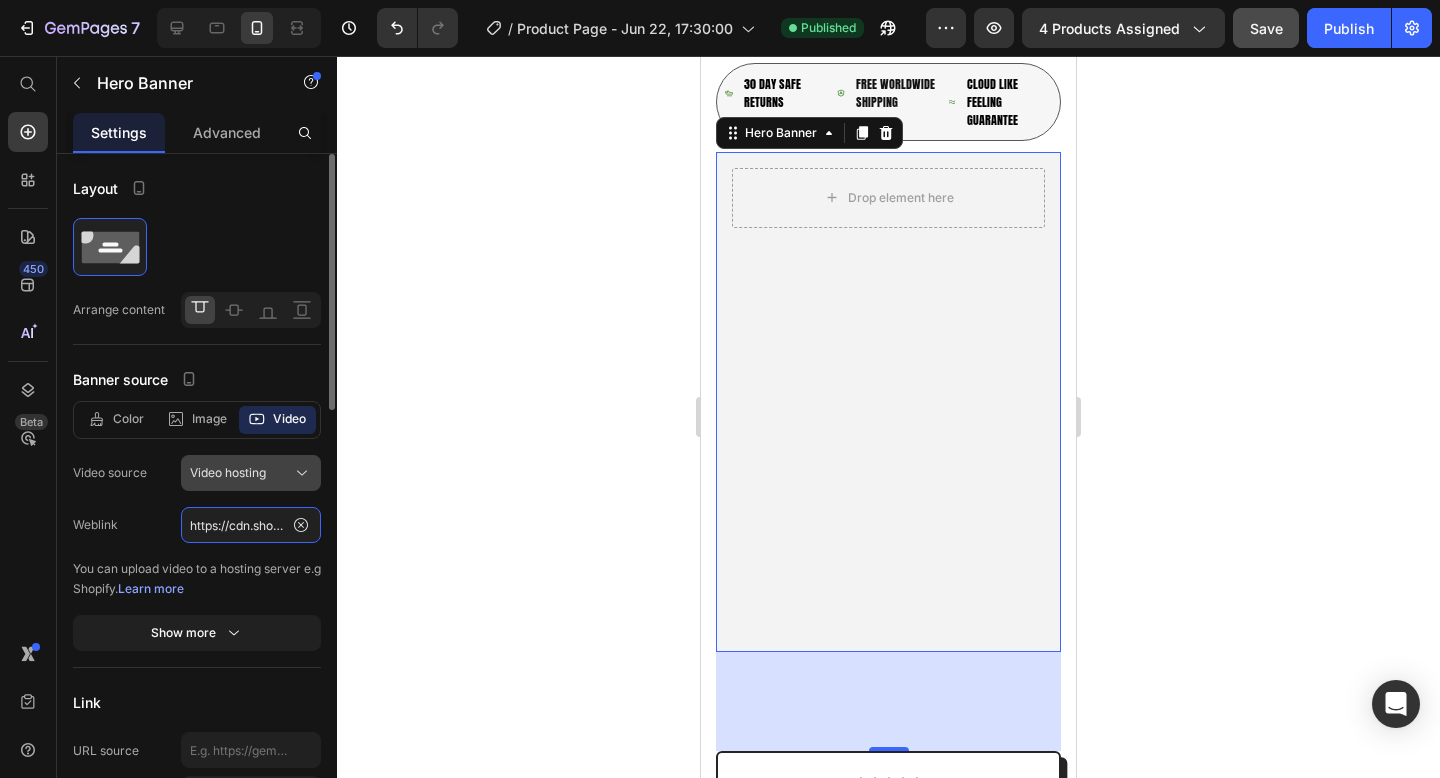 scroll, scrollTop: 0, scrollLeft: 362, axis: horizontal 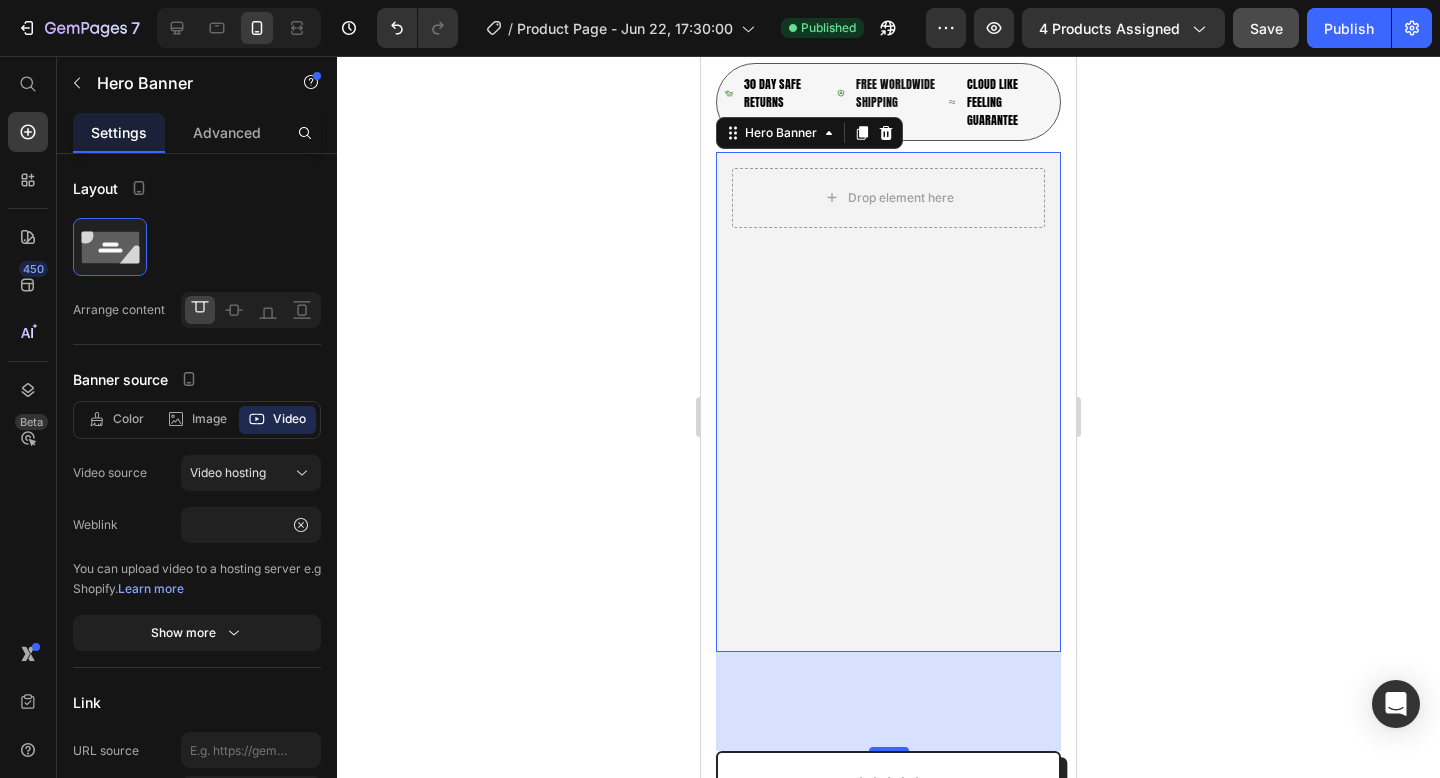 click 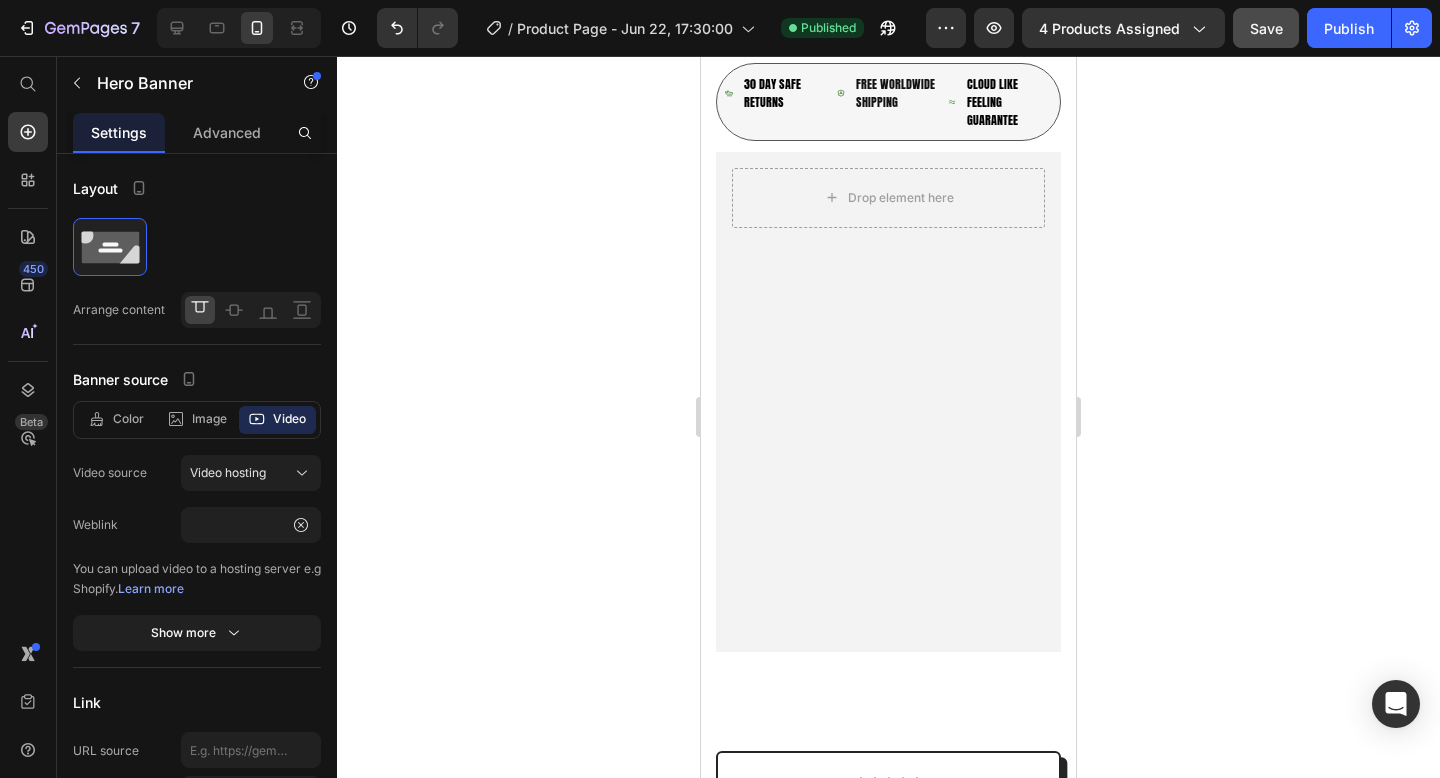 scroll, scrollTop: 0, scrollLeft: 0, axis: both 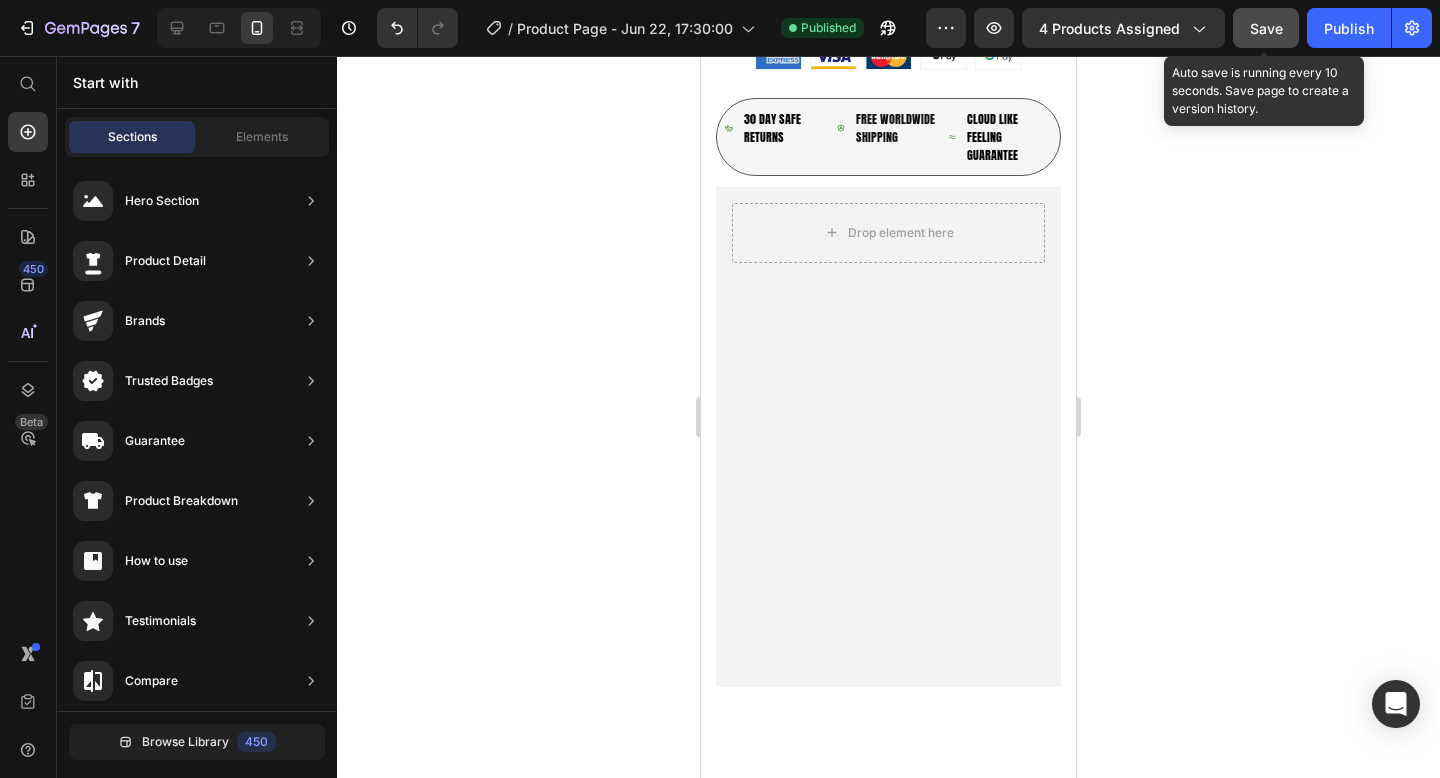 click on "Save" at bounding box center [1266, 28] 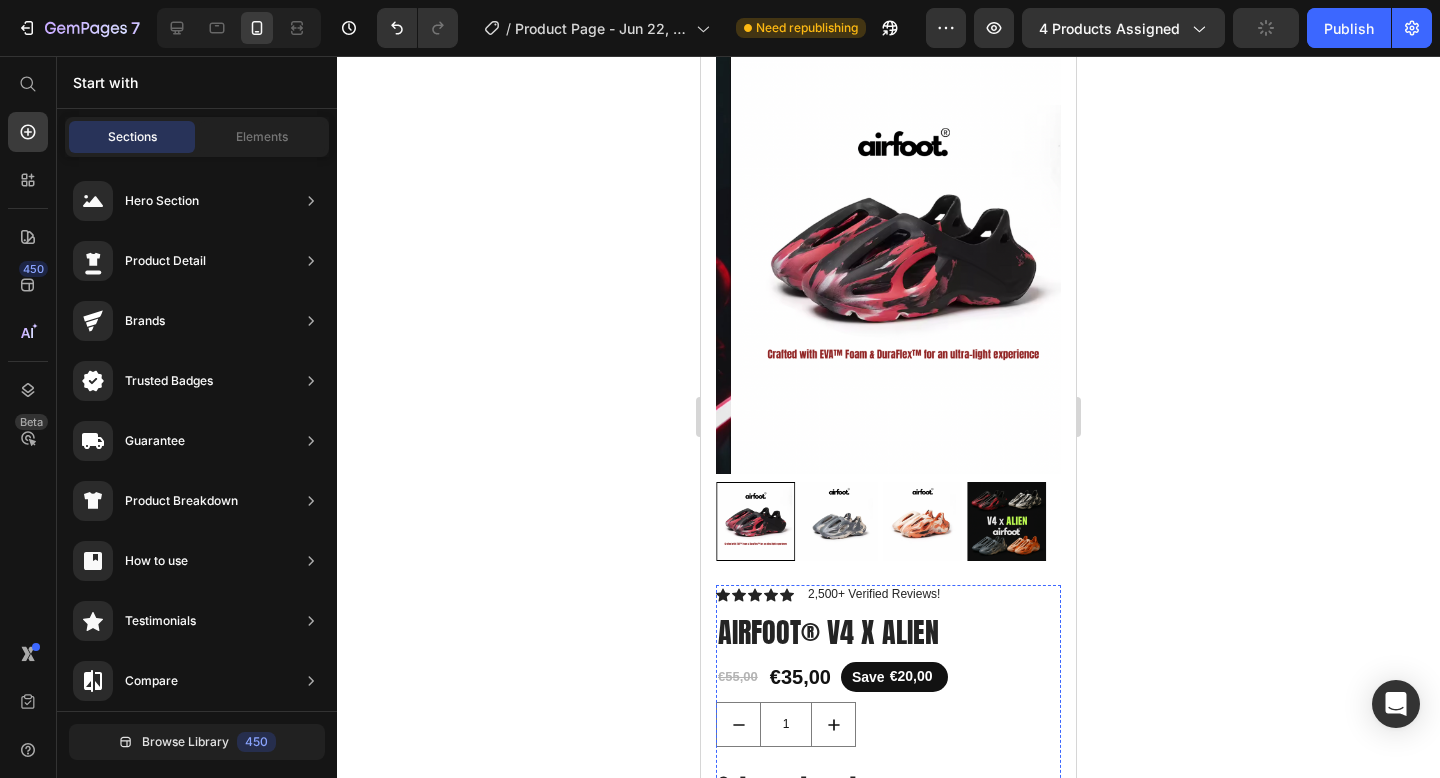 scroll, scrollTop: 89, scrollLeft: 0, axis: vertical 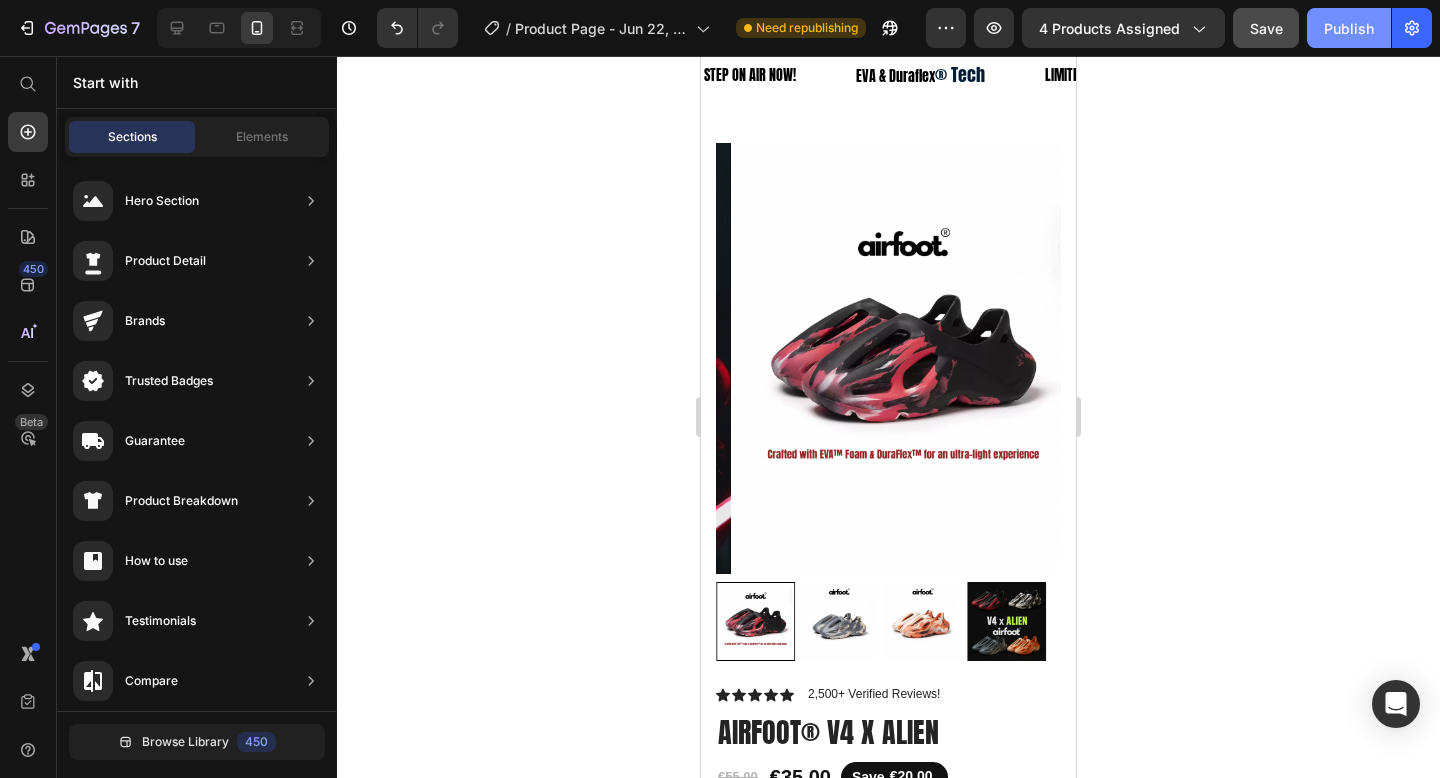 click on "Publish" 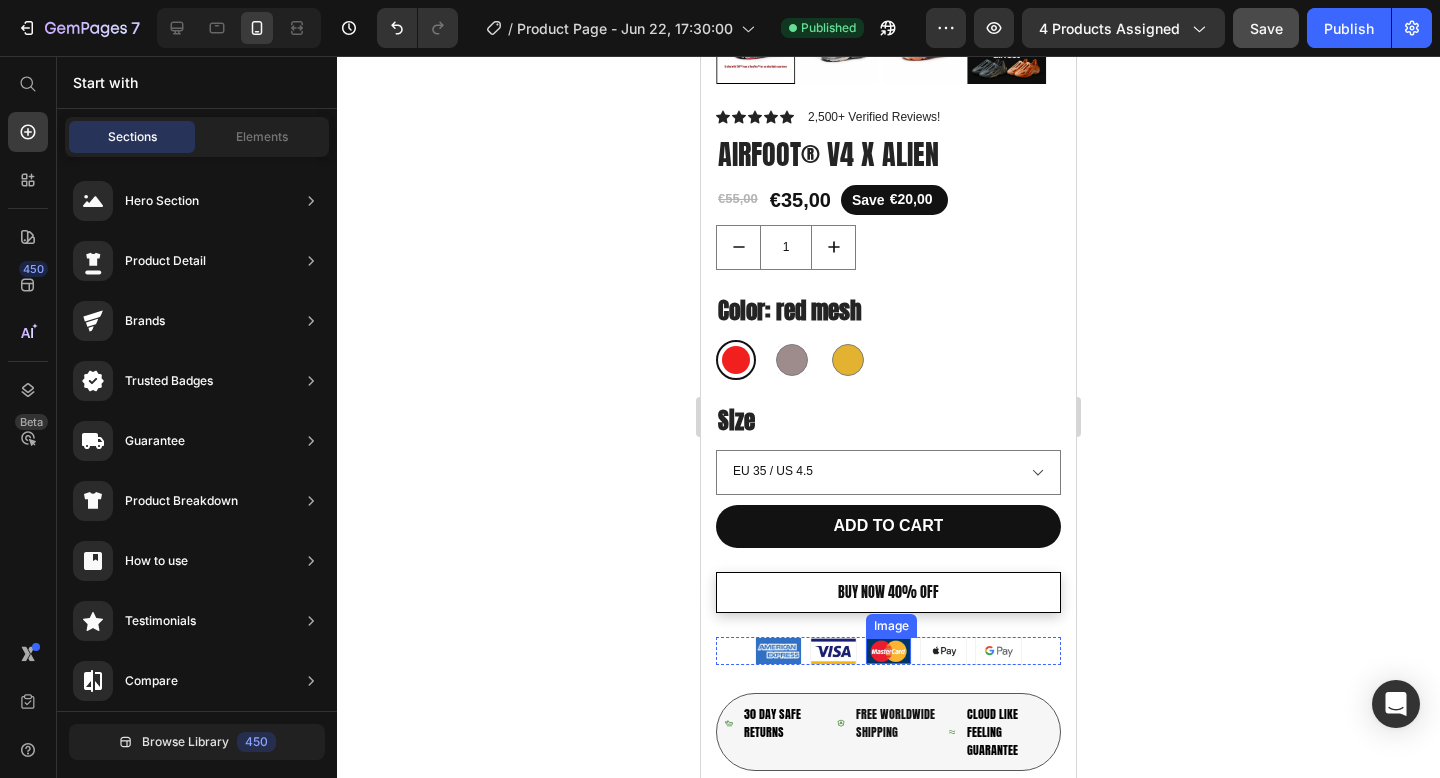 scroll, scrollTop: 515, scrollLeft: 0, axis: vertical 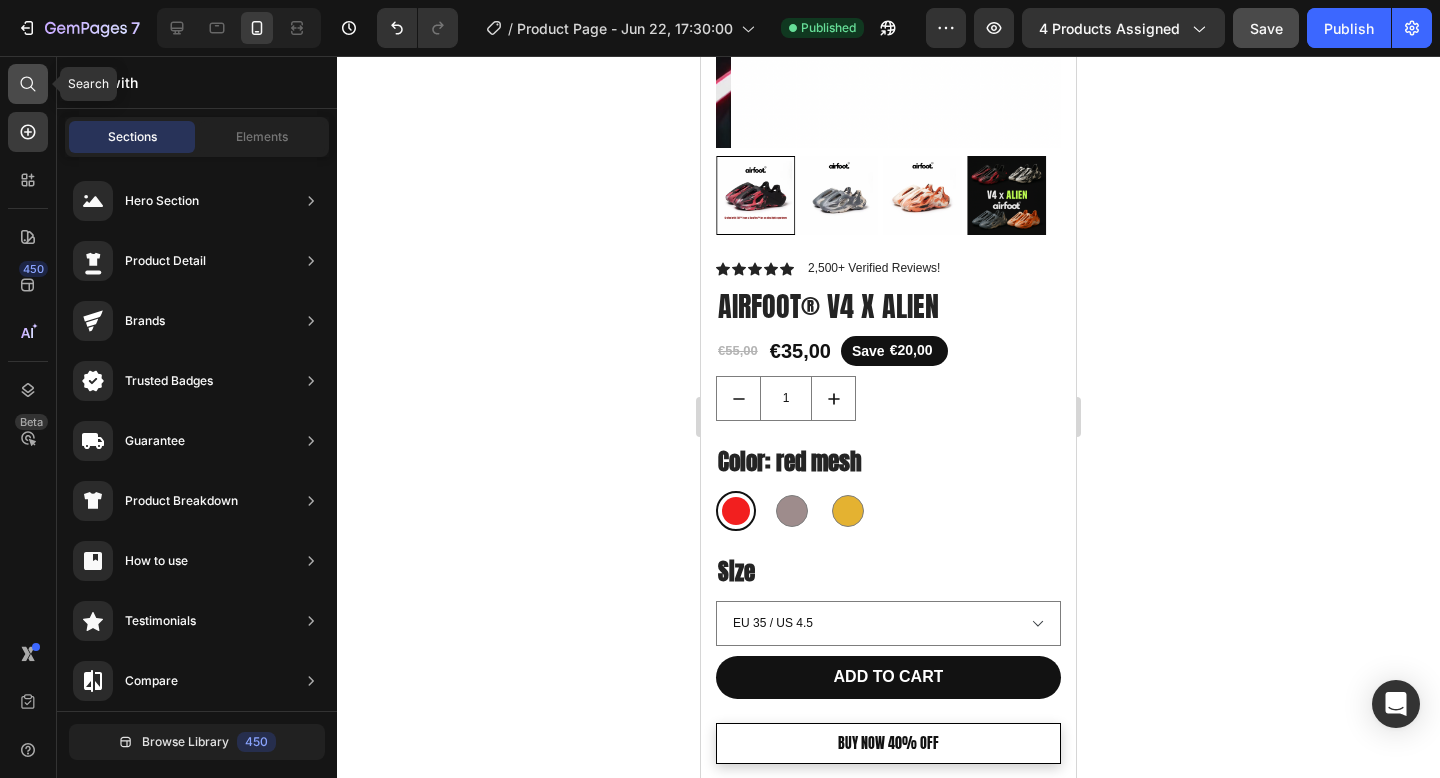 click 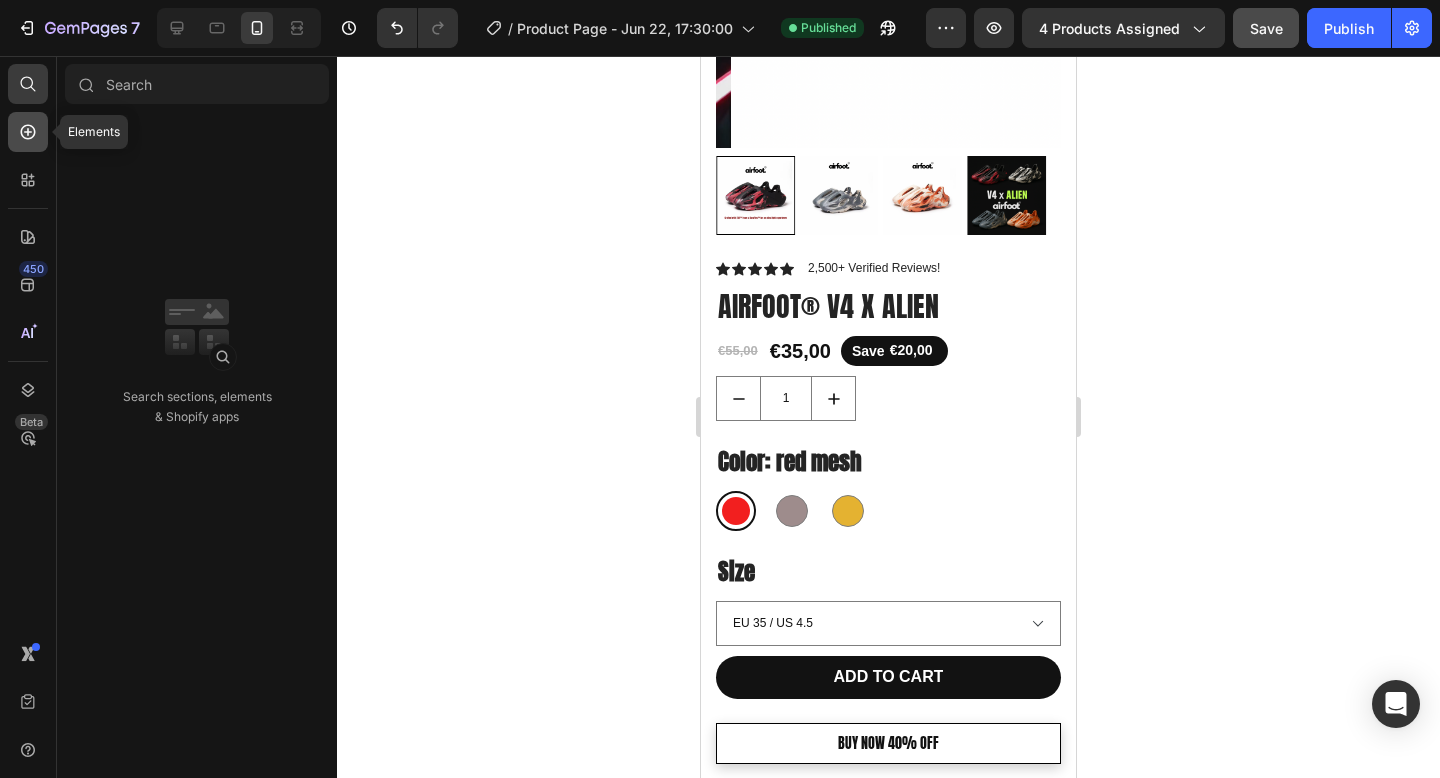 drag, startPoint x: 26, startPoint y: 116, endPoint x: 26, endPoint y: 127, distance: 11 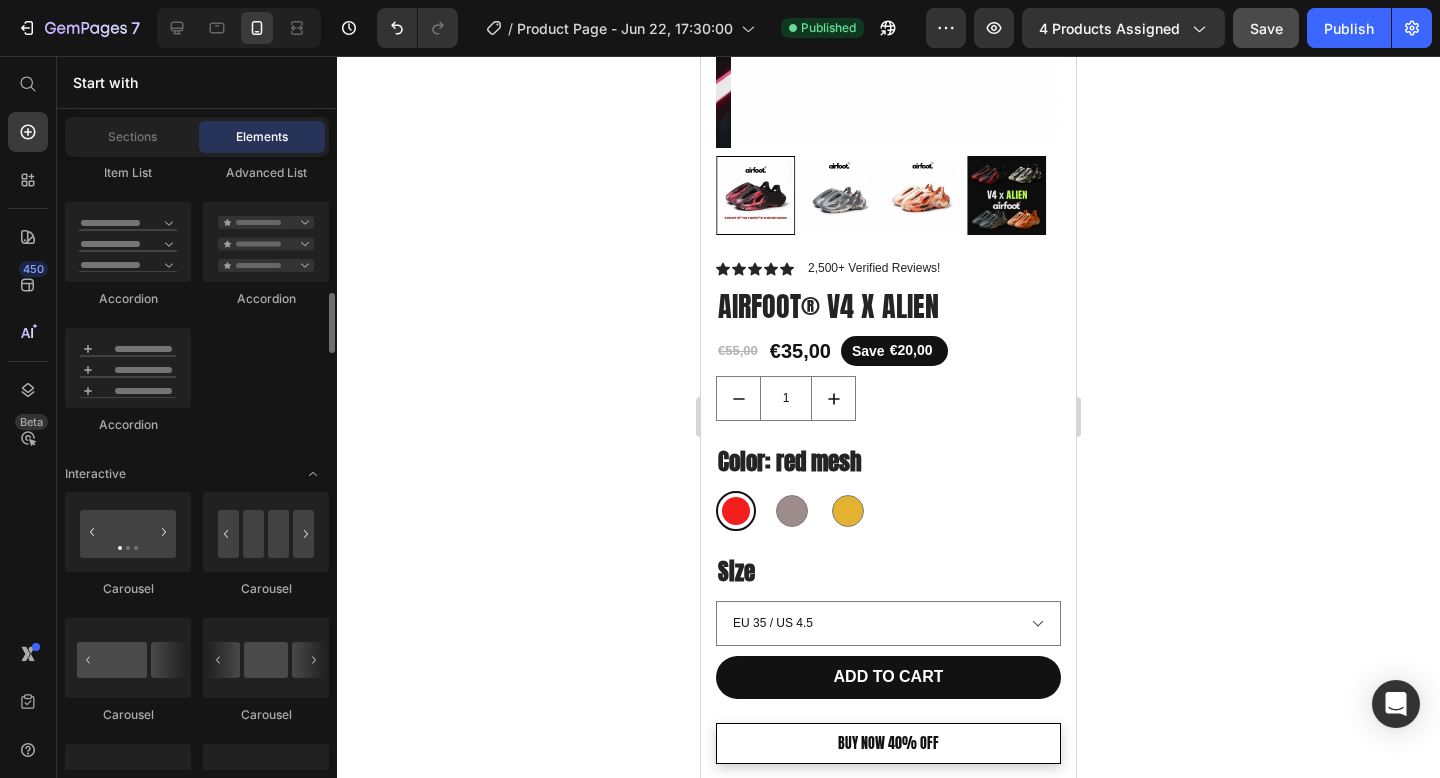 scroll, scrollTop: 1445, scrollLeft: 0, axis: vertical 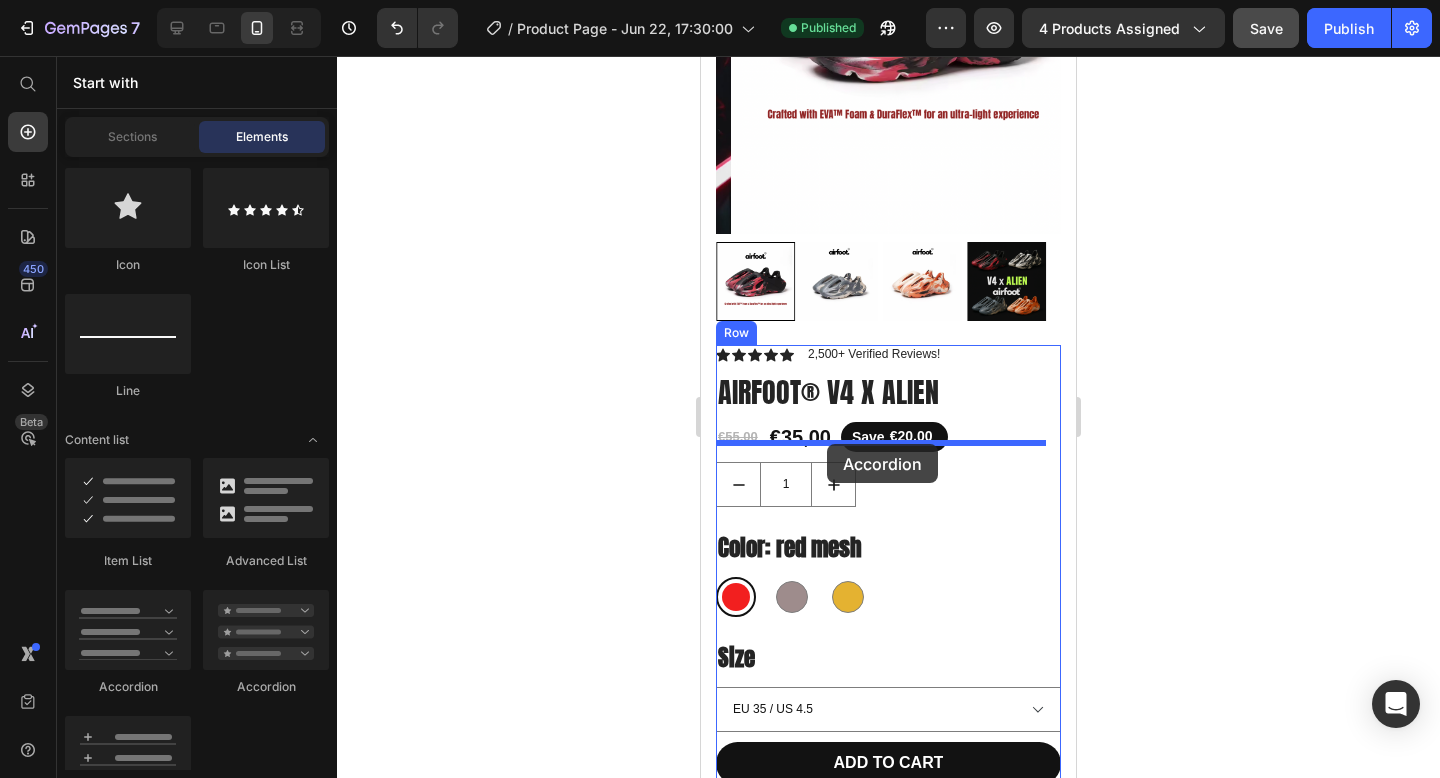 drag, startPoint x: 808, startPoint y: 711, endPoint x: 827, endPoint y: 444, distance: 267.67517 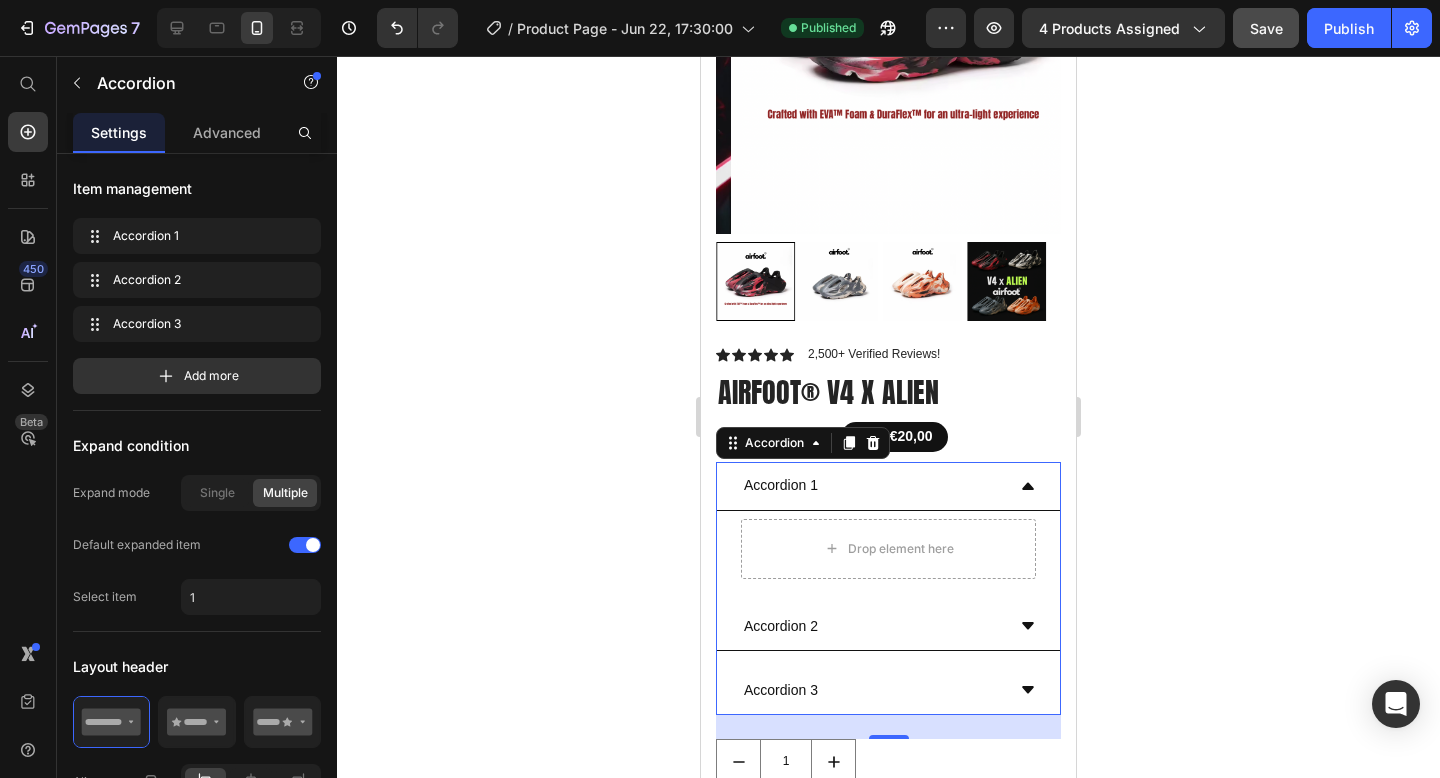 click on "Accordion 2" at bounding box center [872, 626] 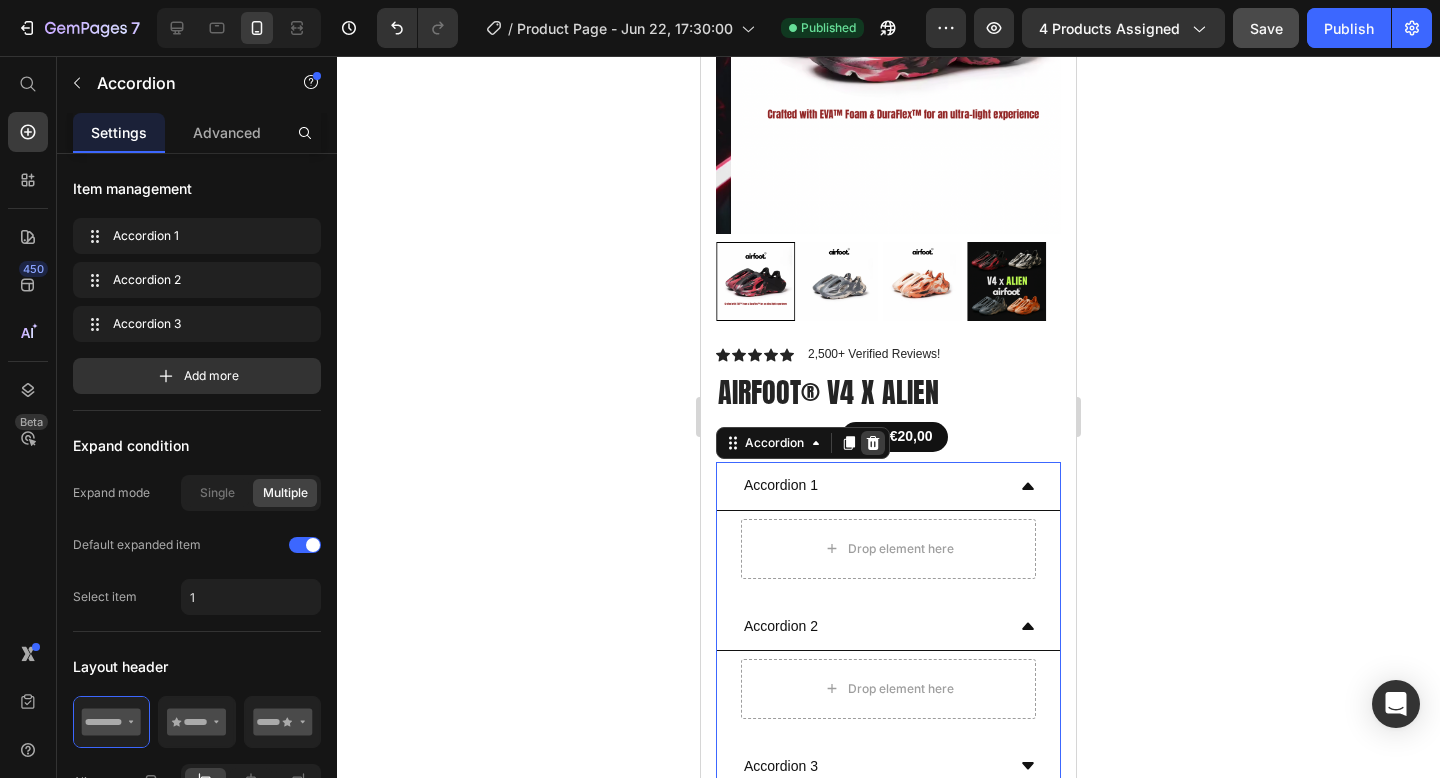 click 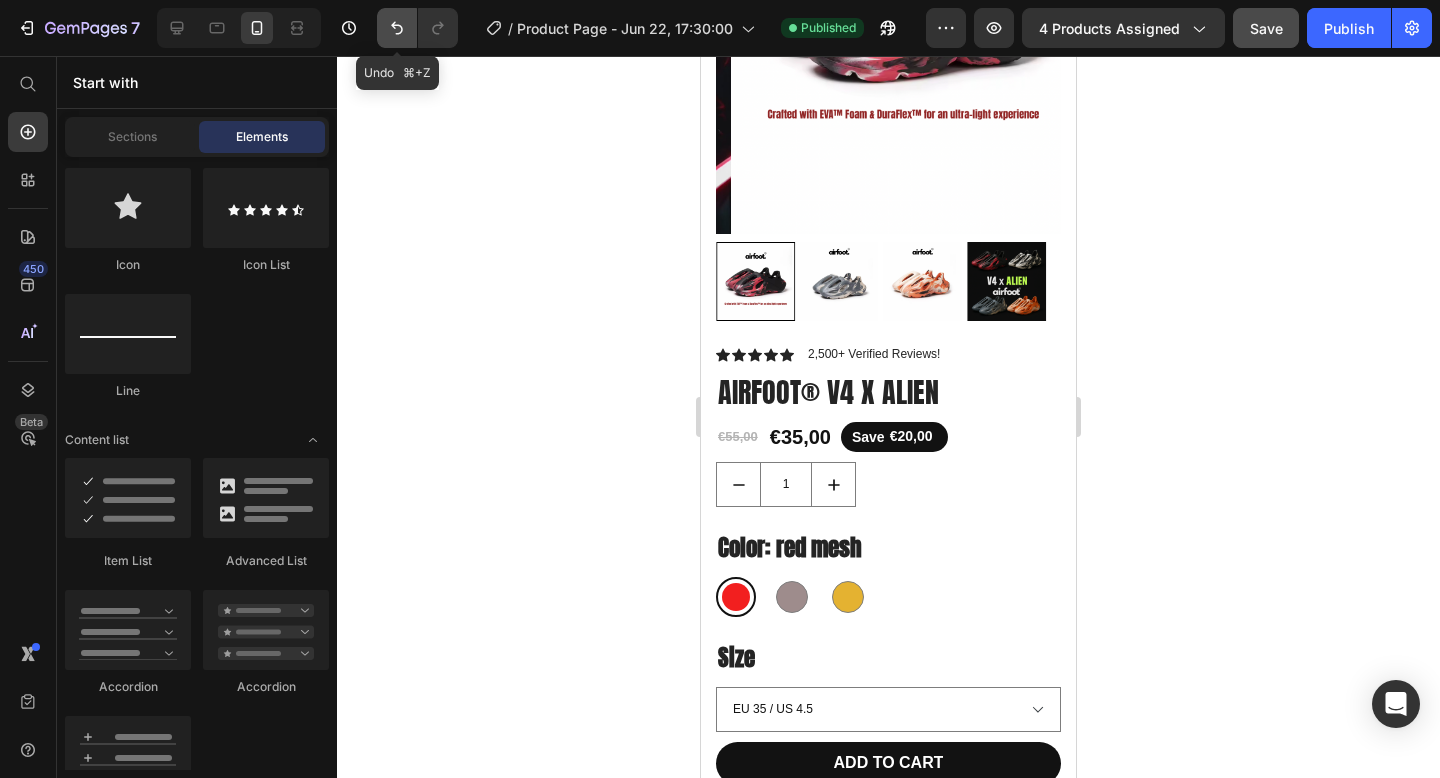 click 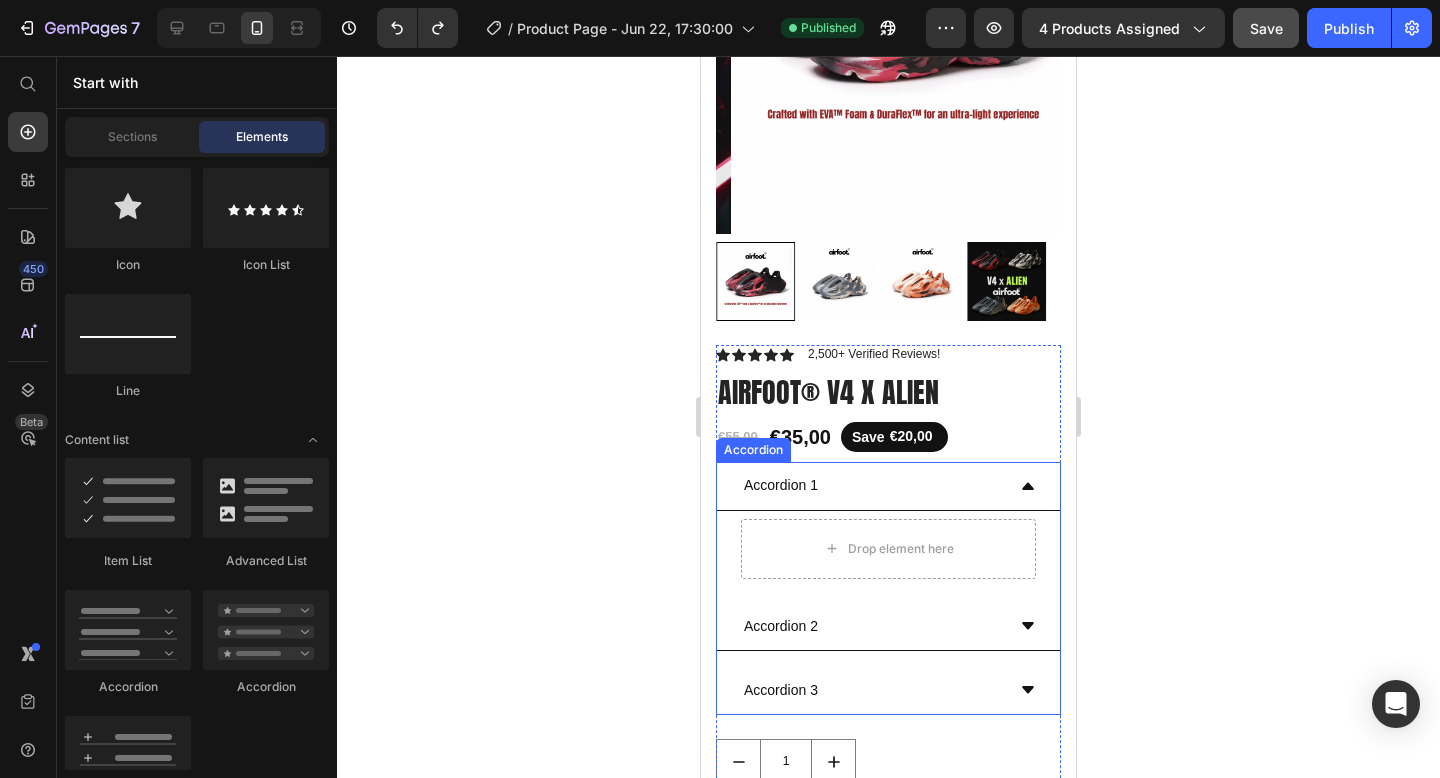 click on "Accordion 2" at bounding box center [888, 627] 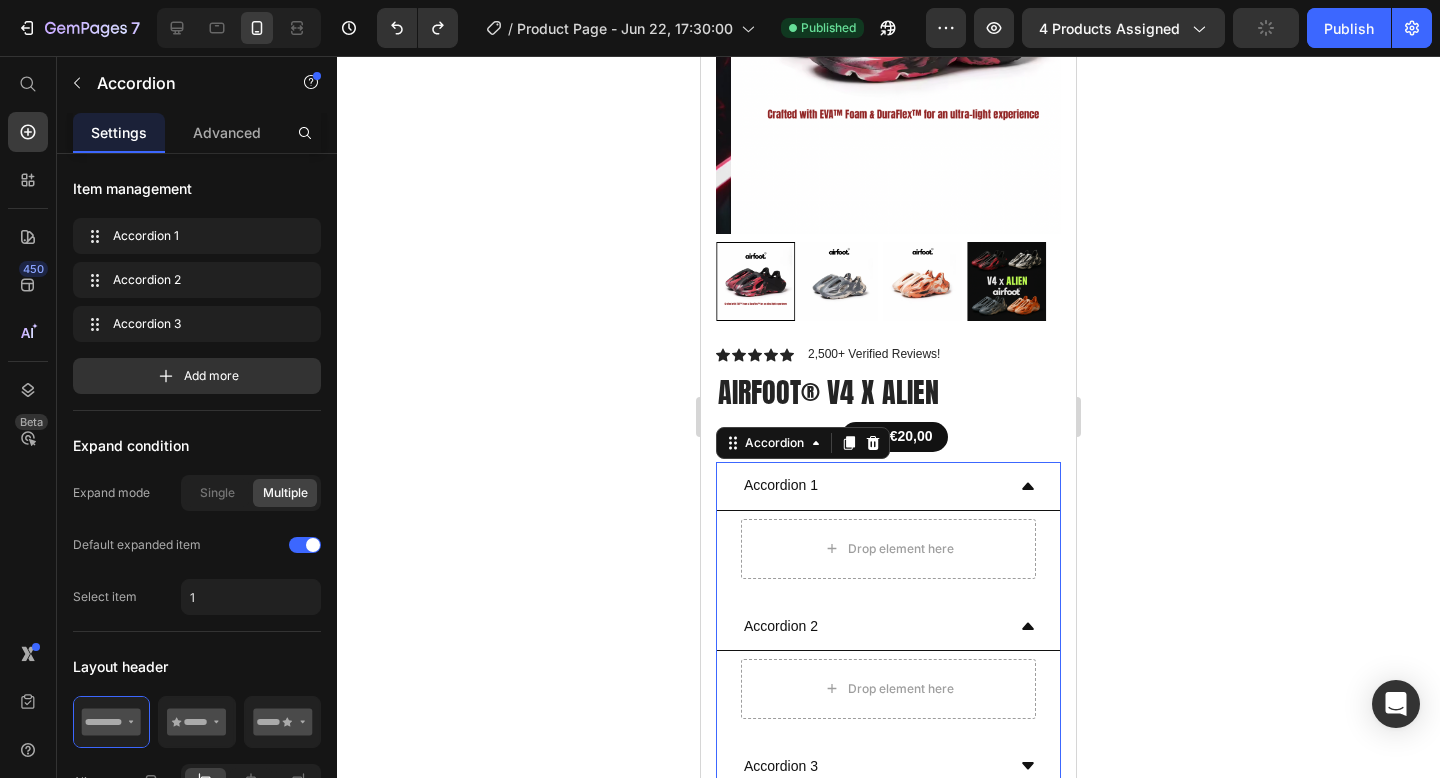 click on "Accordion 1" at bounding box center [872, 485] 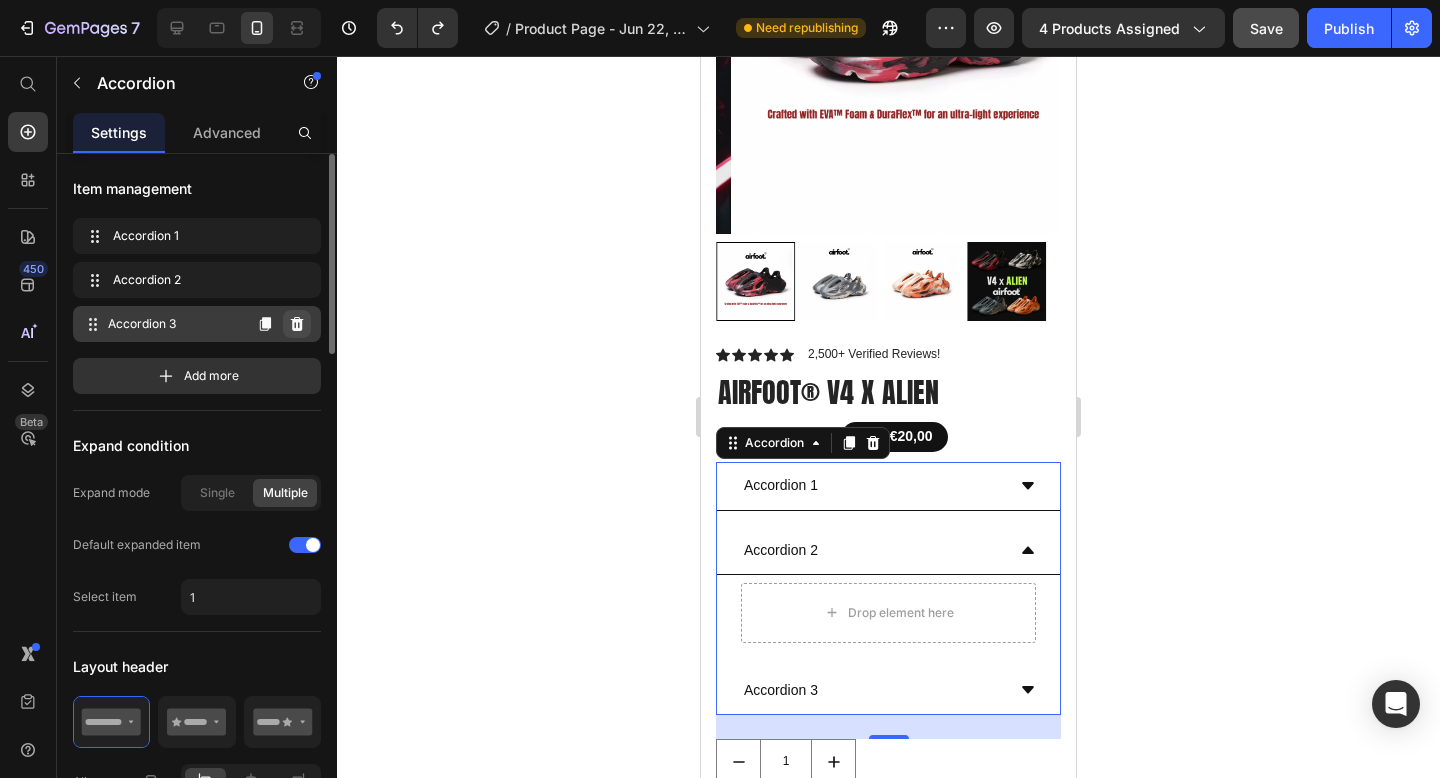 click 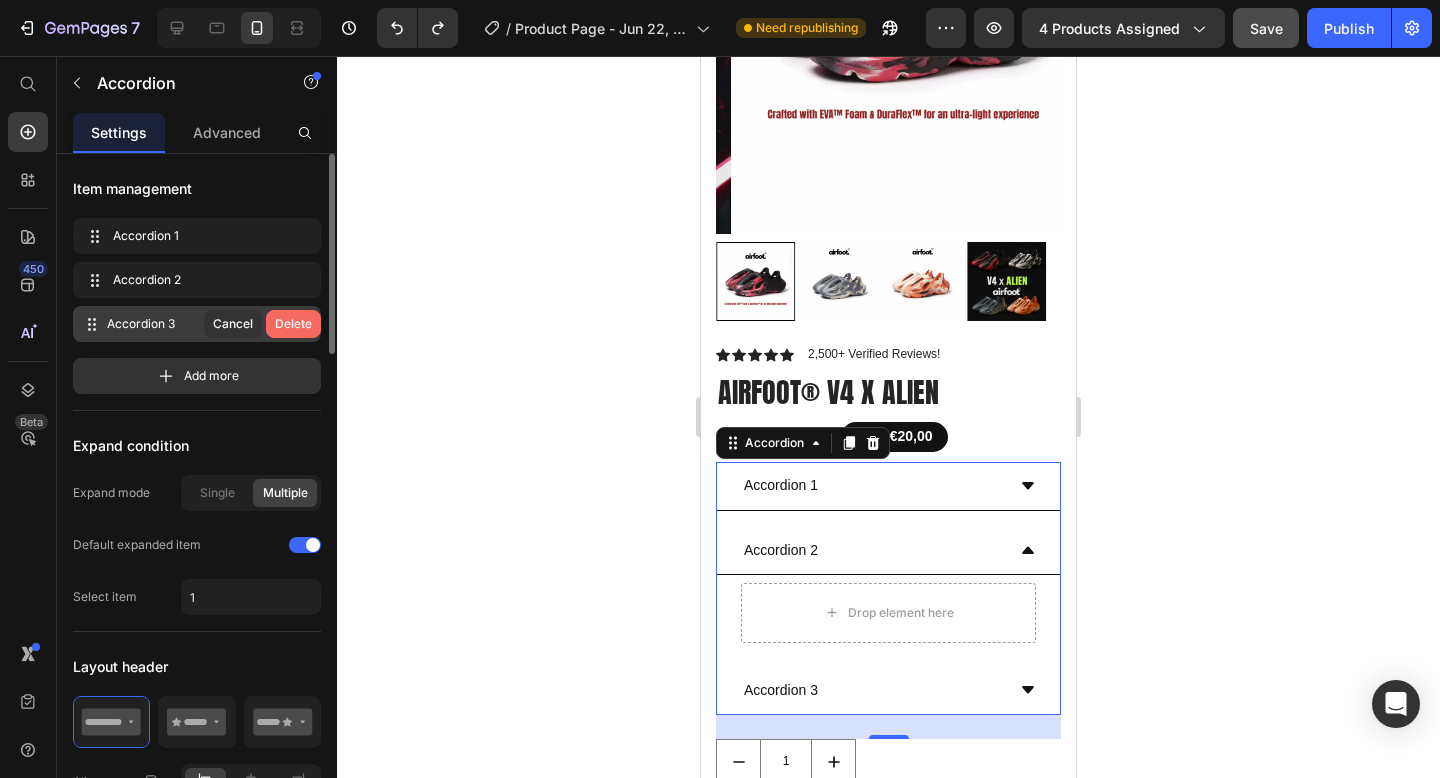 click on "Delete" at bounding box center [293, 324] 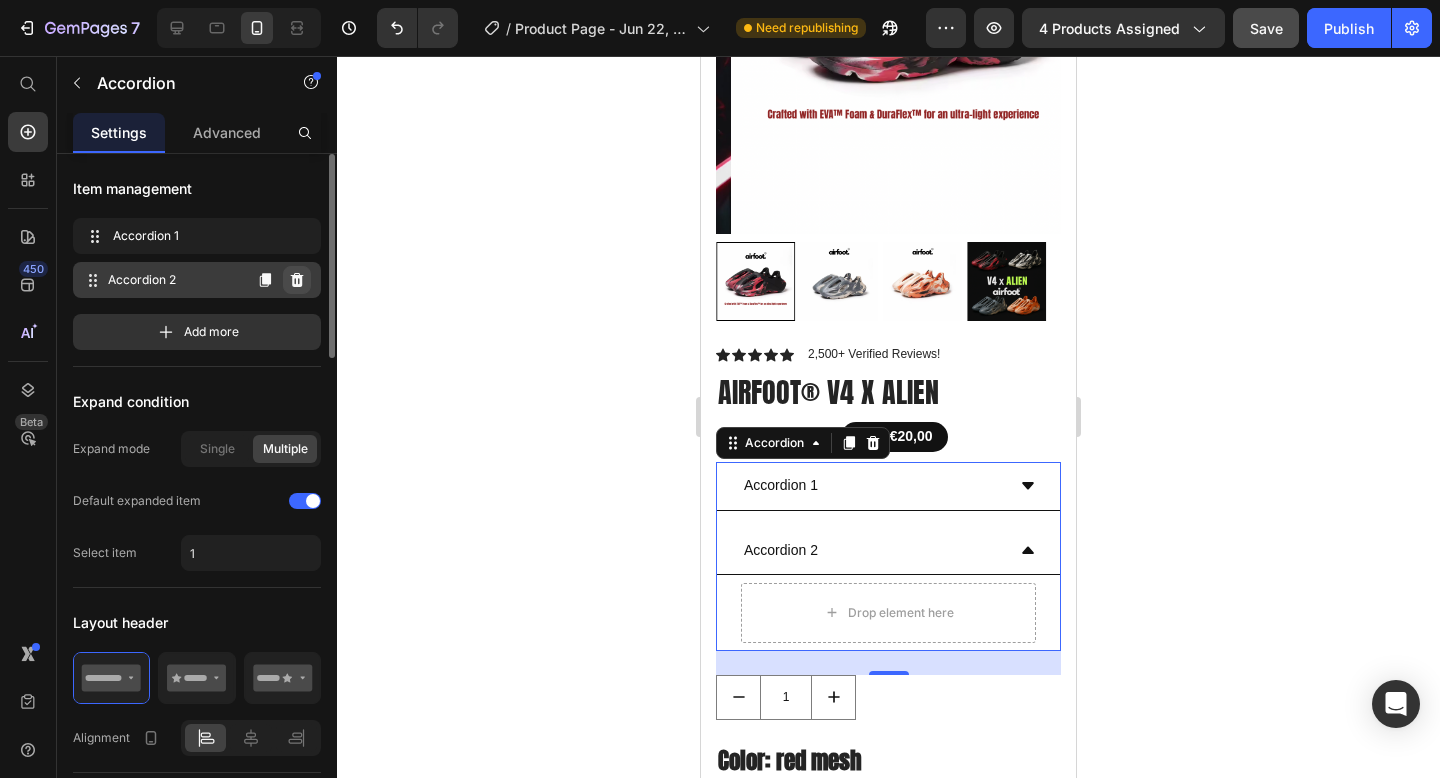 click 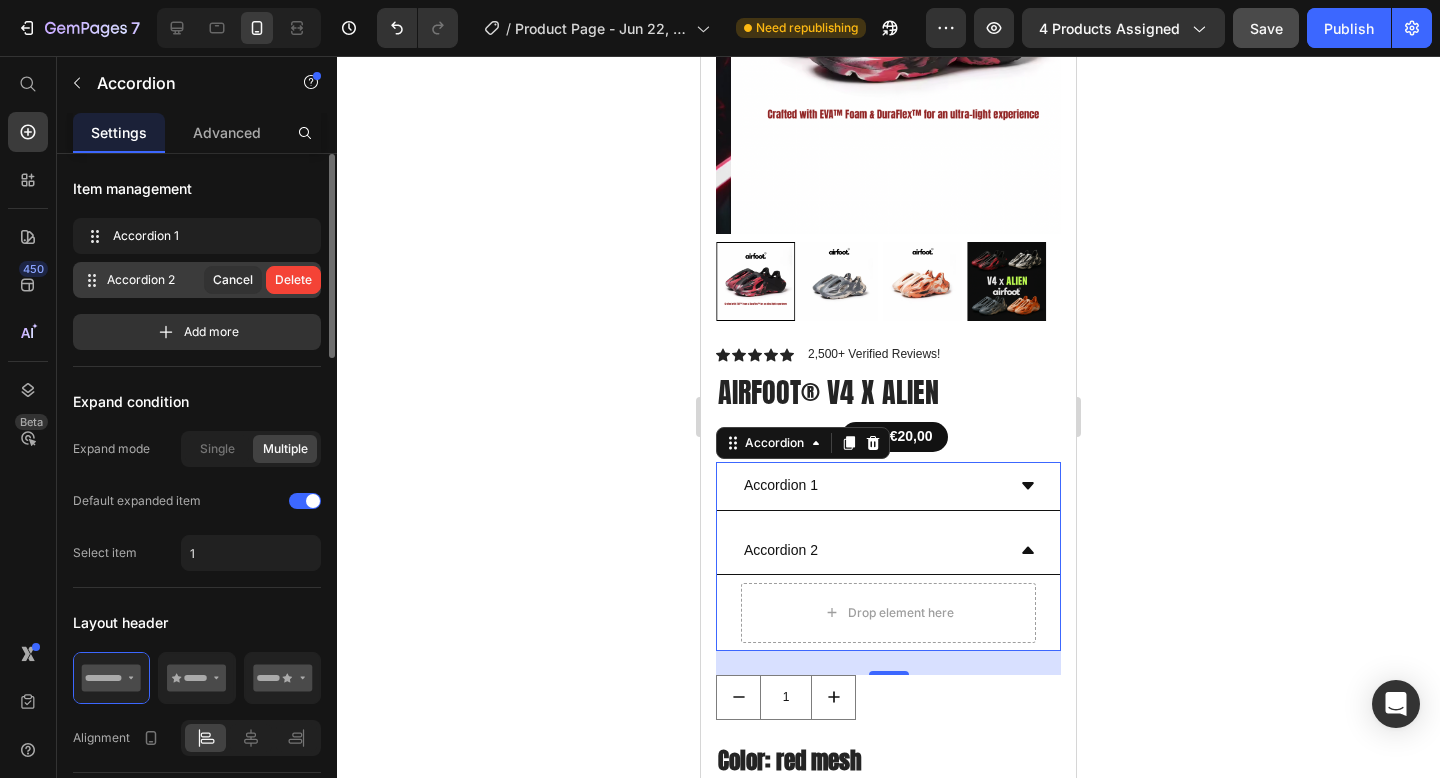click on "Delete" at bounding box center [293, 280] 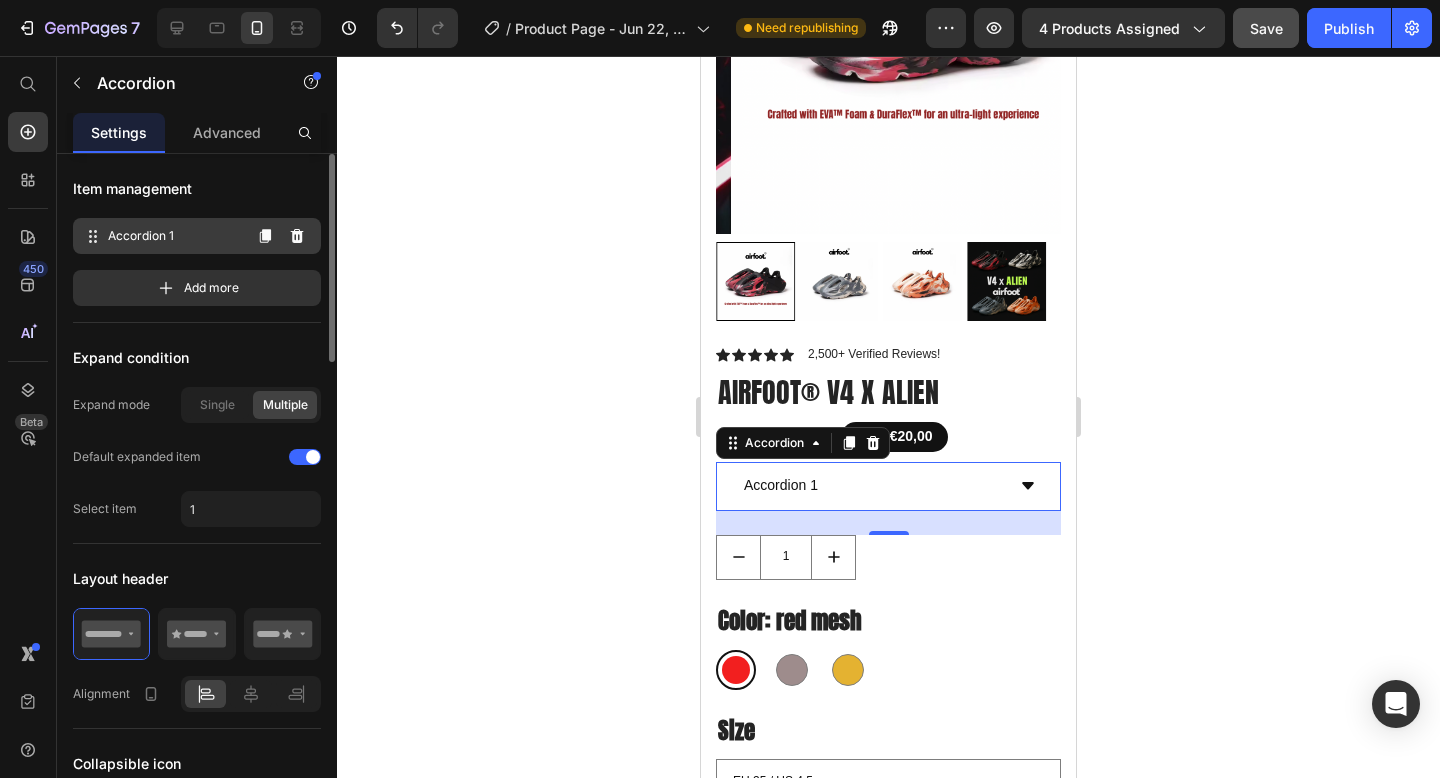 click on "Accordion 1" at bounding box center (174, 236) 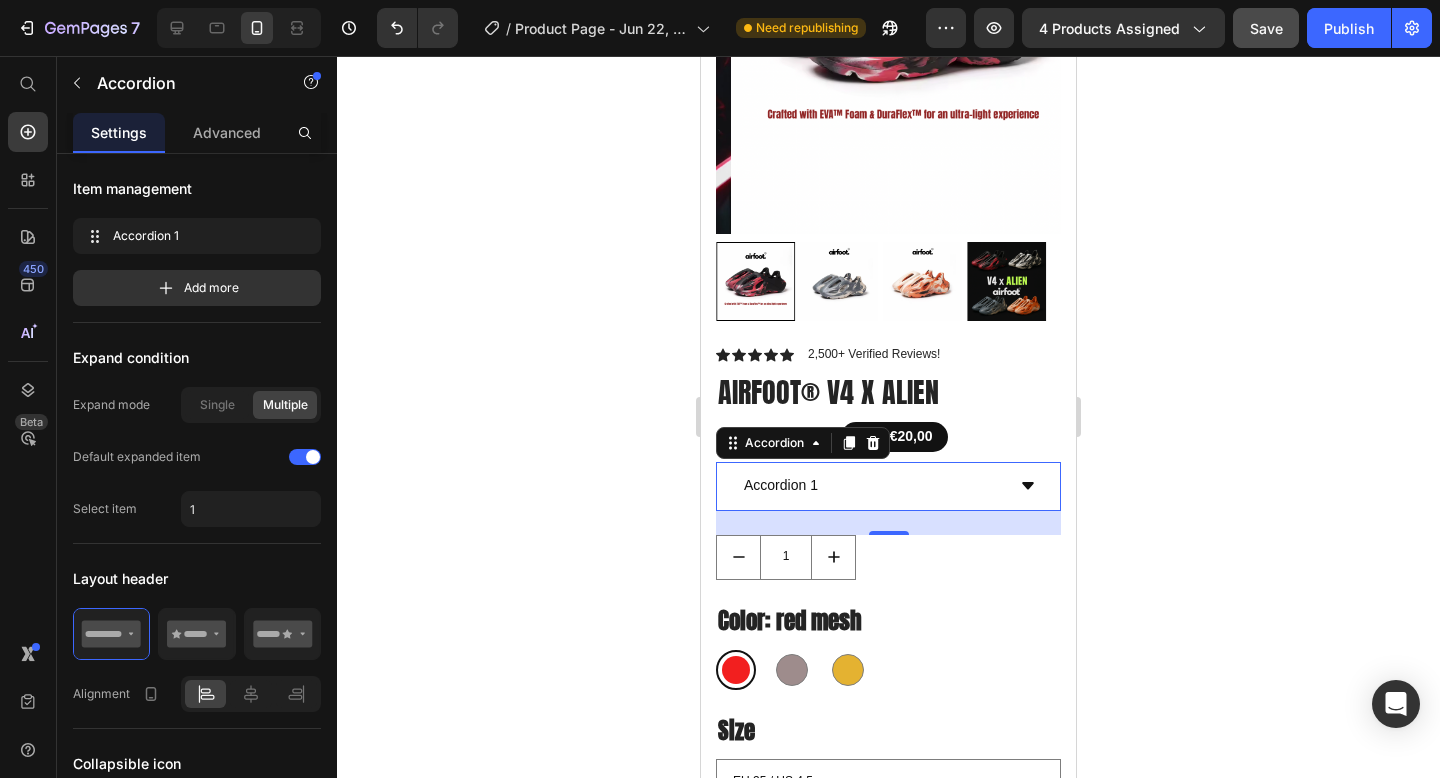 click on "Accordion 1" at bounding box center (888, 486) 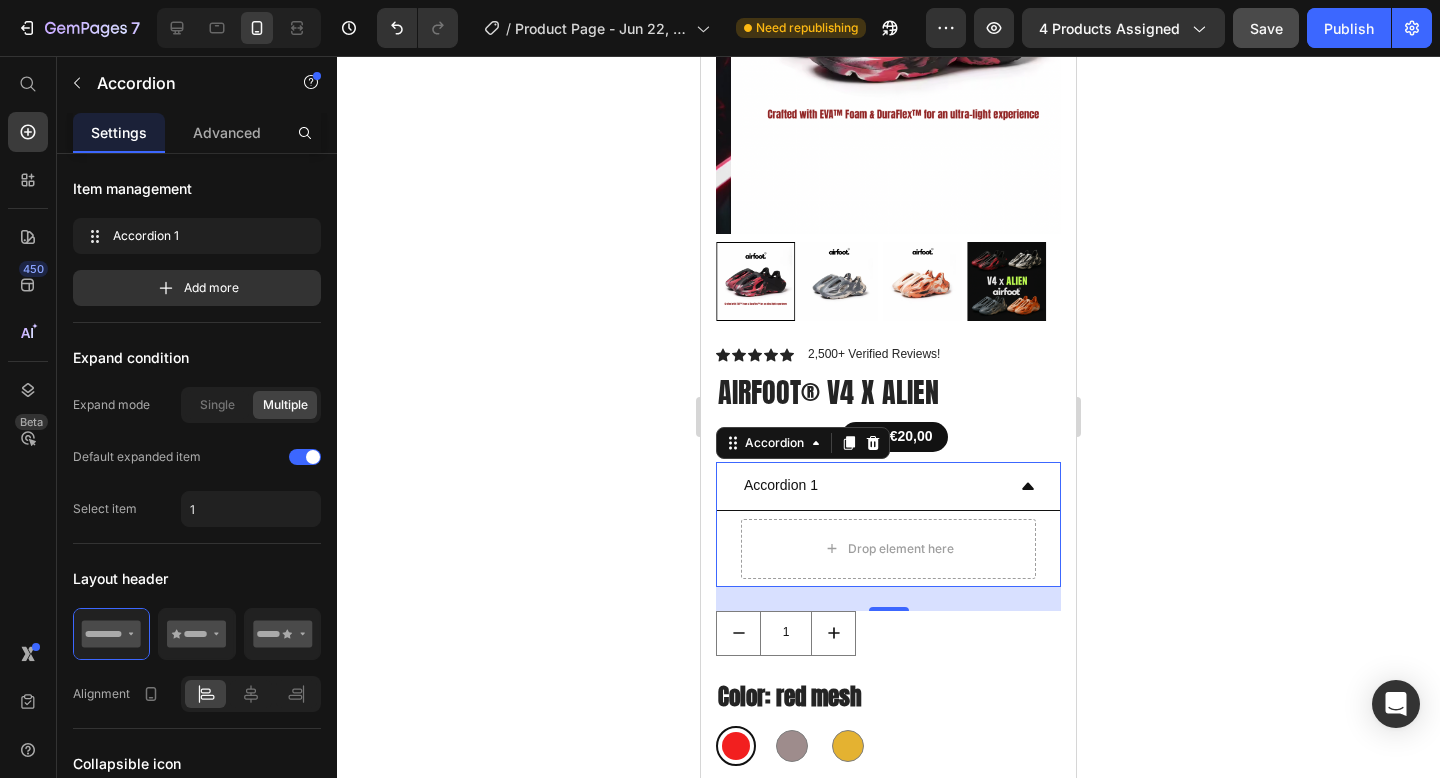 click on "Accordion 1" at bounding box center (781, 485) 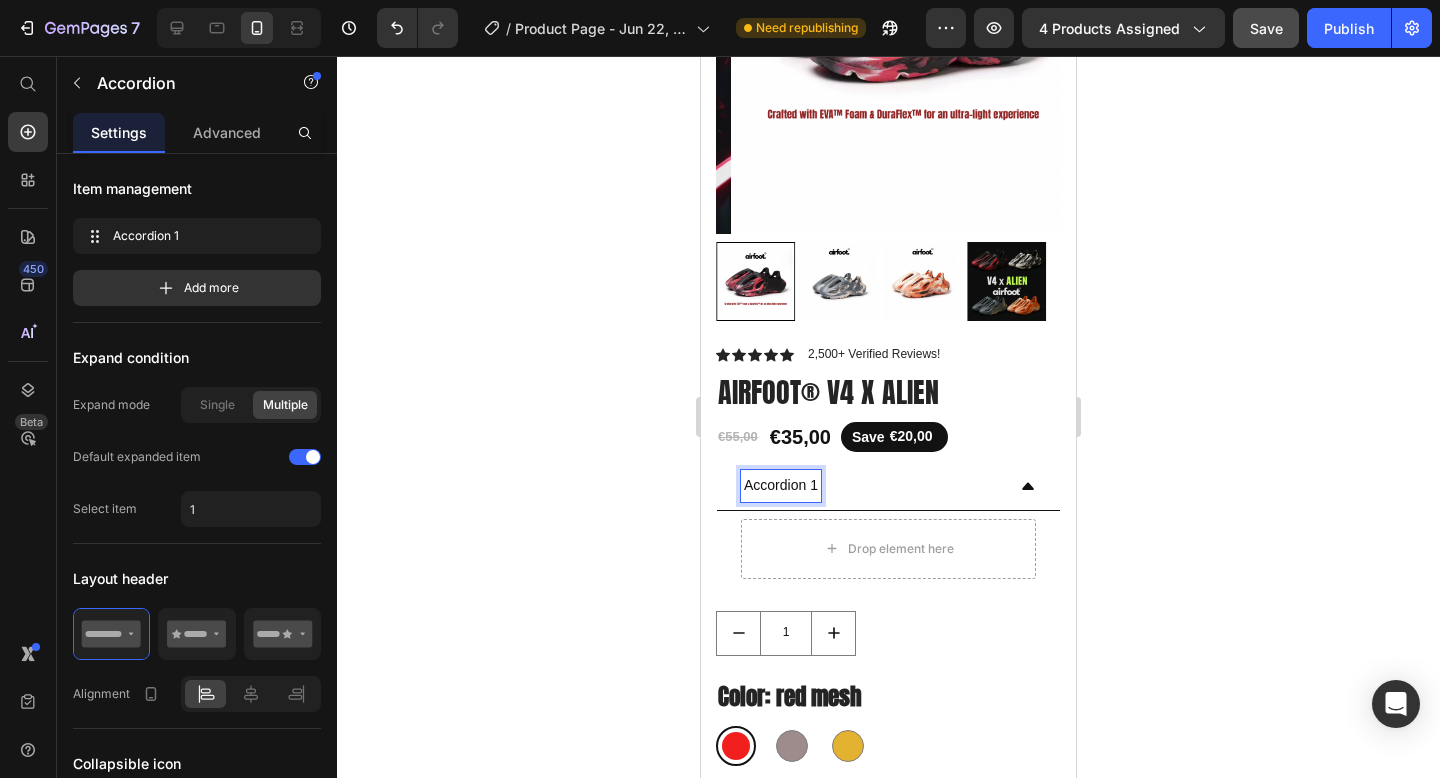 click on "Accordion 1" at bounding box center (781, 485) 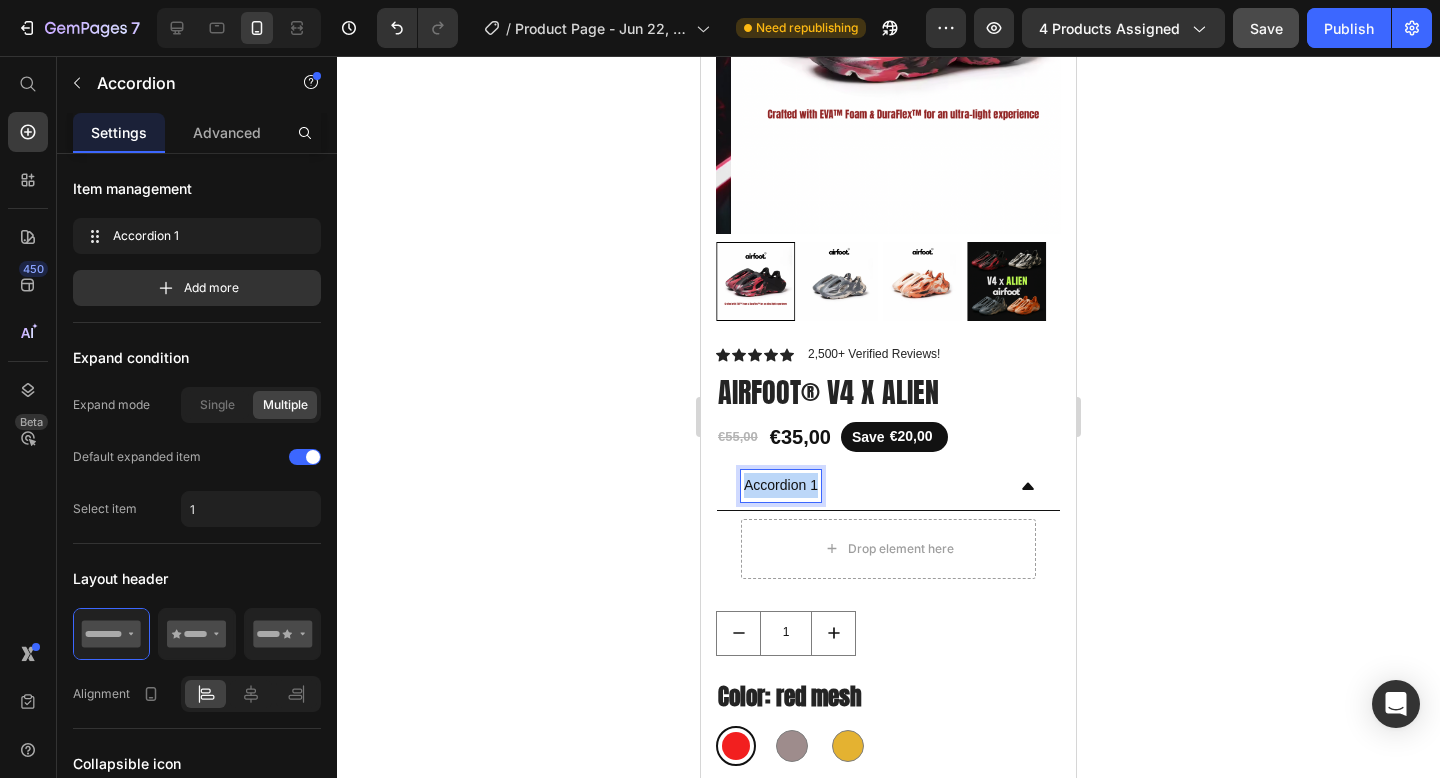 drag, startPoint x: 817, startPoint y: 464, endPoint x: 744, endPoint y: 463, distance: 73.00685 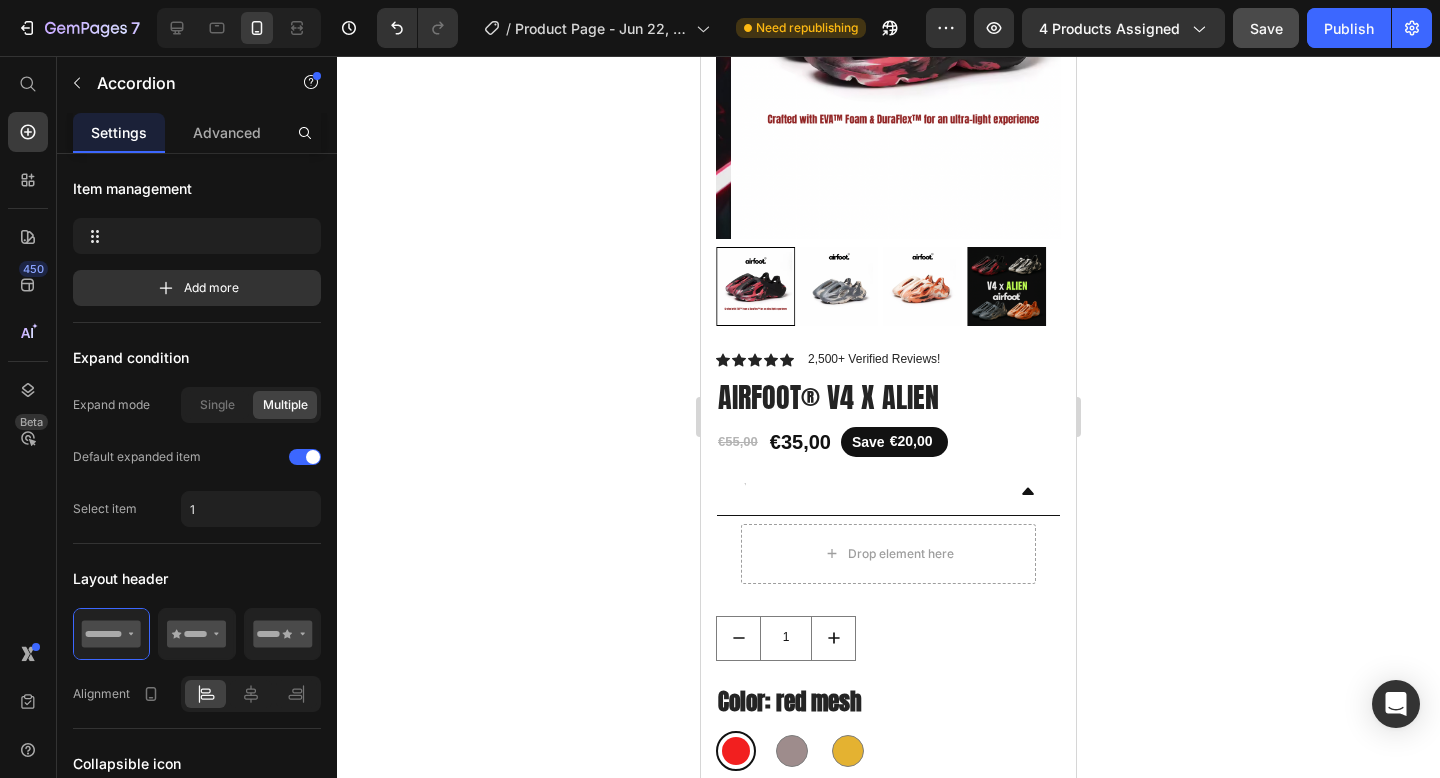 scroll, scrollTop: 419, scrollLeft: 0, axis: vertical 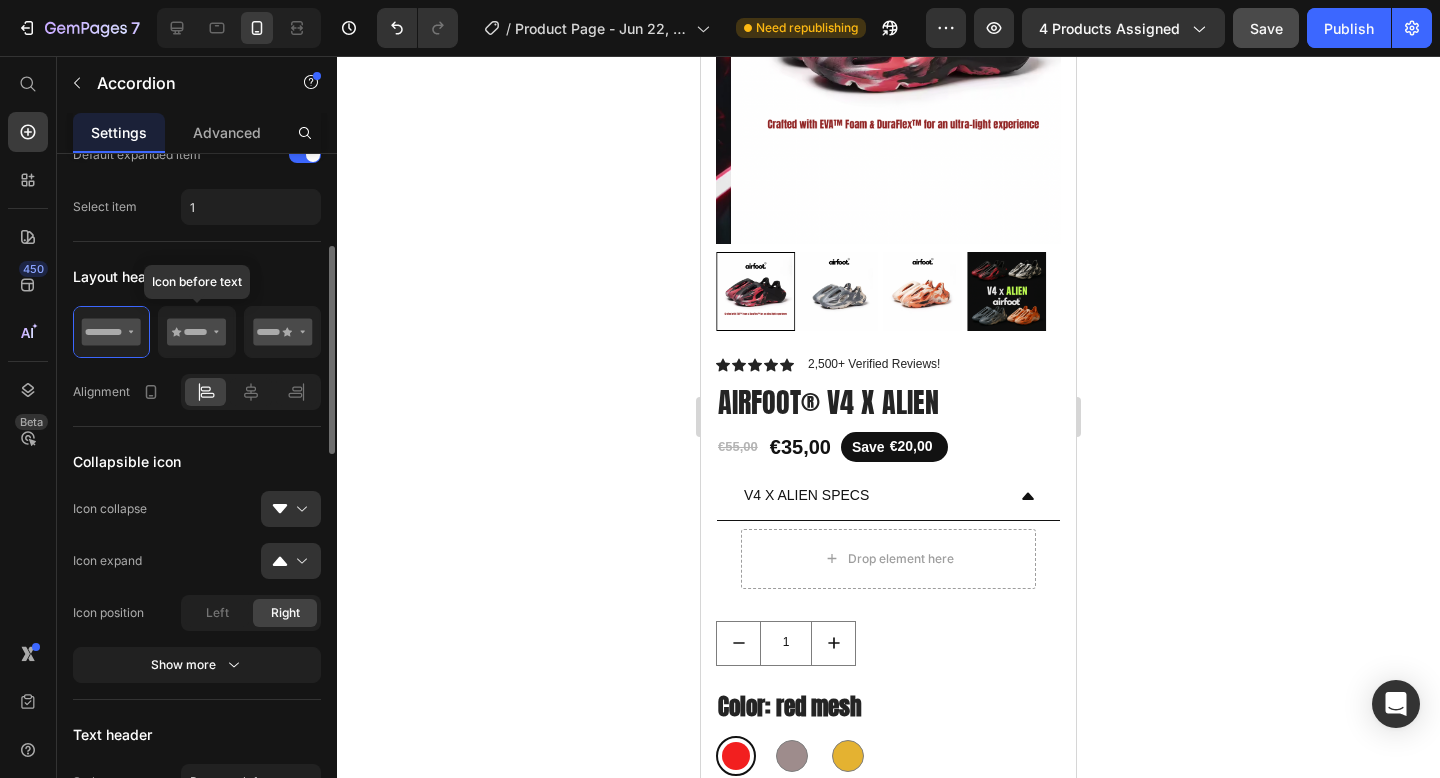 click 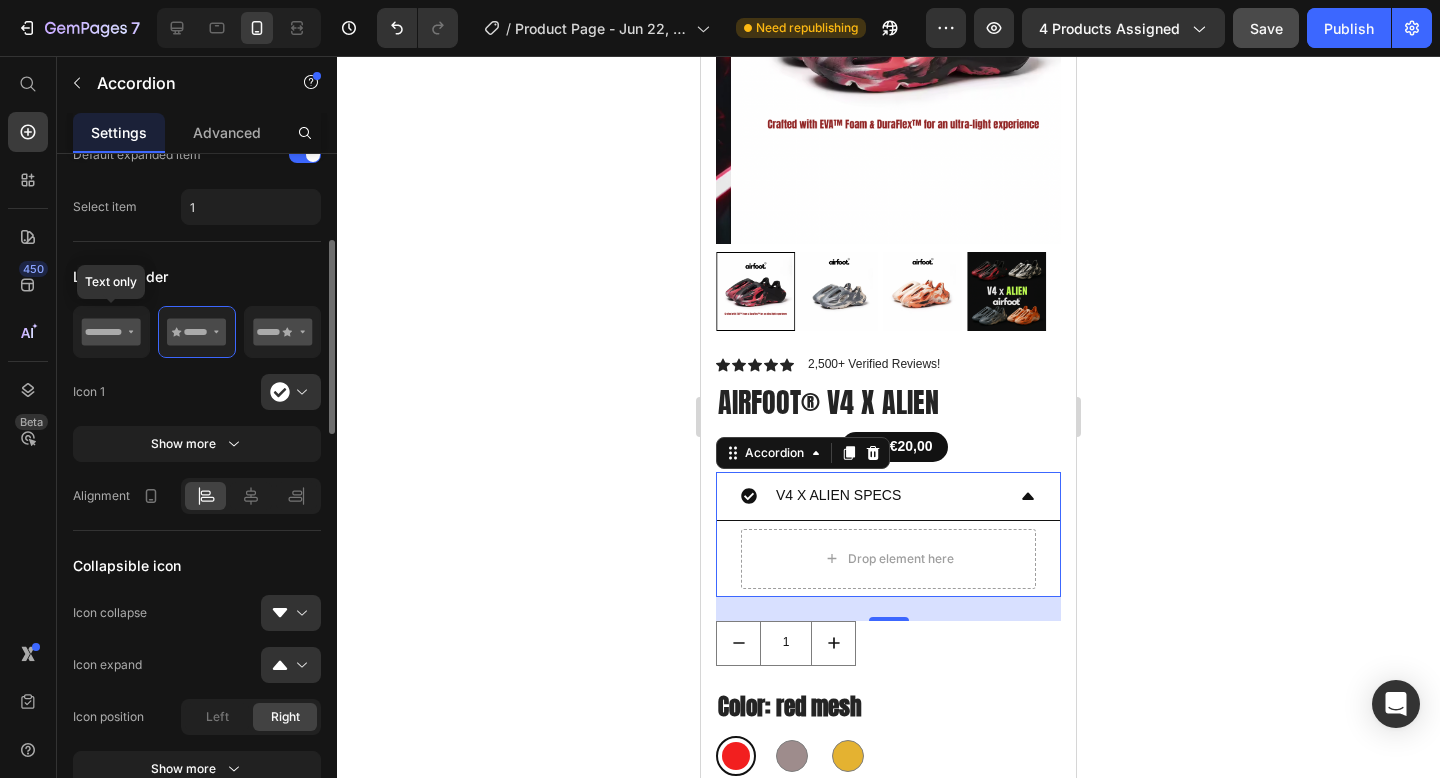 click 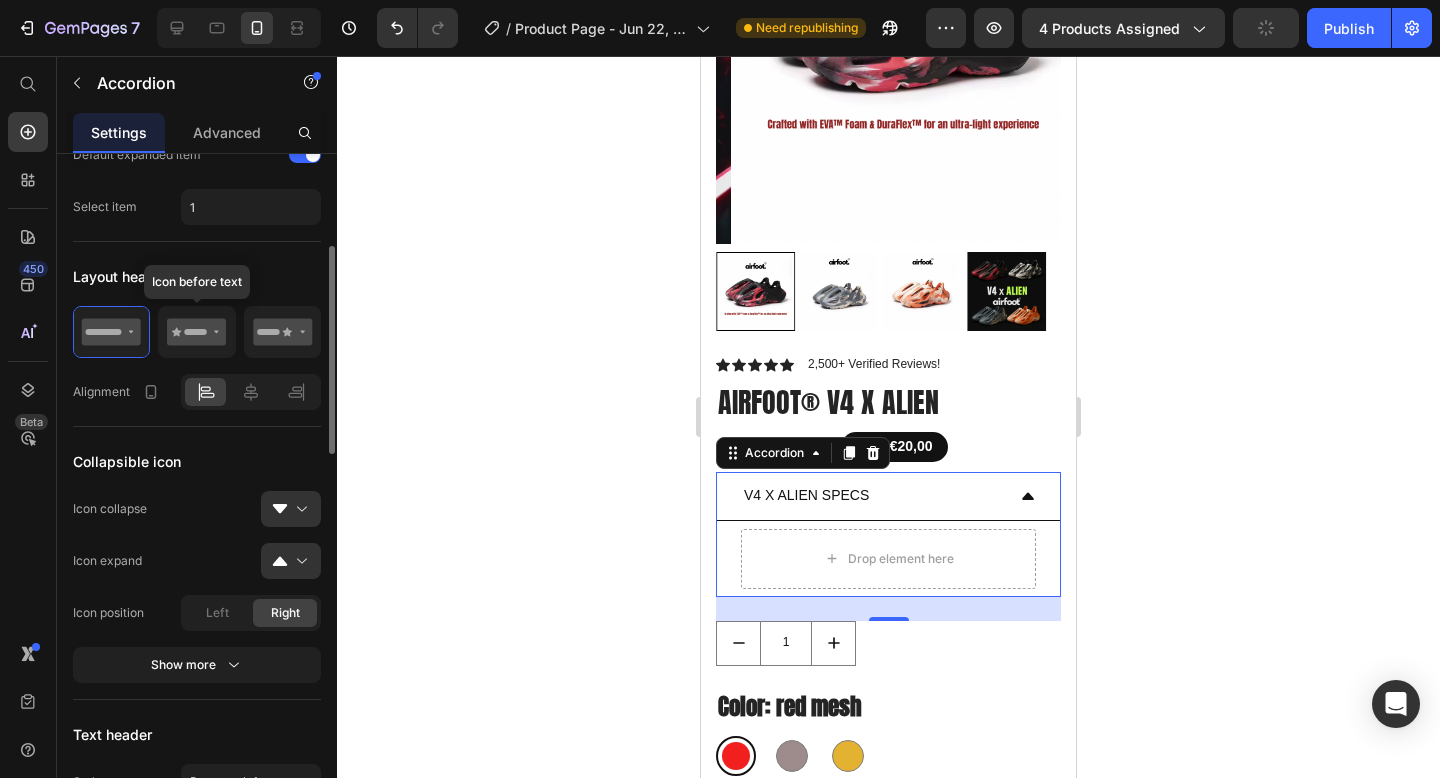 click 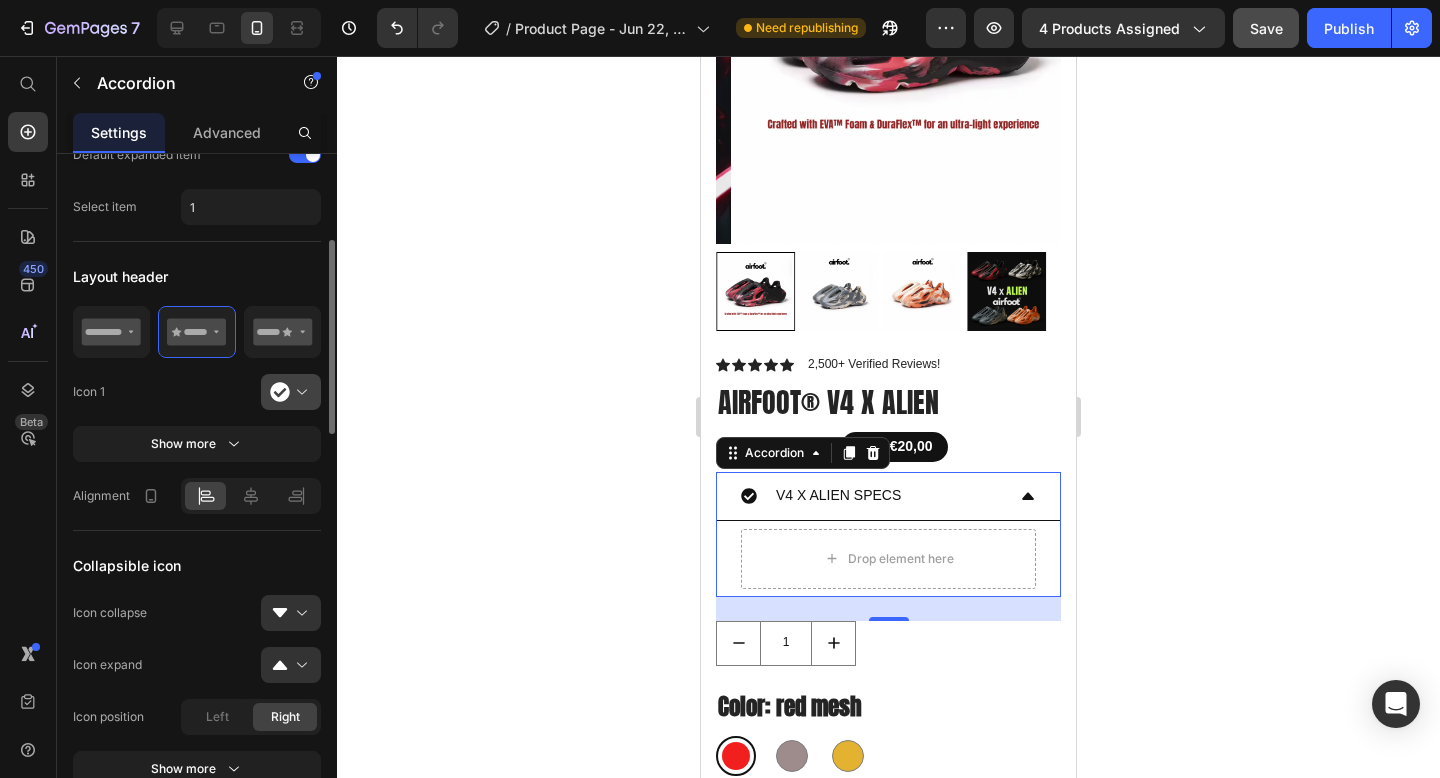 click at bounding box center [299, 392] 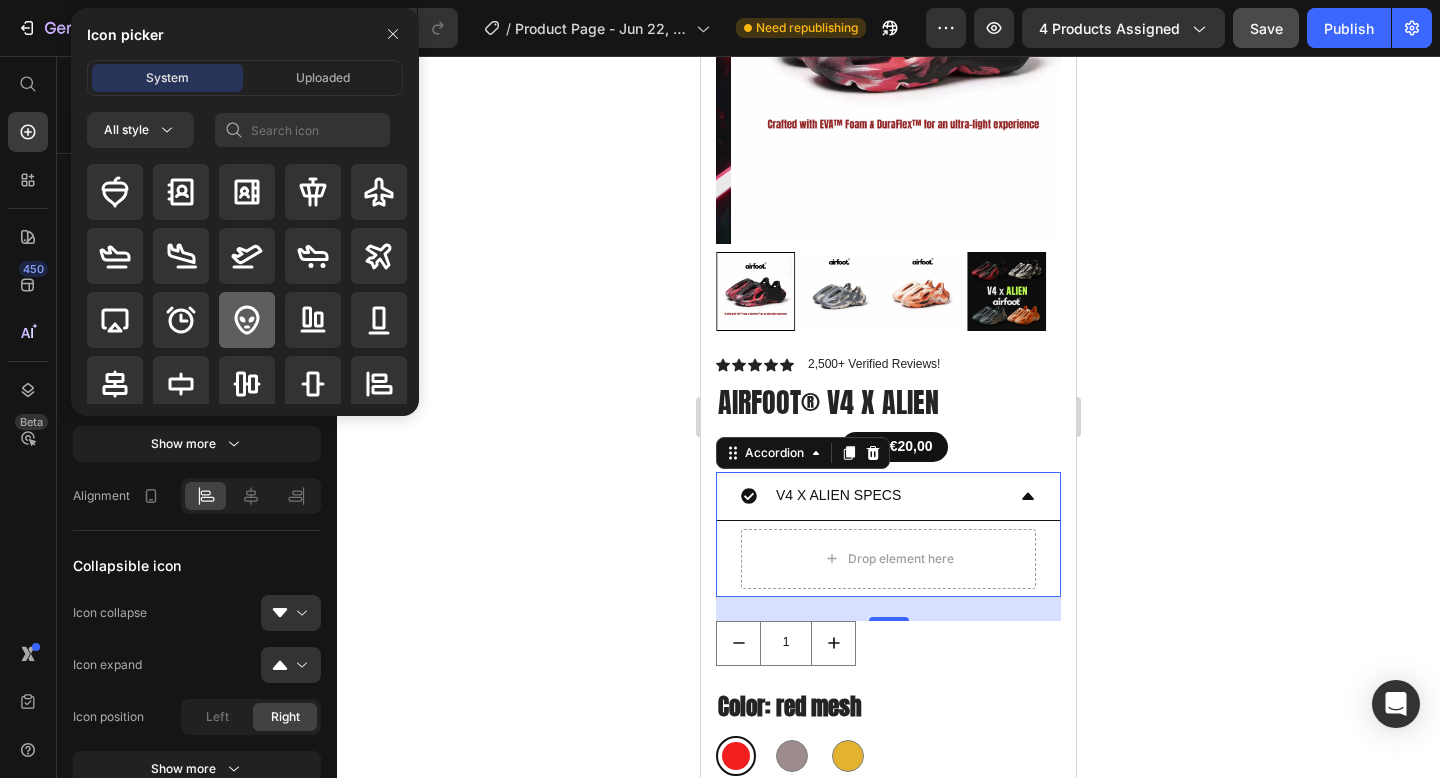 click 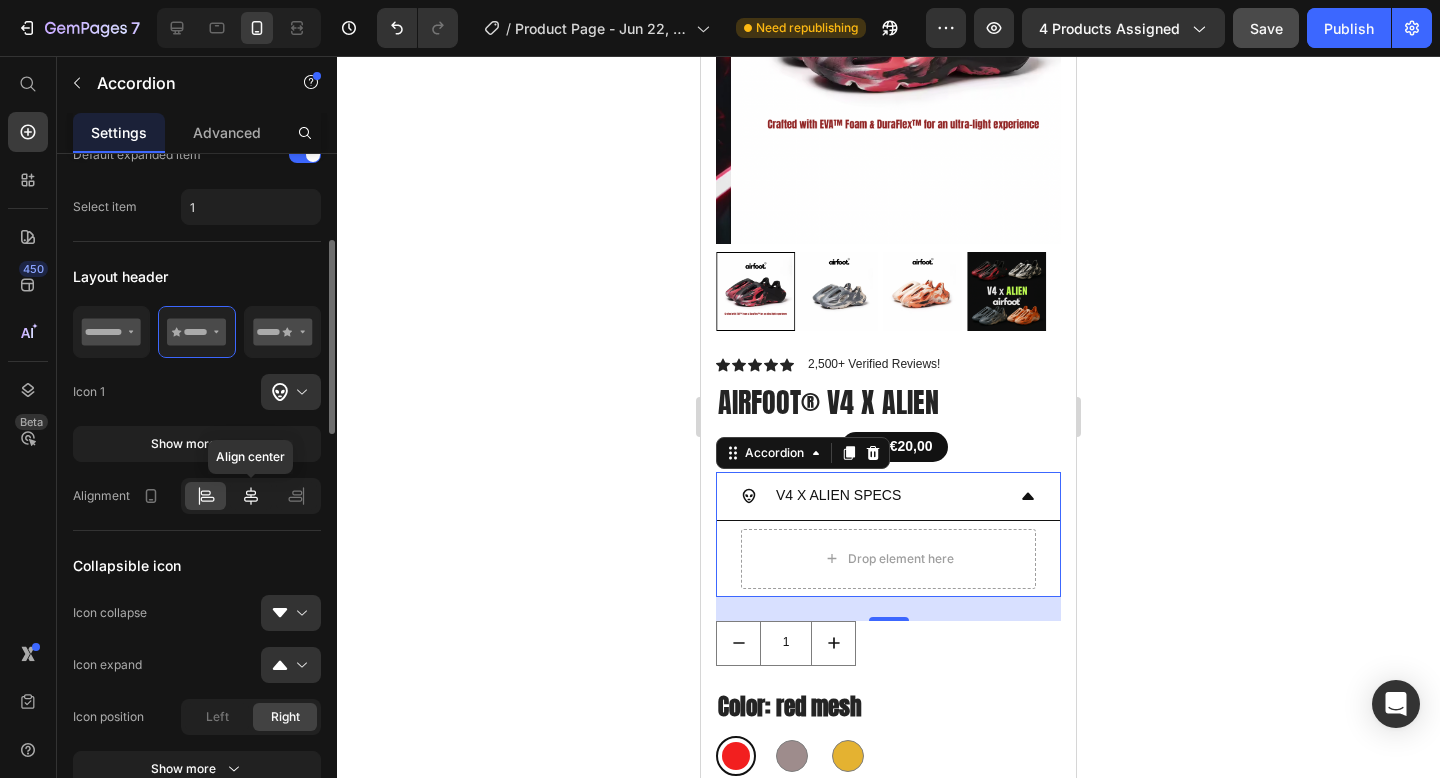 click 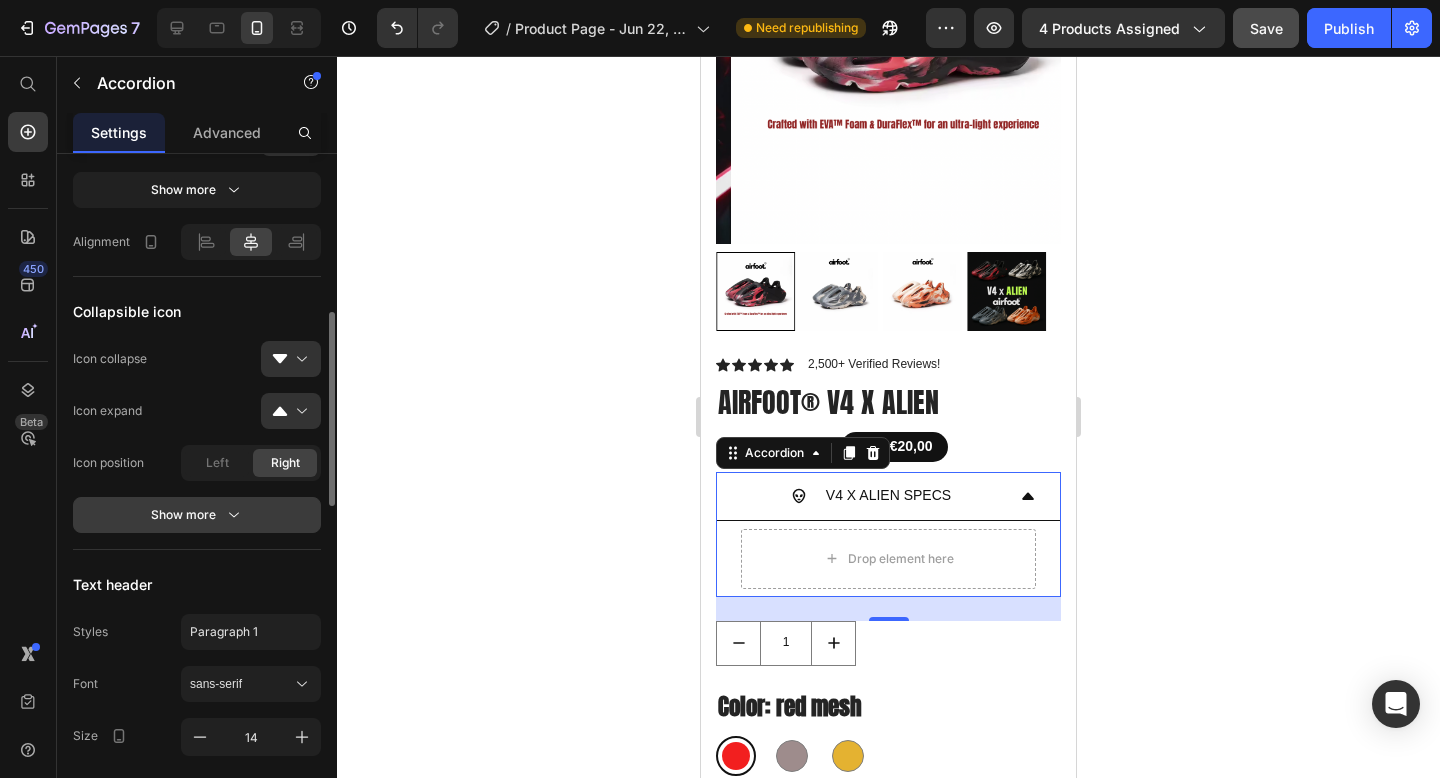scroll, scrollTop: 588, scrollLeft: 0, axis: vertical 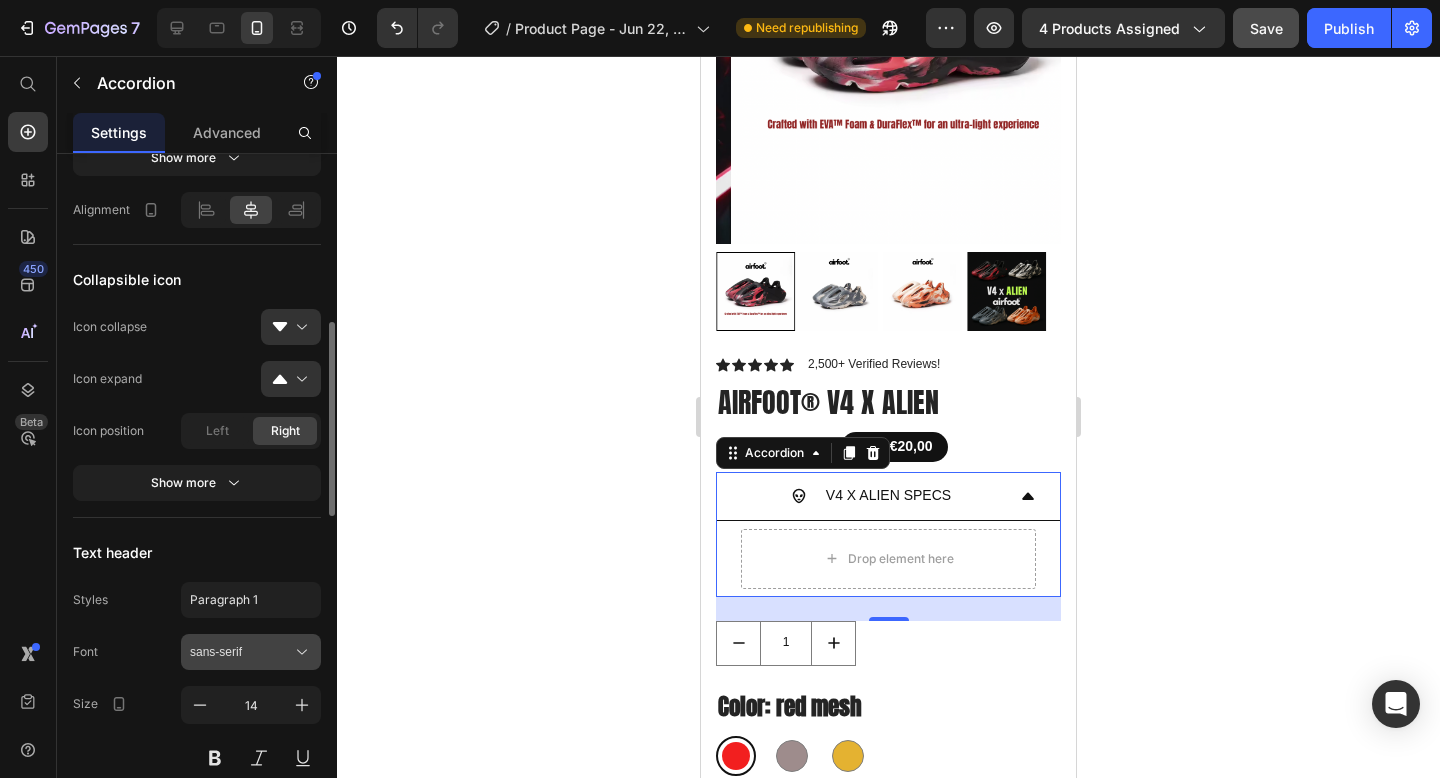 click on "sans-serif" at bounding box center [241, 652] 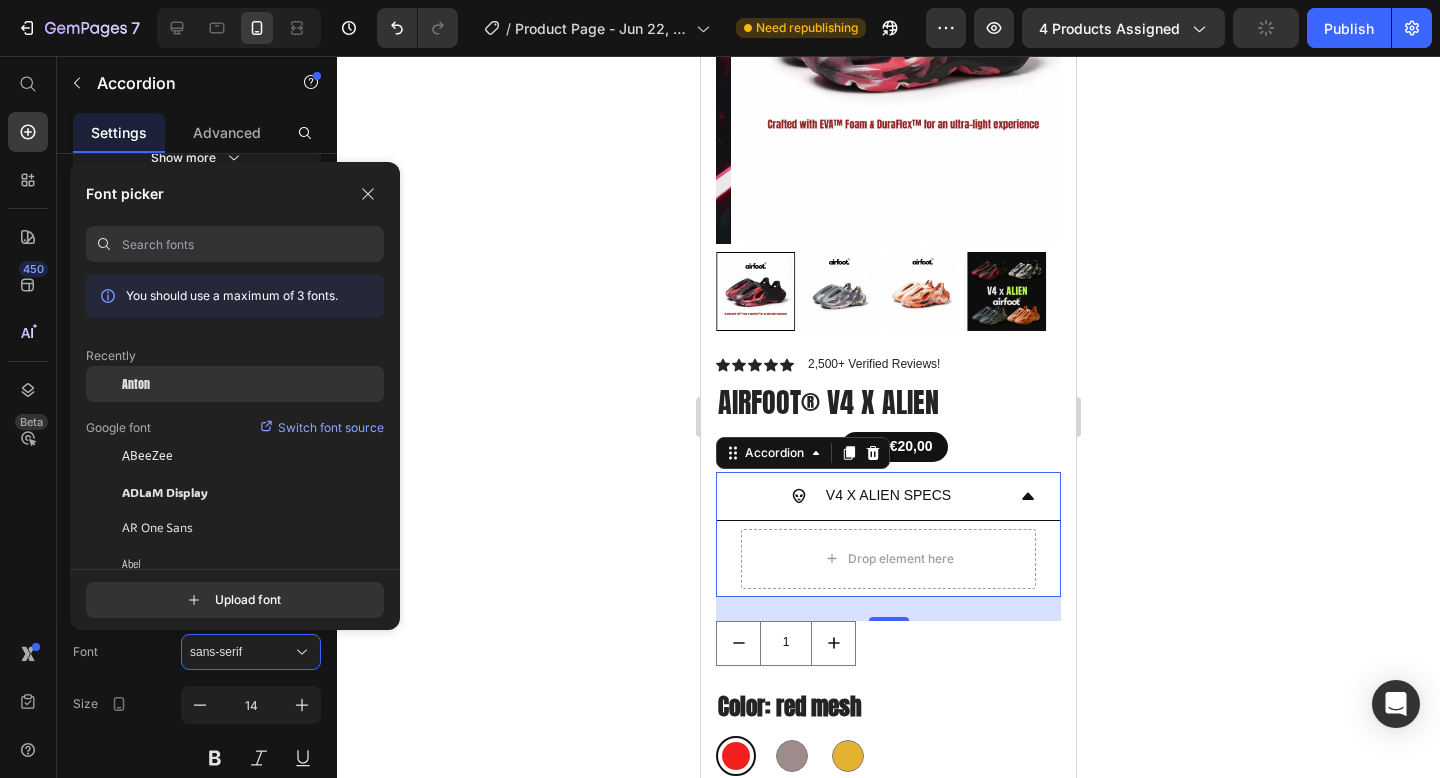 click on "Anton" at bounding box center (136, 384) 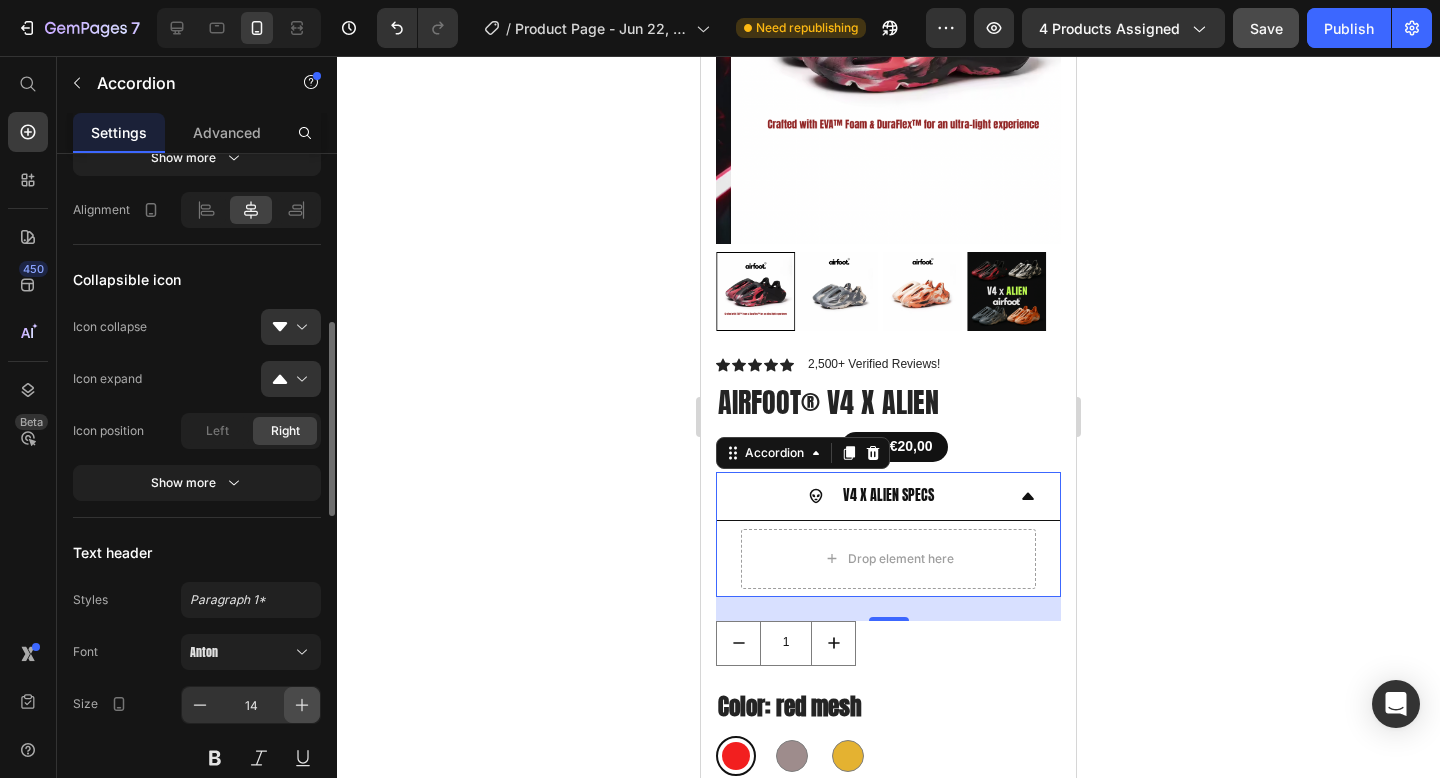 click 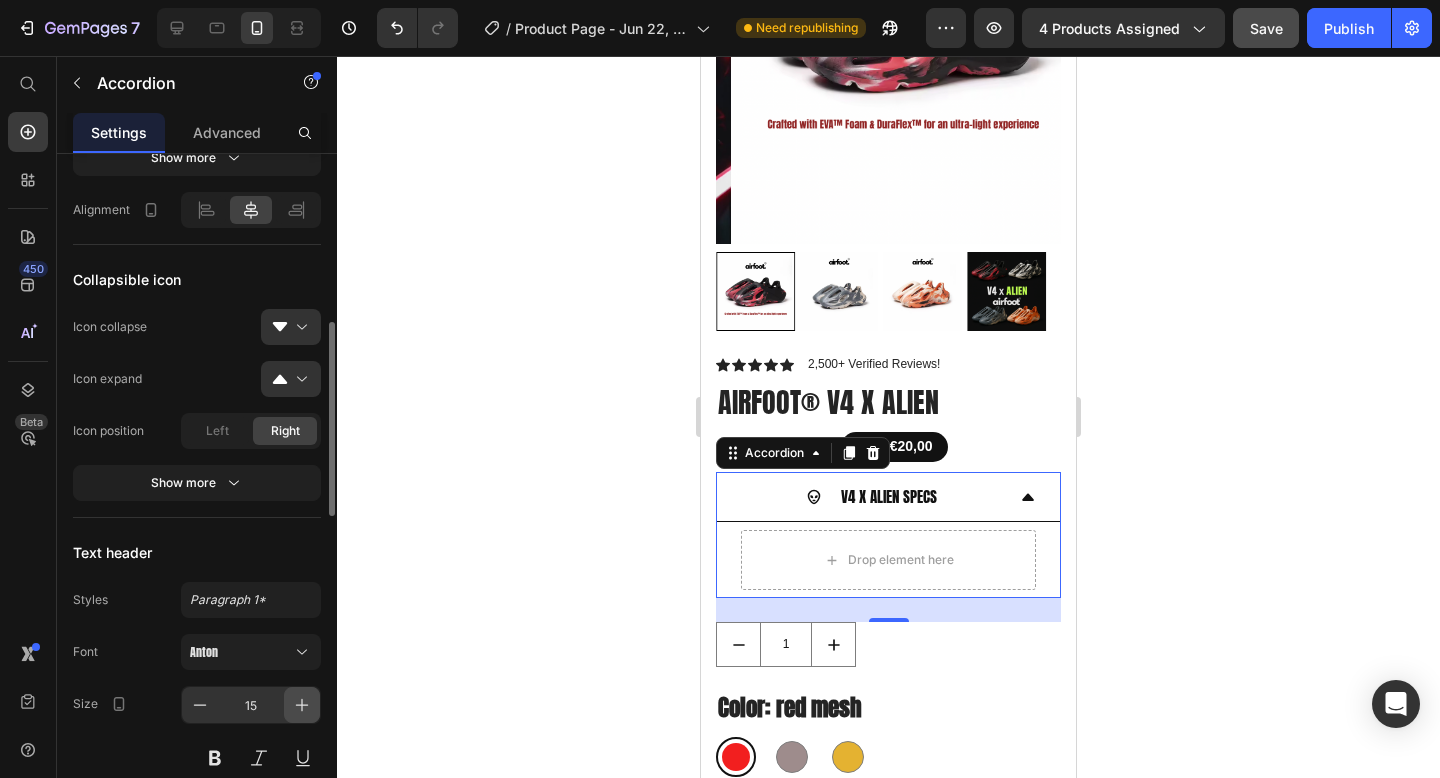 click 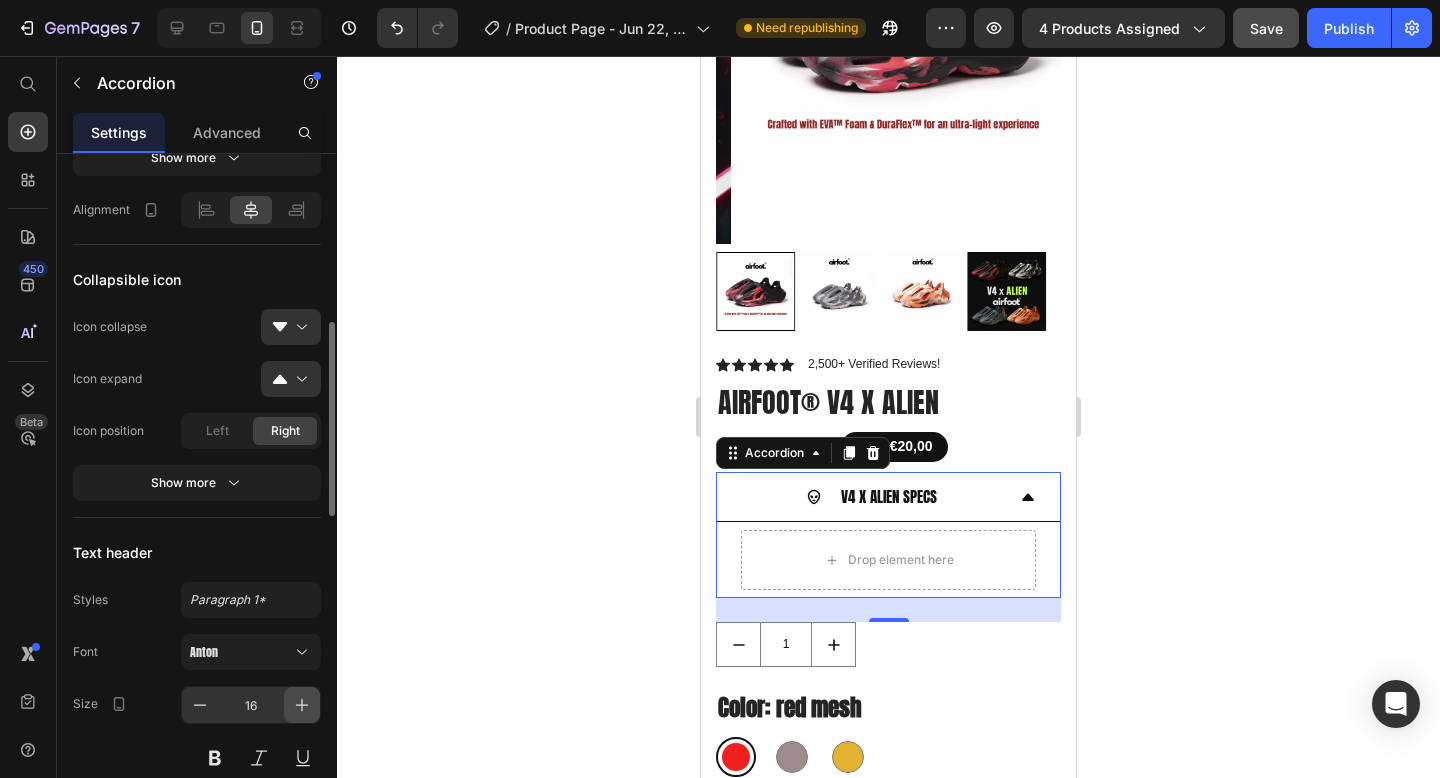 click 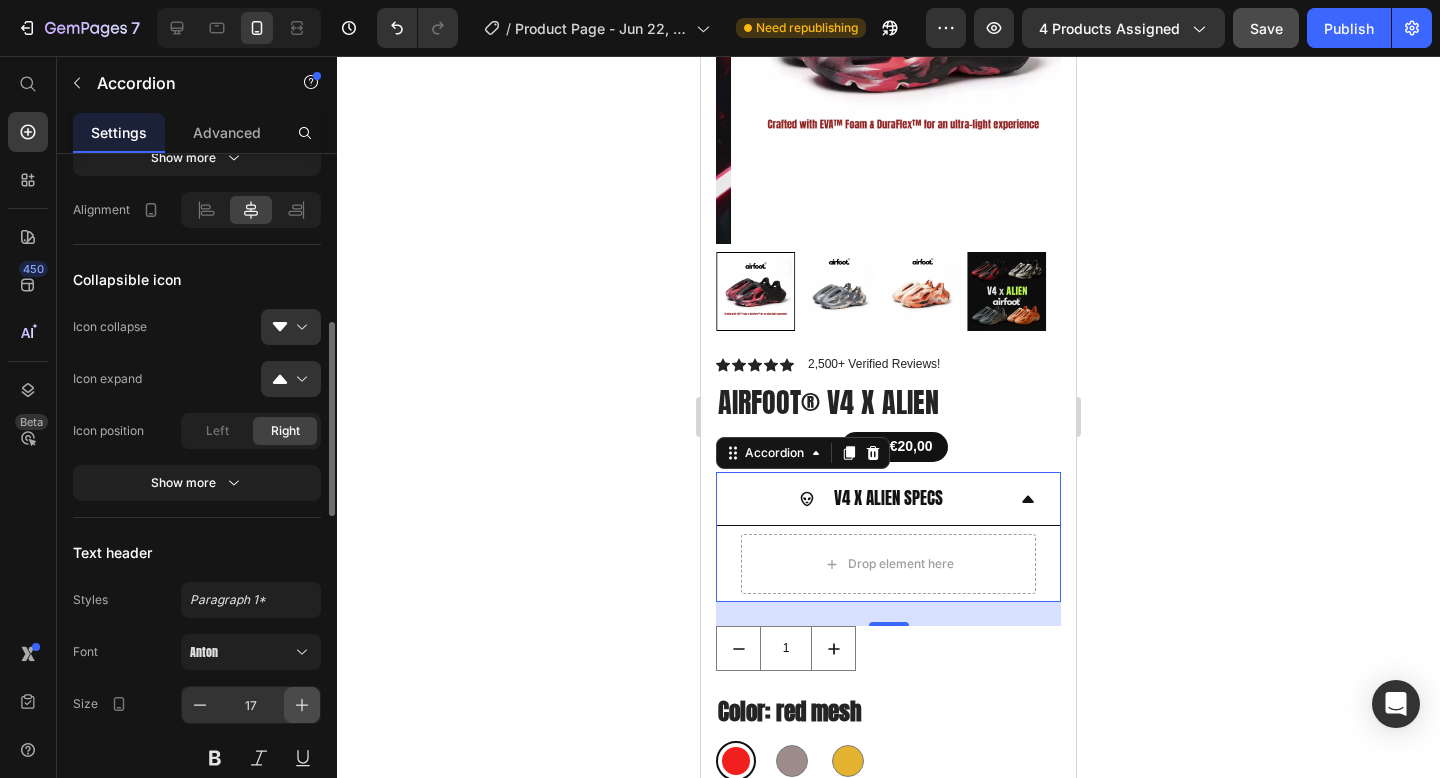 click 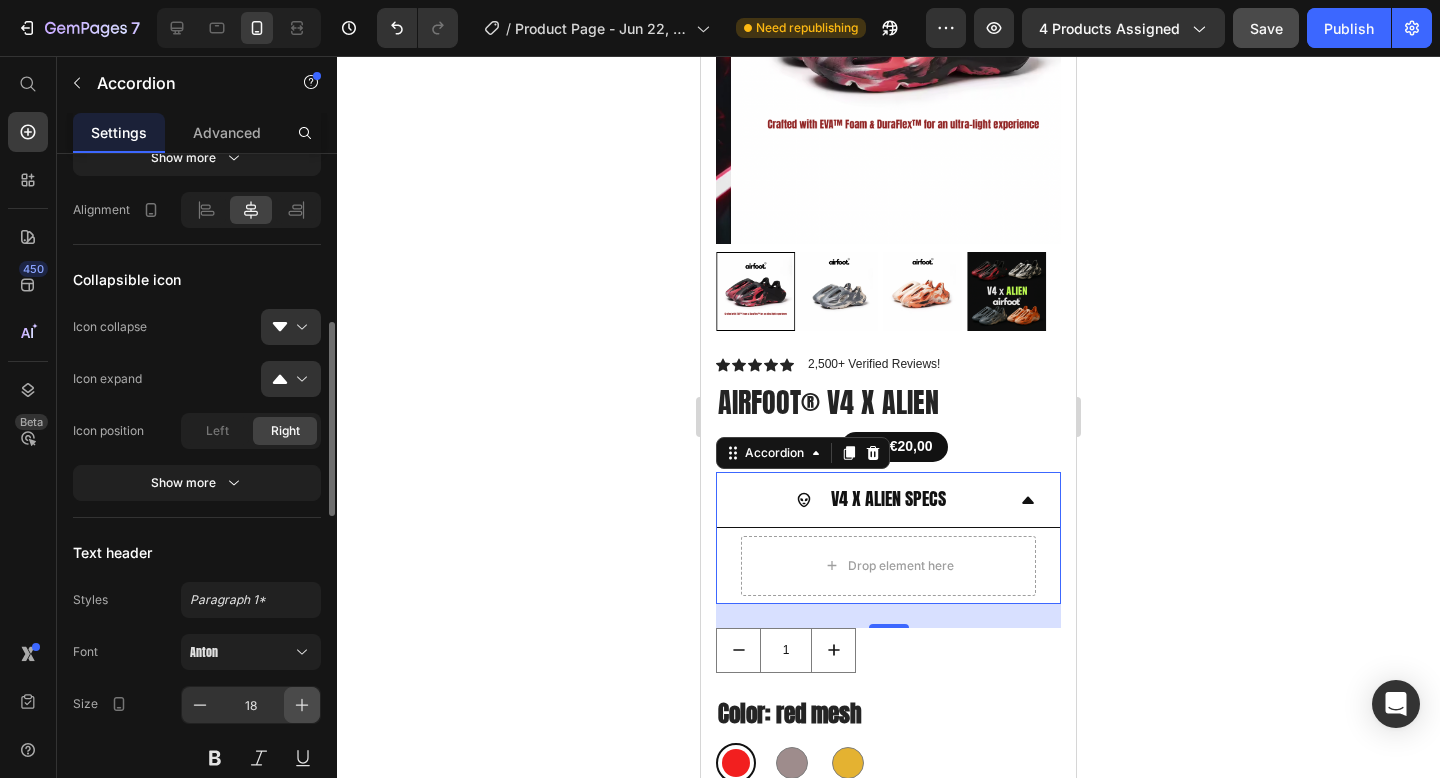 click 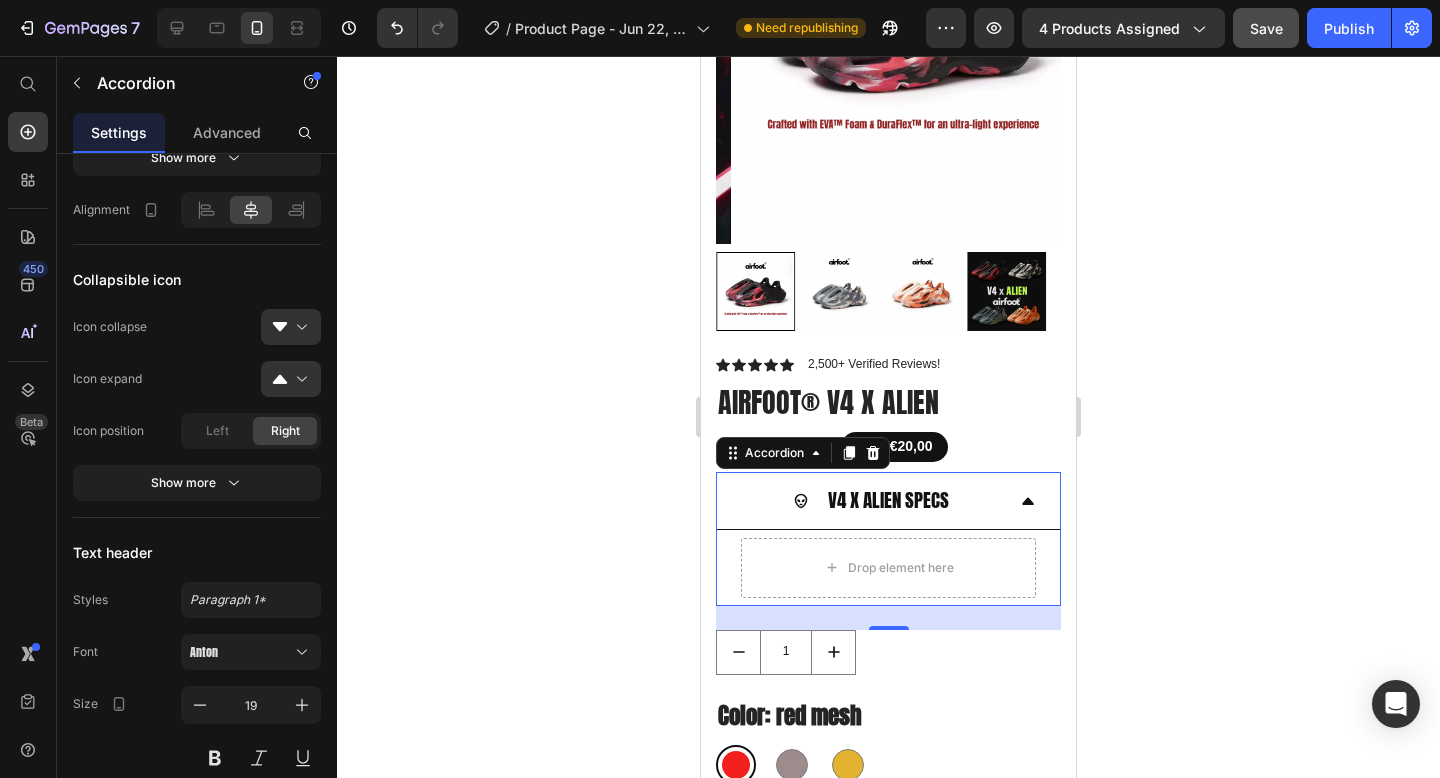 click 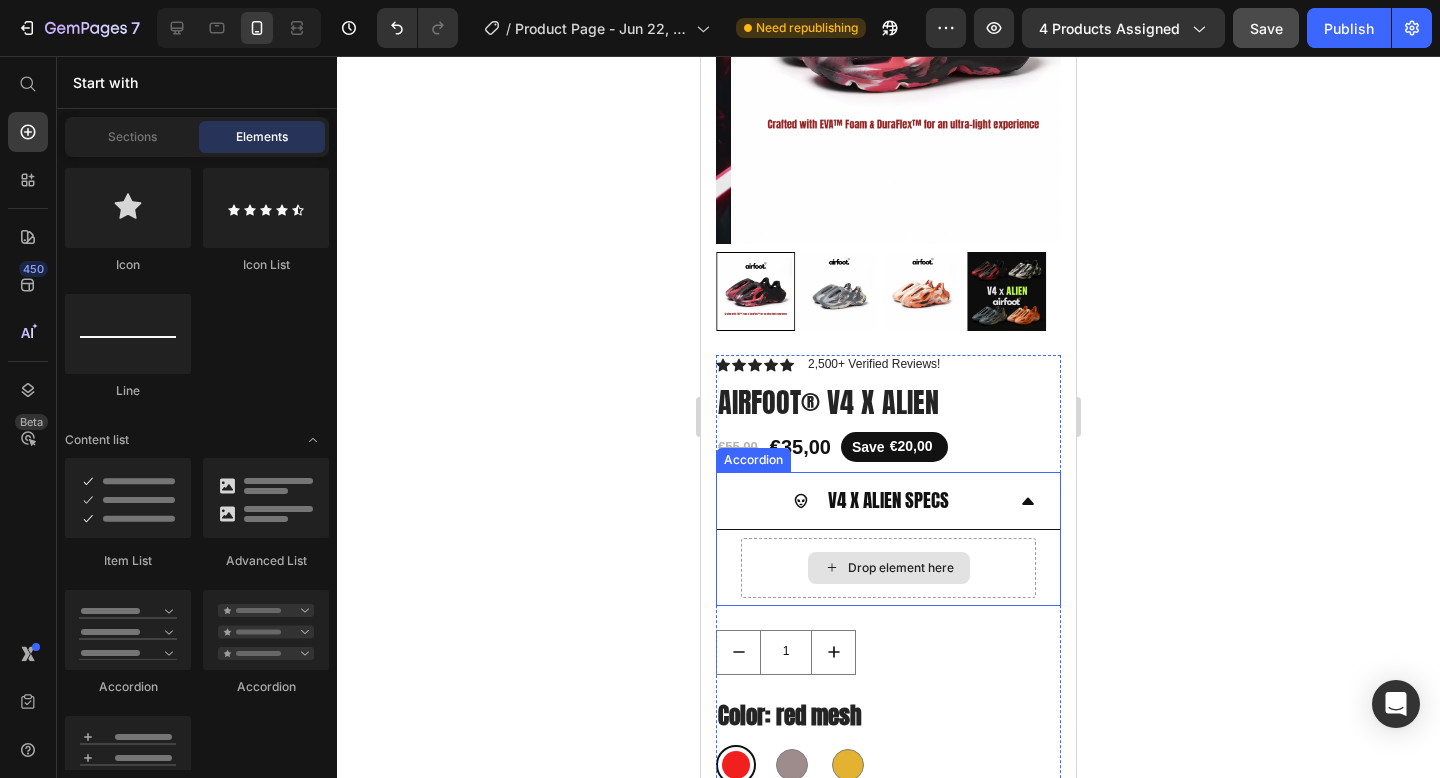 click on "Drop element here" at bounding box center (888, 568) 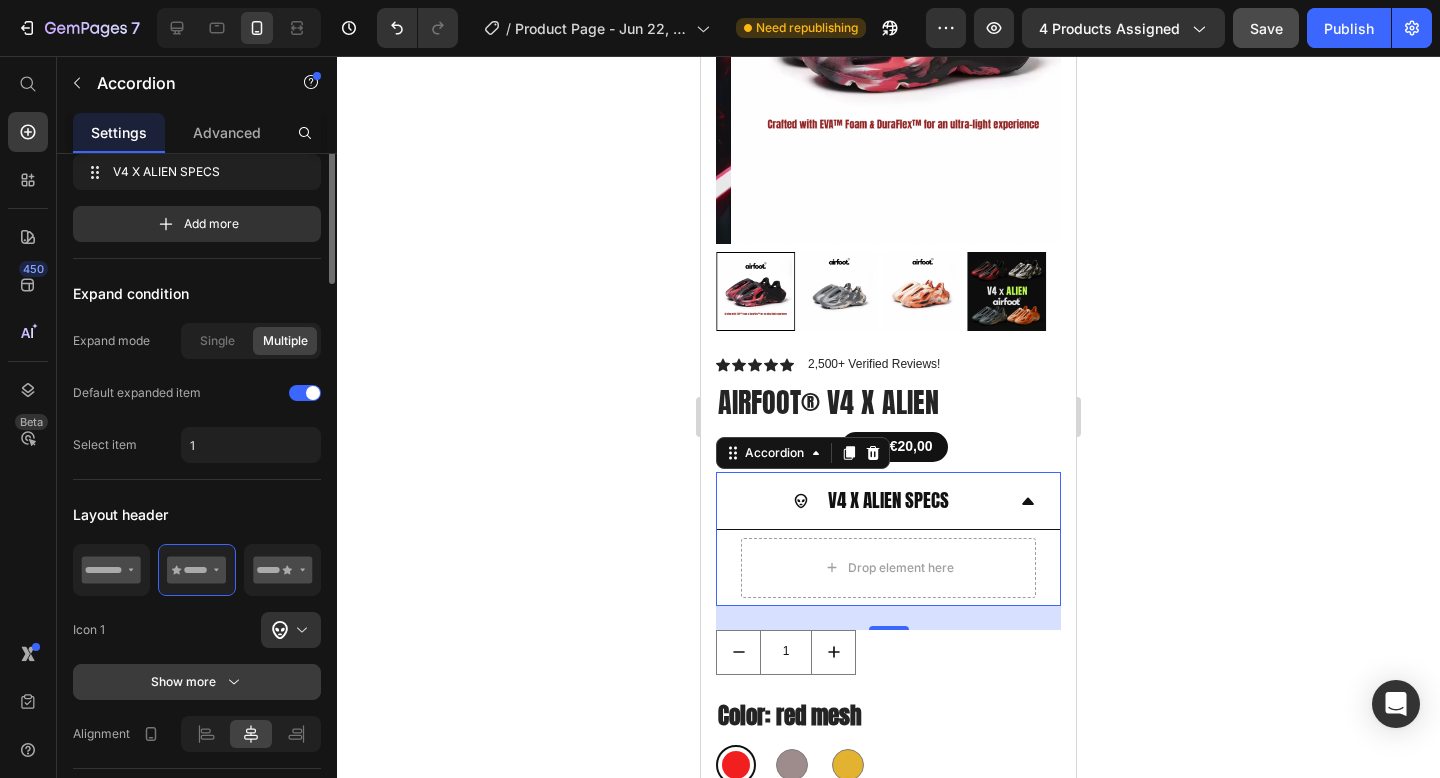 scroll, scrollTop: 0, scrollLeft: 0, axis: both 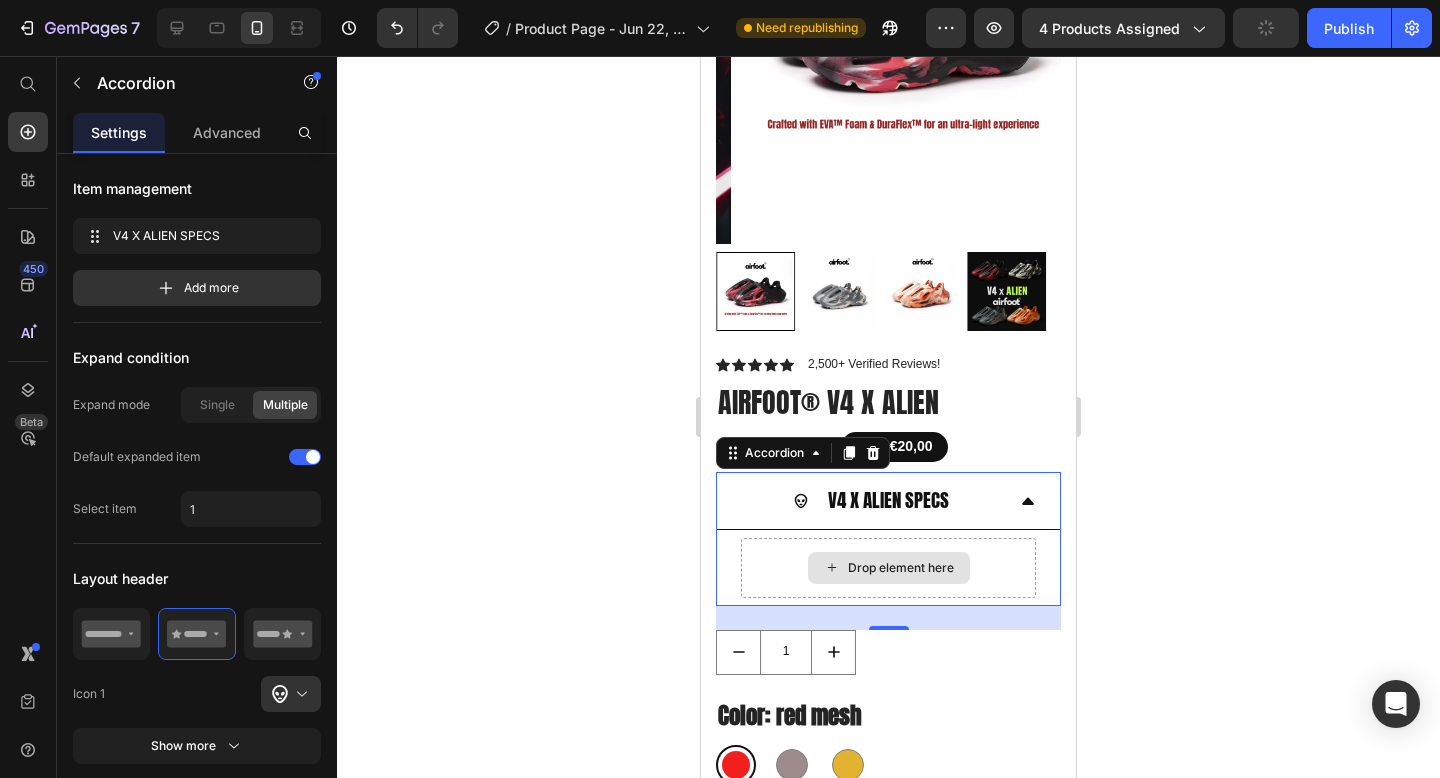 click on "Drop element here" at bounding box center [888, 568] 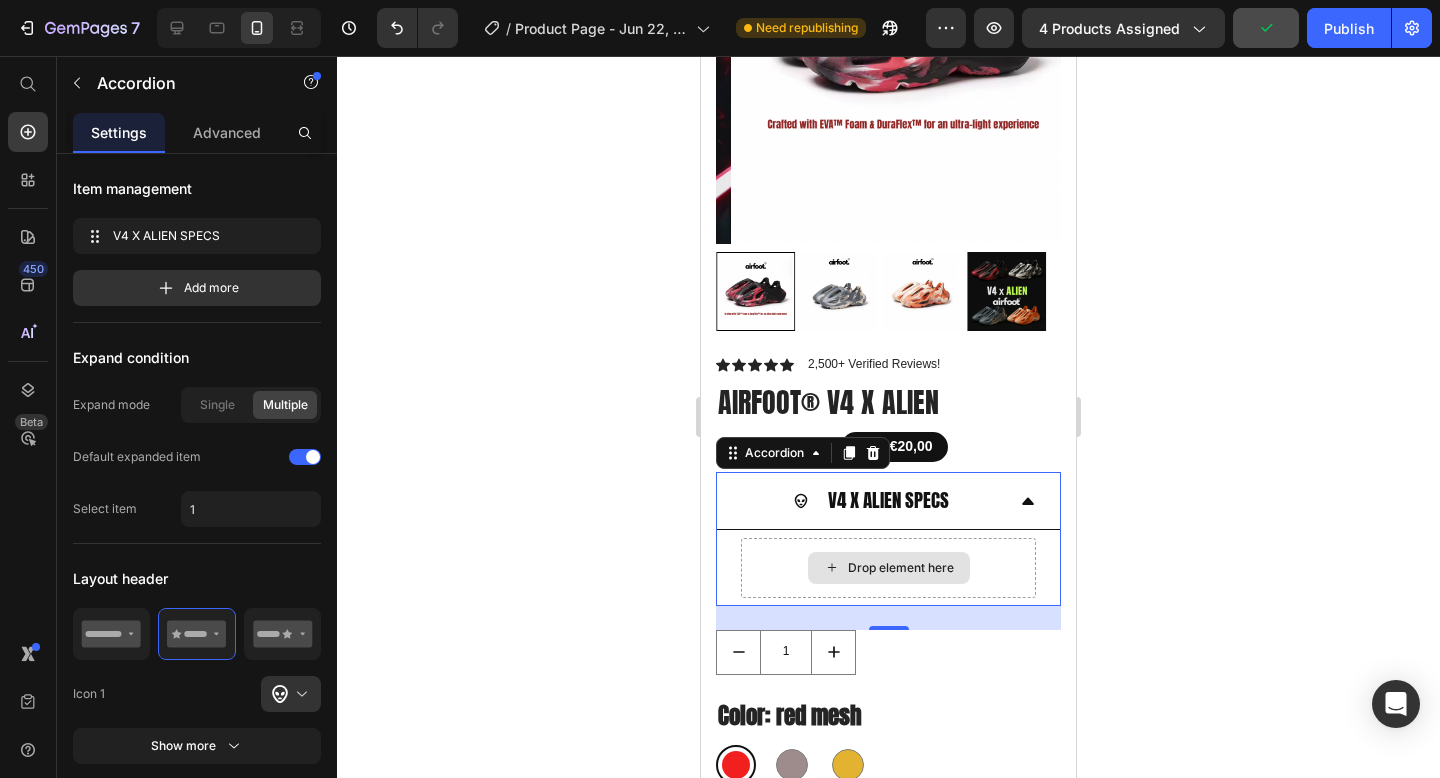 click on "Drop element here" at bounding box center [888, 568] 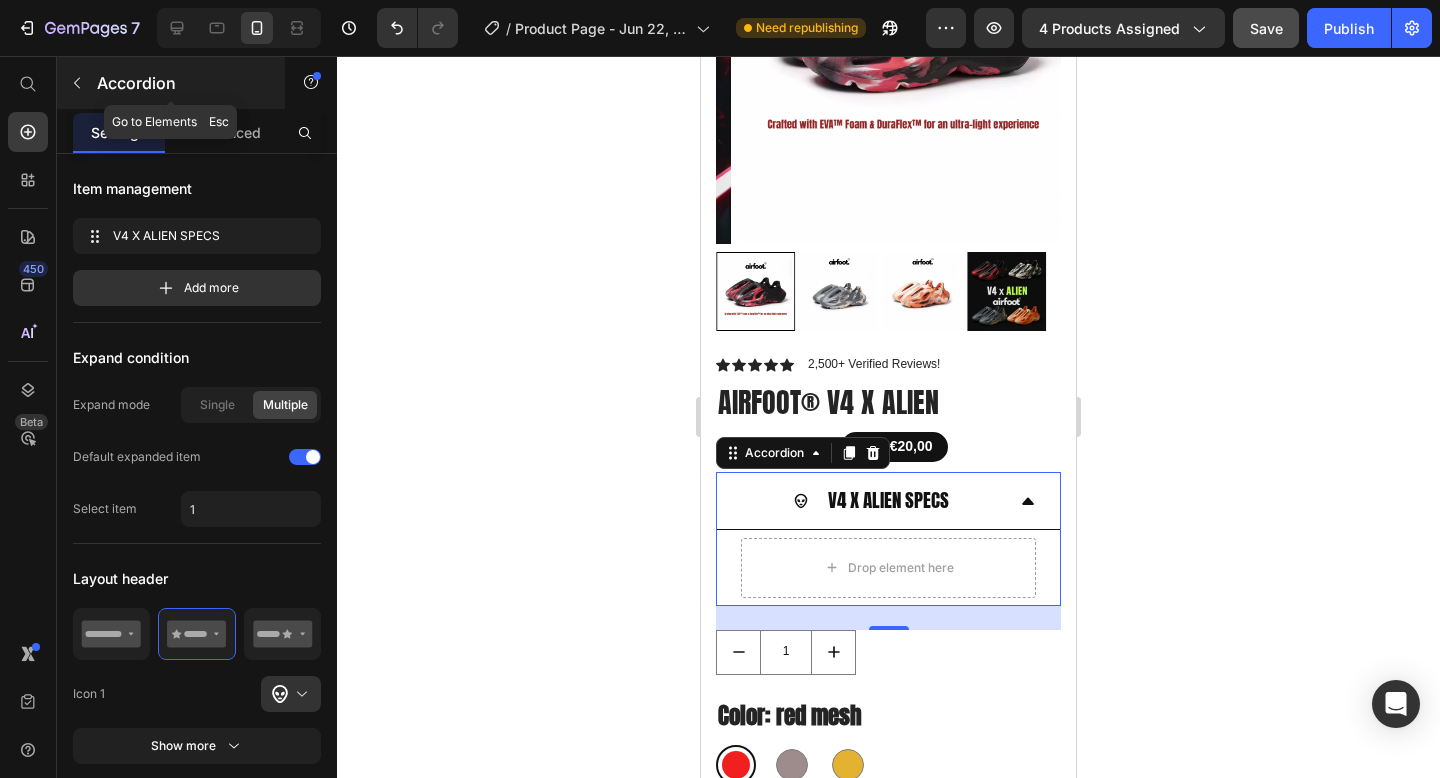 click 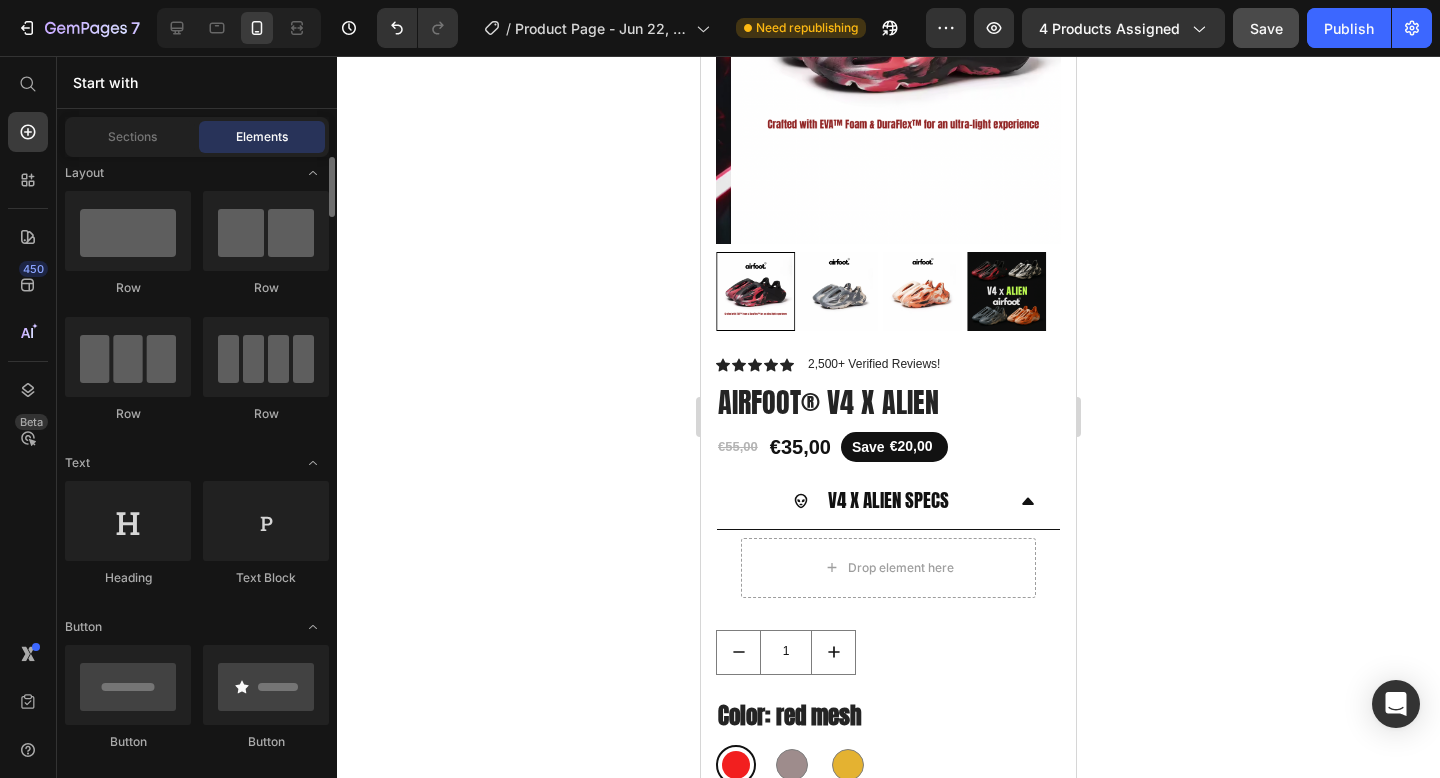 scroll, scrollTop: 0, scrollLeft: 0, axis: both 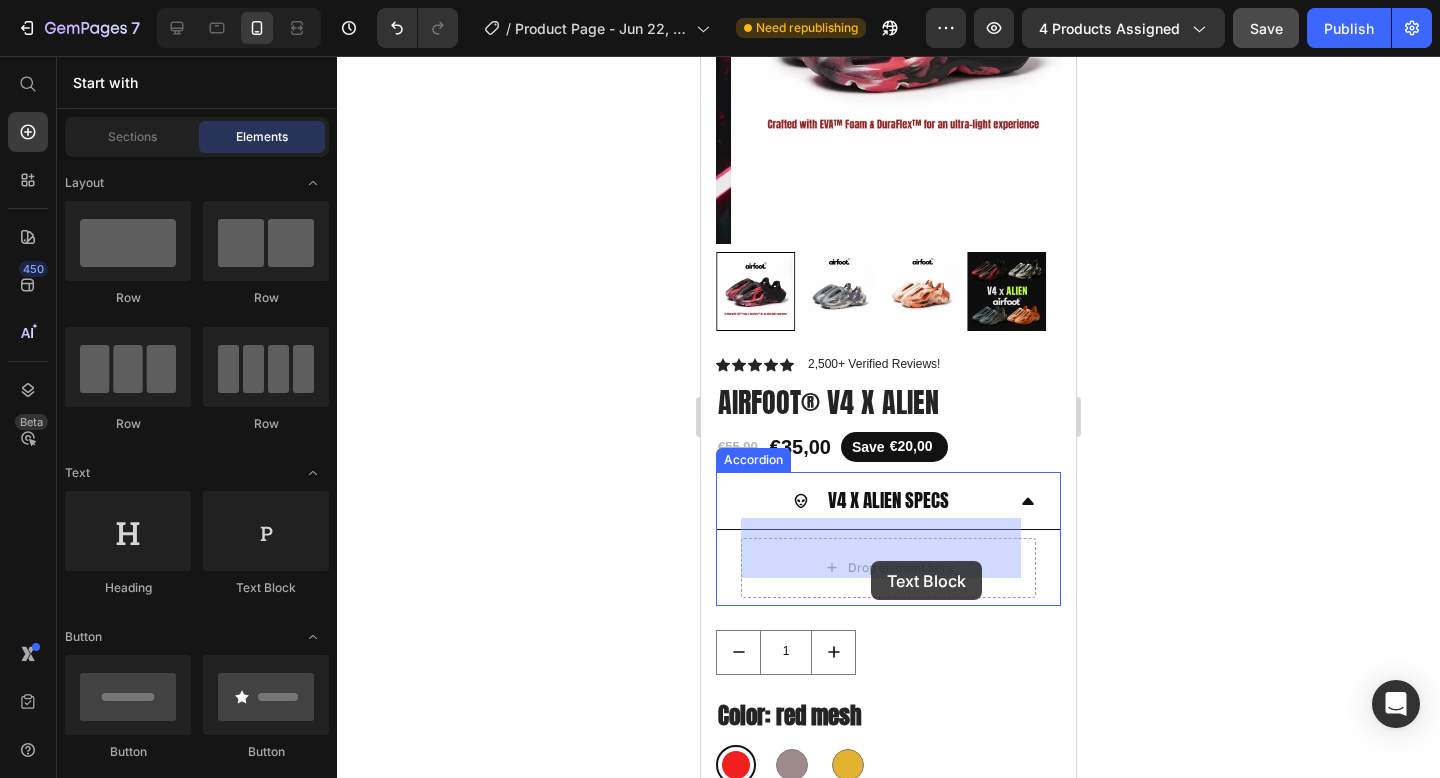 drag, startPoint x: 944, startPoint y: 617, endPoint x: 885, endPoint y: 556, distance: 84.8646 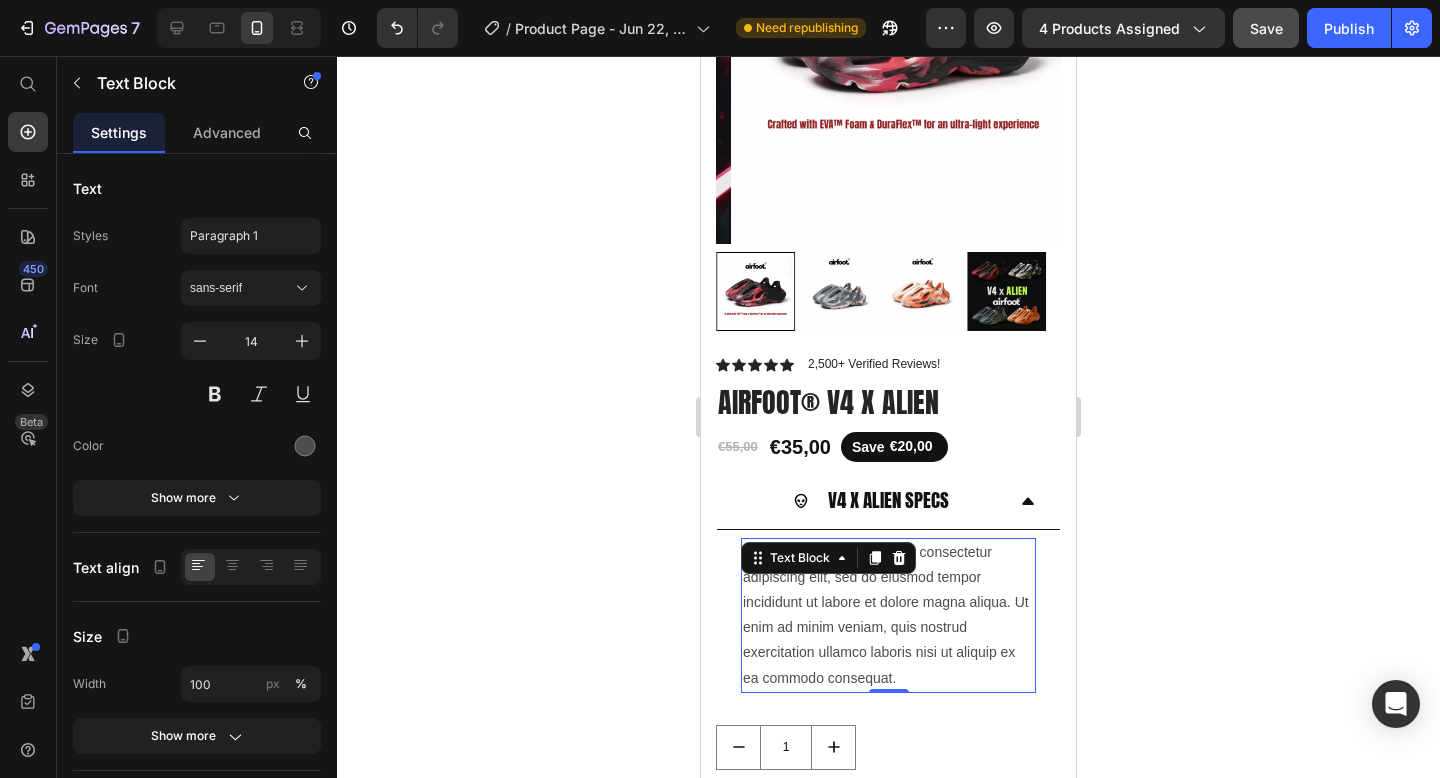 click 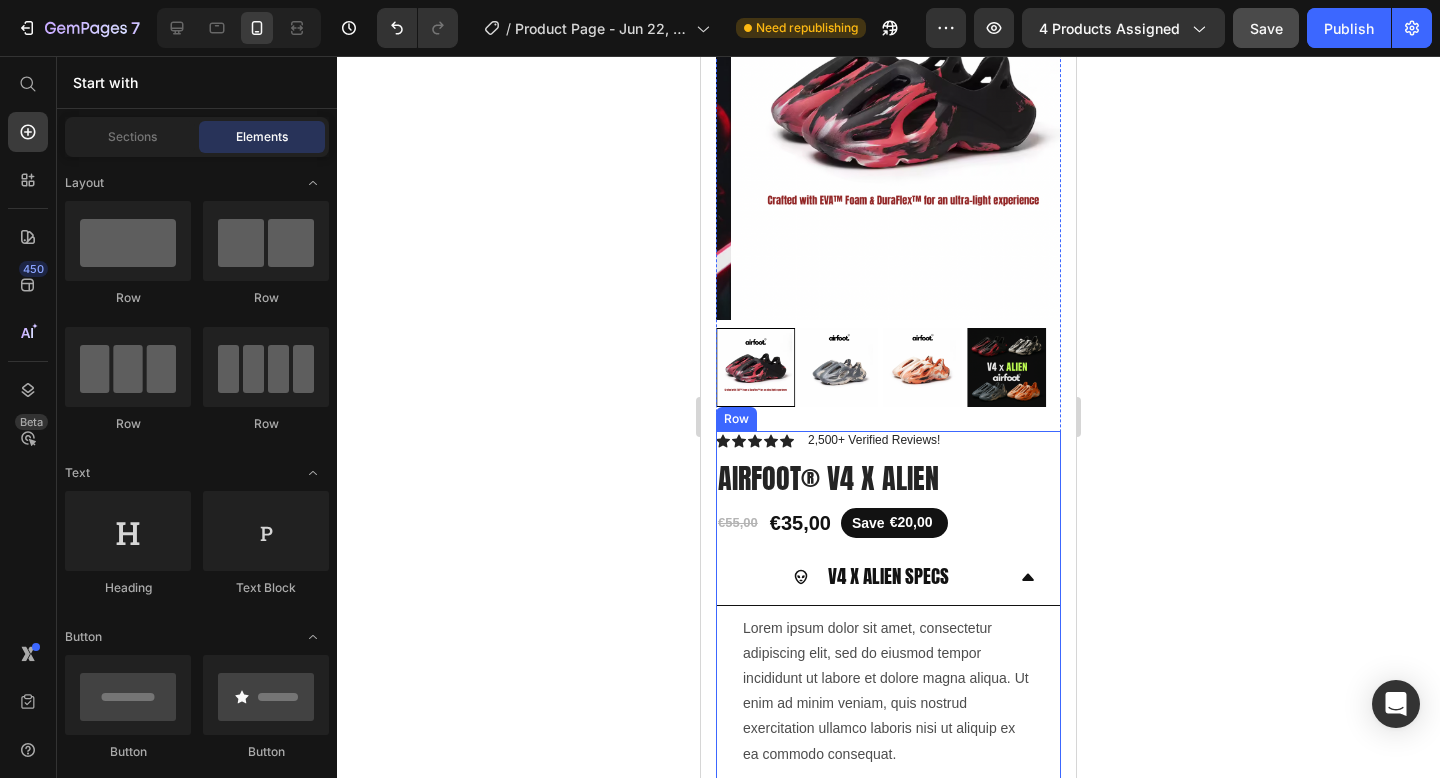 scroll, scrollTop: 388, scrollLeft: 0, axis: vertical 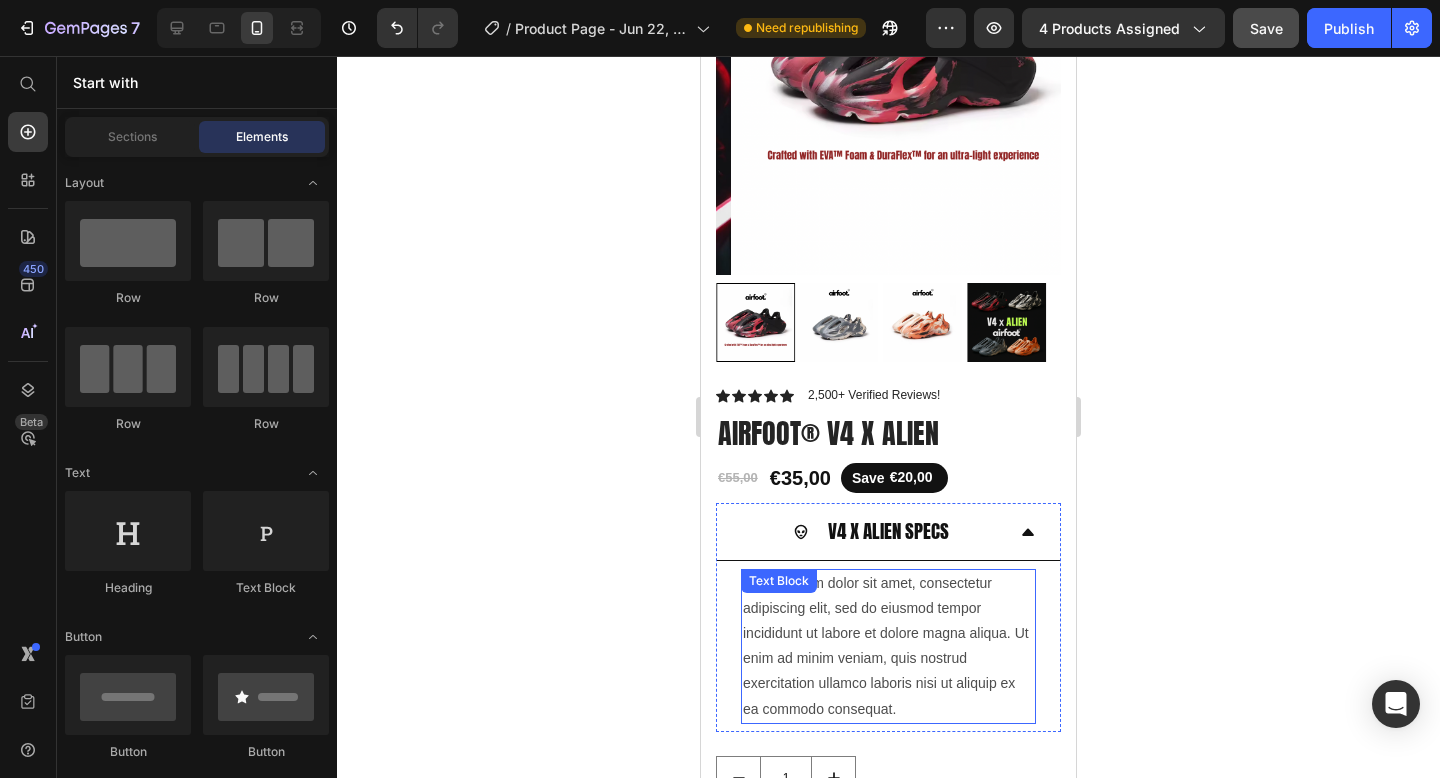 click on "Text Block" at bounding box center (779, 581) 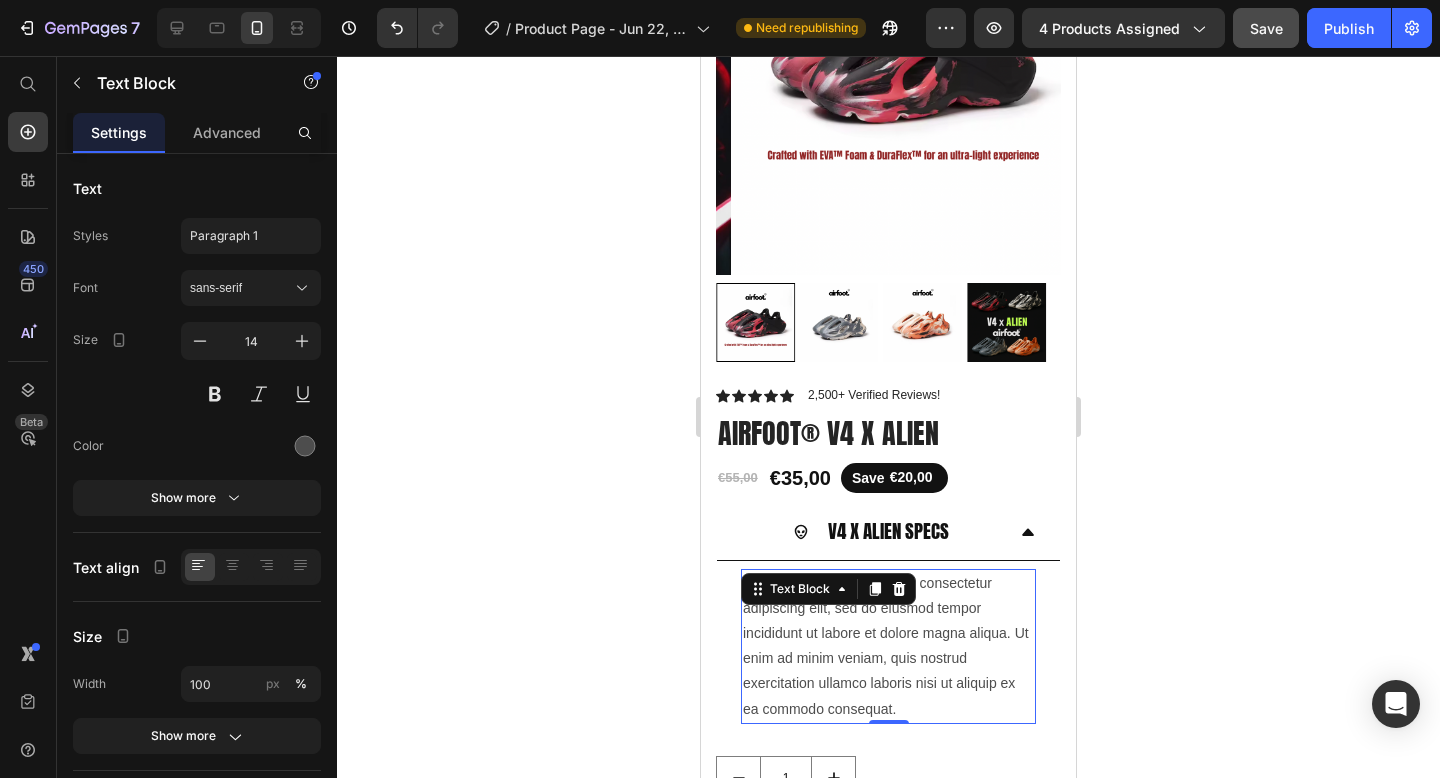 click on "Lorem ipsum dolor sit amet, consectetur adipiscing elit, sed do eiusmod tempor incididunt ut labore et dolore magna aliqua. Ut enim ad minim veniam, quis nostrud exercitation ullamco laboris nisi ut aliquip ex ea commodo consequat." at bounding box center (888, 646) 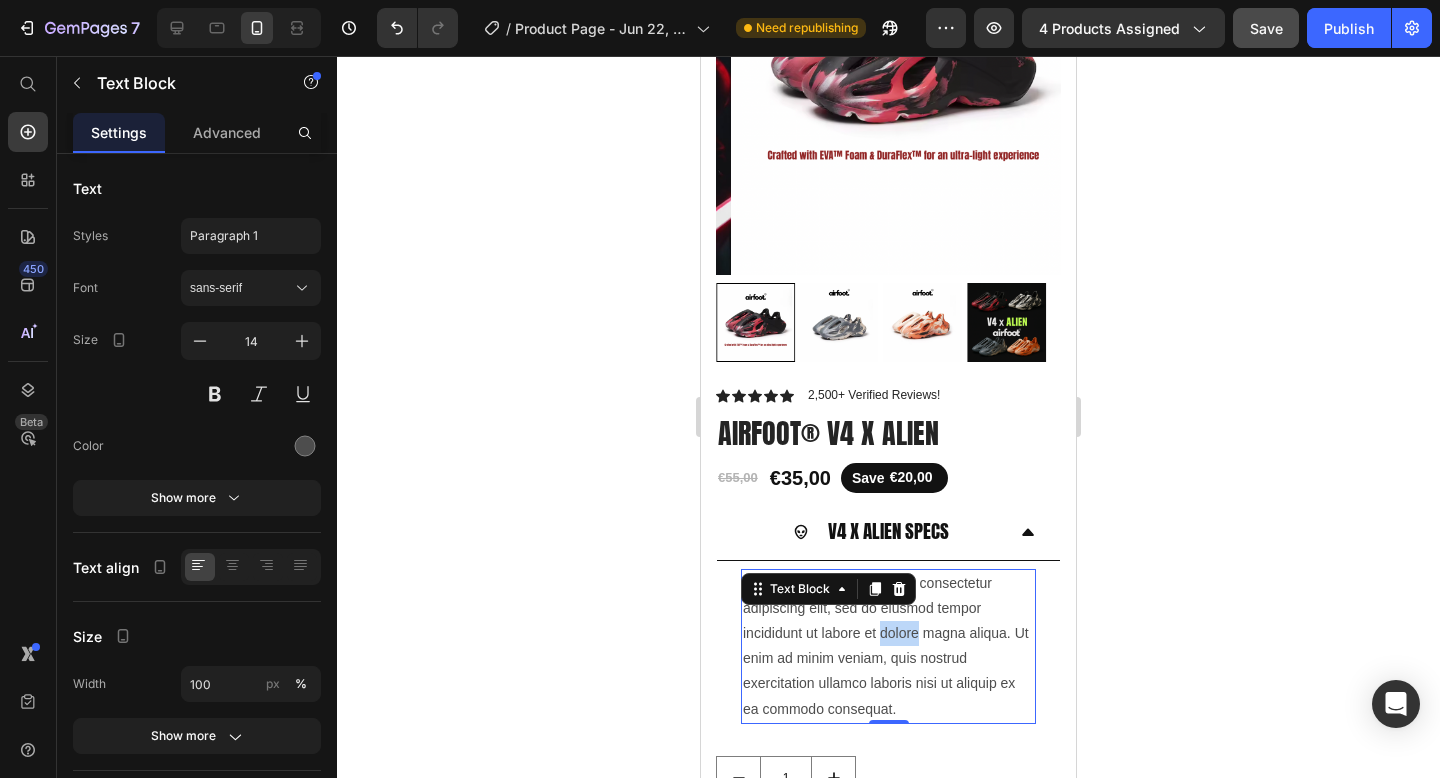 click on "Lorem ipsum dolor sit amet, consectetur adipiscing elit, sed do eiusmod tempor incididunt ut labore et dolore magna aliqua. Ut enim ad minim veniam, quis nostrud exercitation ullamco laboris nisi ut aliquip ex ea commodo consequat." at bounding box center [888, 646] 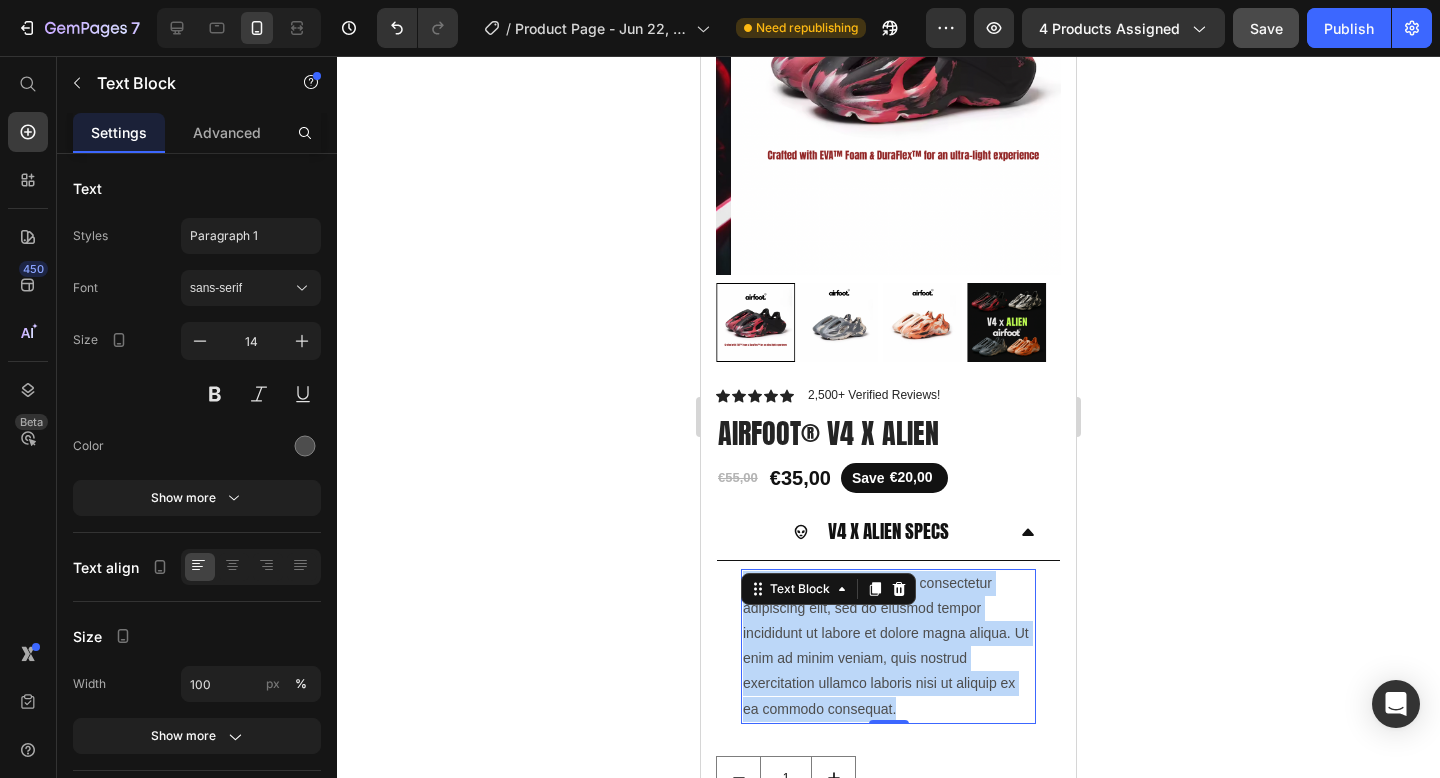 click on "Lorem ipsum dolor sit amet, consectetur adipiscing elit, sed do eiusmod tempor incididunt ut labore et dolore magna aliqua. Ut enim ad minim veniam, quis nostrud exercitation ullamco laboris nisi ut aliquip ex ea commodo consequat." at bounding box center [888, 646] 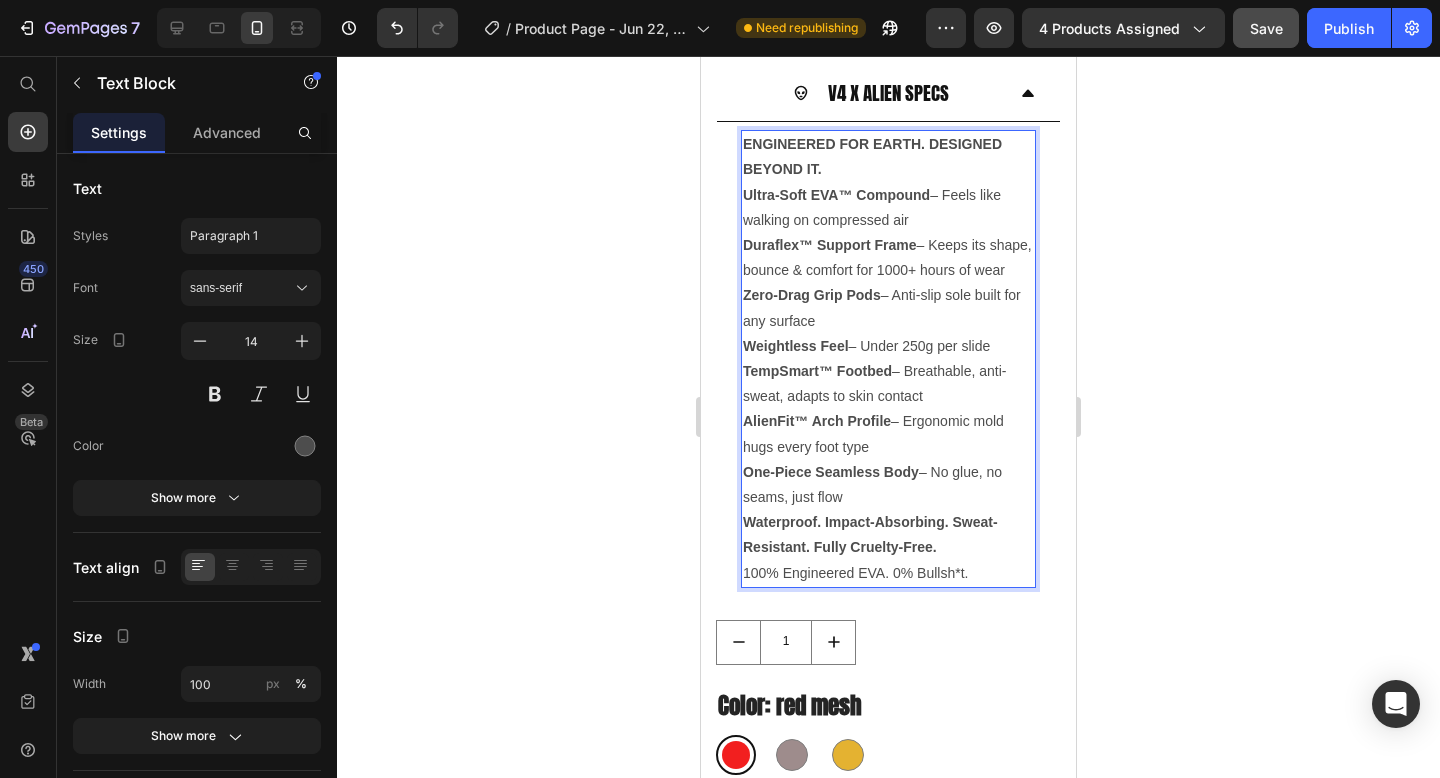 scroll, scrollTop: 805, scrollLeft: 0, axis: vertical 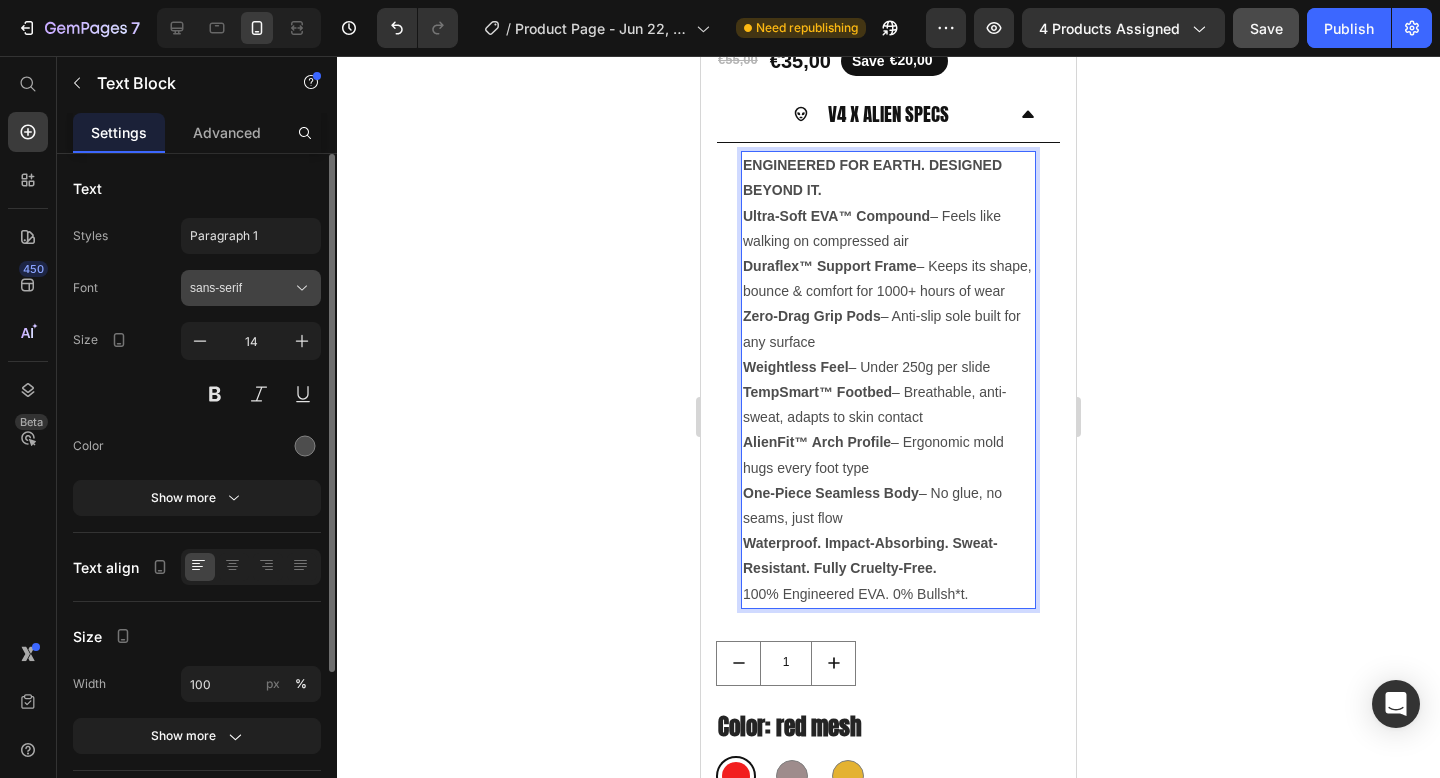 click on "sans-serif" at bounding box center [241, 288] 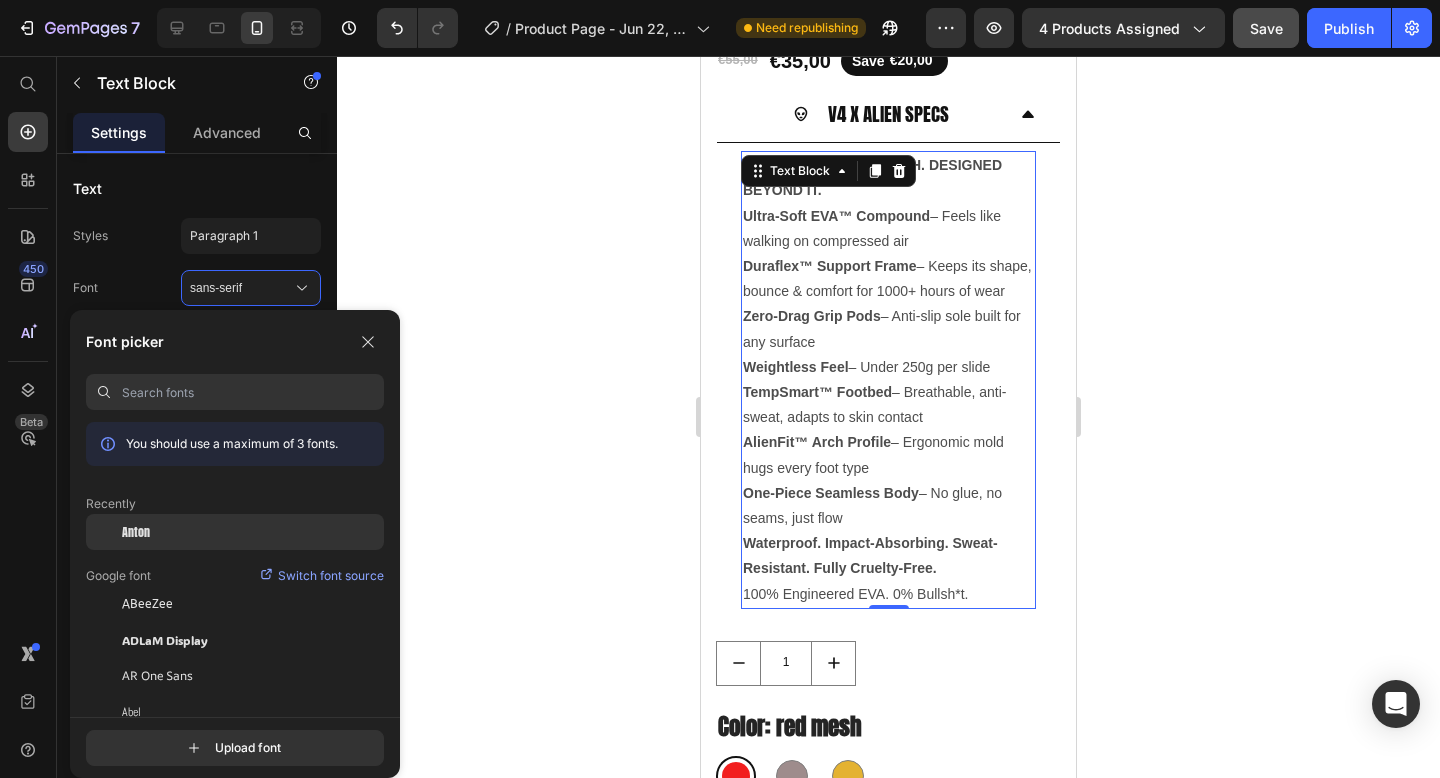 click on "Anton" 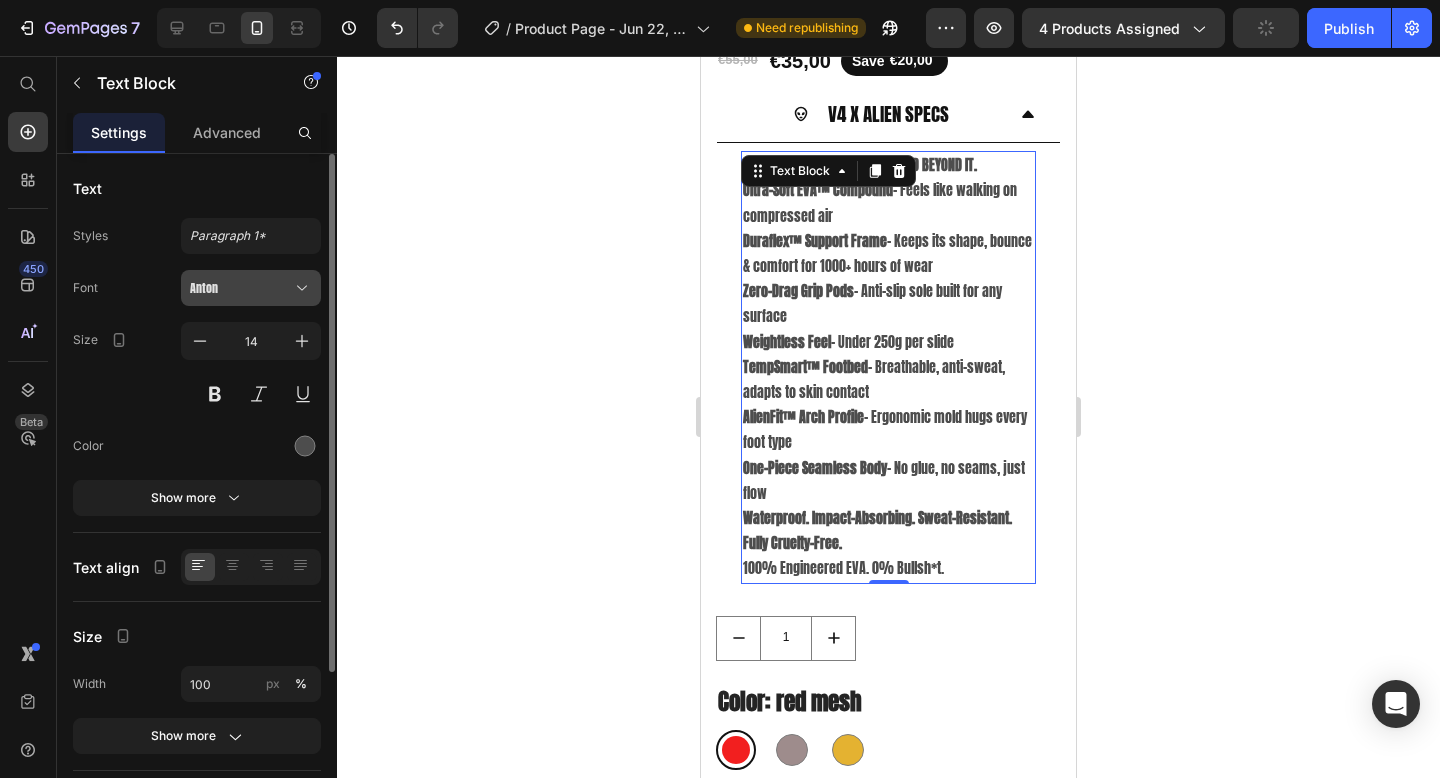 click on "Anton" at bounding box center (241, 288) 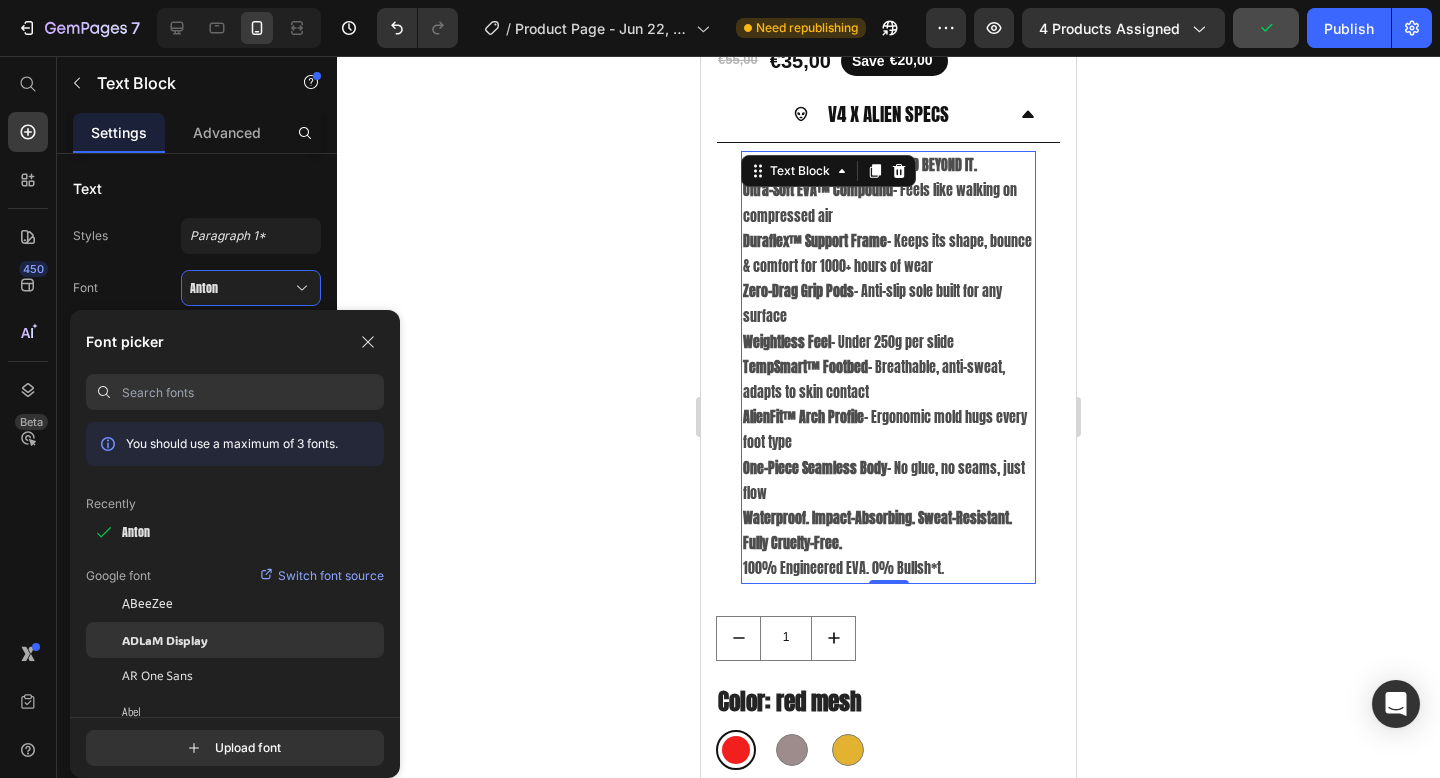 click on "ADLaM Display" at bounding box center [165, 640] 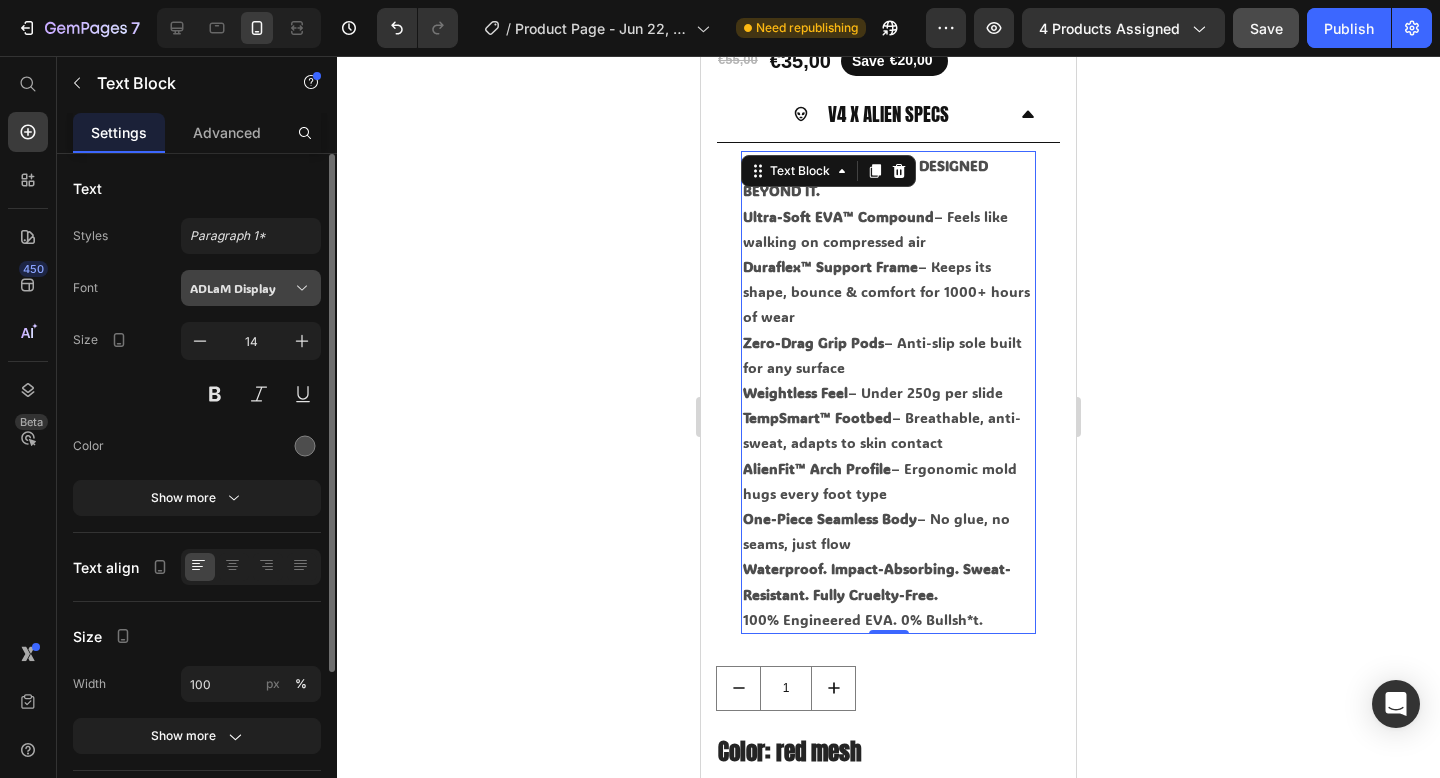 click on "ADLaM Display" at bounding box center [251, 288] 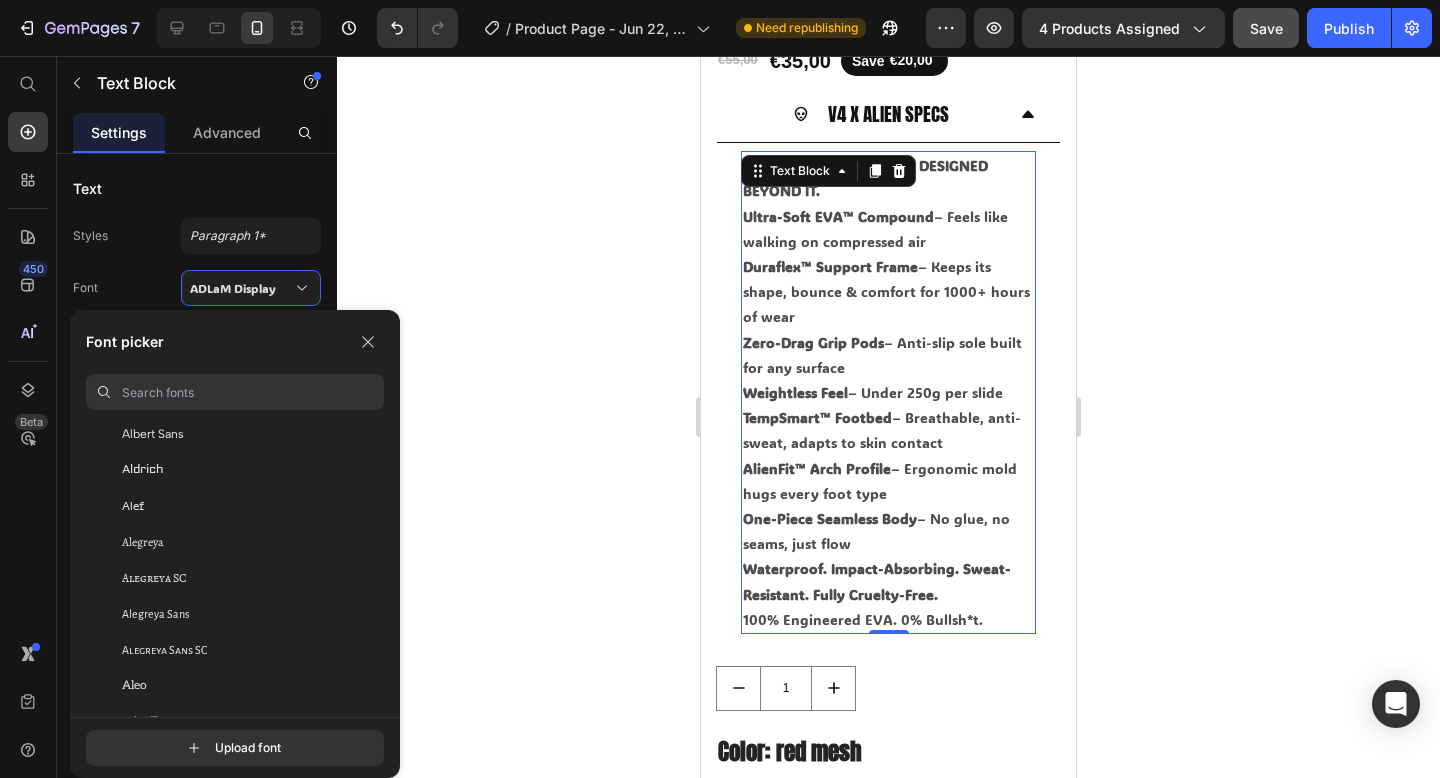 scroll, scrollTop: 1220, scrollLeft: 0, axis: vertical 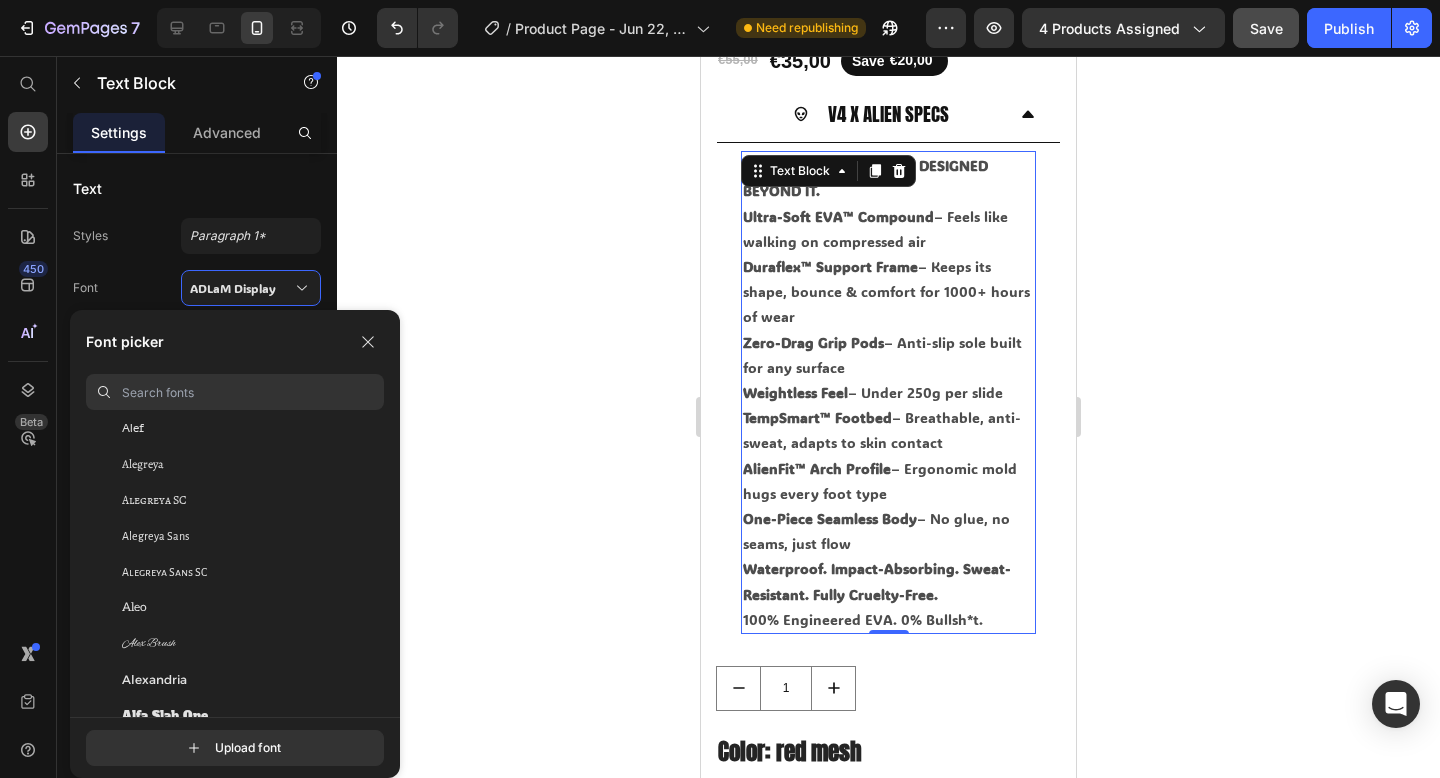click on "Alegreya Sans SC" at bounding box center (164, 572) 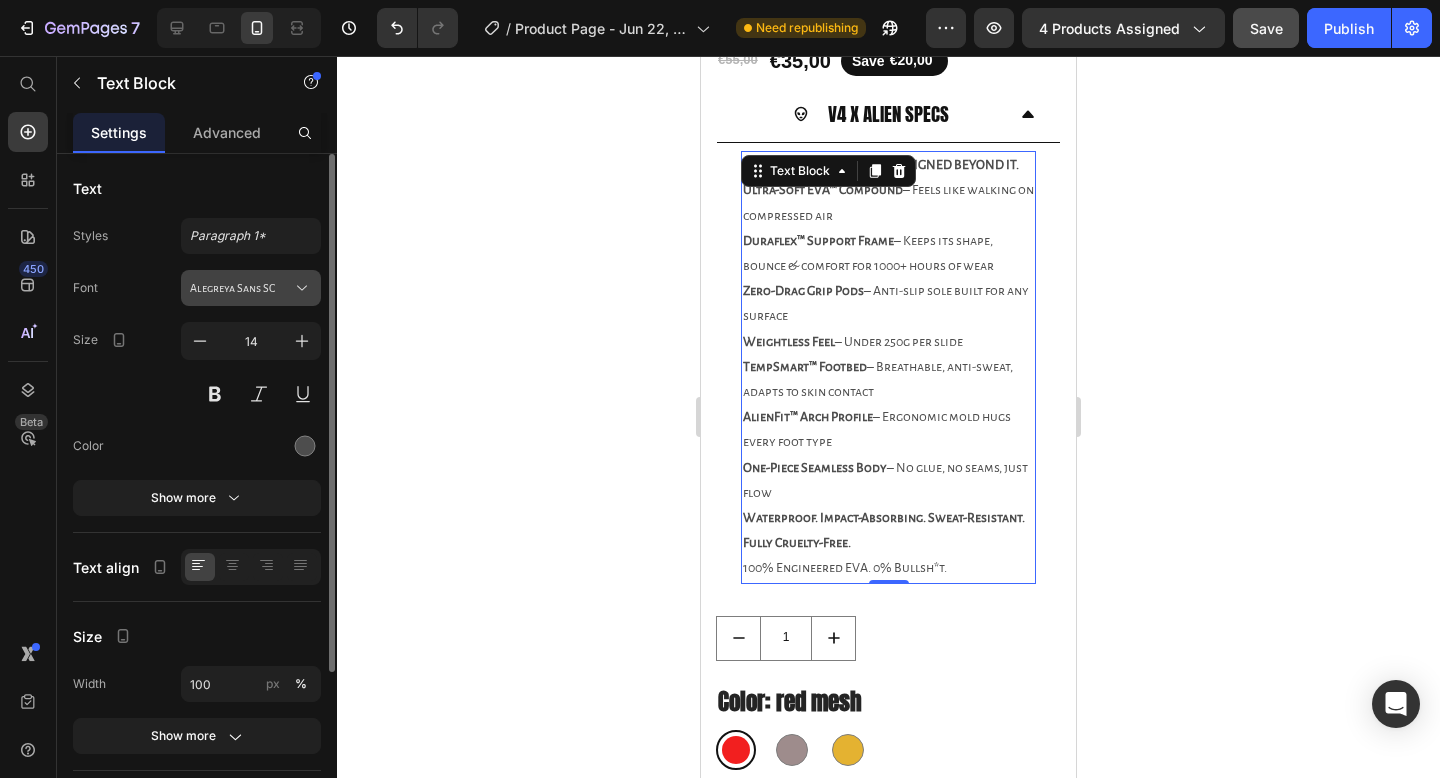click 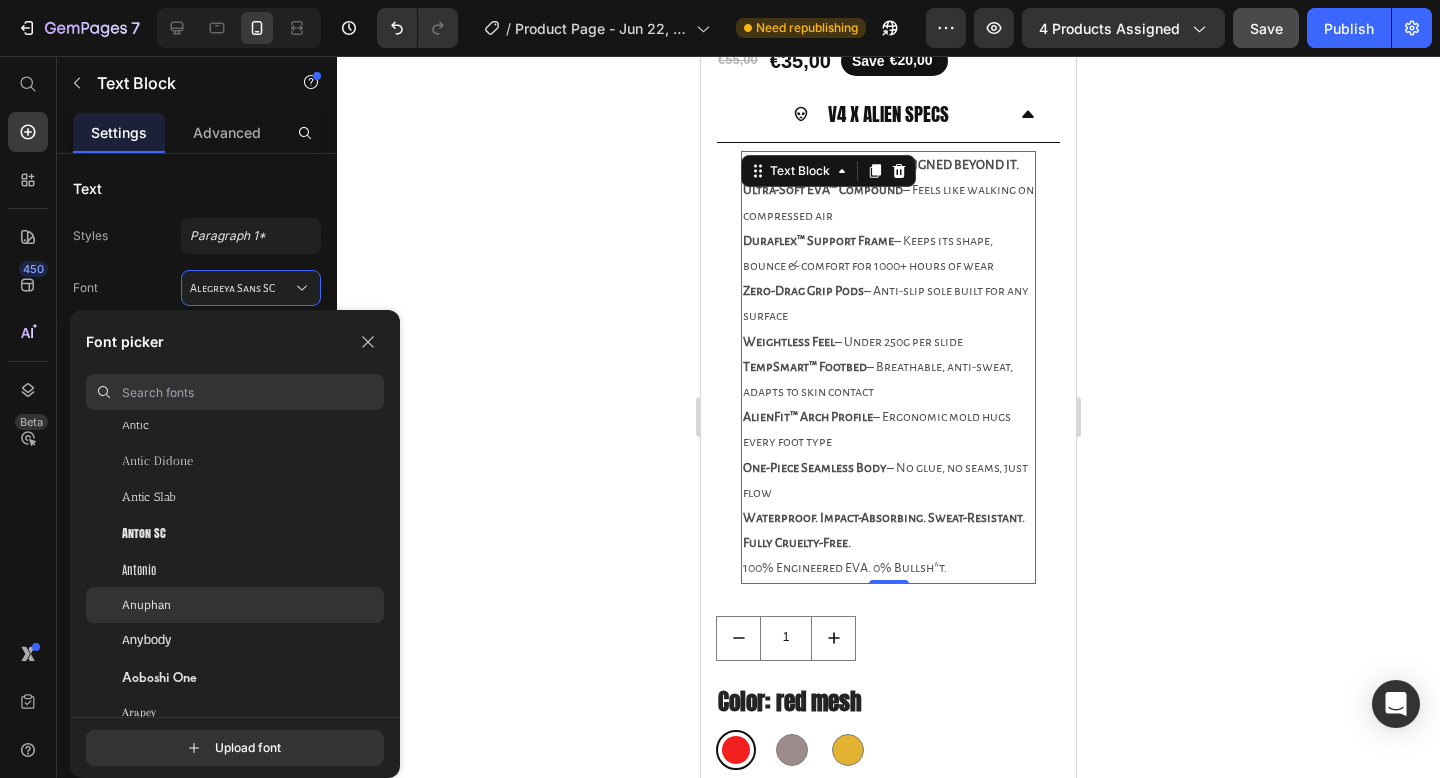 scroll, scrollTop: 3249, scrollLeft: 0, axis: vertical 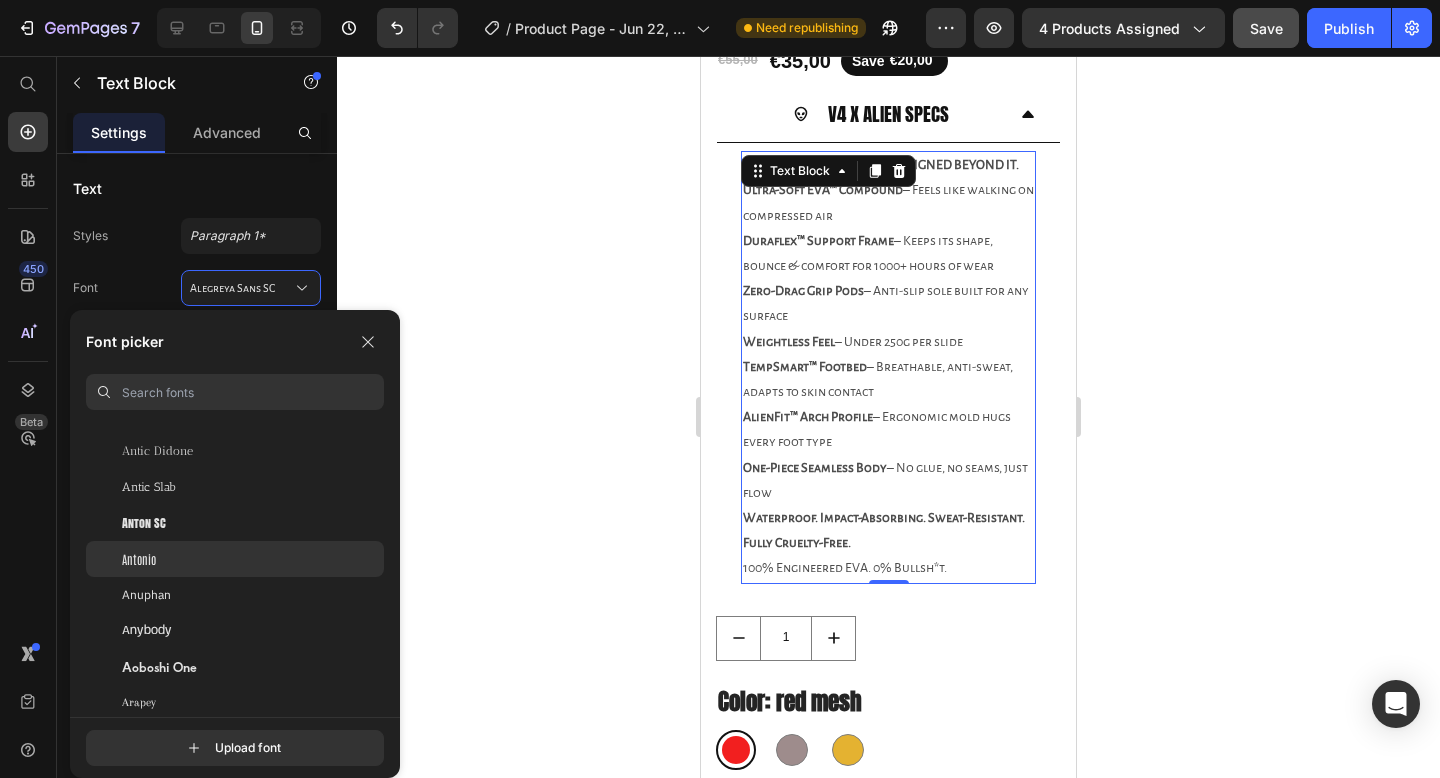 click on "Antonio" 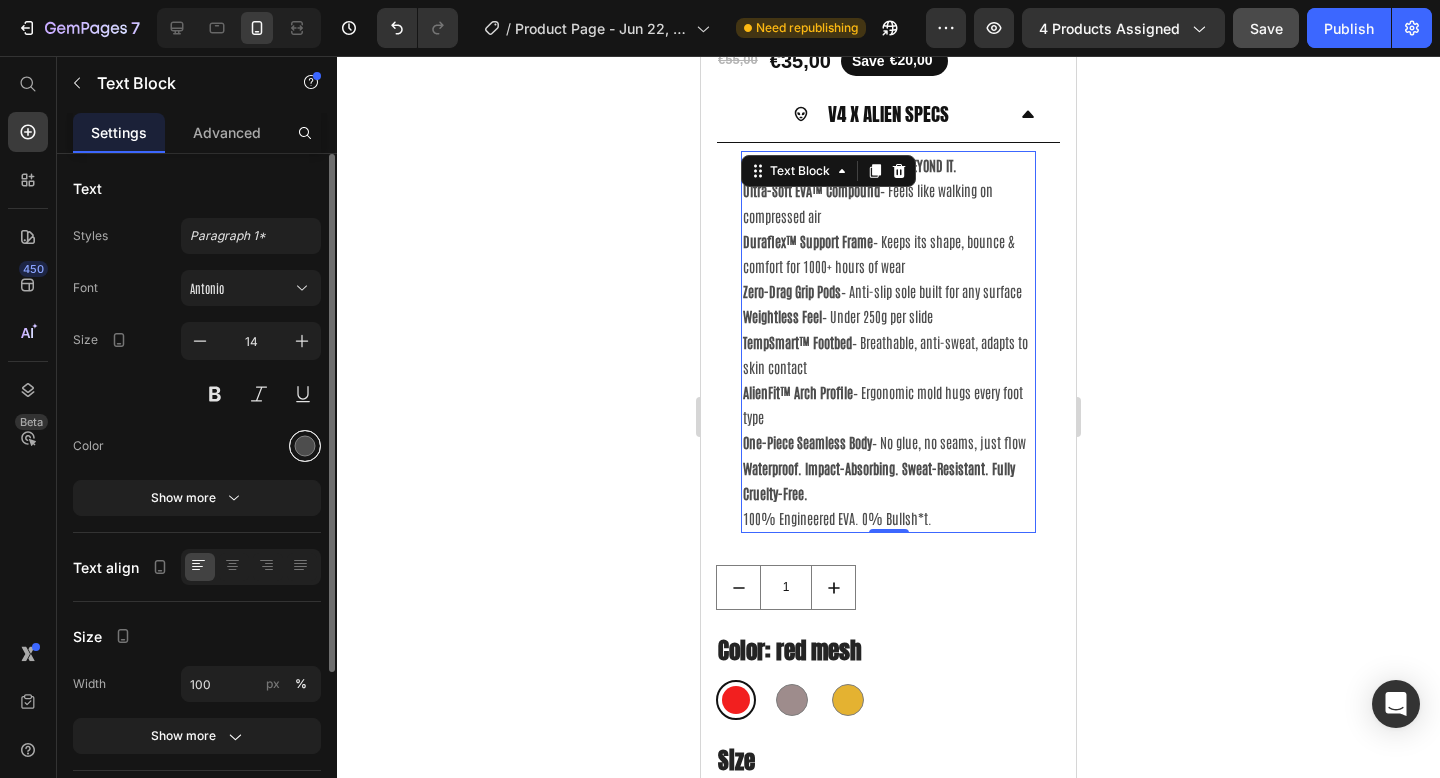 click at bounding box center [305, 446] 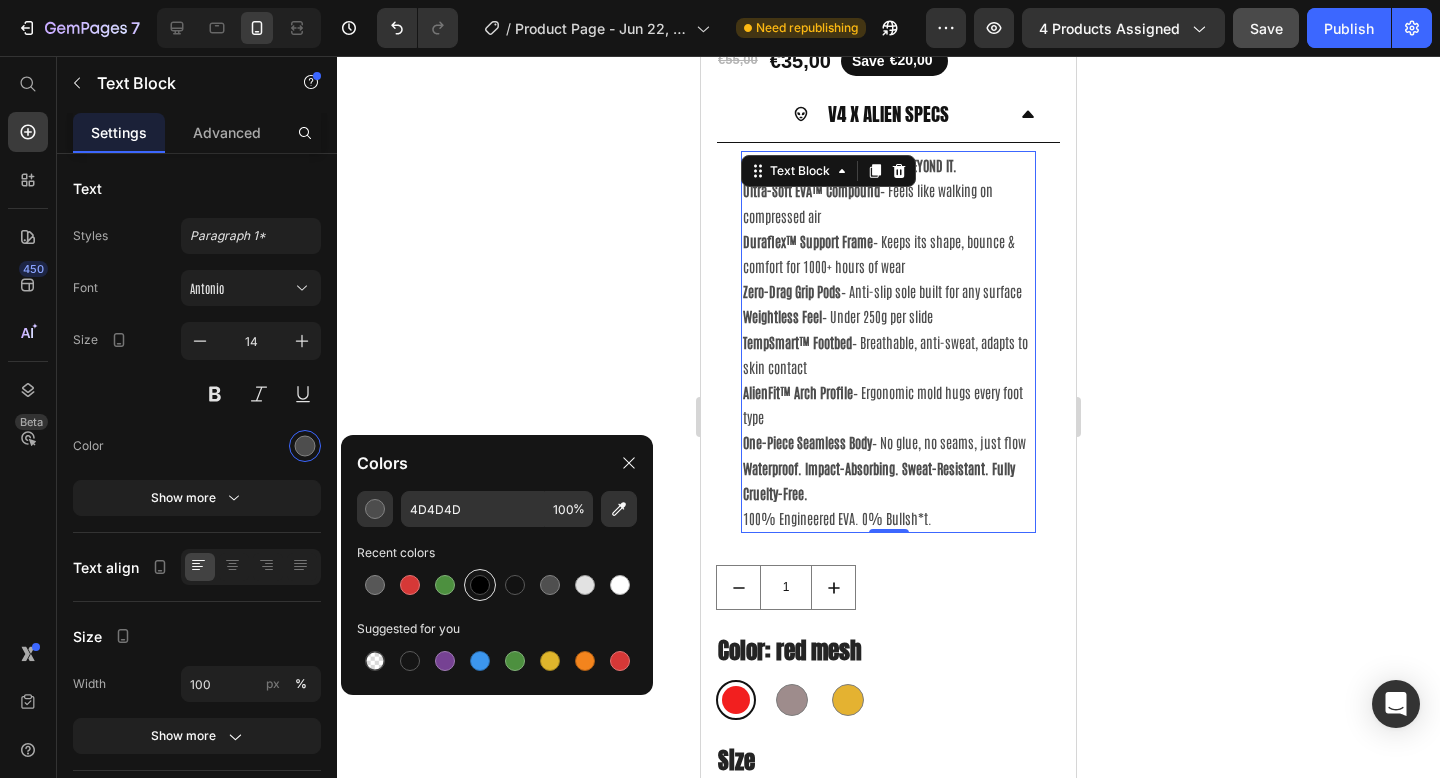click at bounding box center [480, 585] 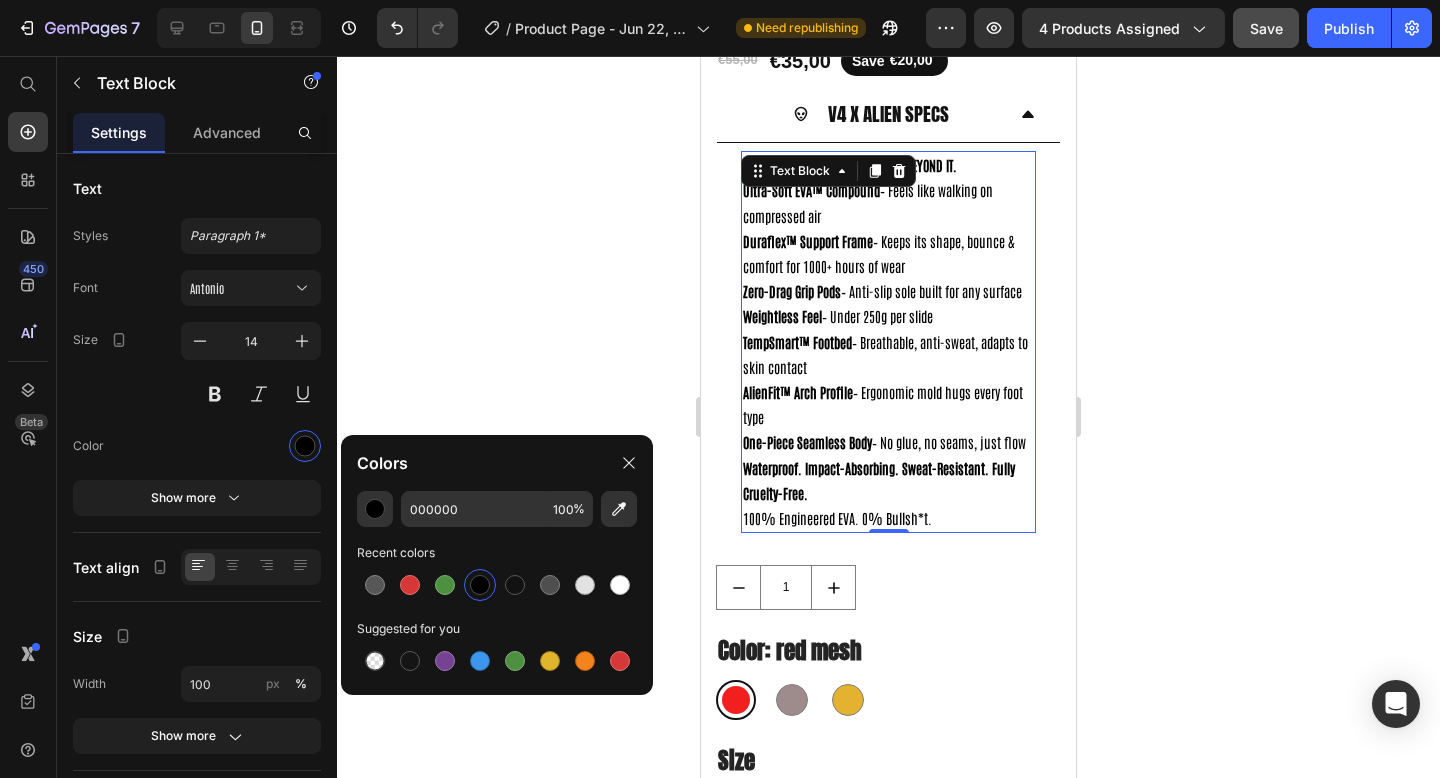 click 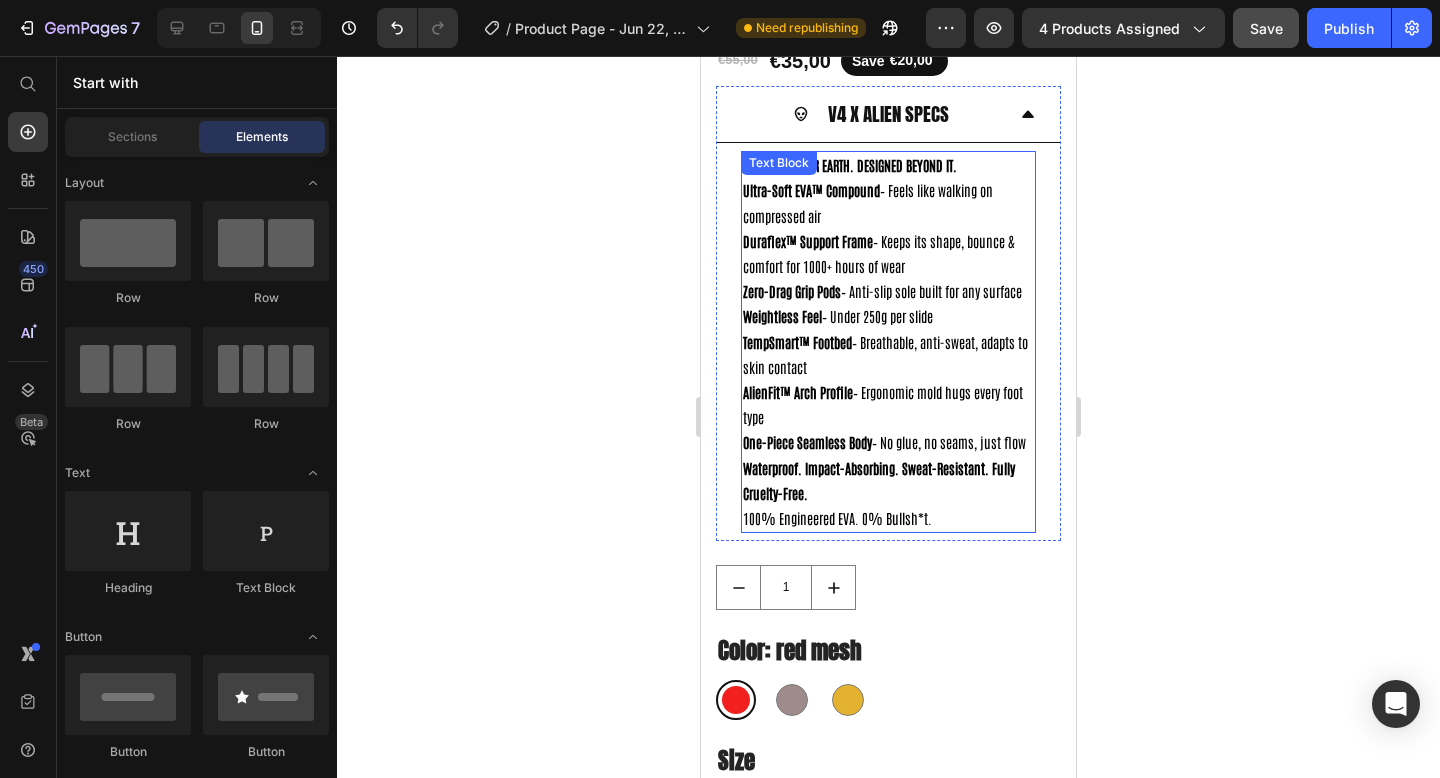 click on "Weightless Feel  – Under 250g per slide" at bounding box center [888, 316] 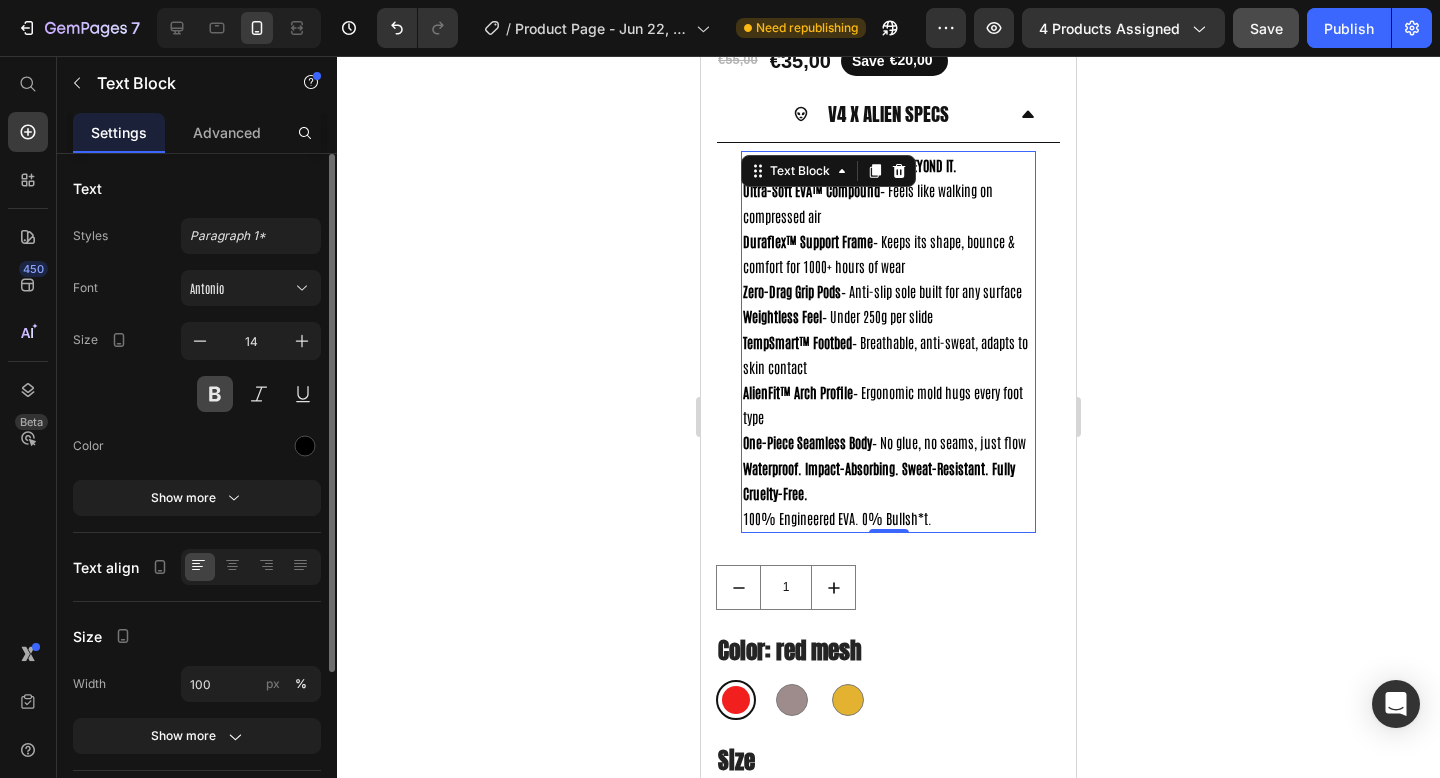 click at bounding box center (215, 394) 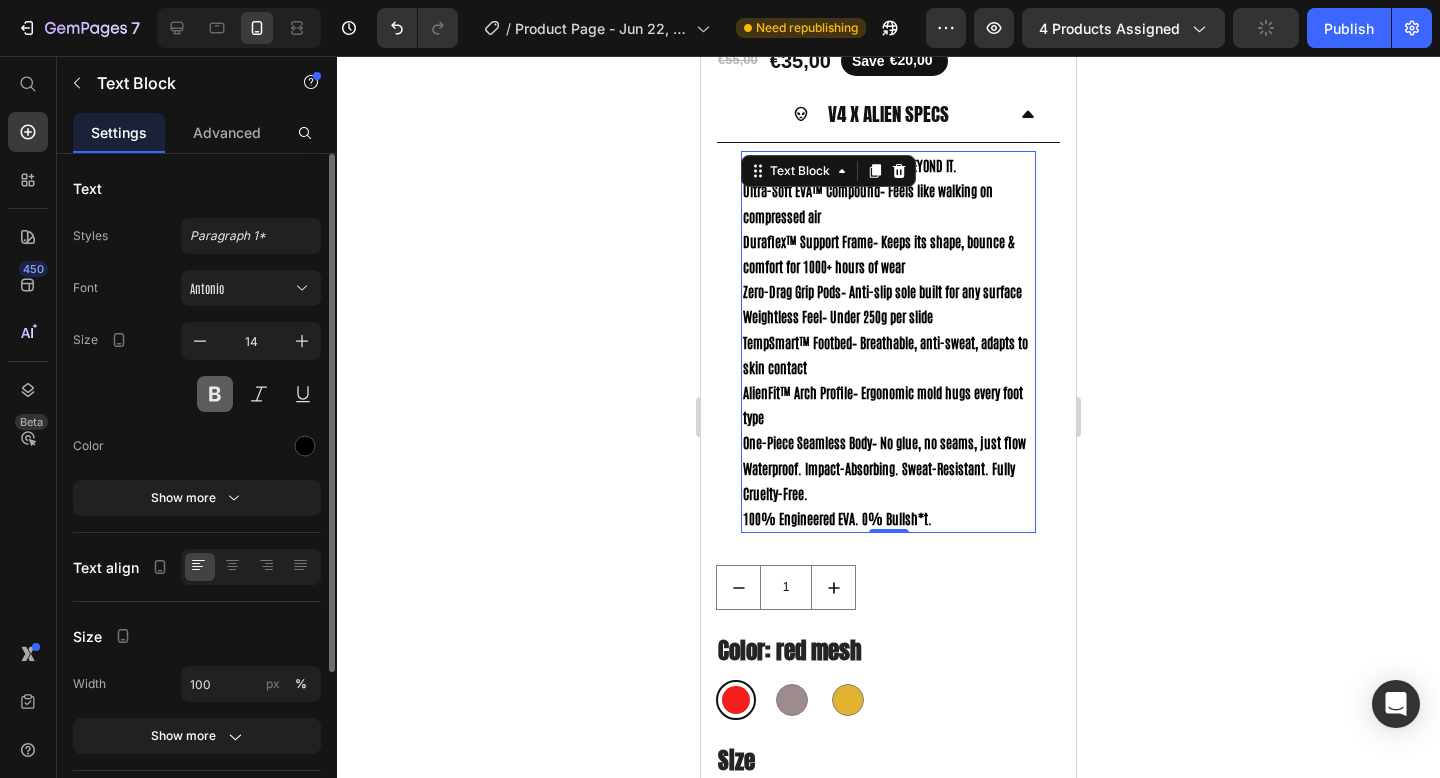 click at bounding box center (215, 394) 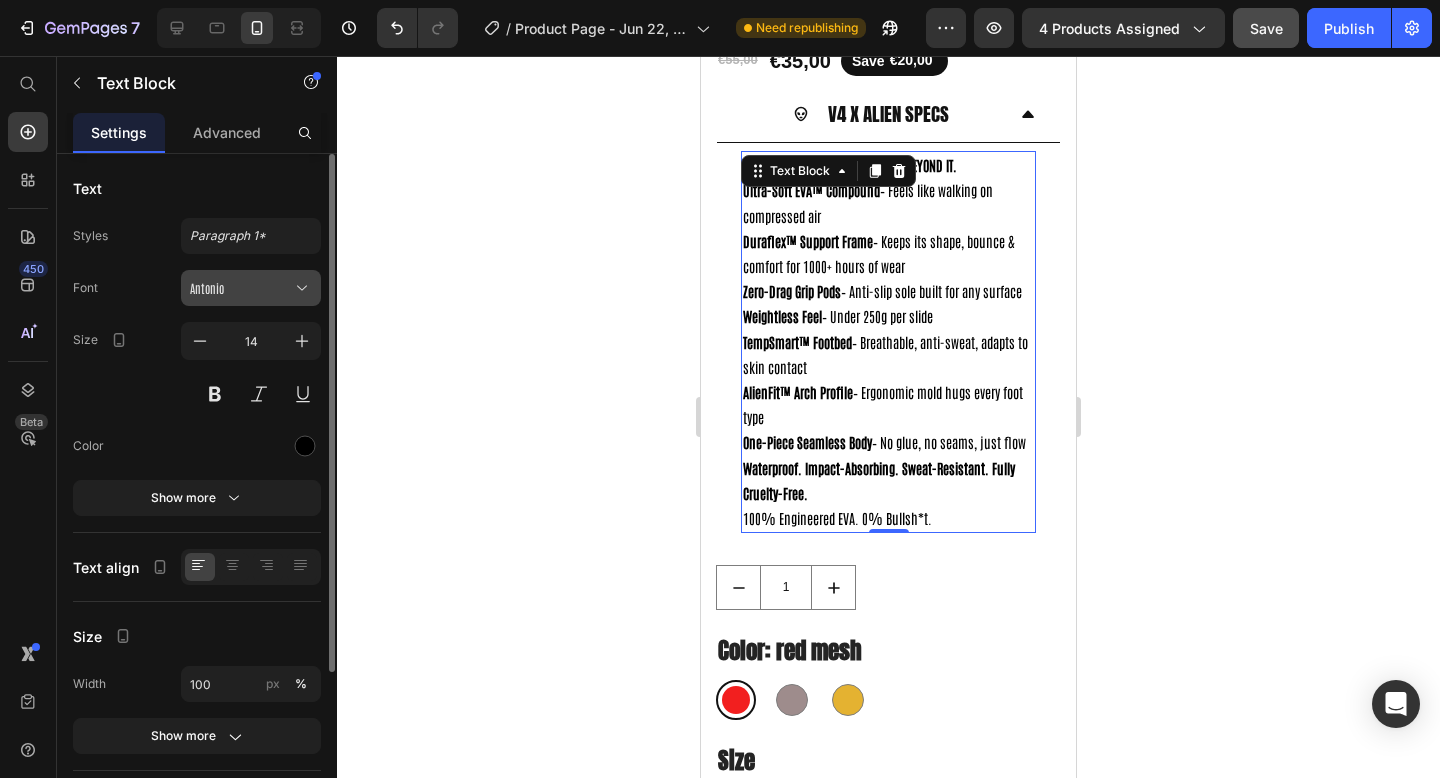 click 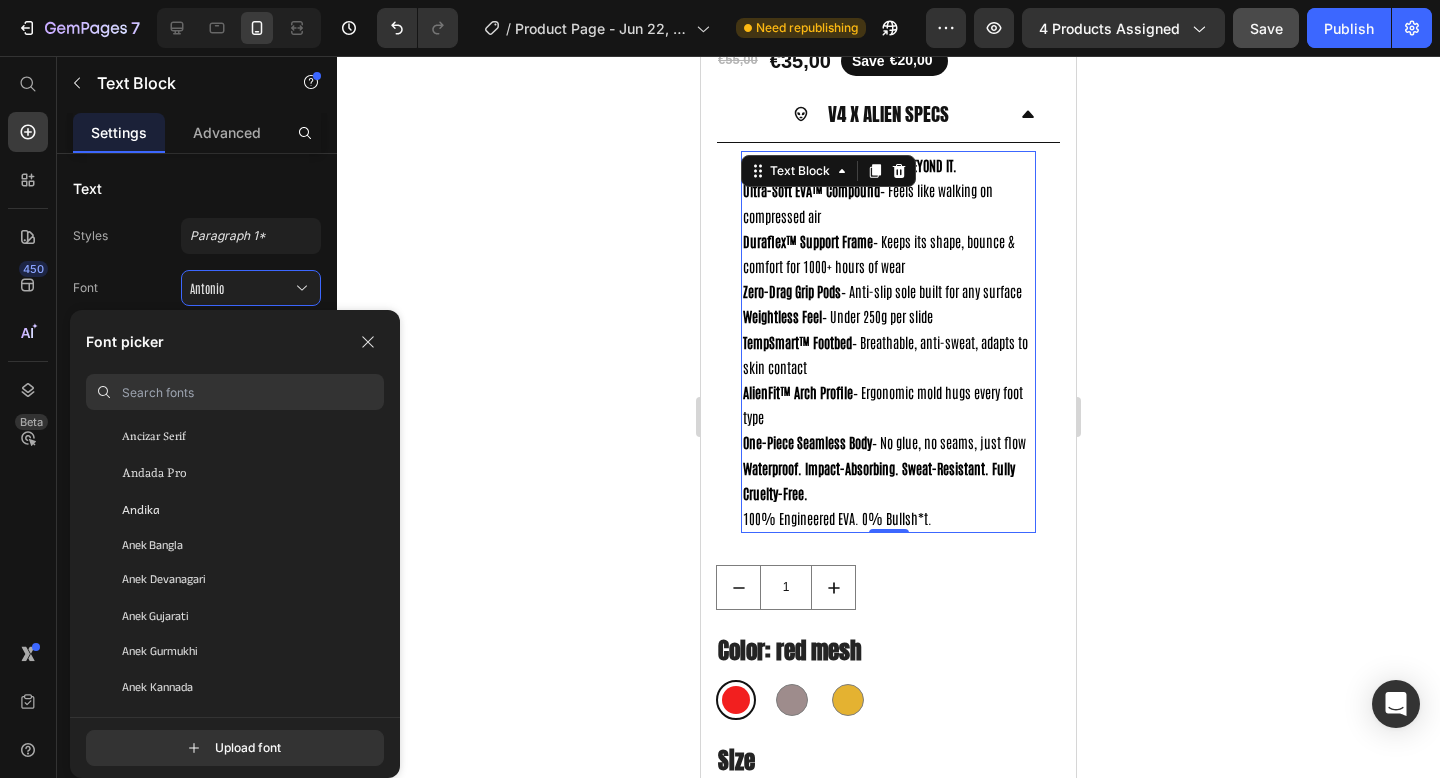 scroll, scrollTop: 2842, scrollLeft: 0, axis: vertical 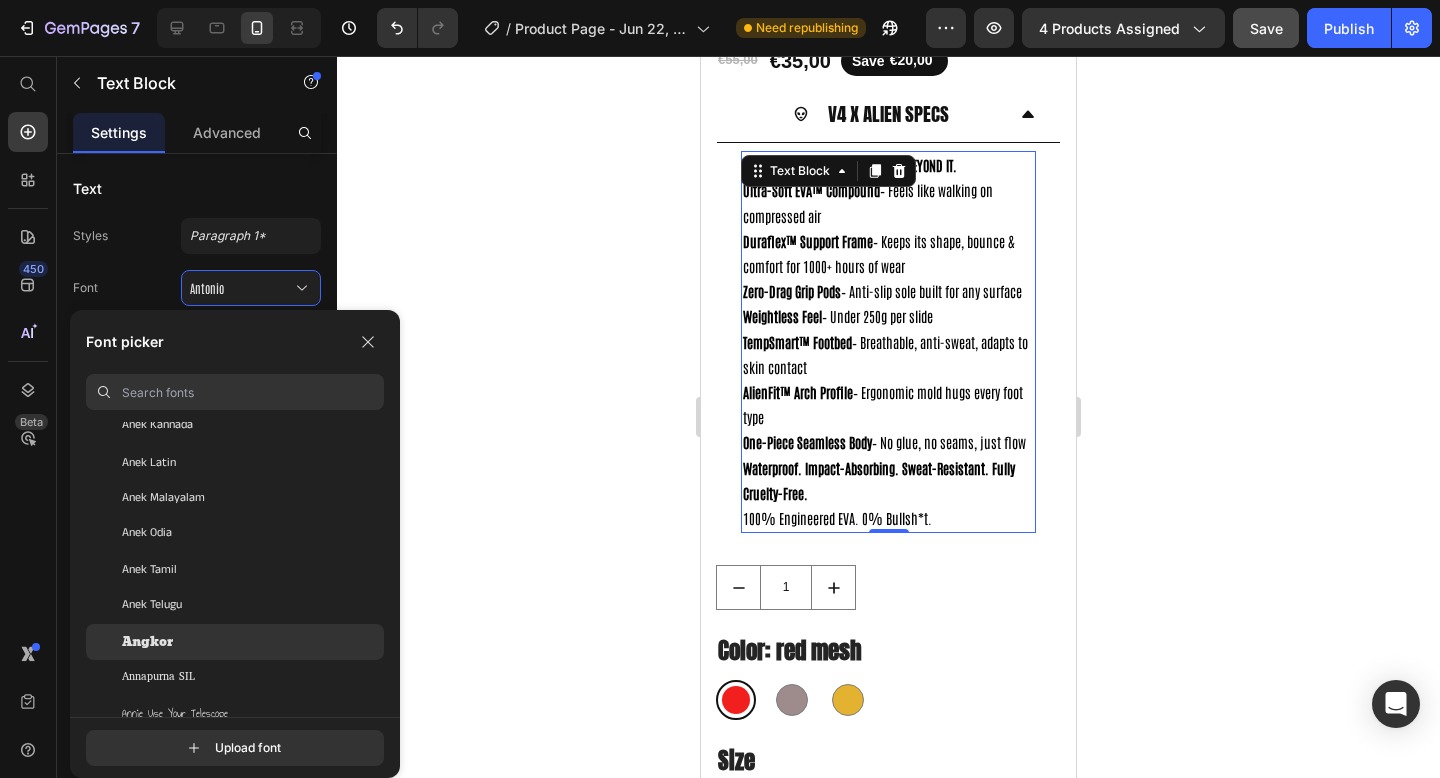 click on "Angkor" at bounding box center (147, 642) 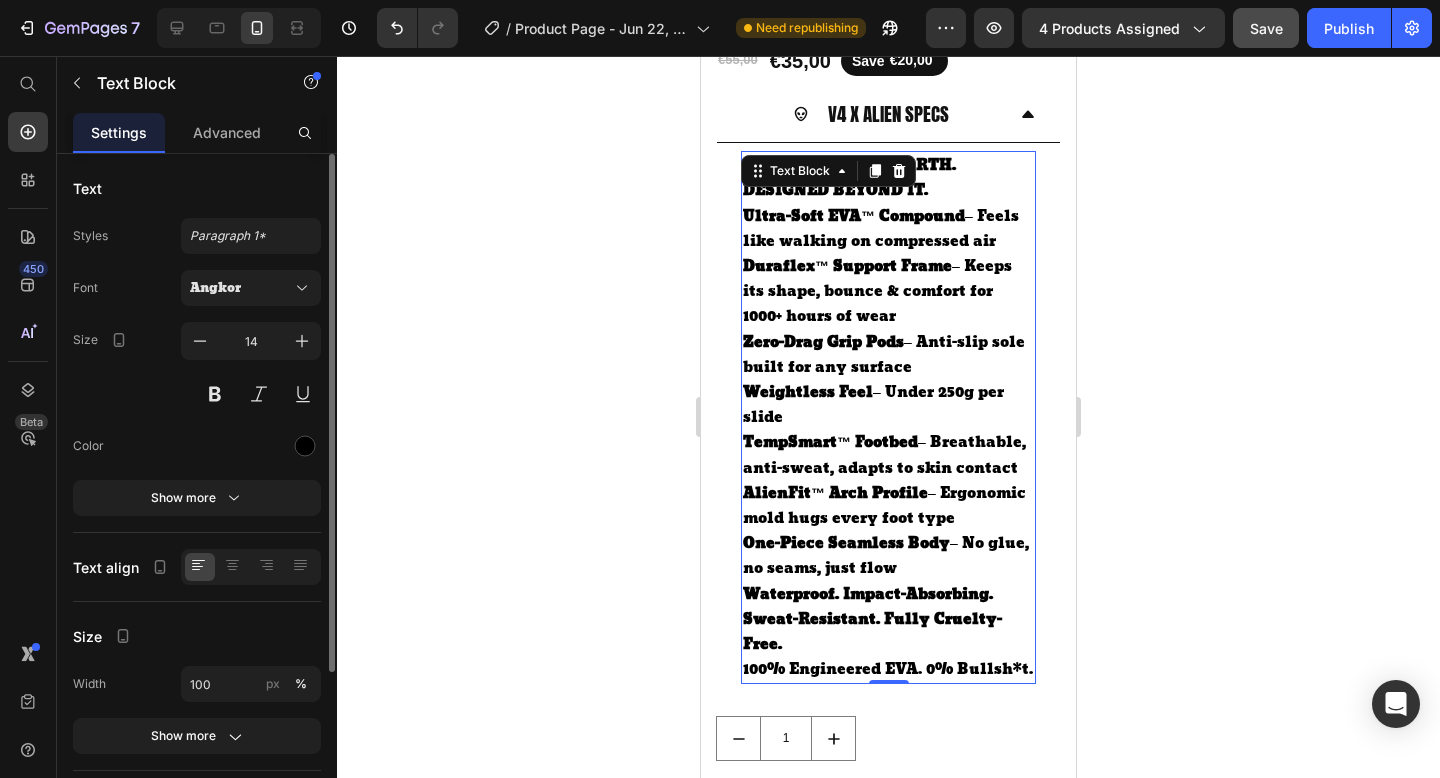 click on "Font Angkor Size 14 Color Show more" at bounding box center [197, 393] 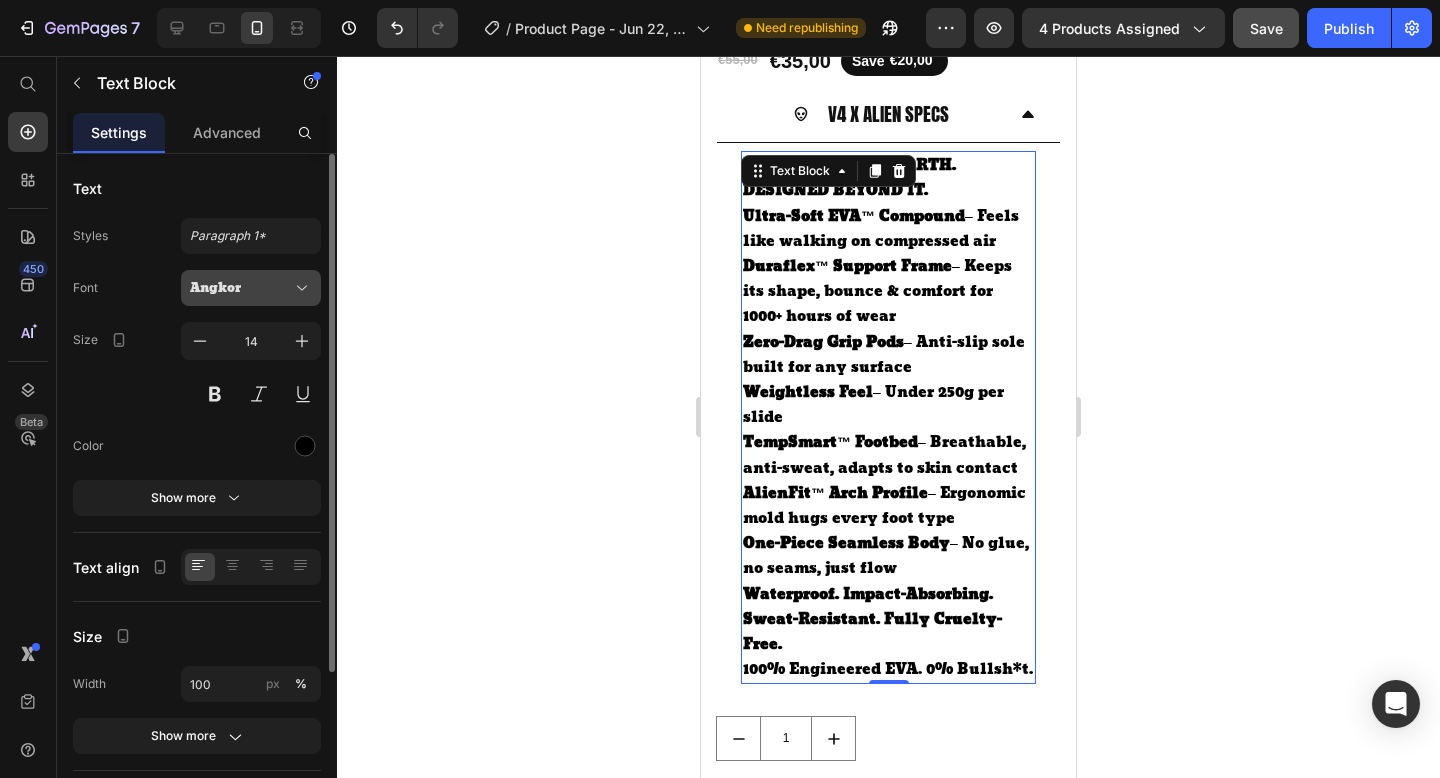 click on "Angkor" at bounding box center [241, 288] 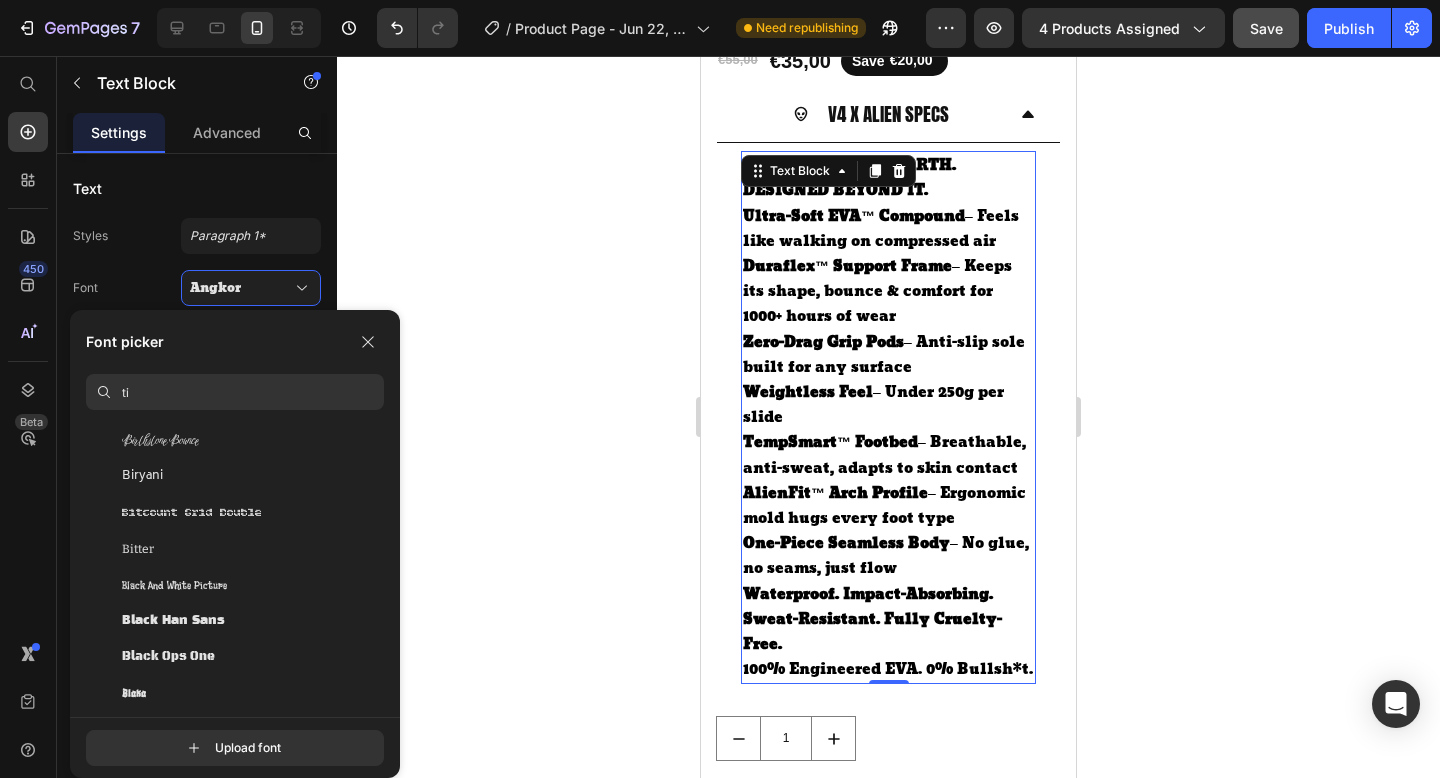 scroll, scrollTop: 0, scrollLeft: 0, axis: both 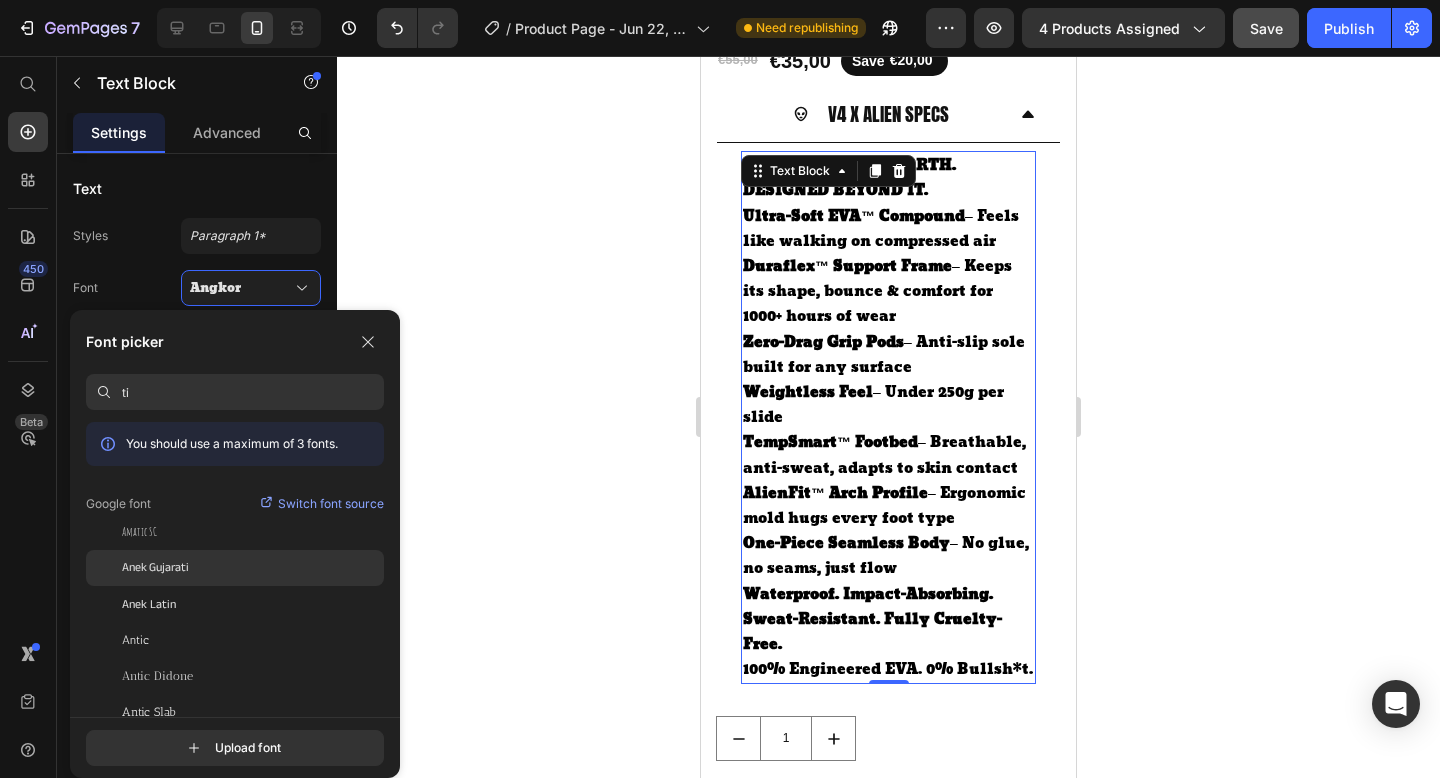 type on "t" 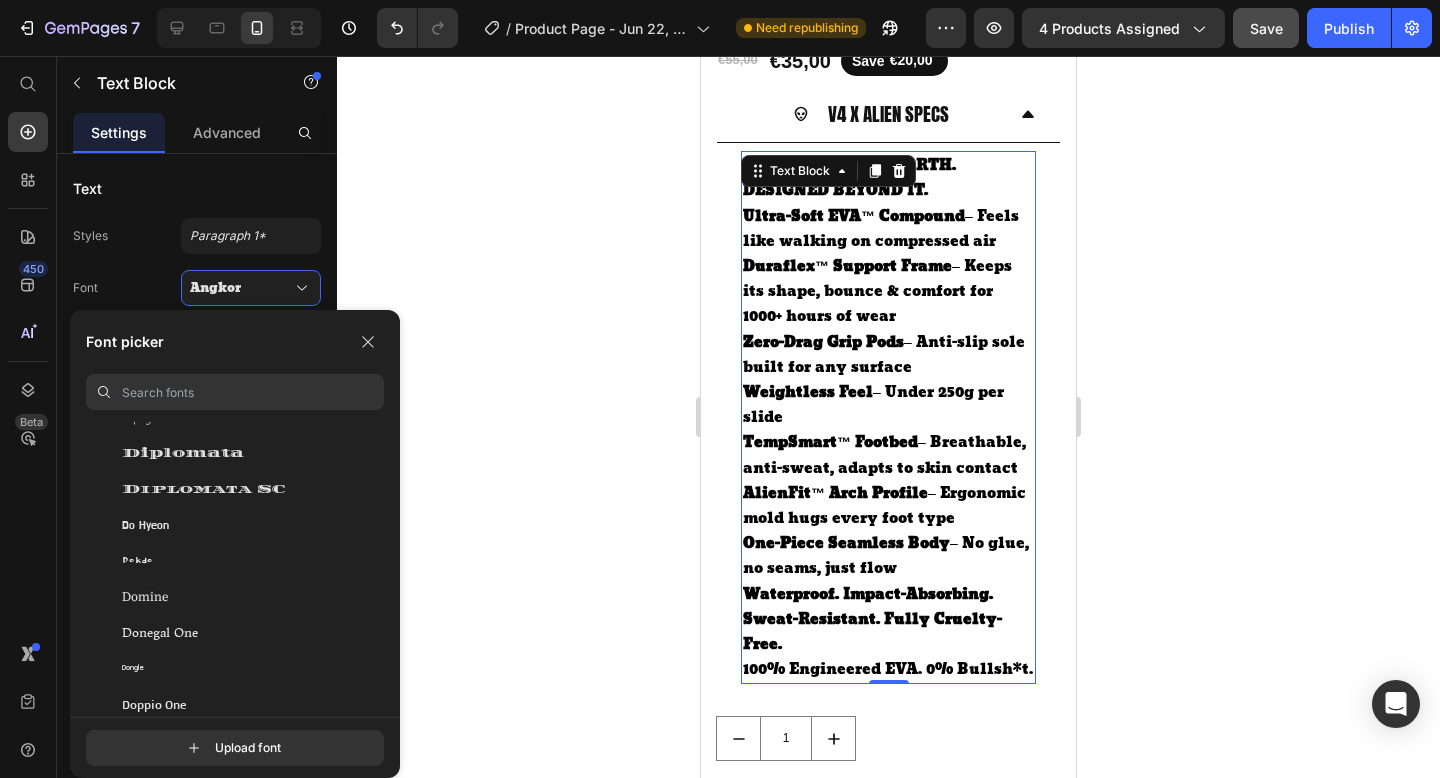 scroll, scrollTop: 13214, scrollLeft: 0, axis: vertical 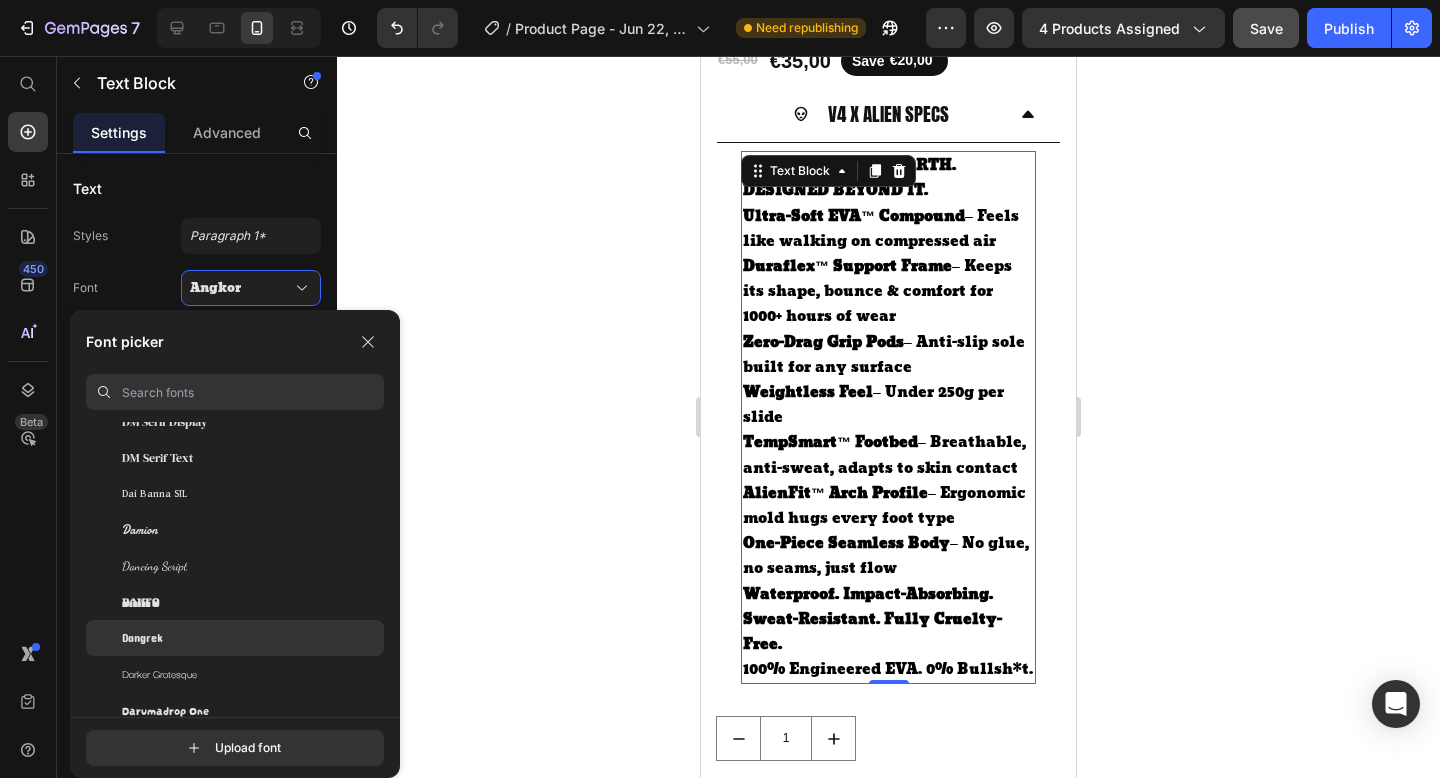 click on "Dangrek" 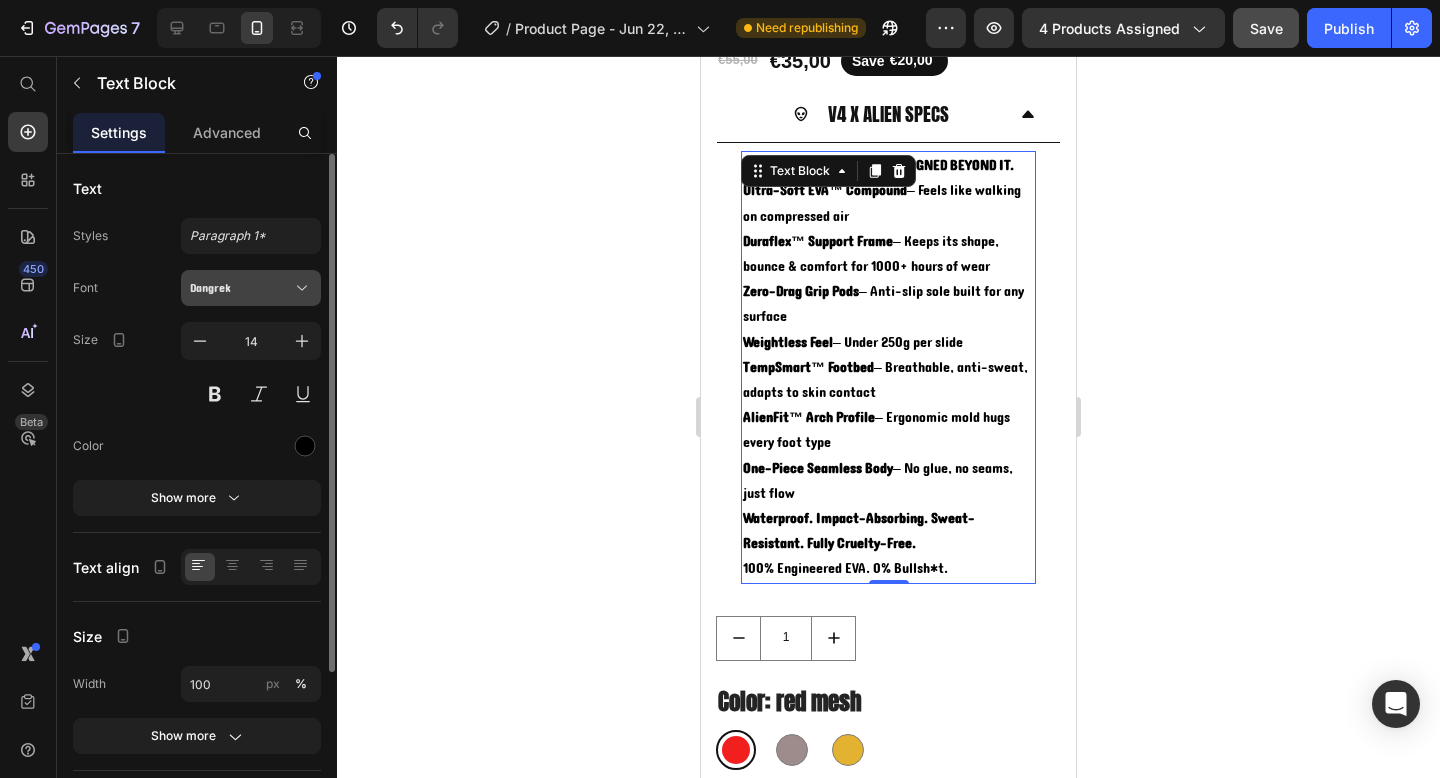 click on "Dangrek" at bounding box center (251, 288) 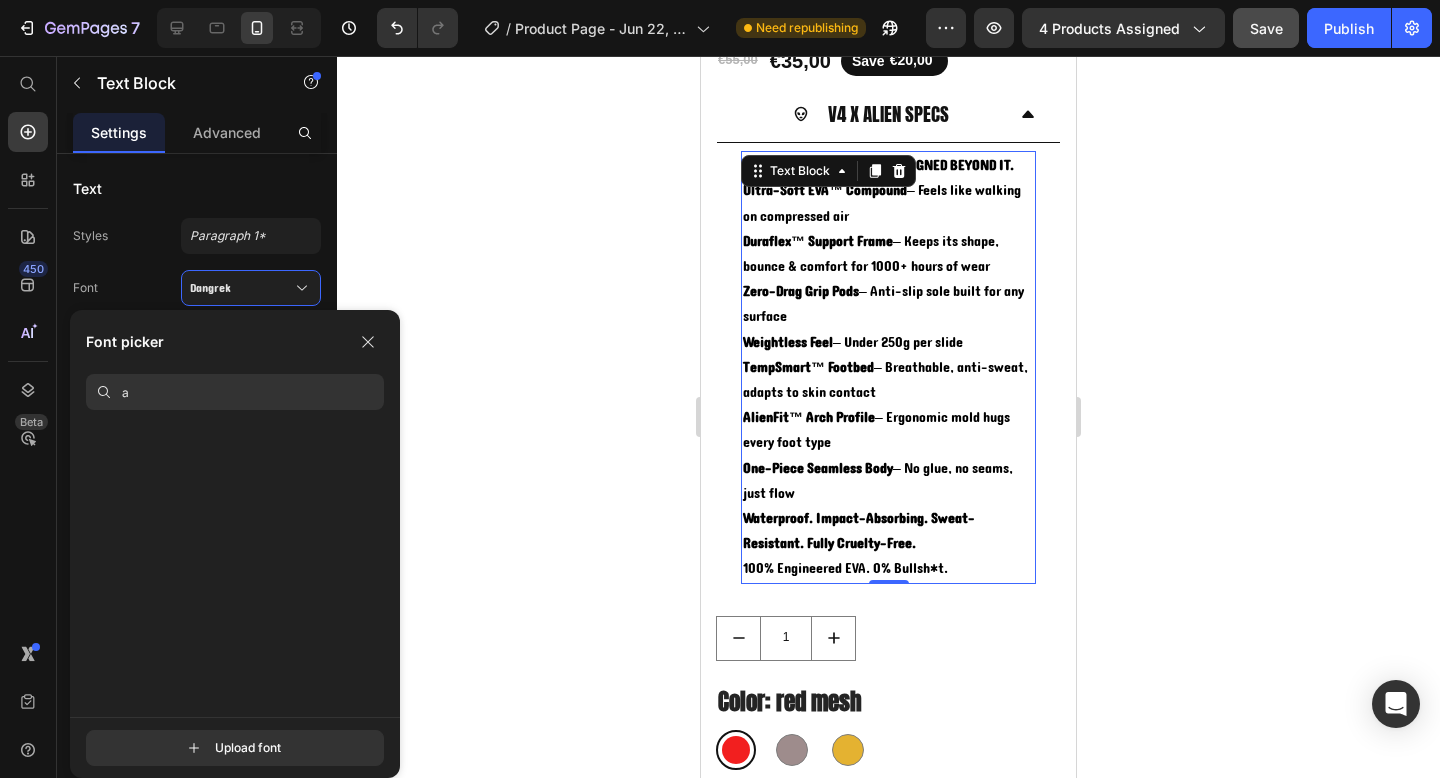 scroll, scrollTop: 0, scrollLeft: 0, axis: both 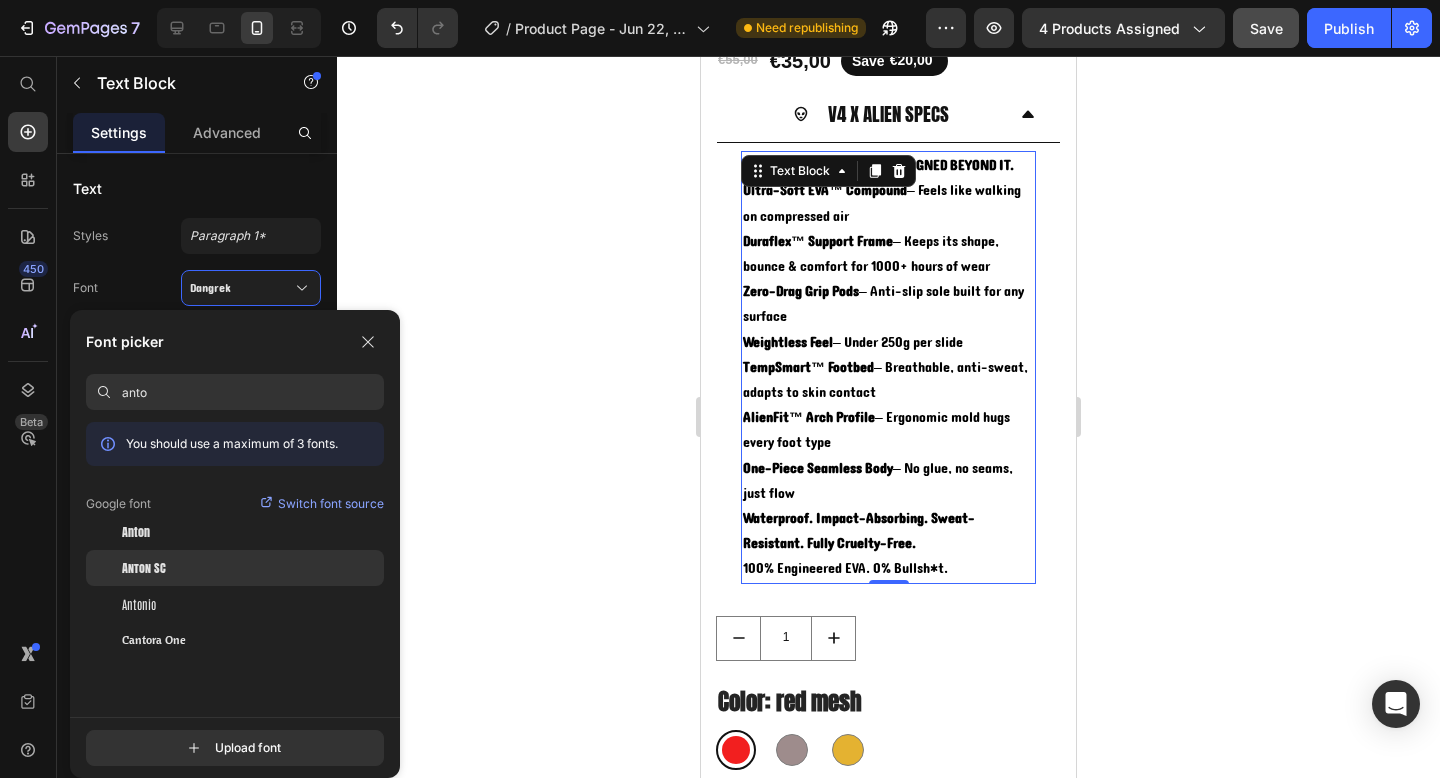 type on "anto" 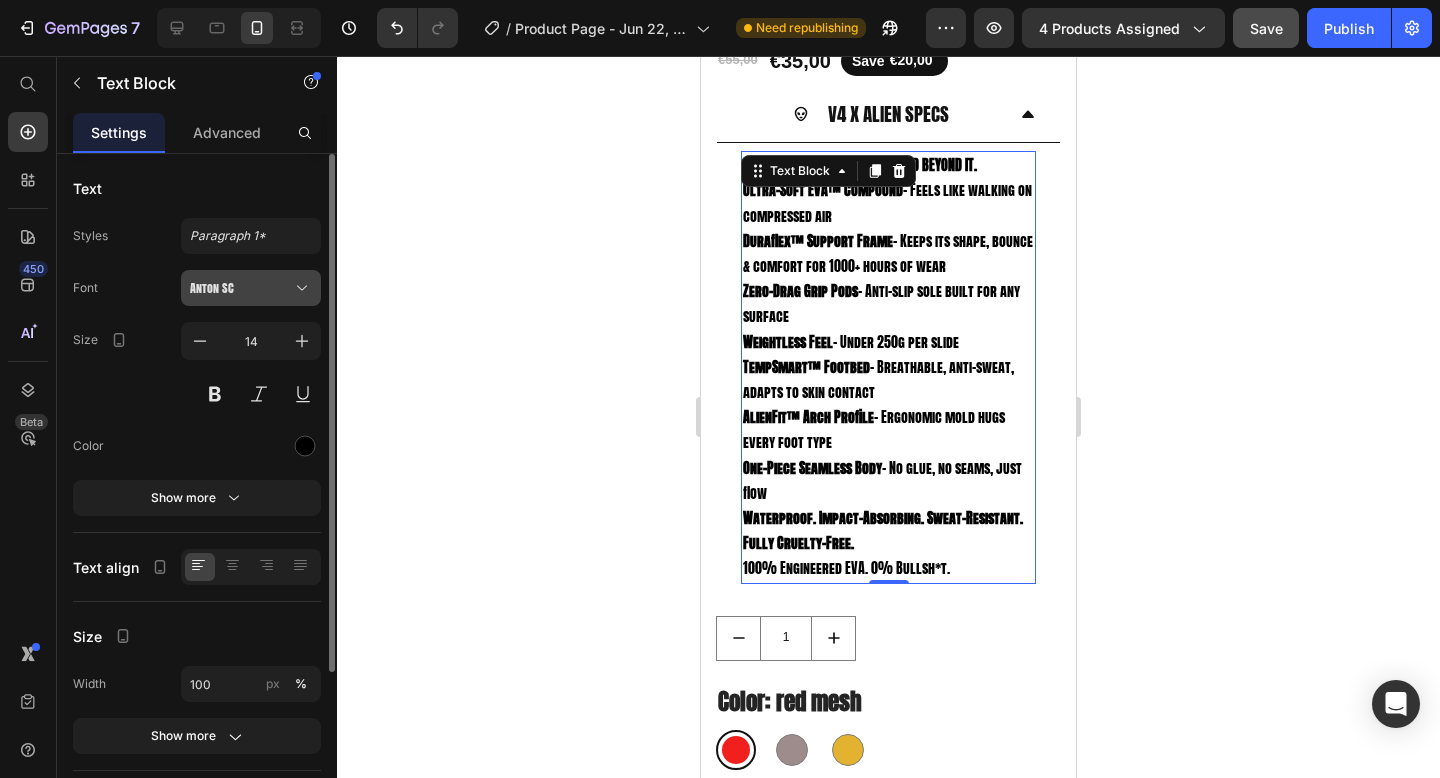click on "Anton SC" at bounding box center [241, 288] 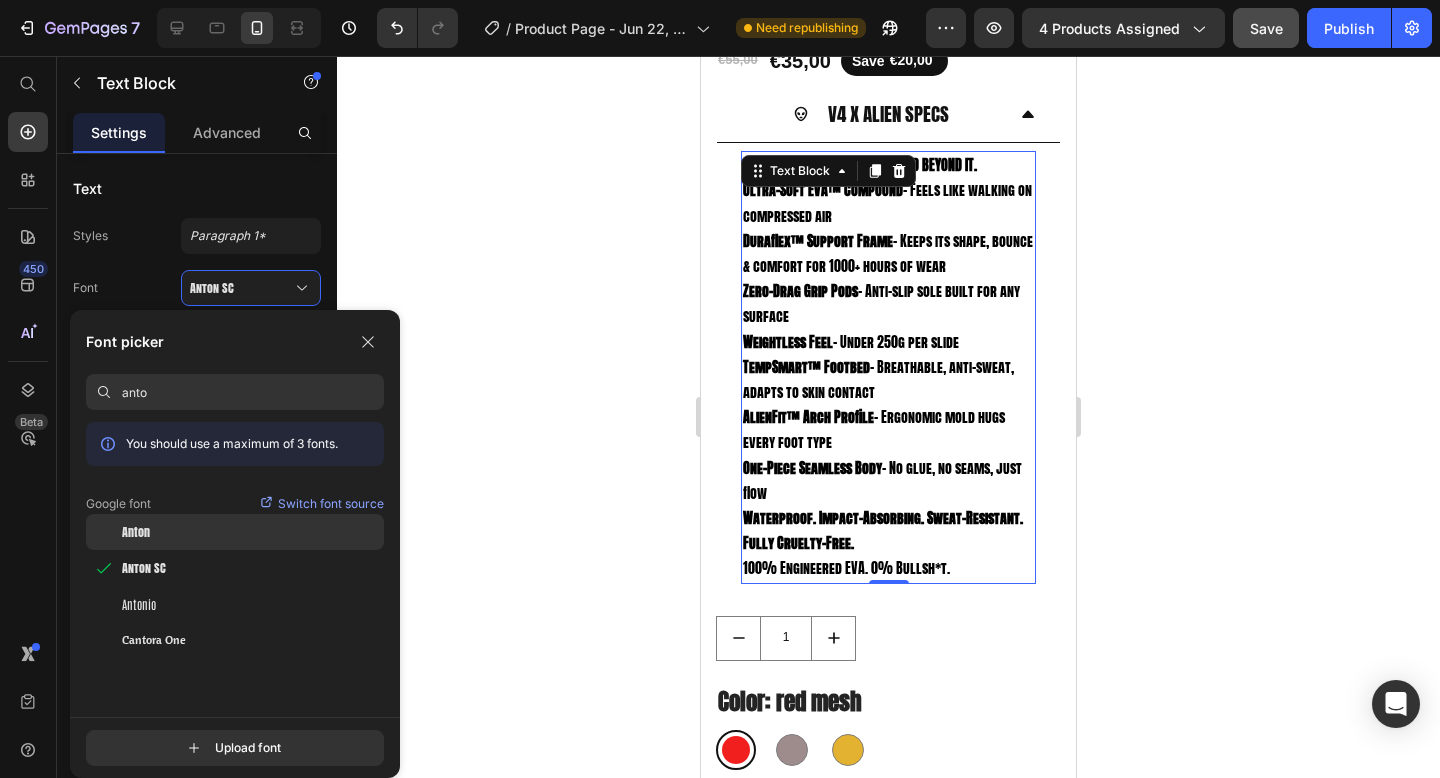 click on "Anton" 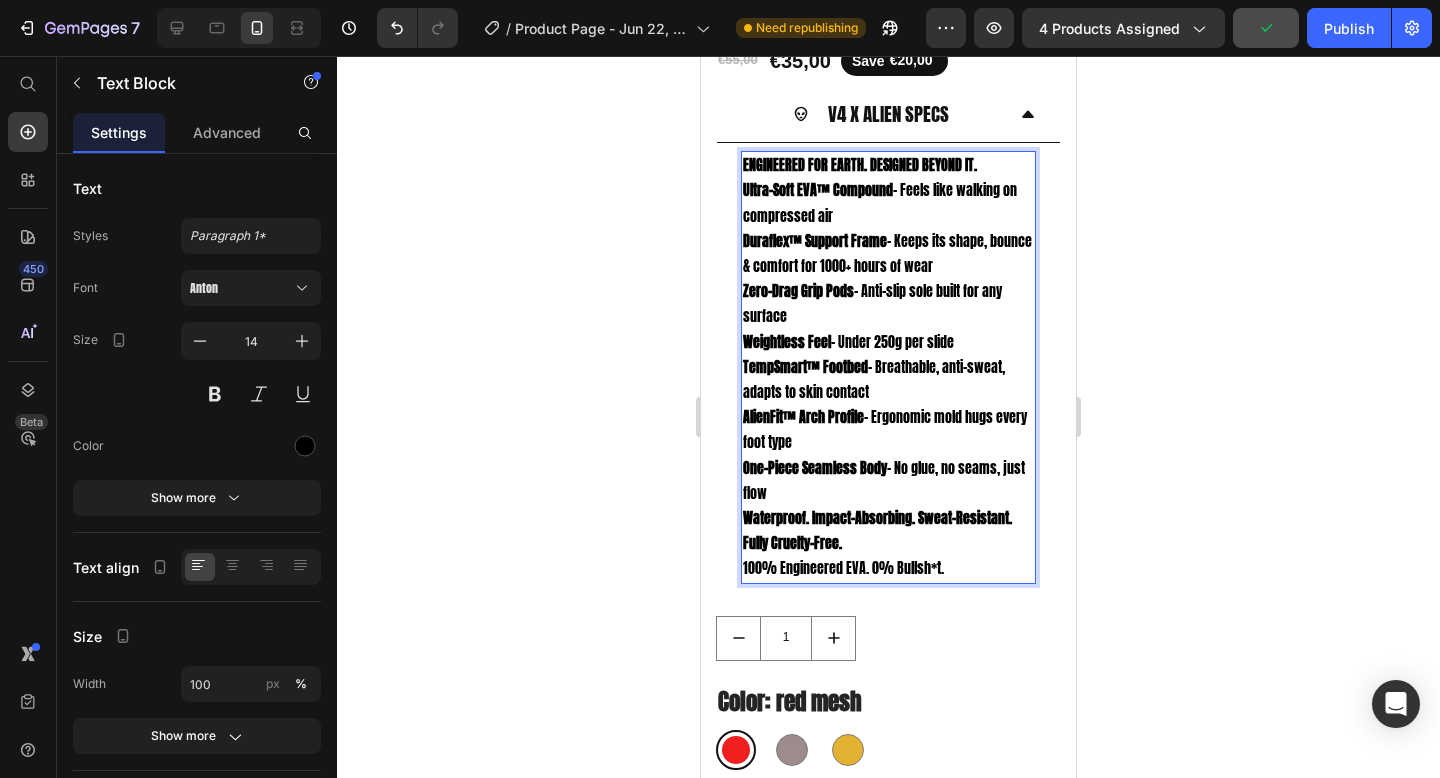 click on "AlienFit™ Arch Profile" at bounding box center (803, 417) 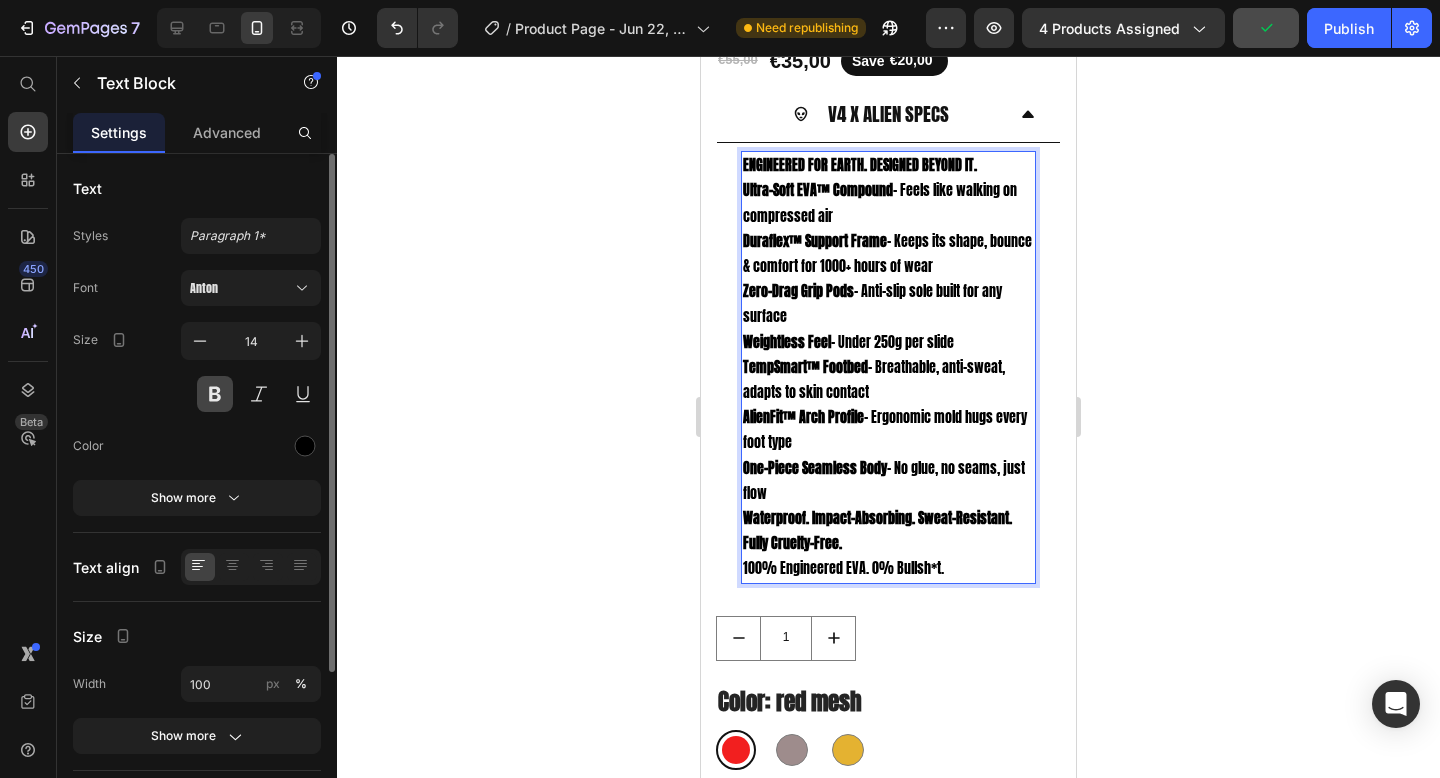click at bounding box center [215, 394] 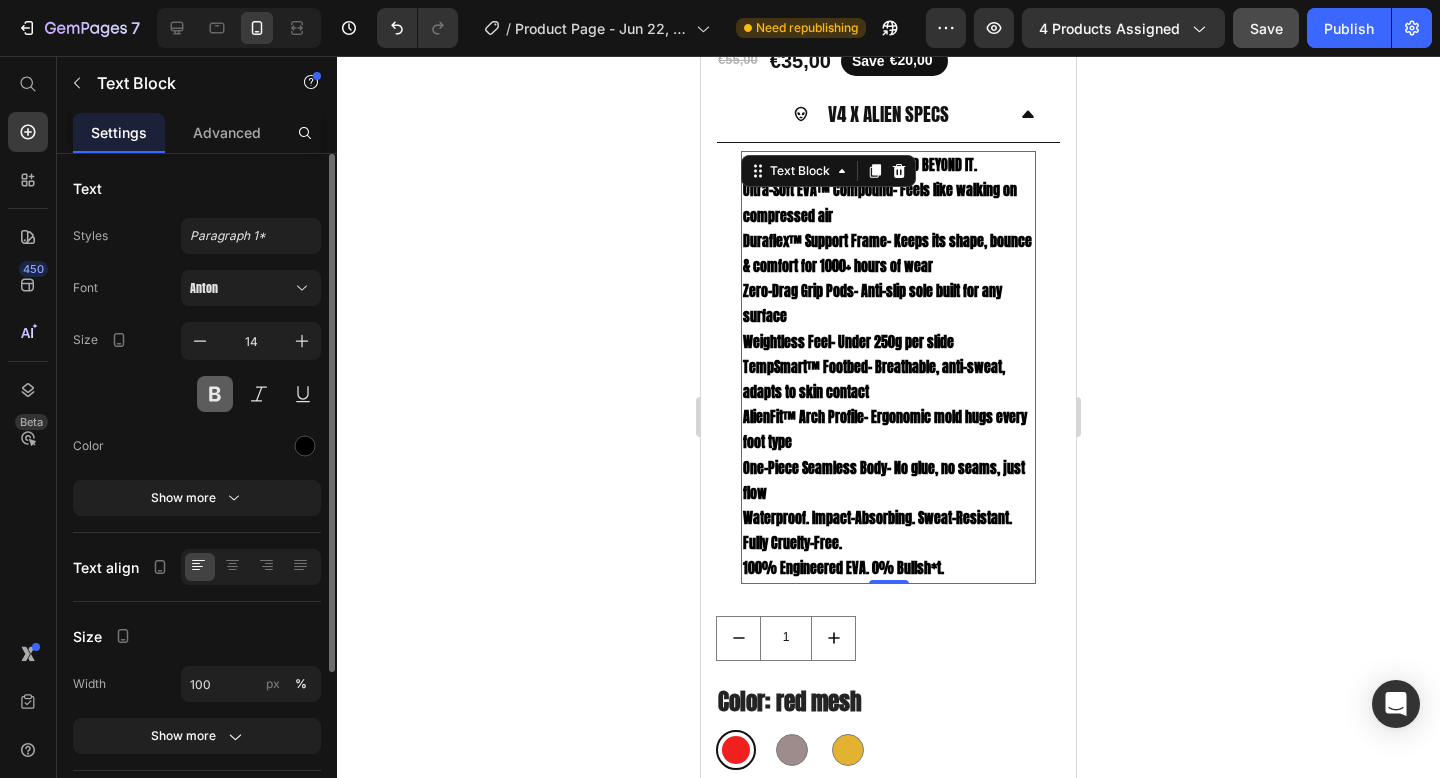 click at bounding box center (215, 394) 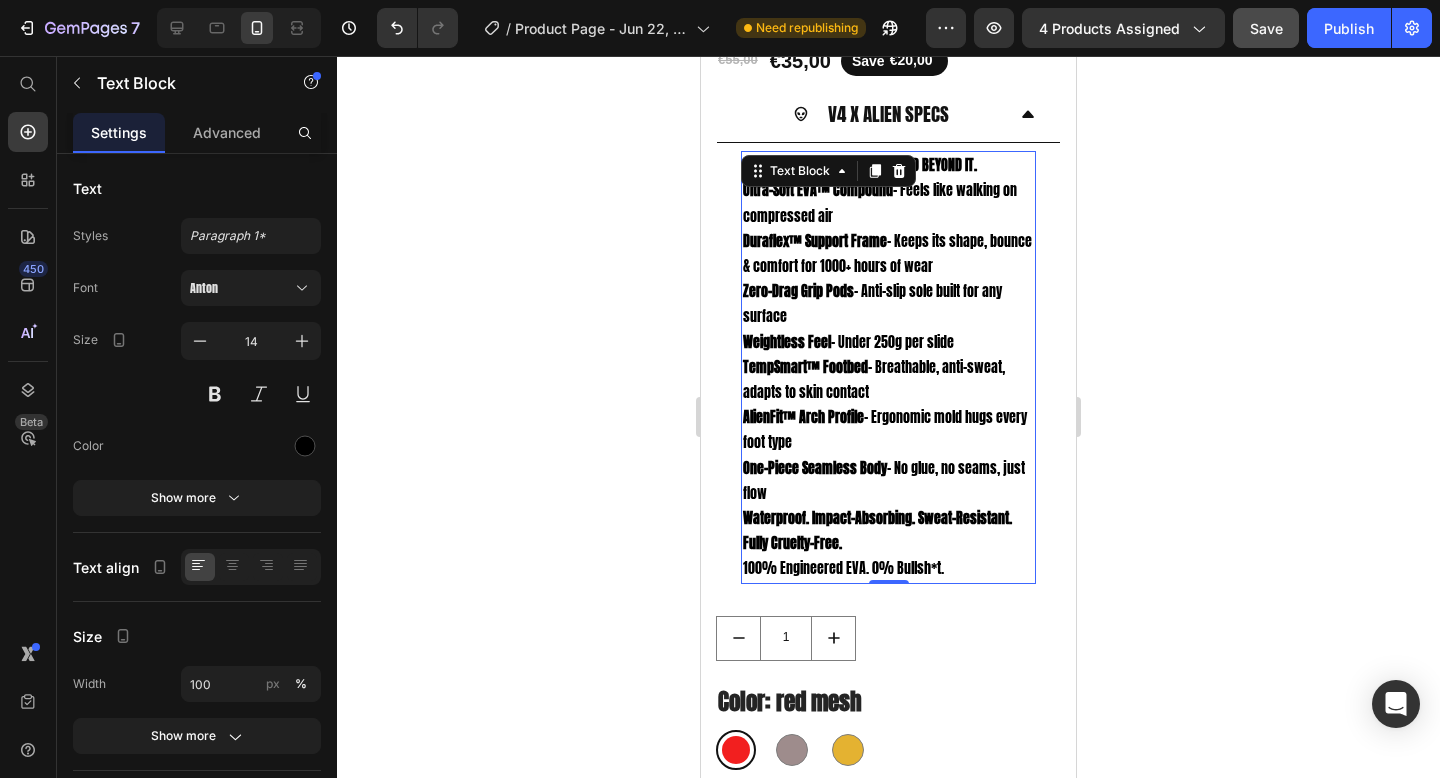click 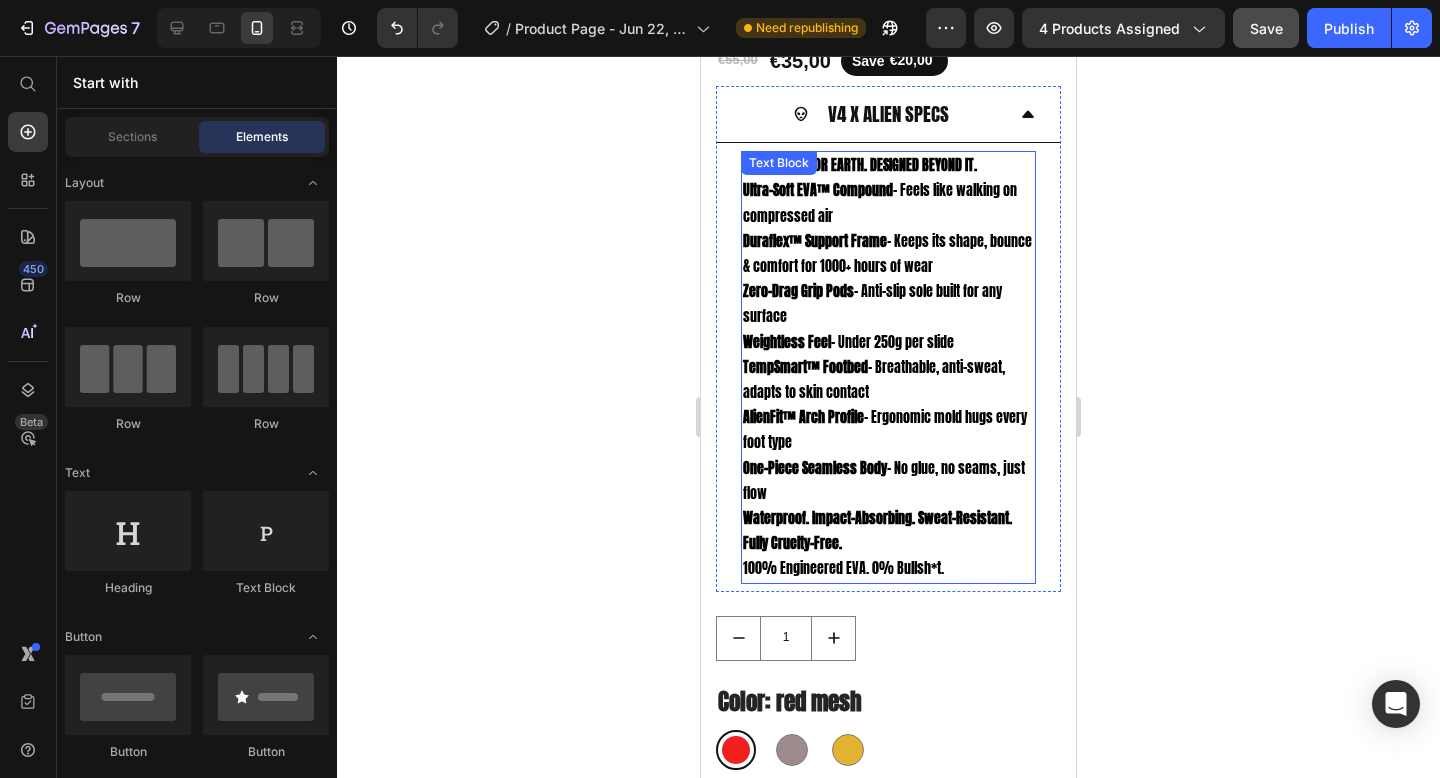 click on "Waterproof. Impact-Absorbing. Sweat-Resistant. Fully Cruelty-Free." at bounding box center (877, 531) 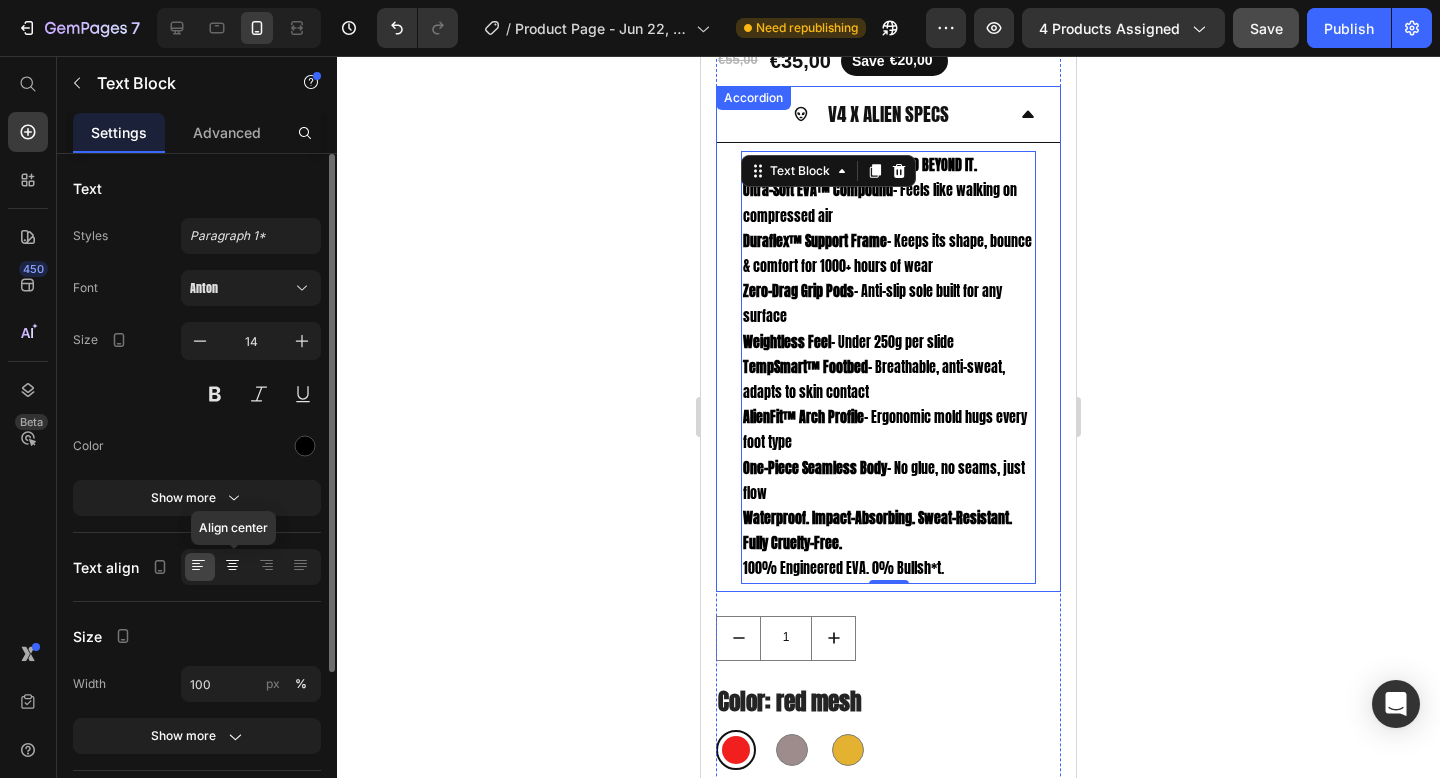 click 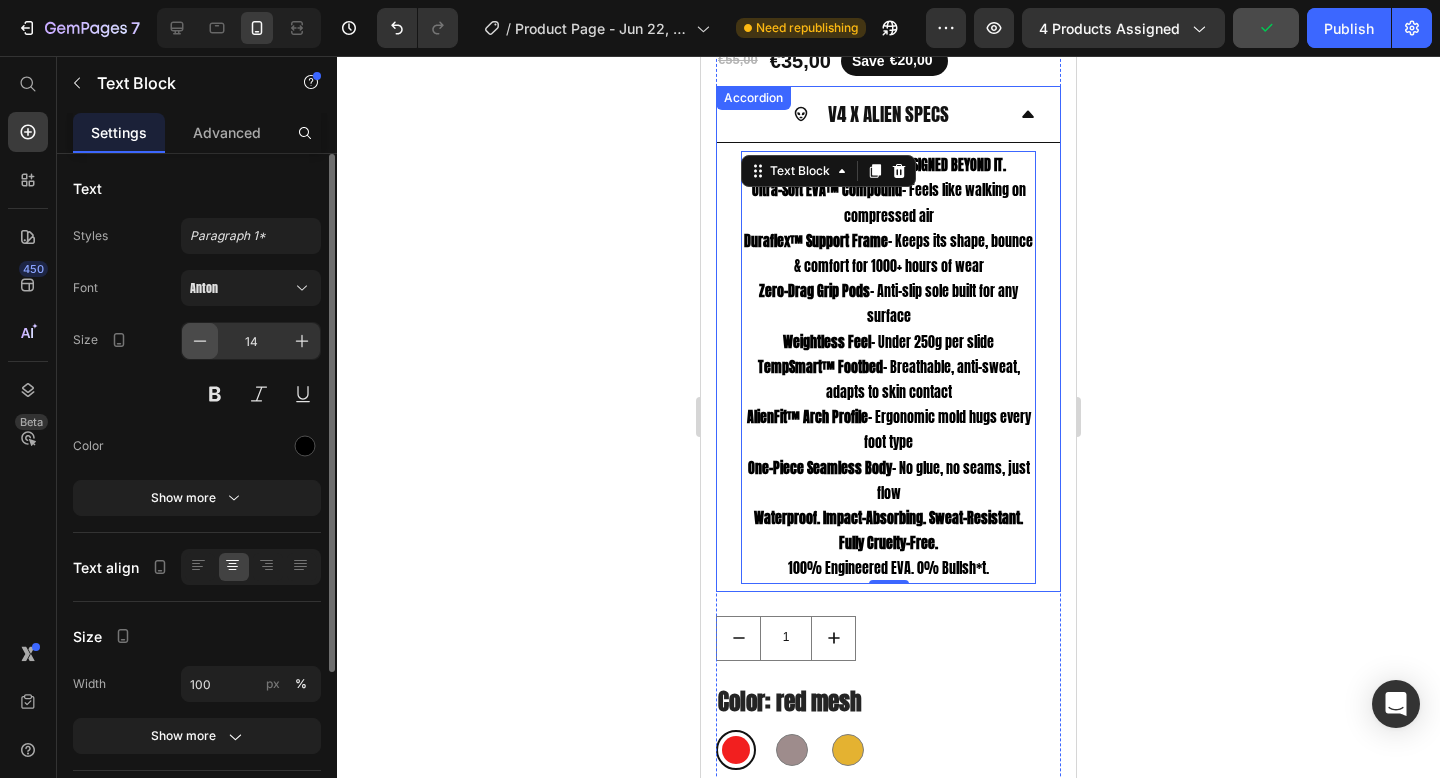 click 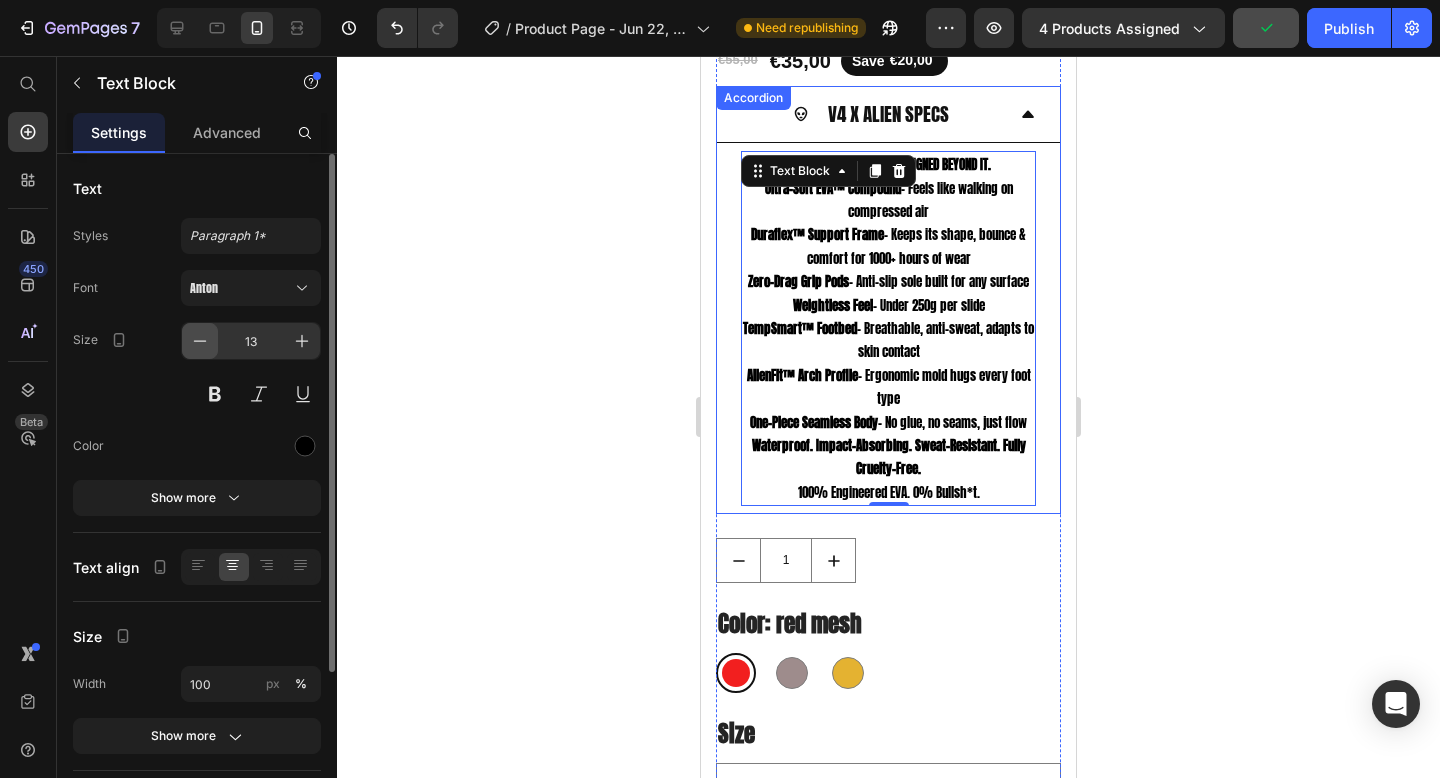 click 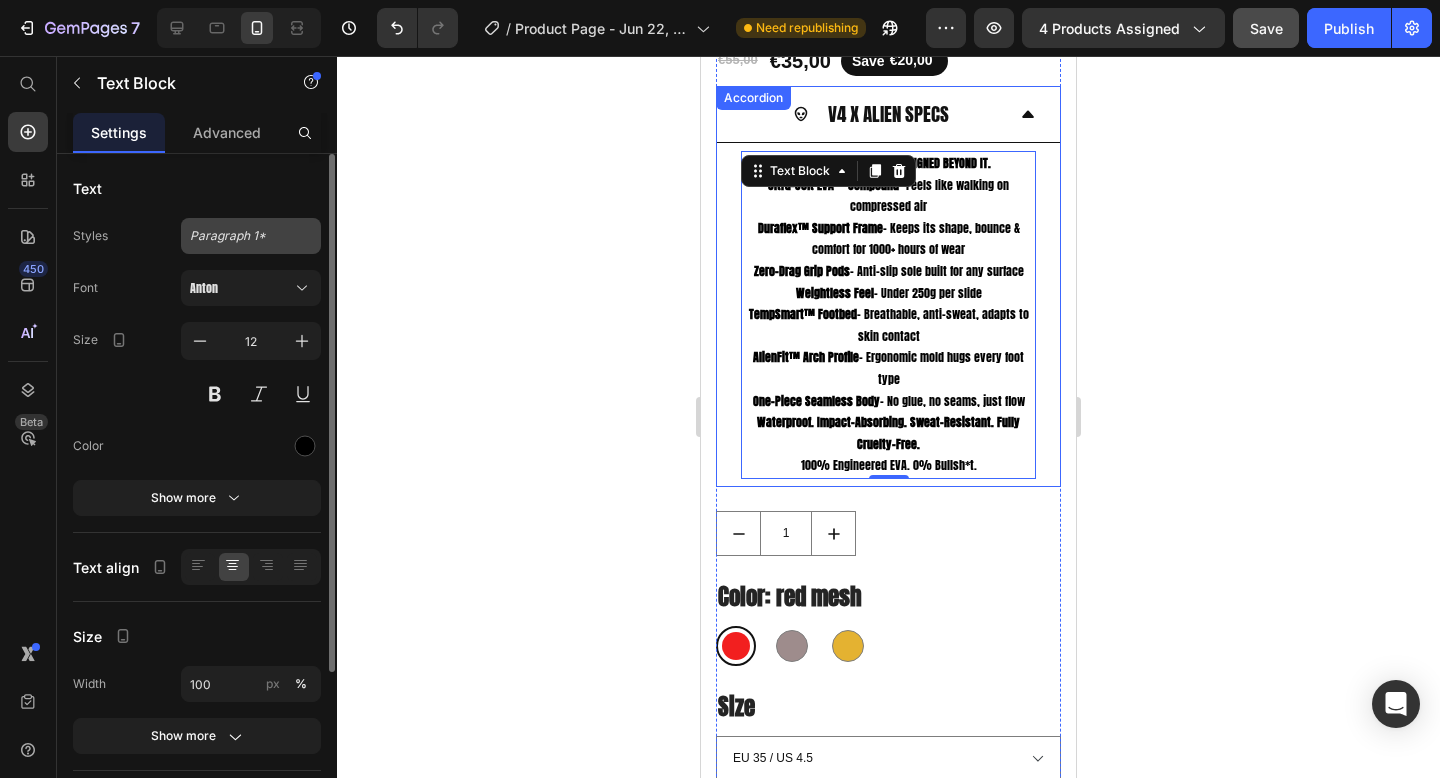 click on "Paragraph 1*" at bounding box center [251, 236] 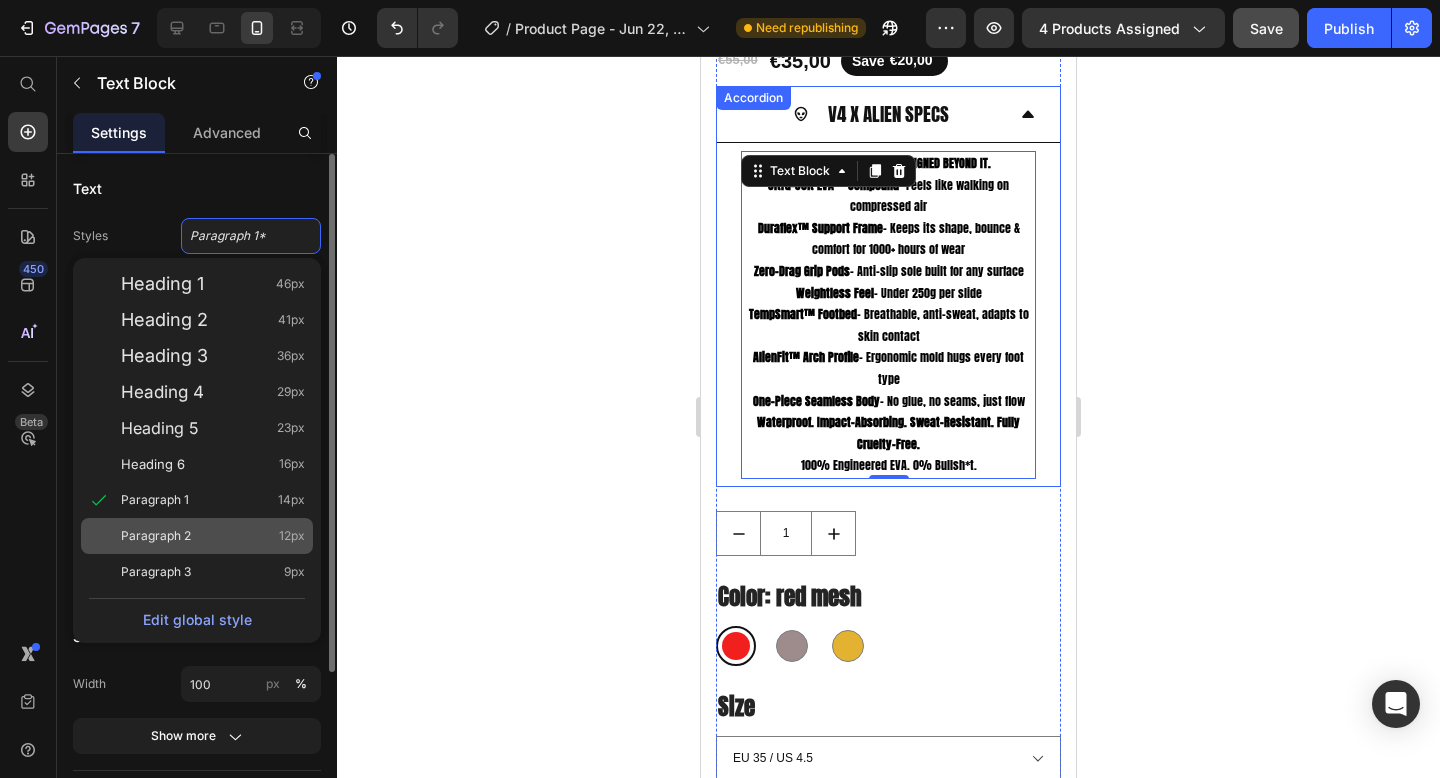 click on "Paragraph 2 12px" 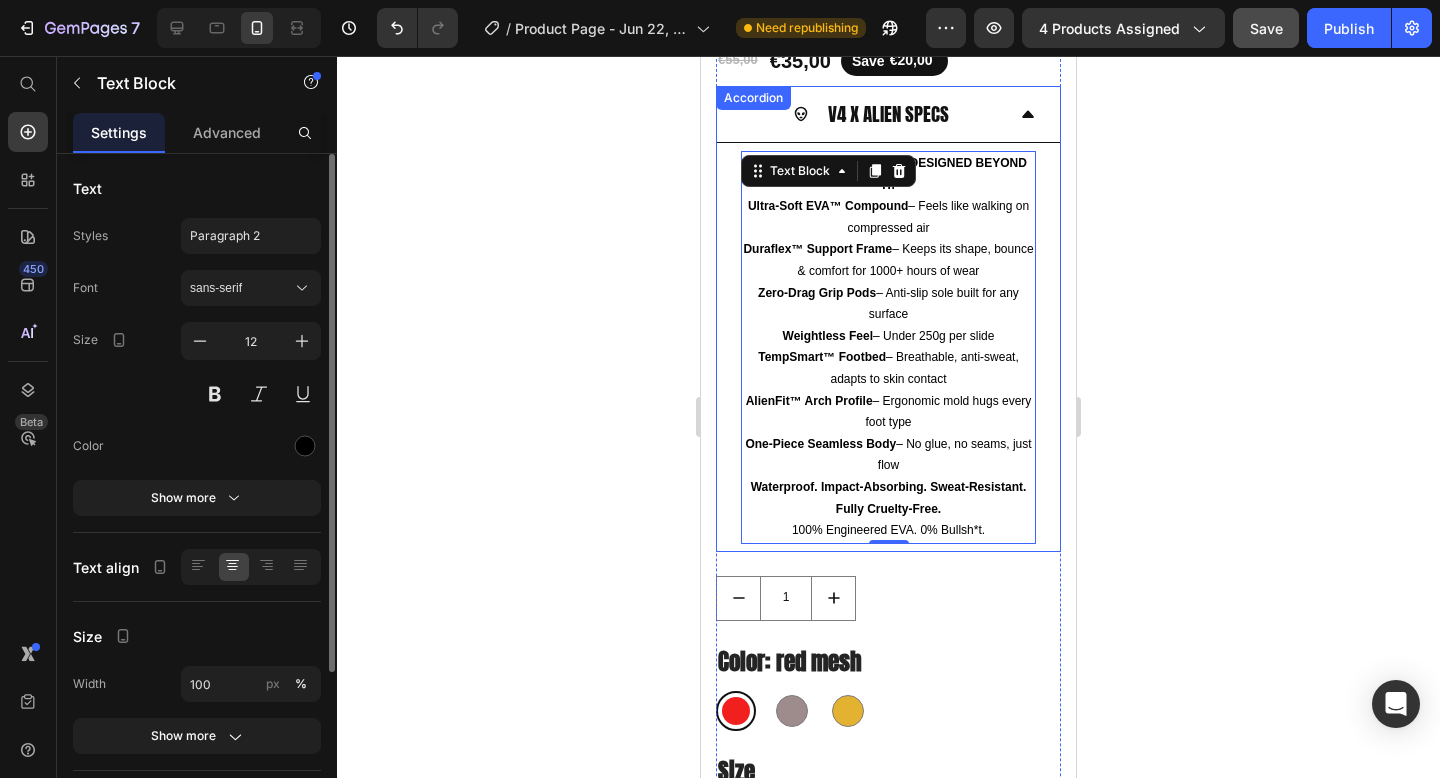 click 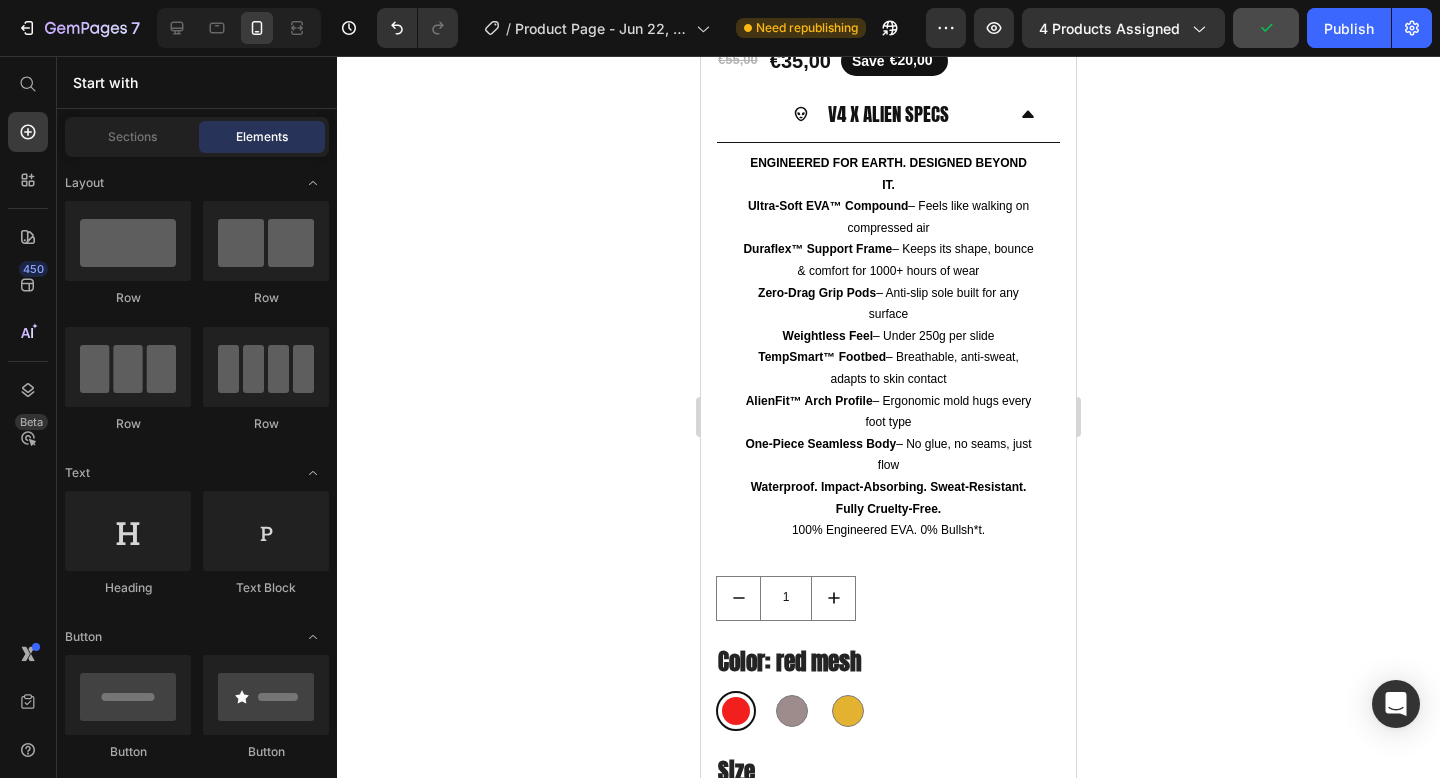 click 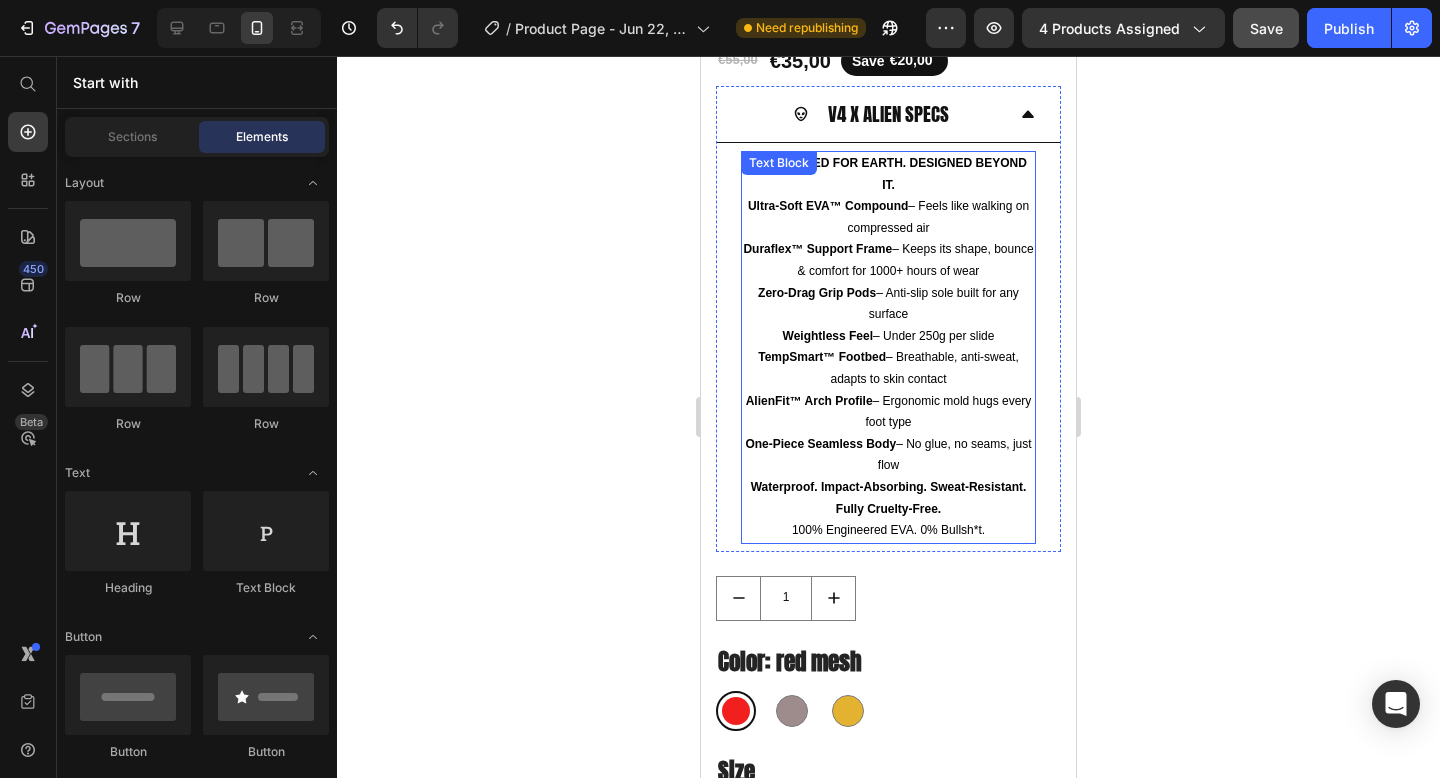 click on "TempSmart™ Footbed  – Breathable, anti-sweat, adapts to skin contact" at bounding box center (888, 368) 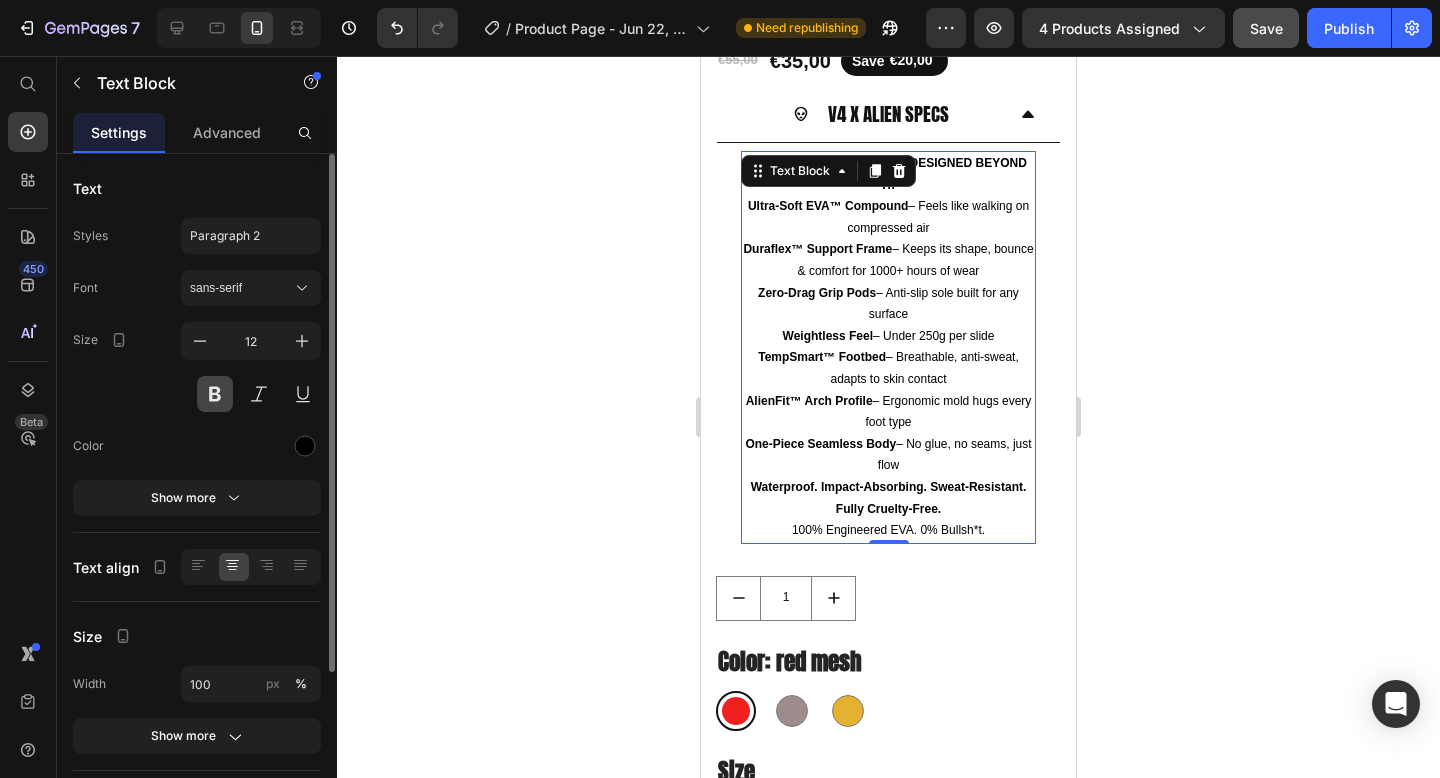 click at bounding box center (215, 394) 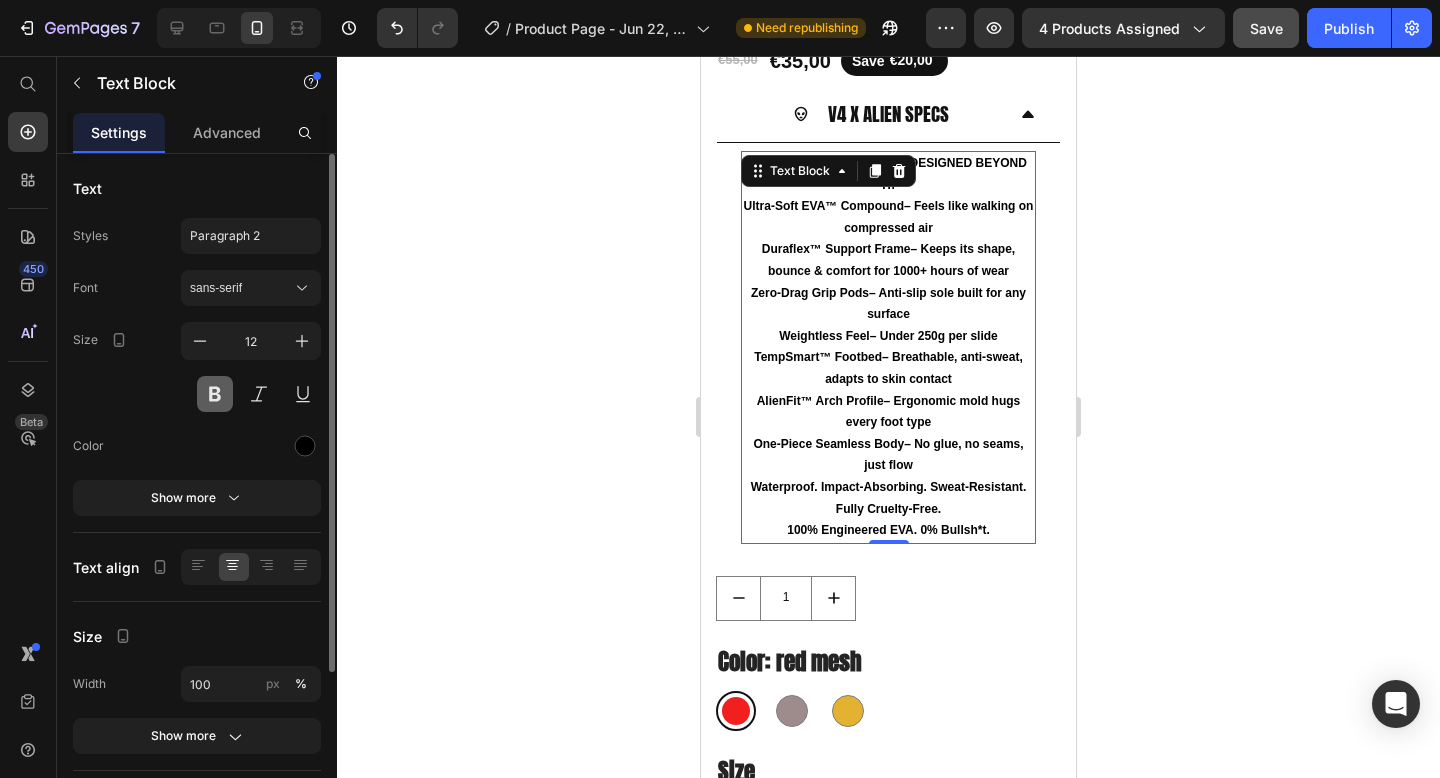 click at bounding box center [215, 394] 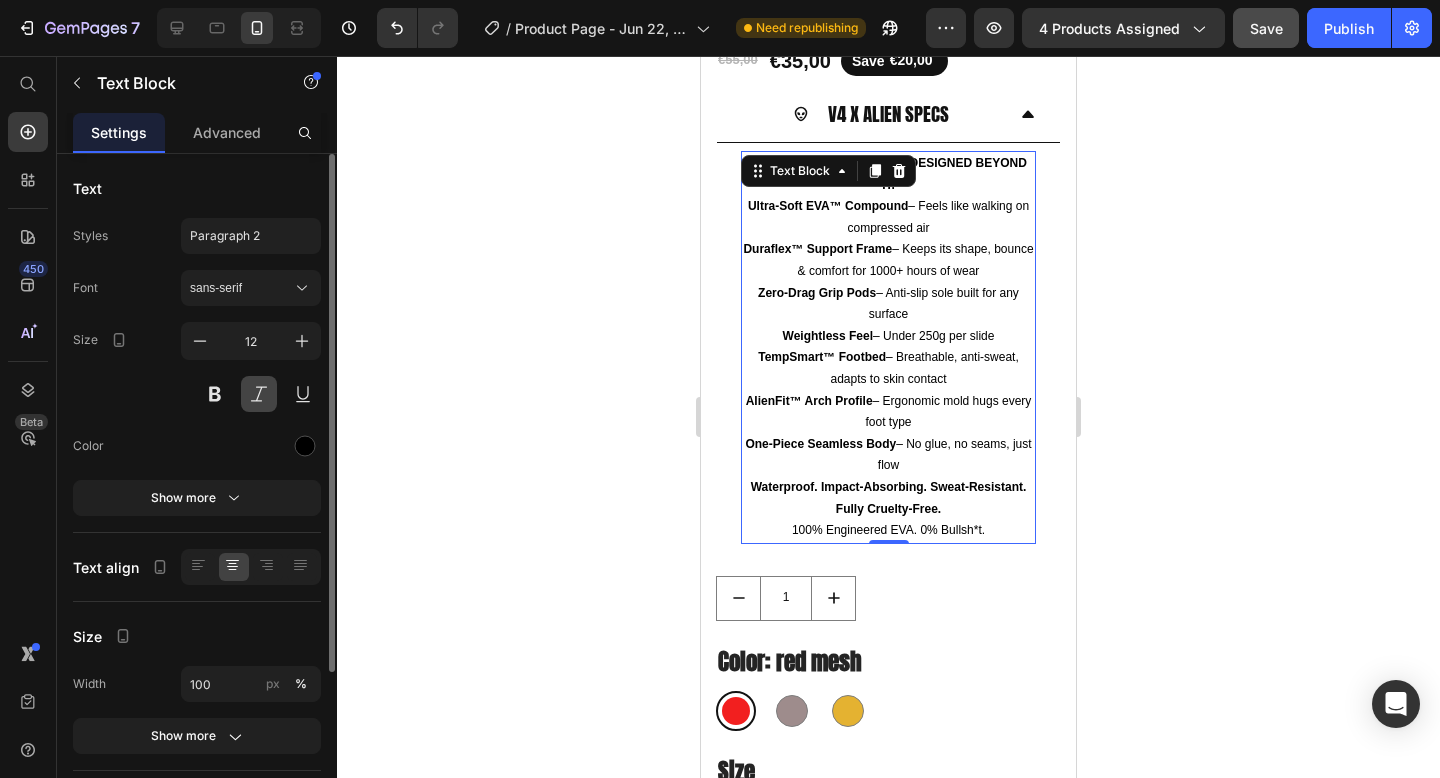 click at bounding box center [259, 394] 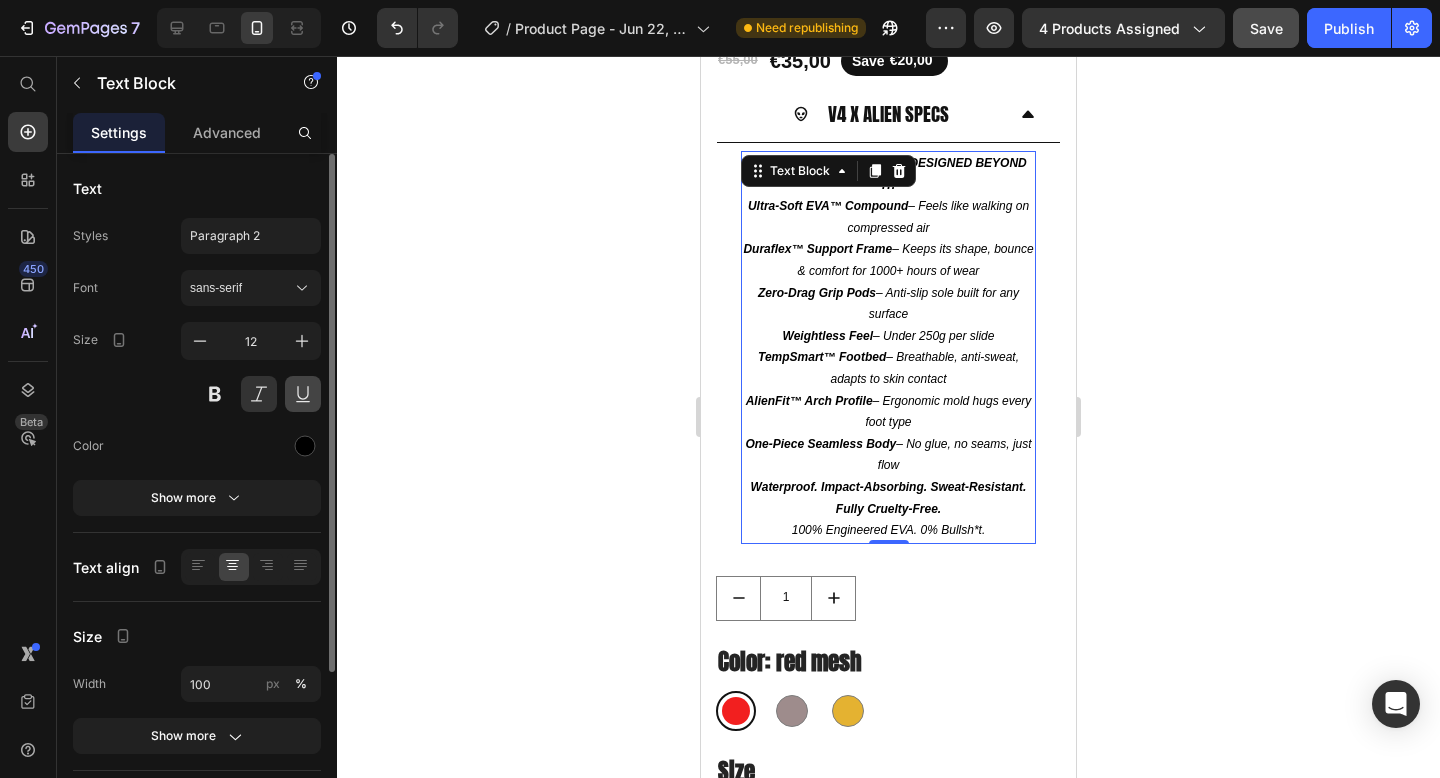 click at bounding box center (303, 394) 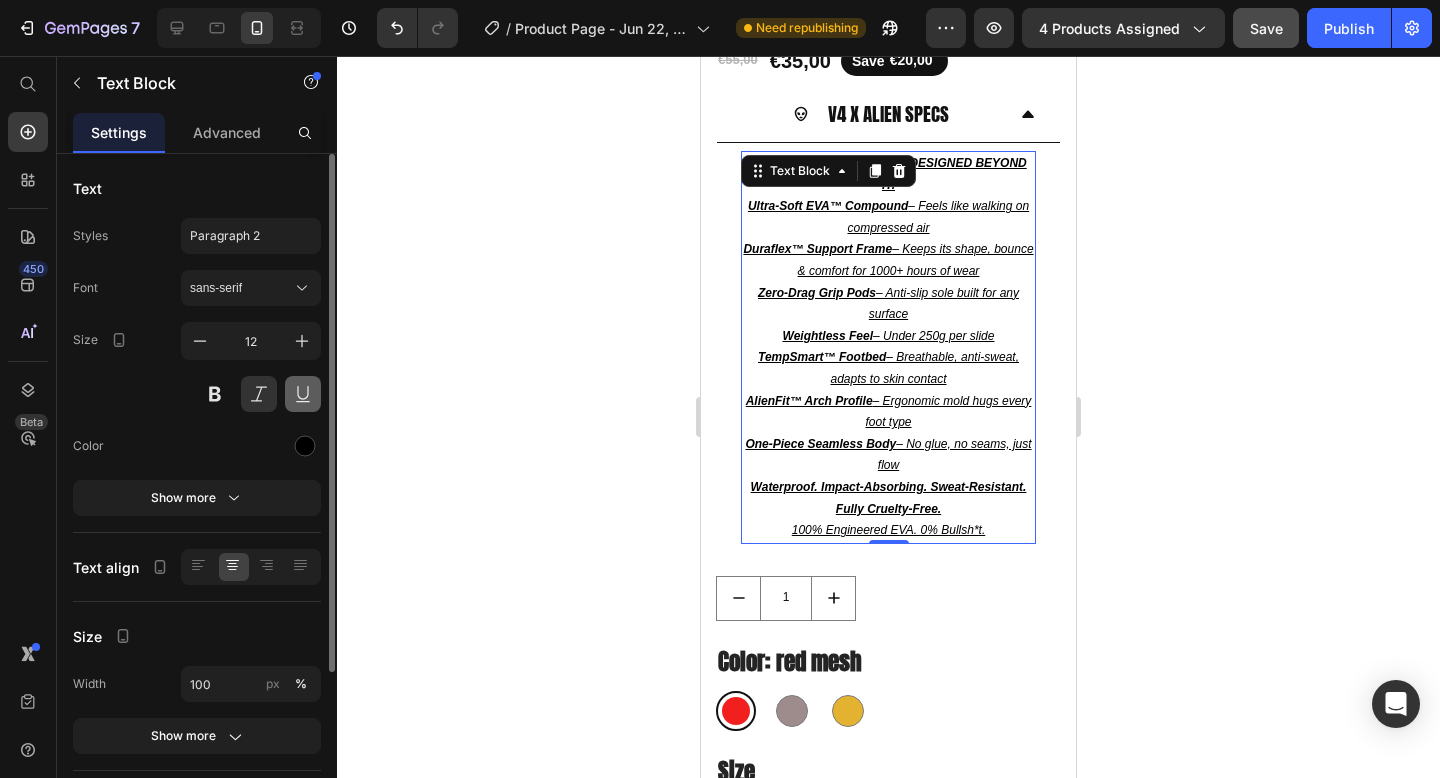 click at bounding box center (303, 394) 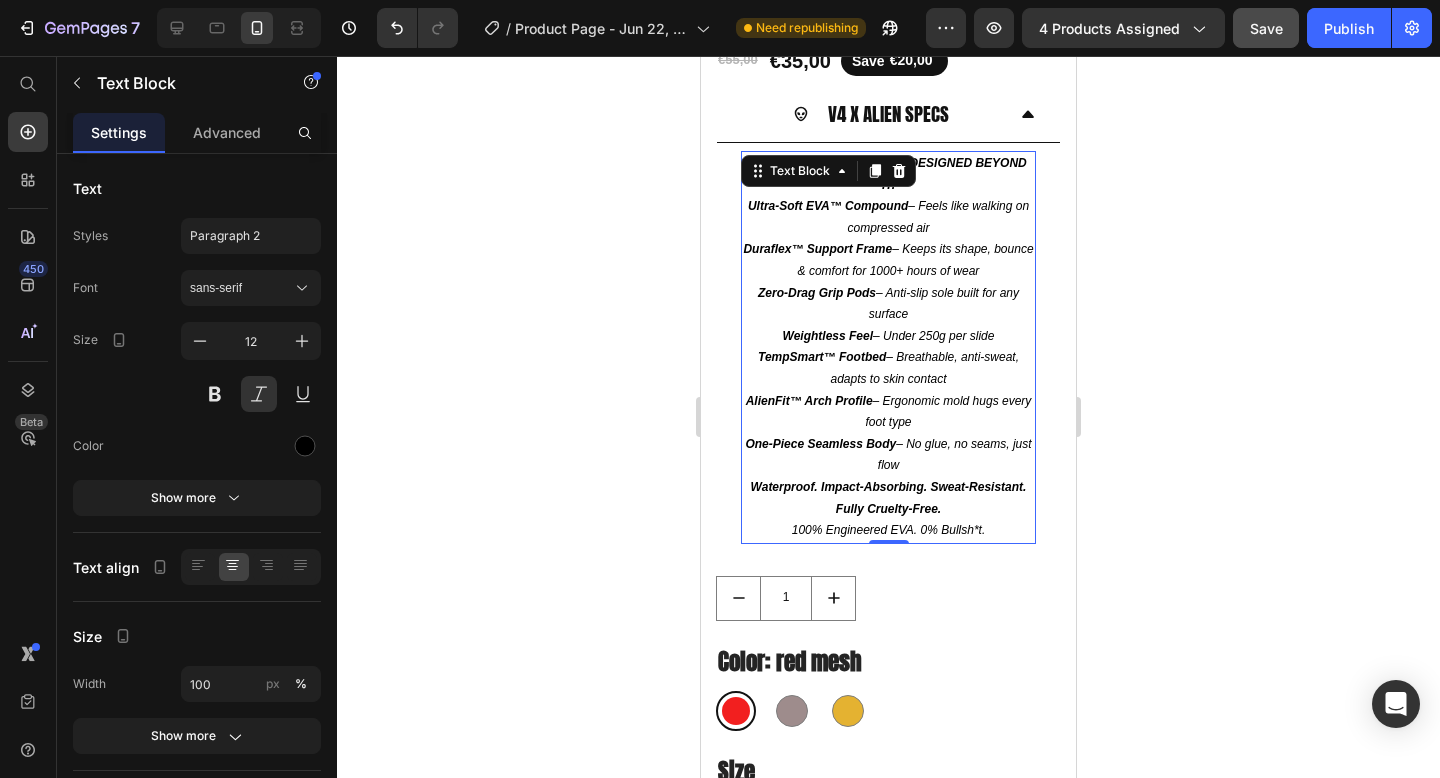 click 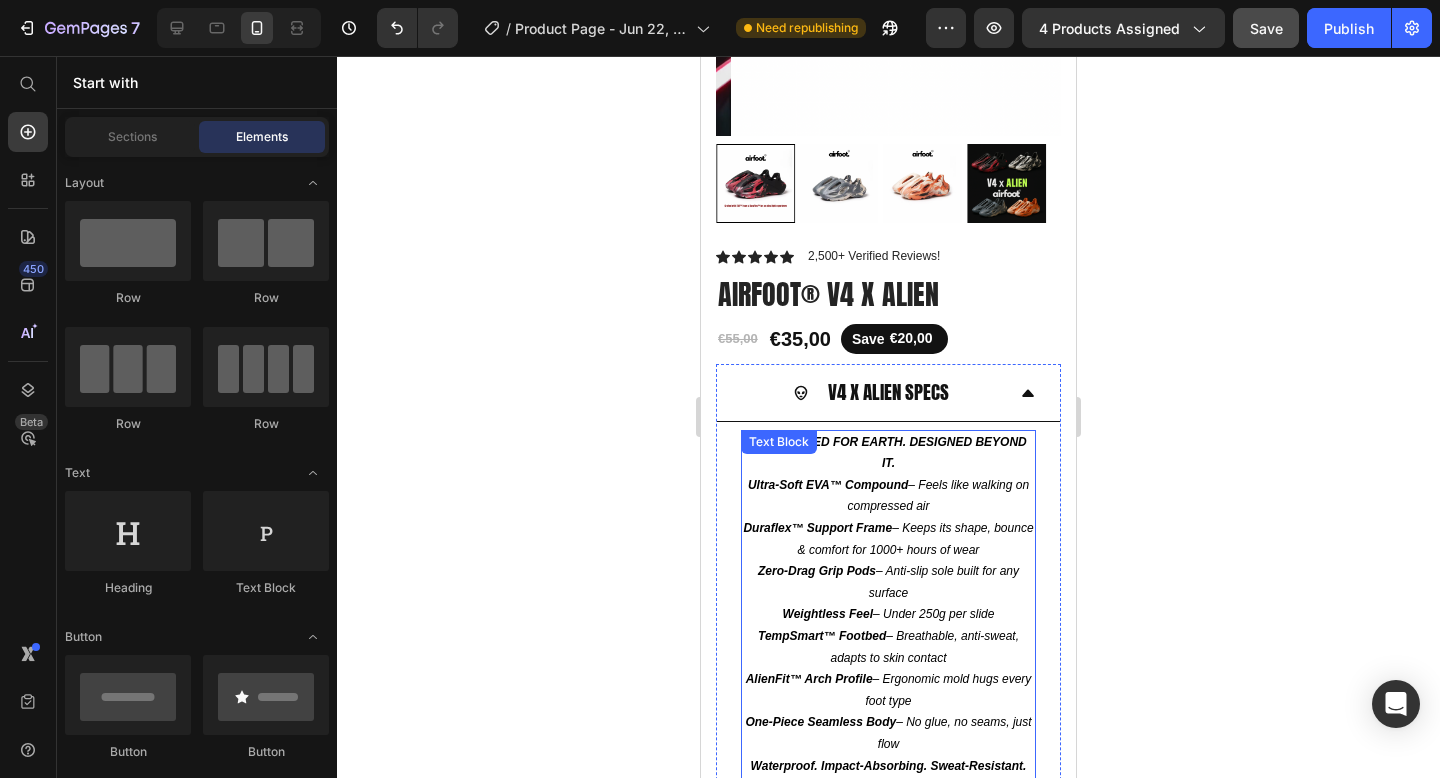scroll, scrollTop: 522, scrollLeft: 0, axis: vertical 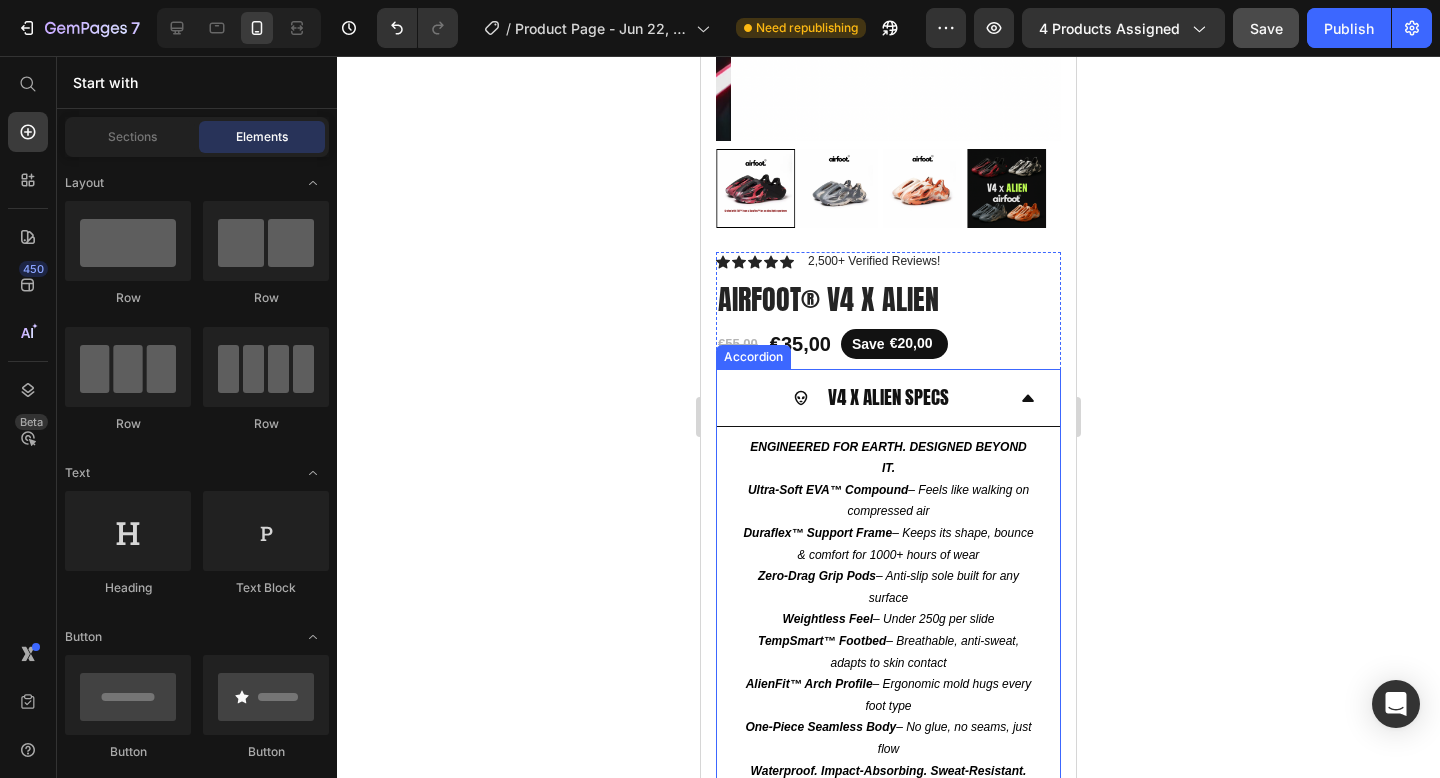 click on "V4 X ALIEN SPECS" at bounding box center (888, 397) 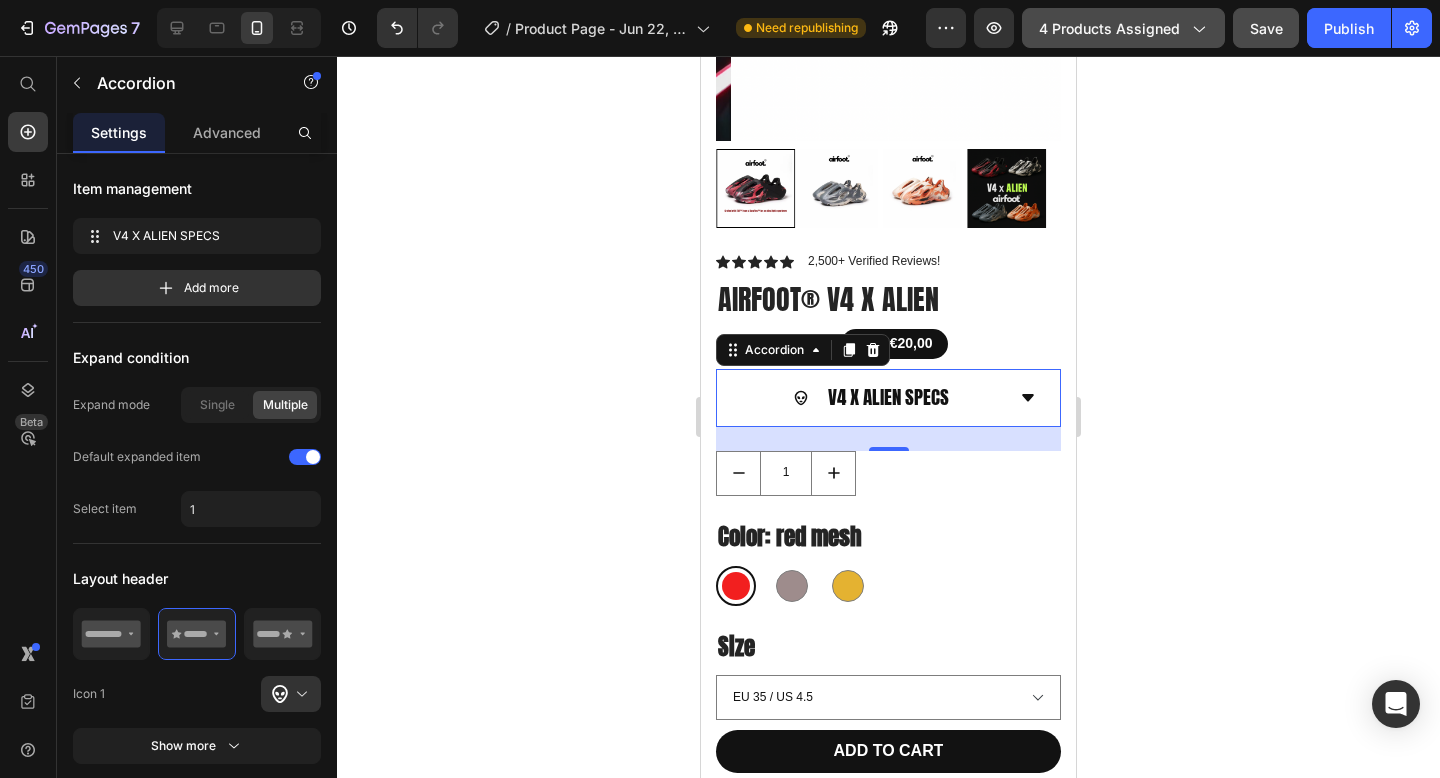 click on "4 products assigned" 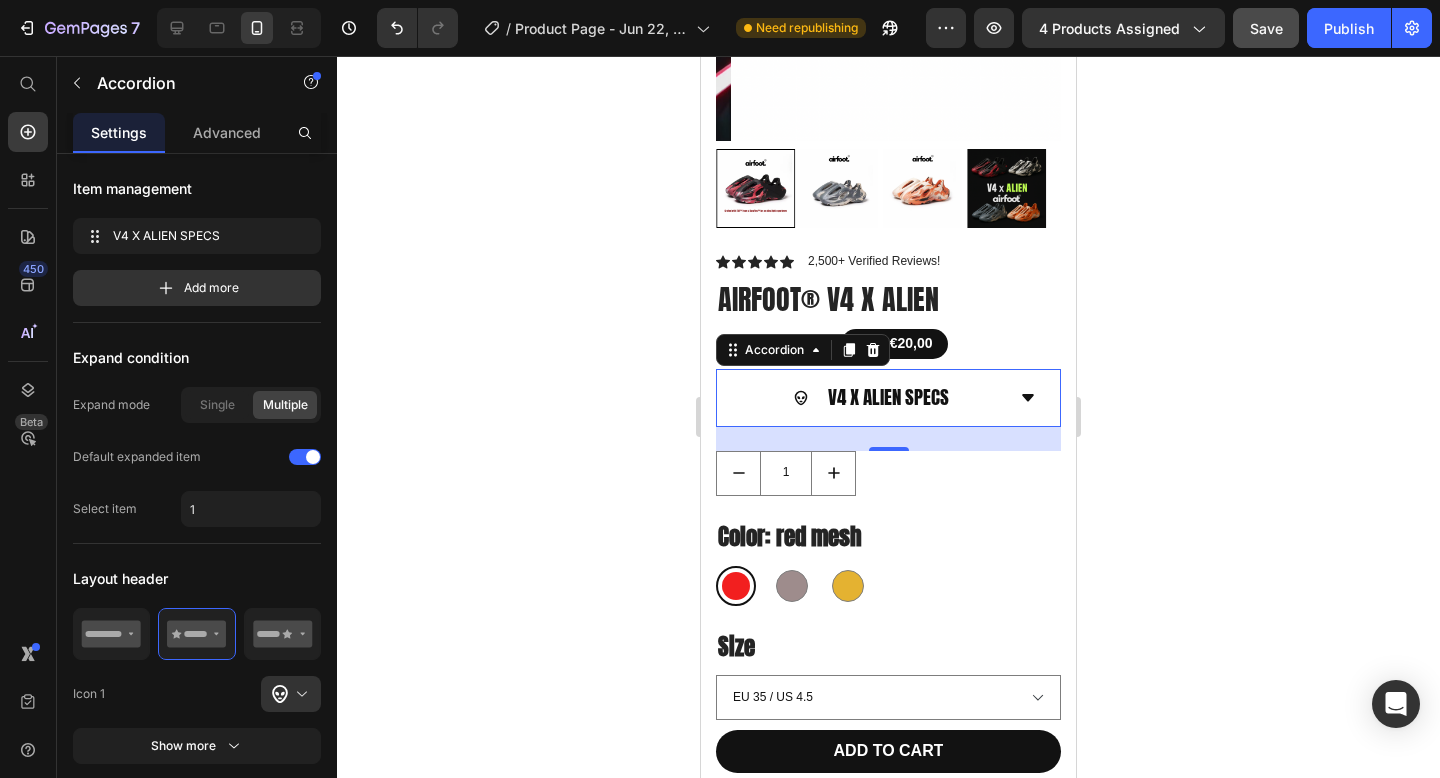 click 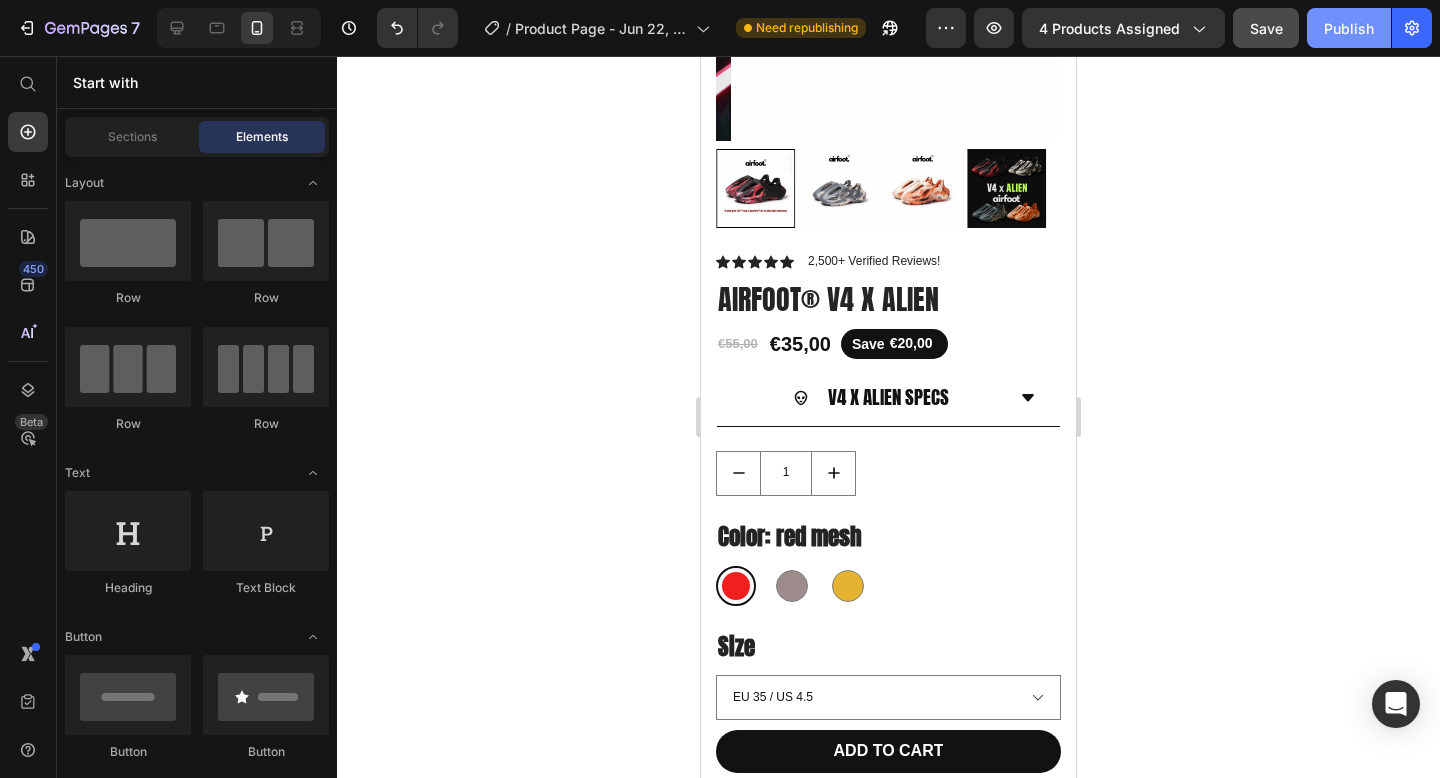 click on "Publish" at bounding box center [1349, 28] 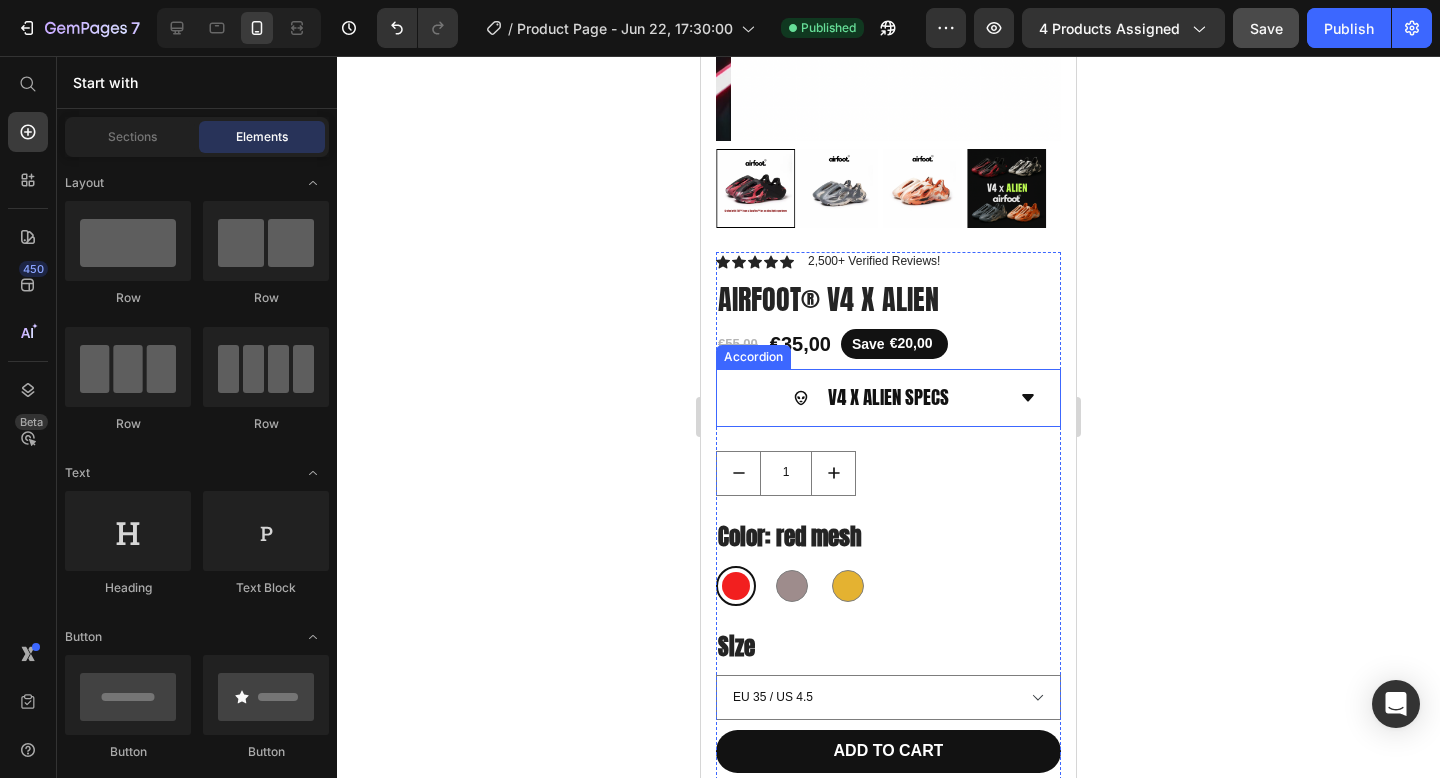 drag, startPoint x: 862, startPoint y: 380, endPoint x: 877, endPoint y: 382, distance: 15.132746 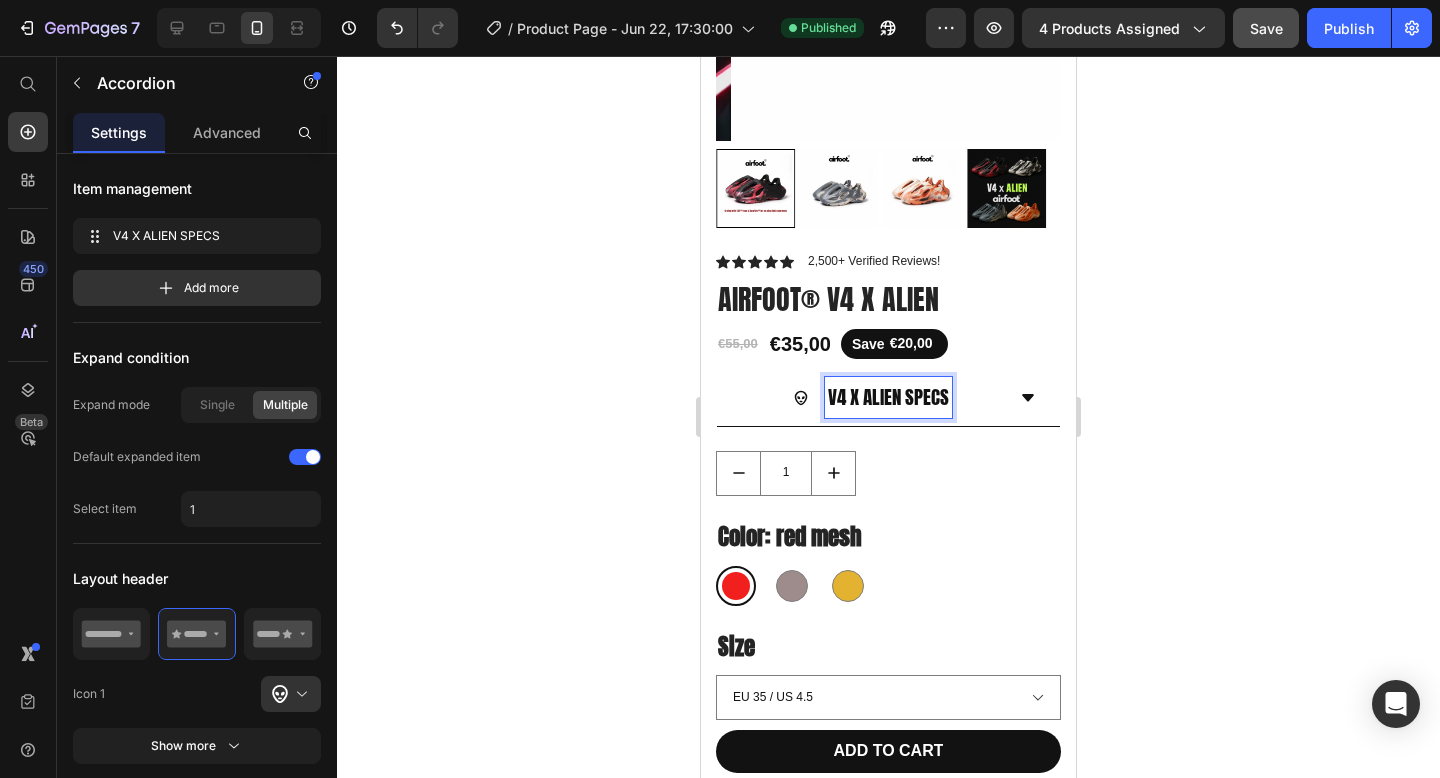 click on "V4 X ALIEN SPECS" at bounding box center (888, 397) 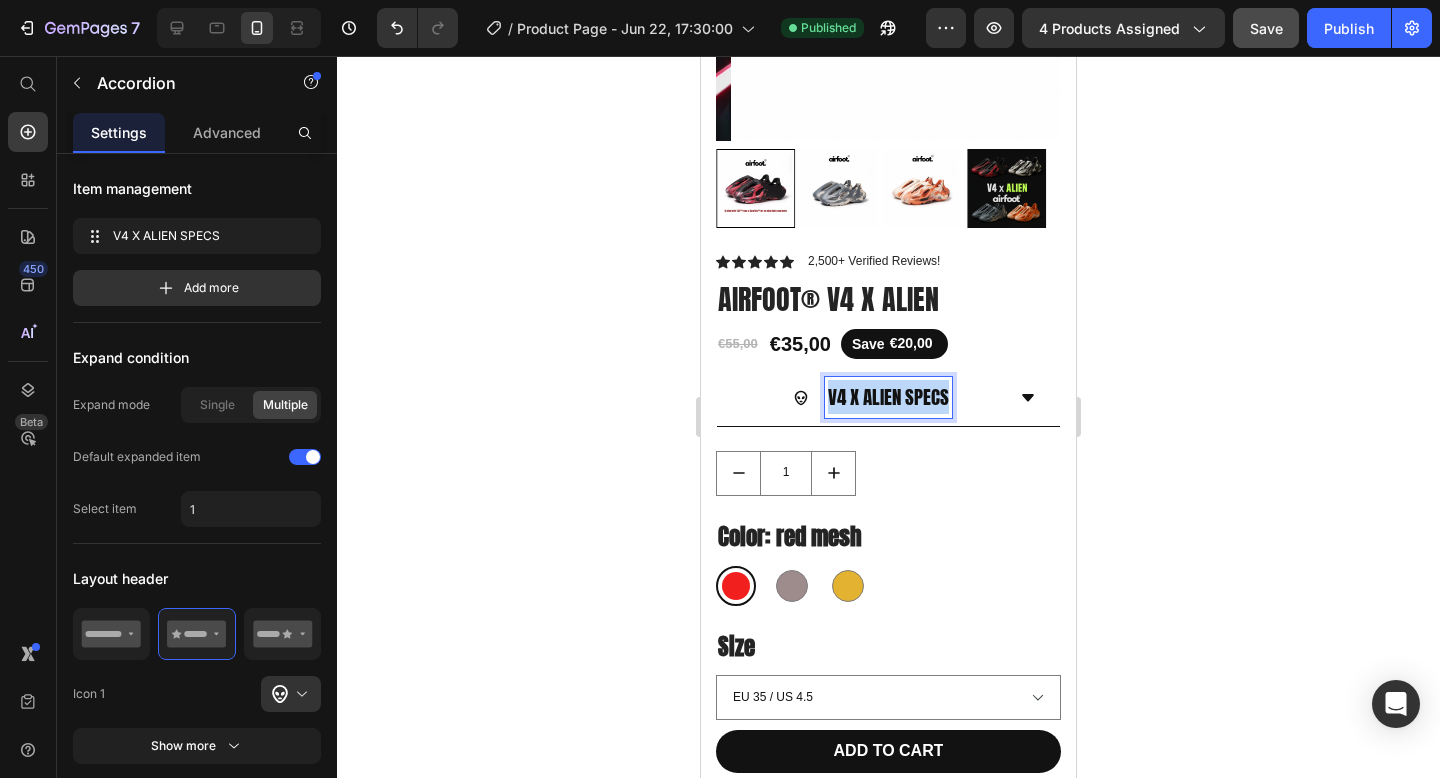 click on "V4 X ALIEN SPECS" at bounding box center (888, 397) 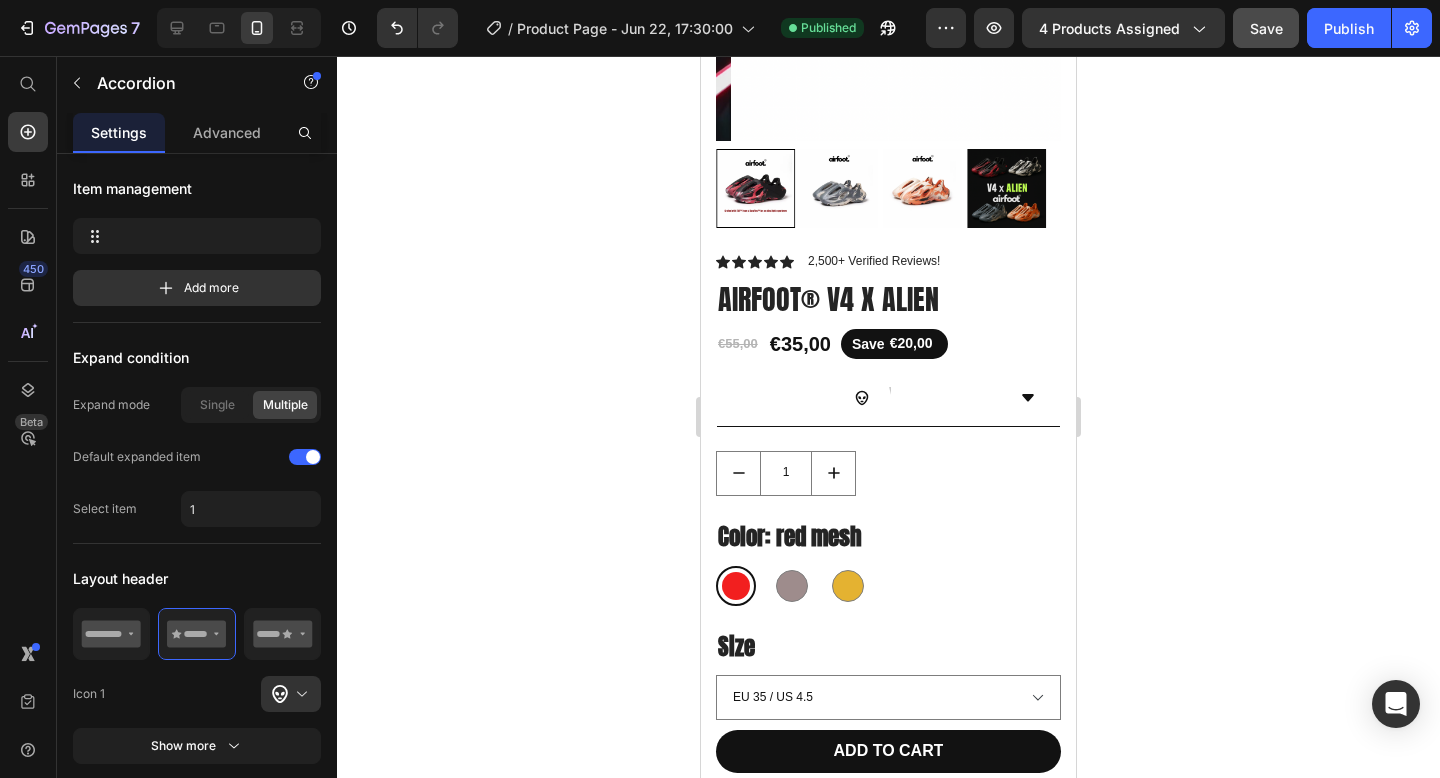 scroll, scrollTop: 517, scrollLeft: 0, axis: vertical 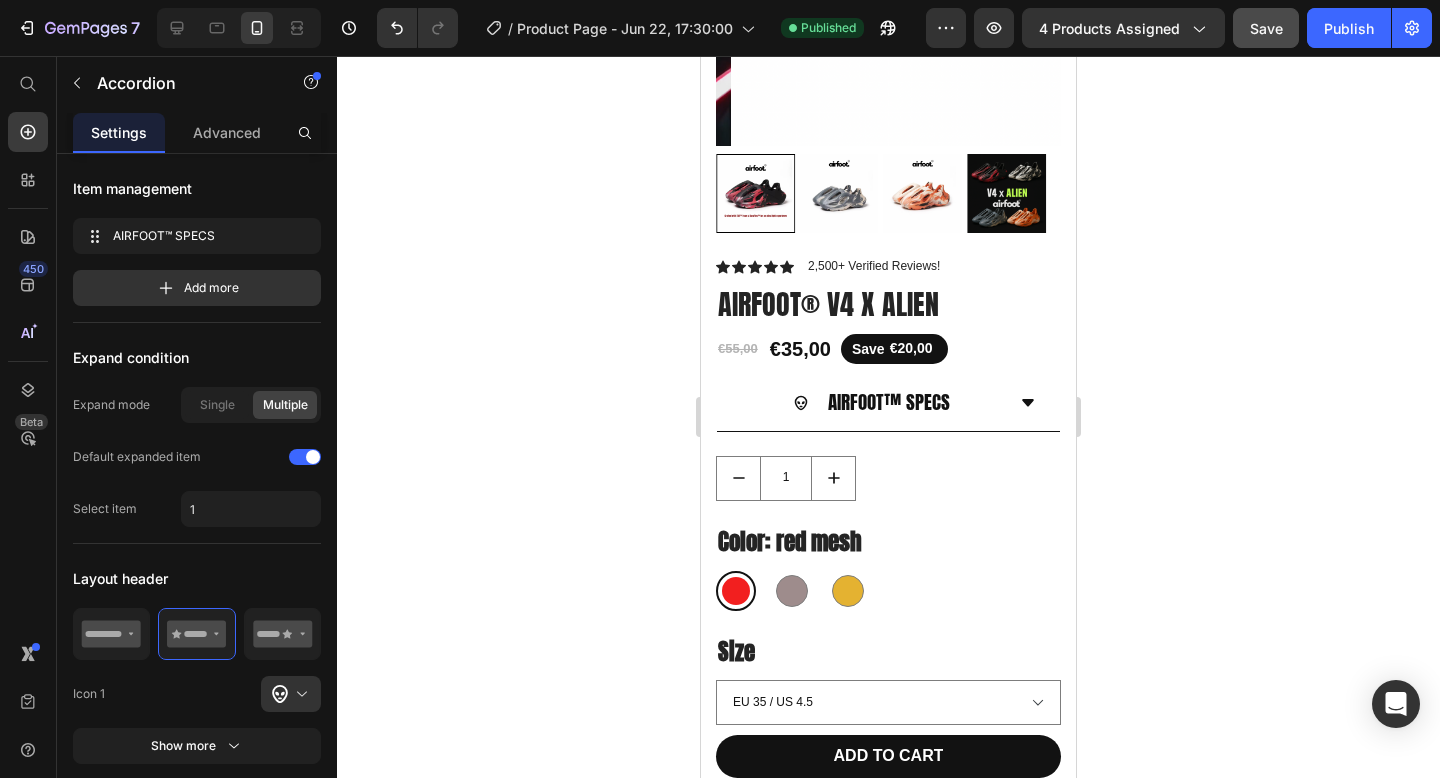 click on "AIRFOOT™ SPECS" at bounding box center [872, 402] 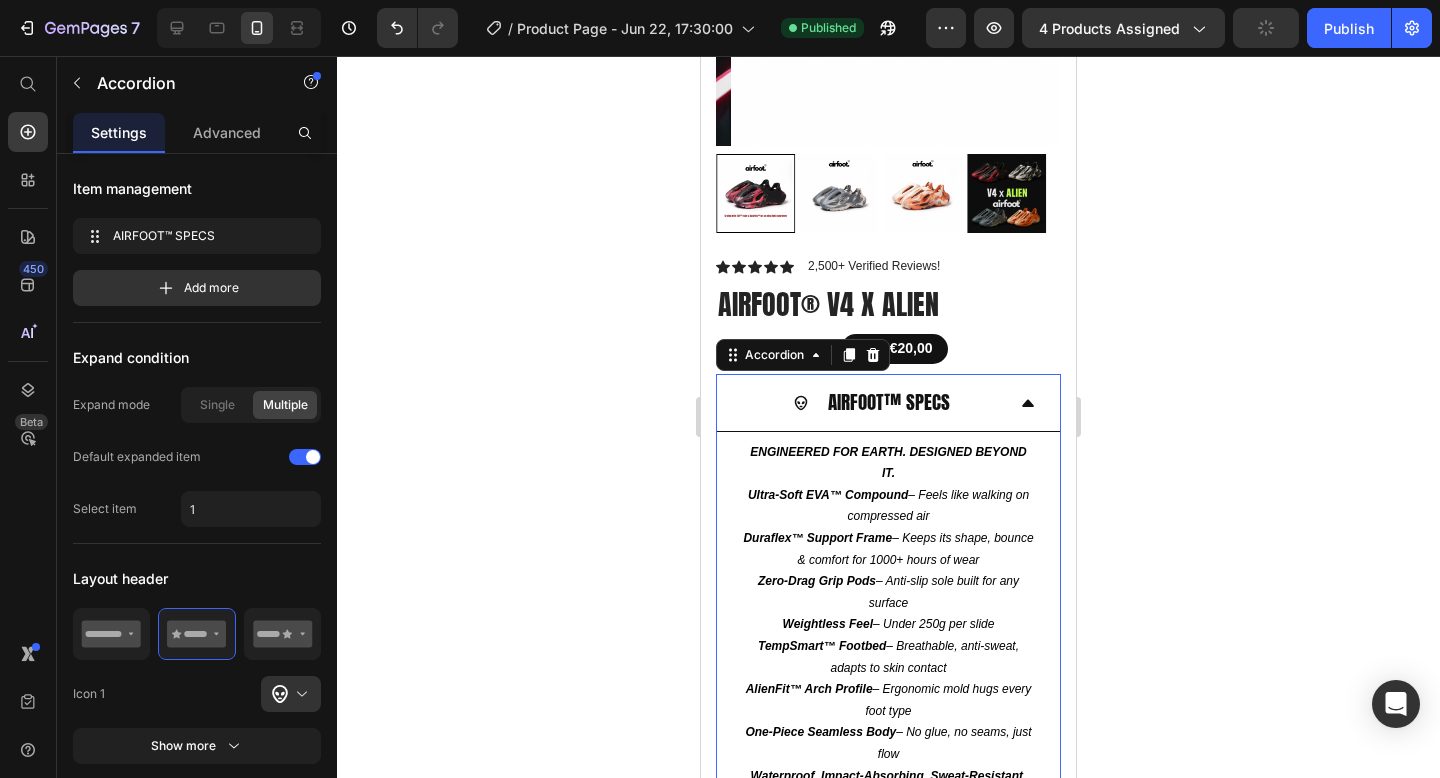 click 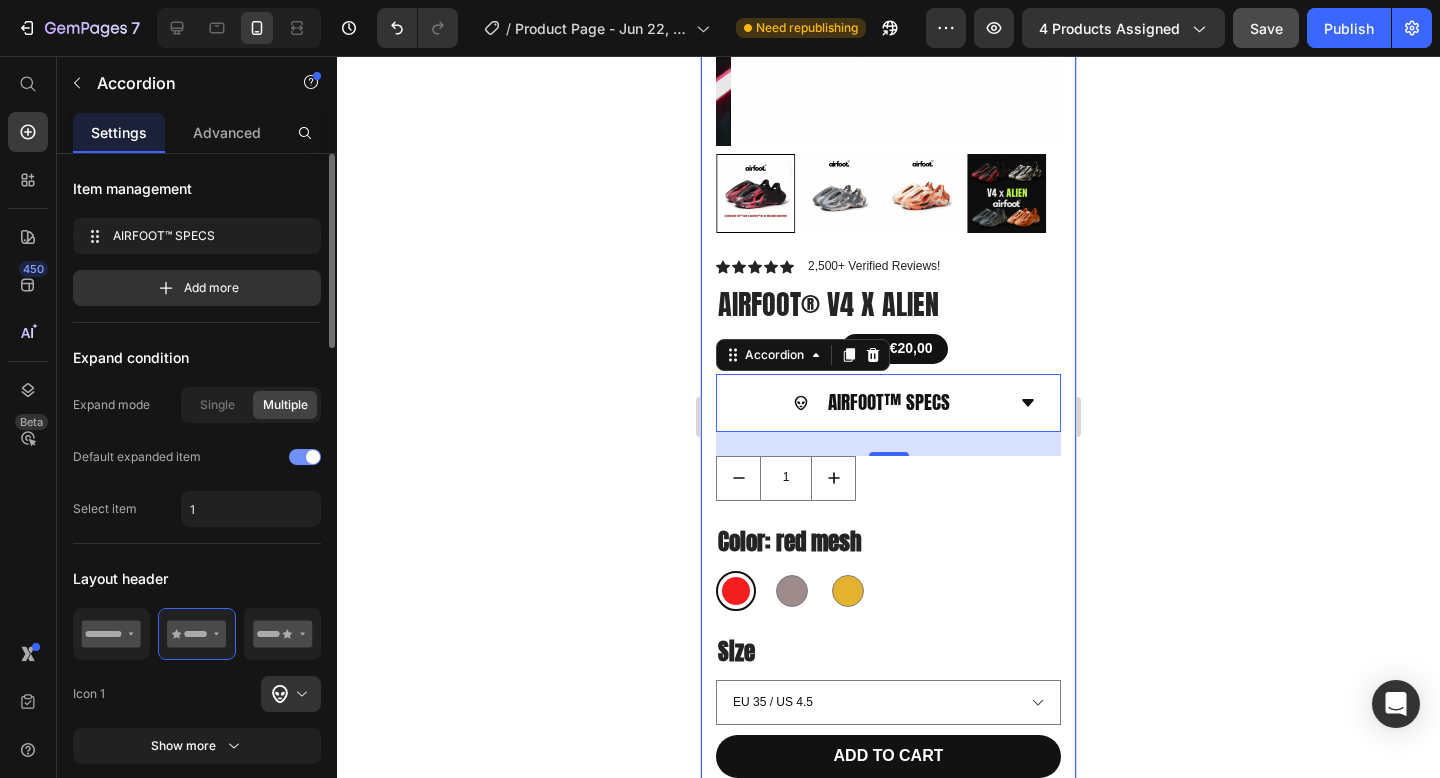 click at bounding box center (313, 457) 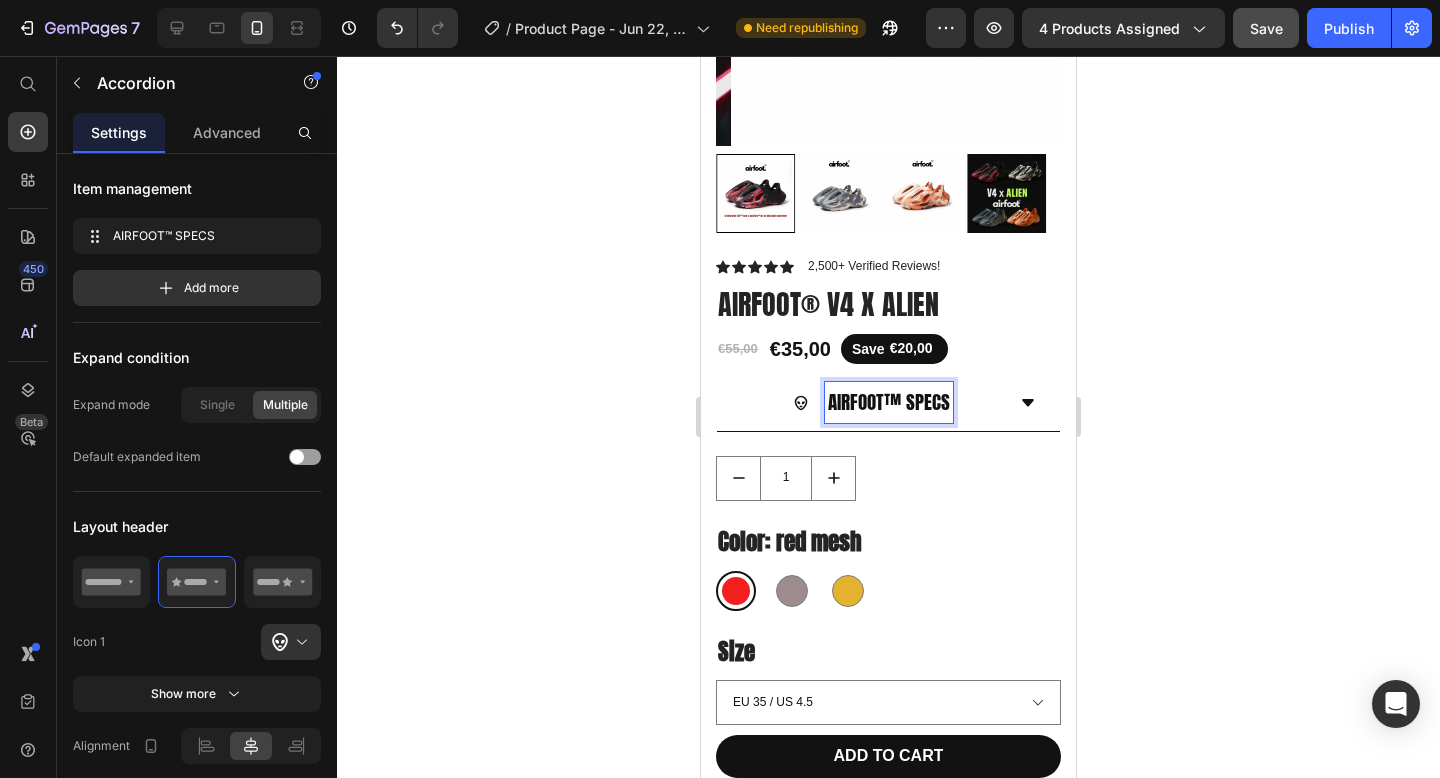 click on "AIRFOOT™ SPECS" at bounding box center [889, 402] 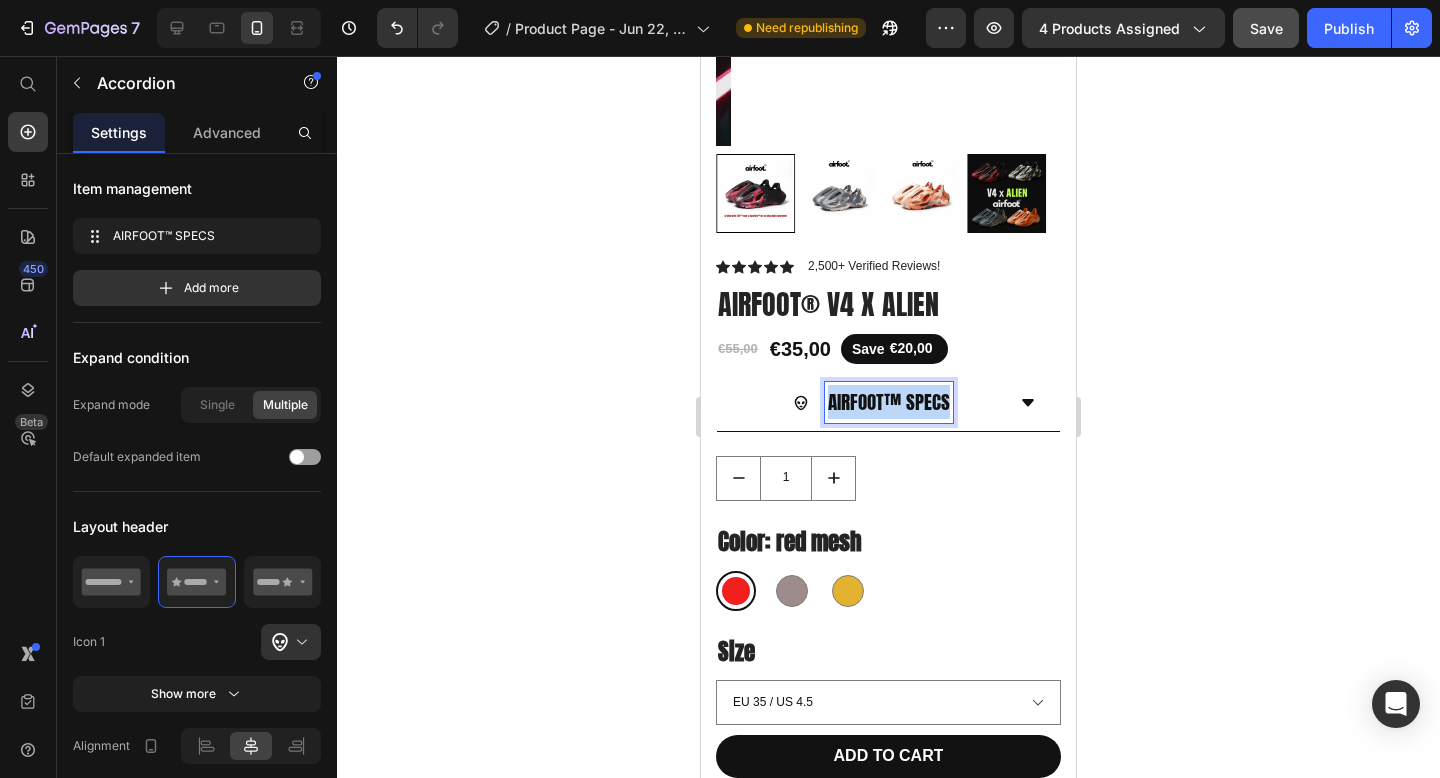 drag, startPoint x: 943, startPoint y: 385, endPoint x: 822, endPoint y: 384, distance: 121.004135 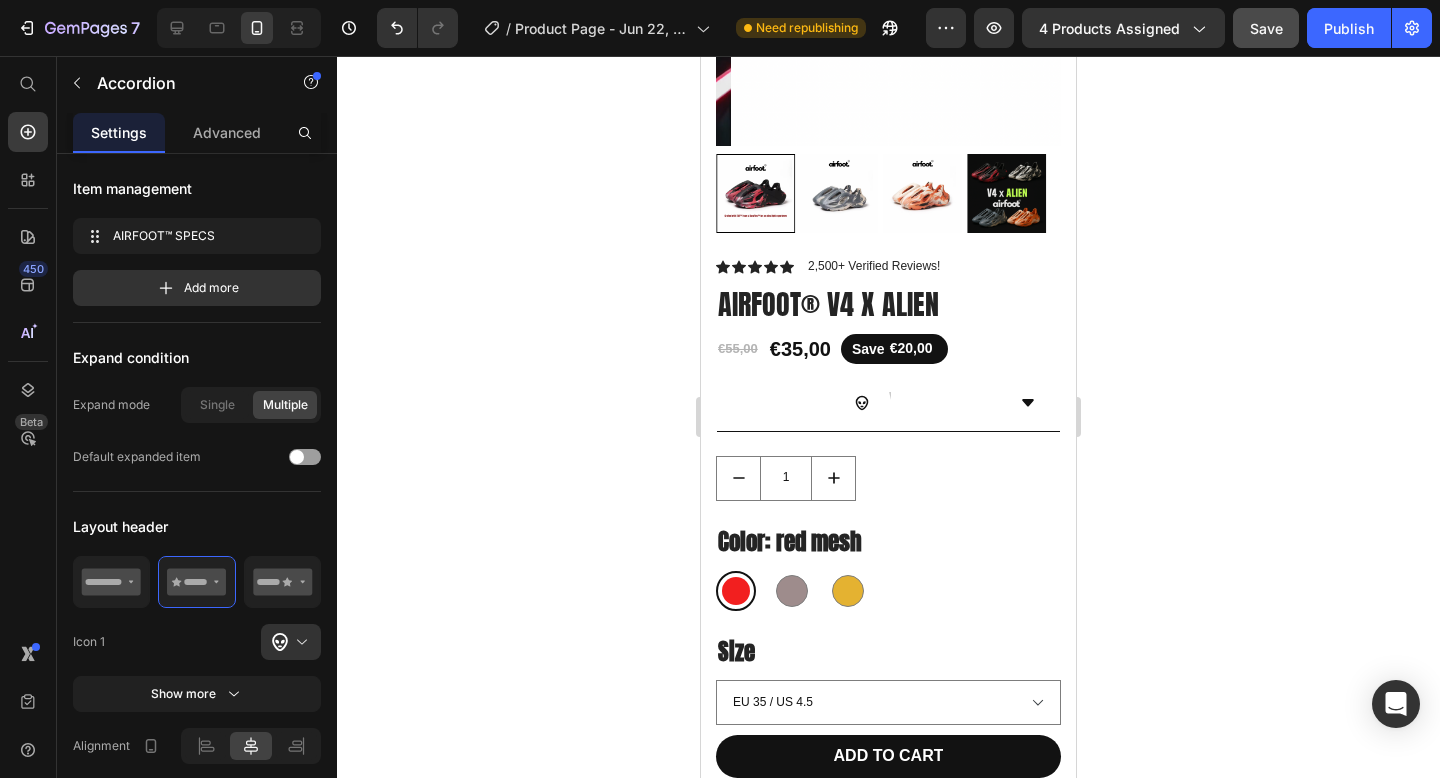 scroll, scrollTop: 512, scrollLeft: 0, axis: vertical 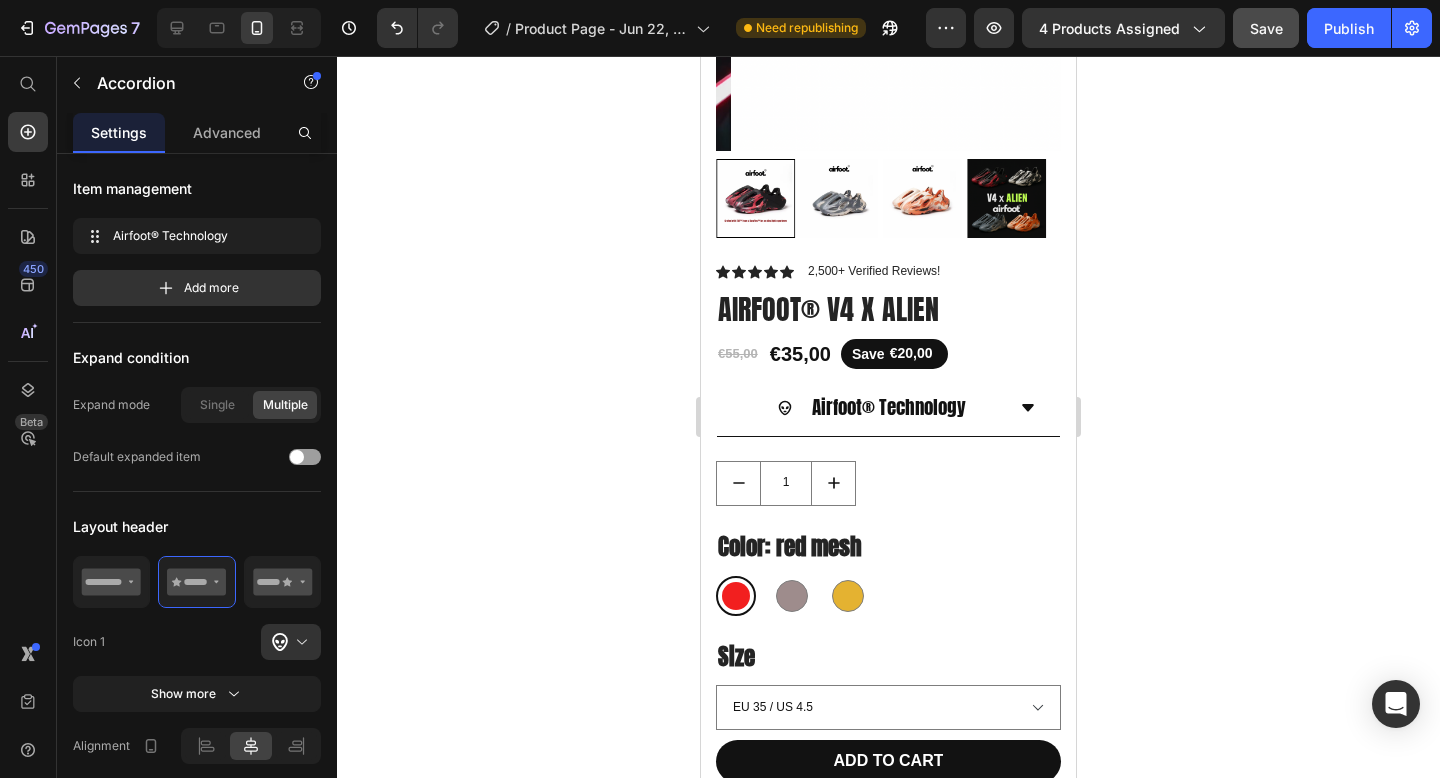click 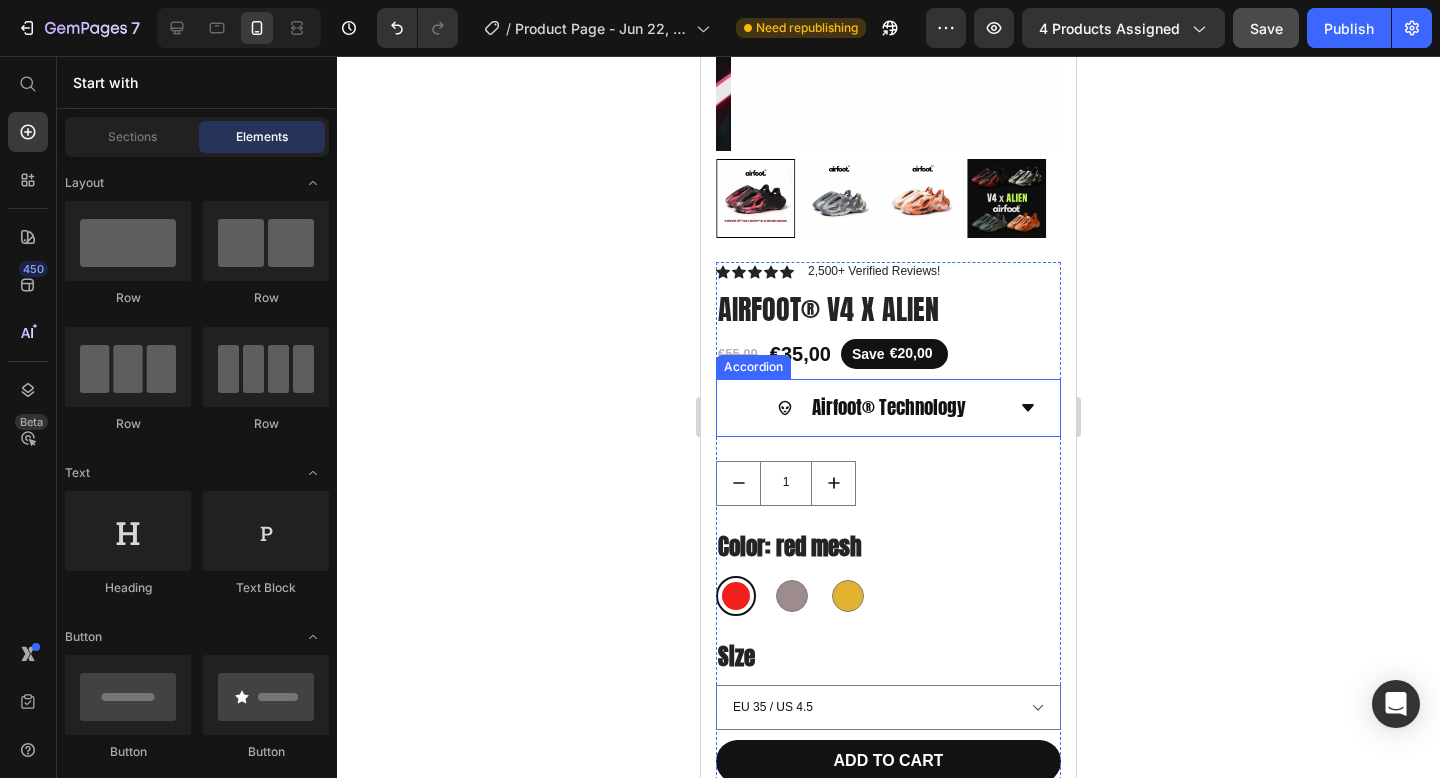 click 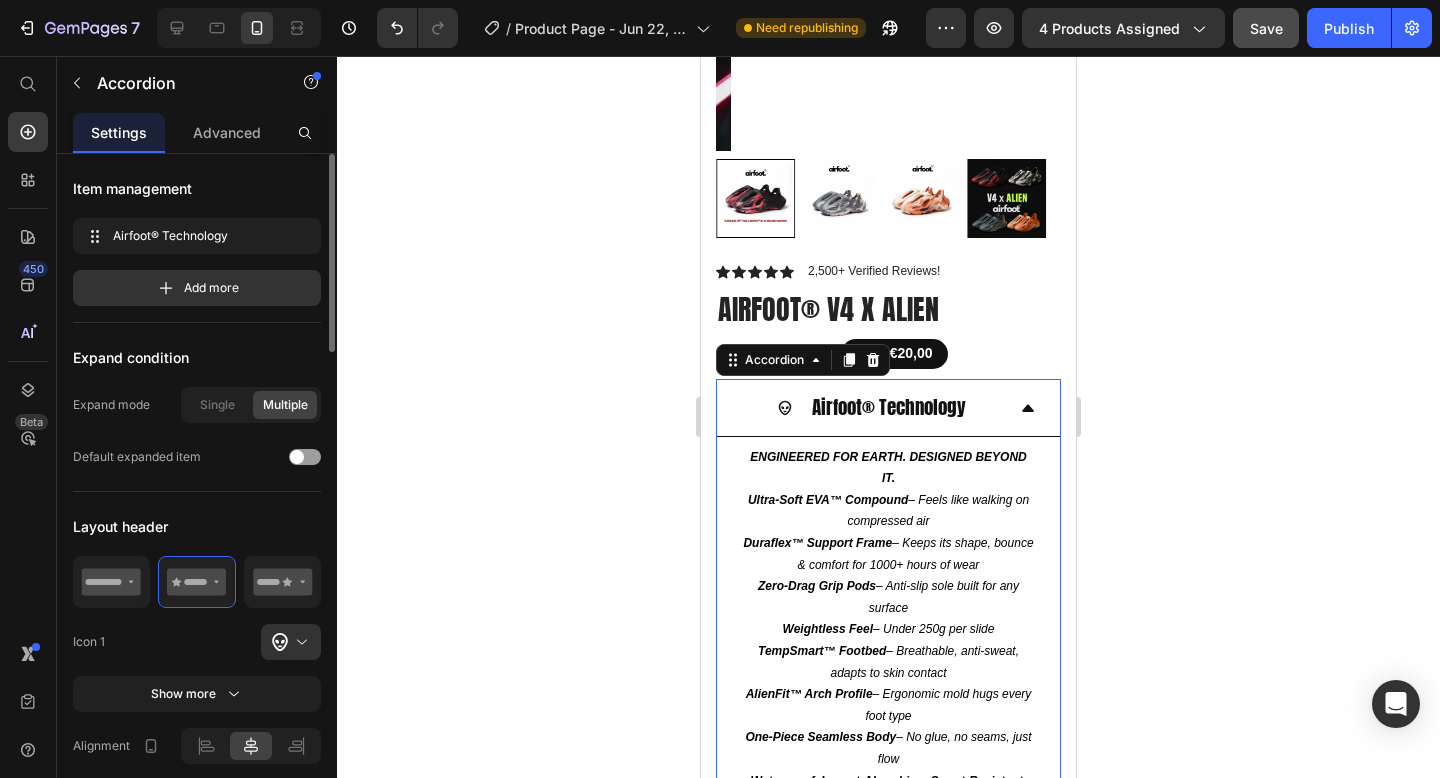 click on "Layout header Icon 1
Show more" 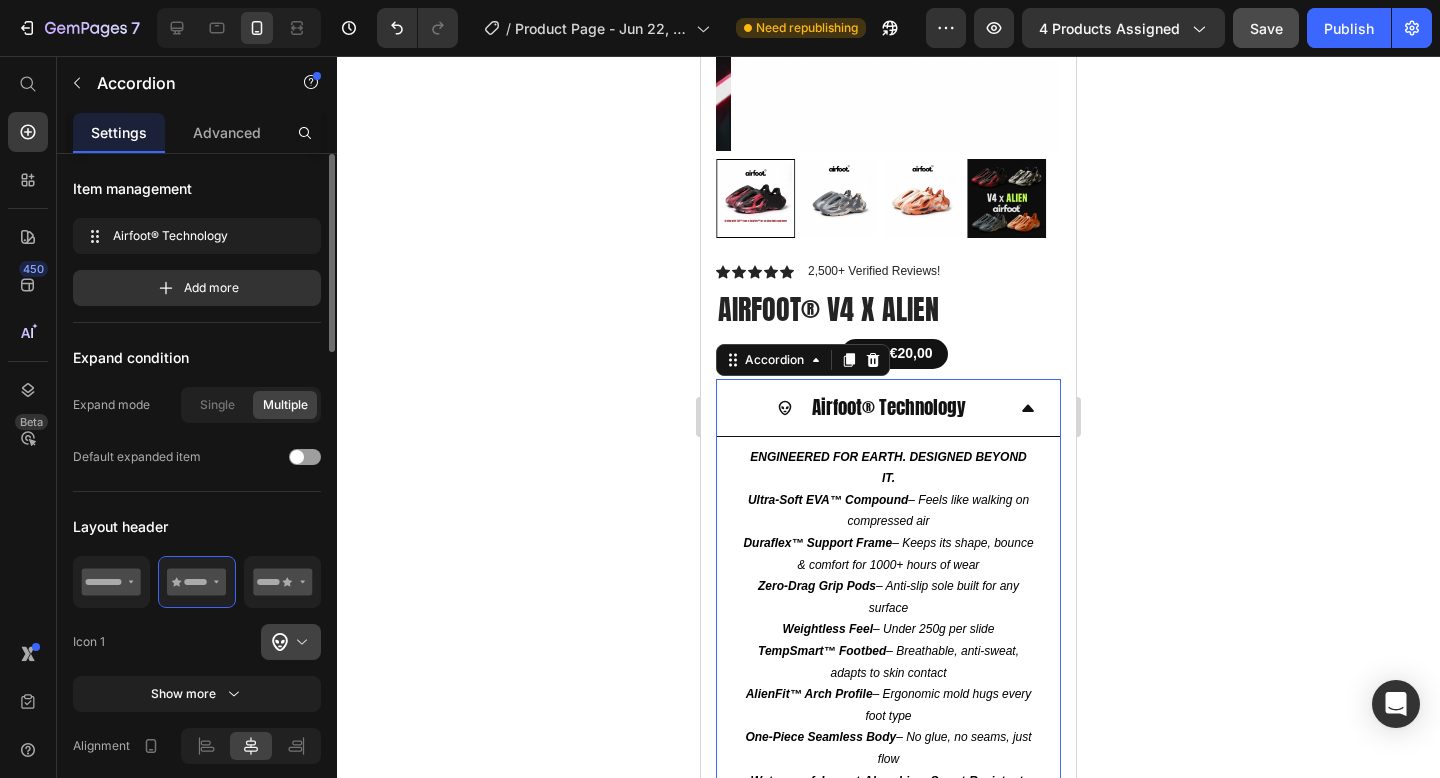 click at bounding box center [299, 642] 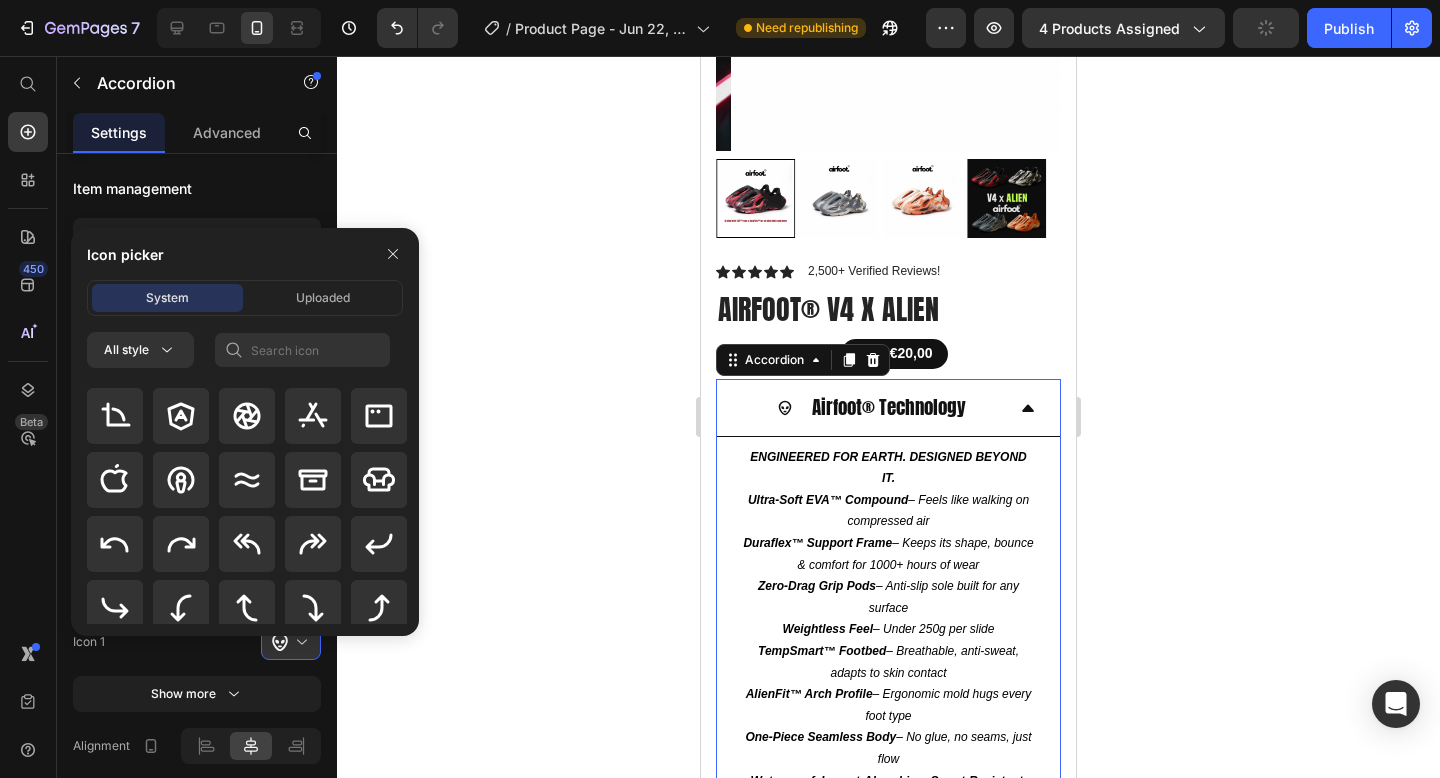 scroll, scrollTop: 359, scrollLeft: 0, axis: vertical 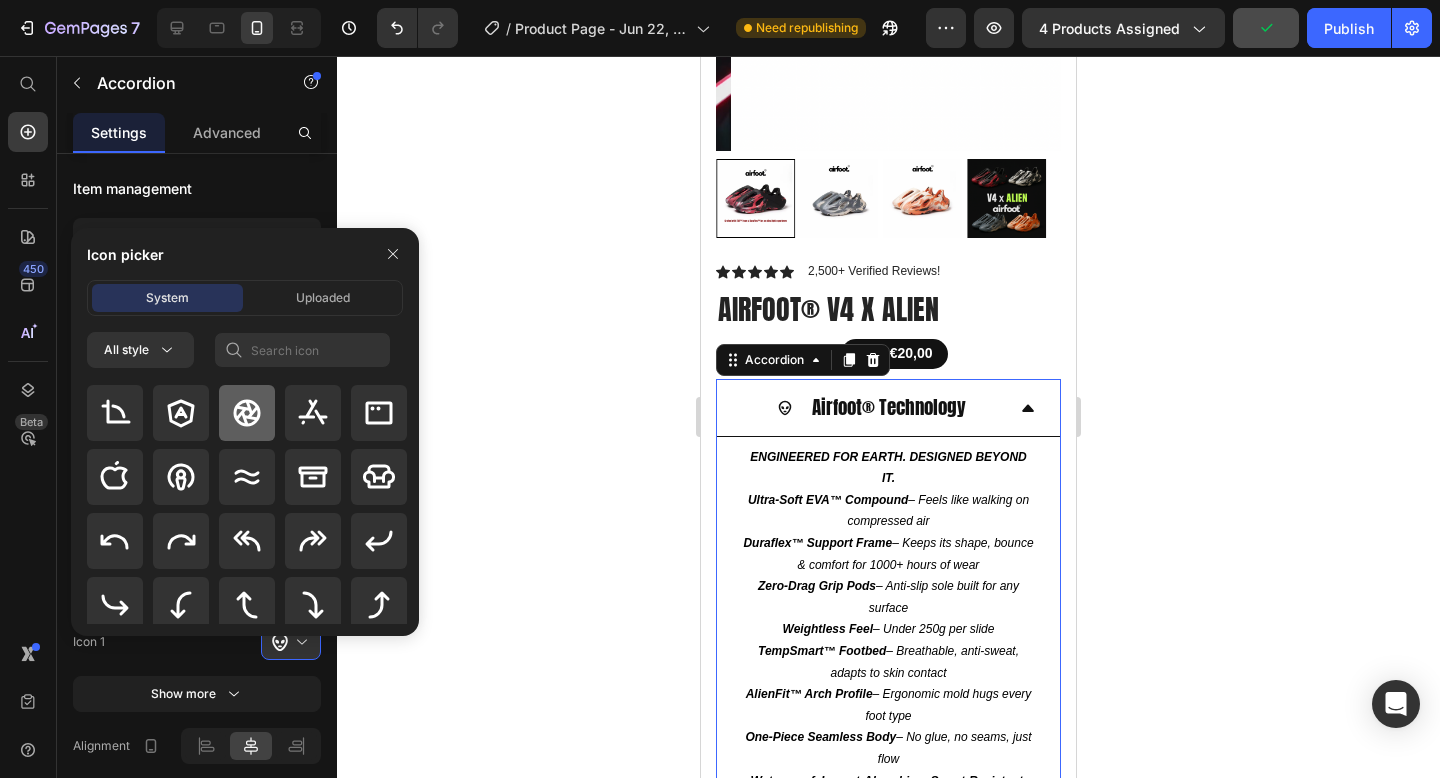 click 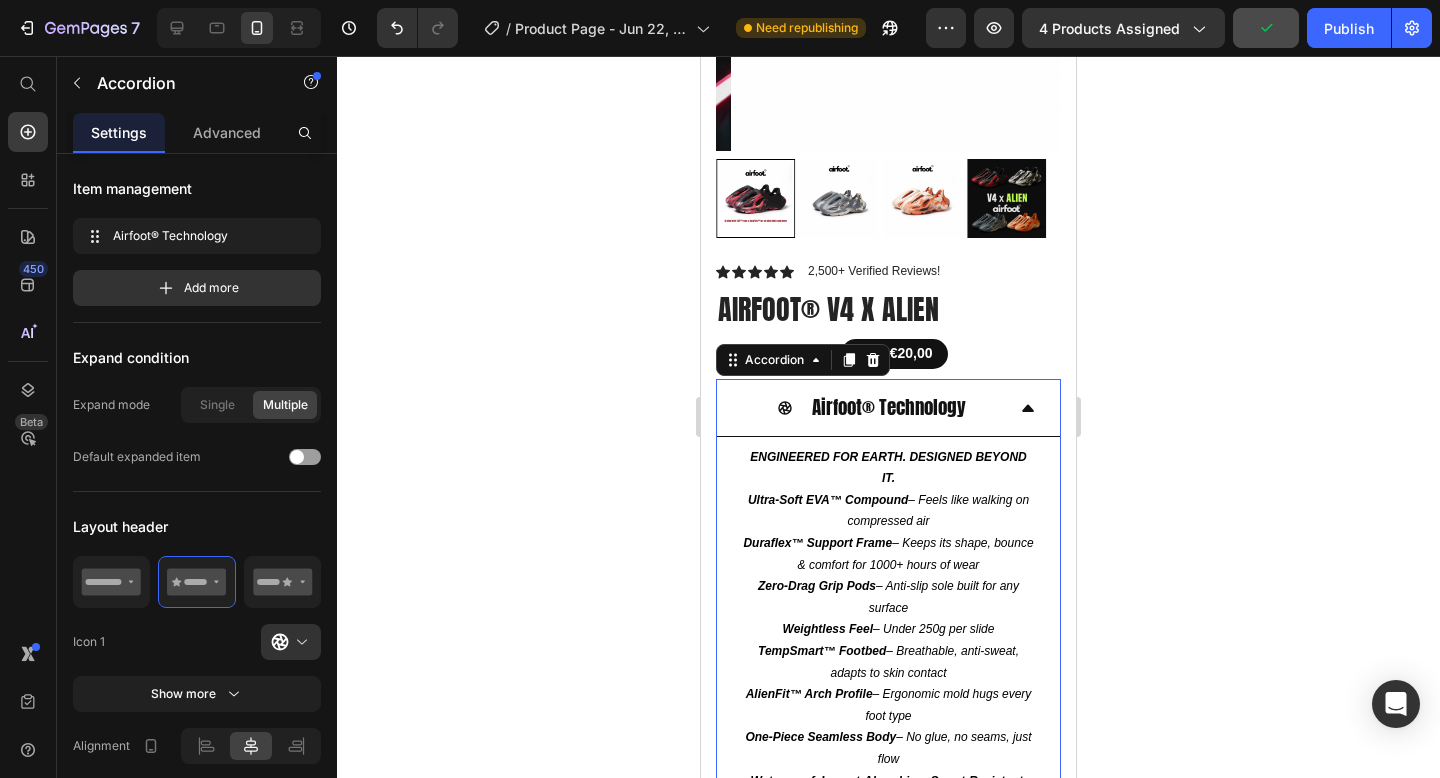 click 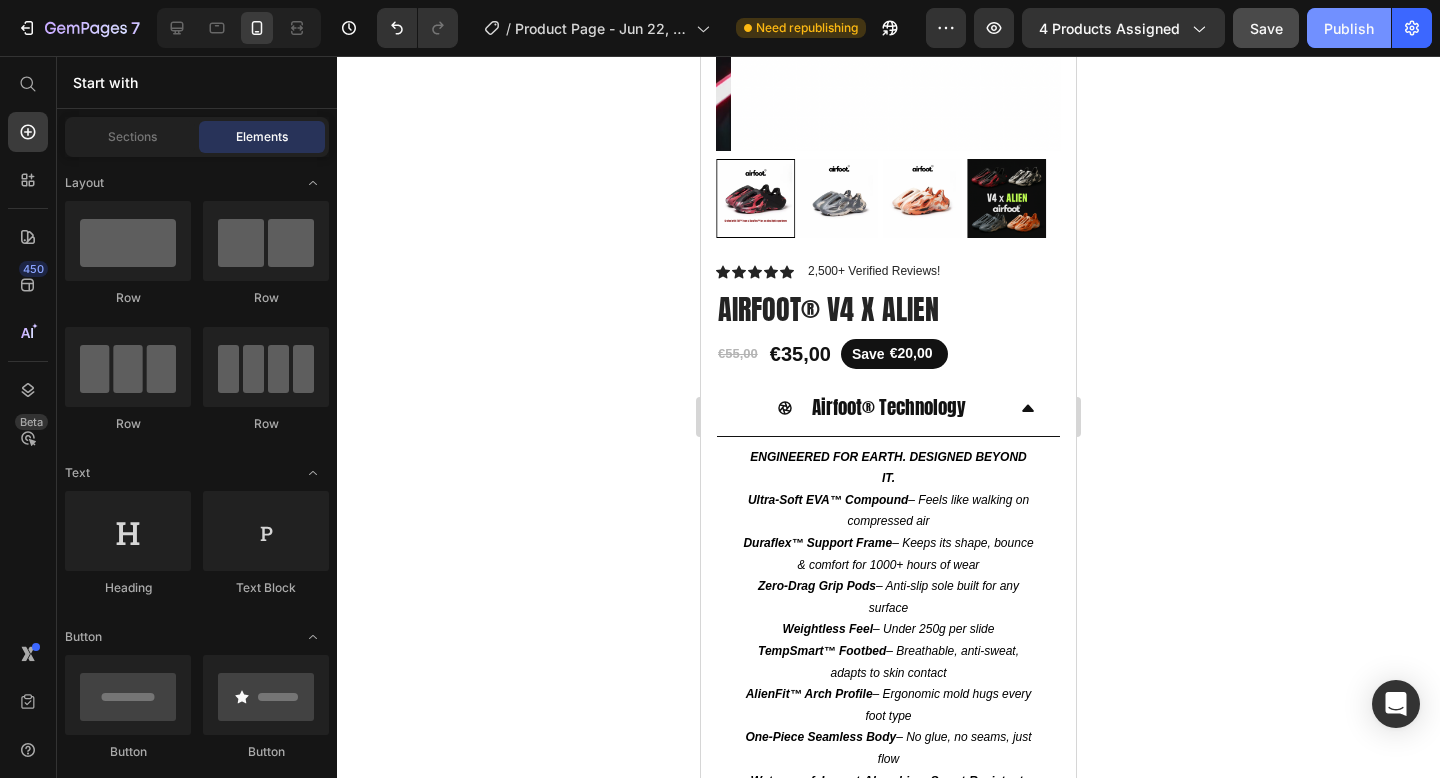 click on "Publish" at bounding box center [1349, 28] 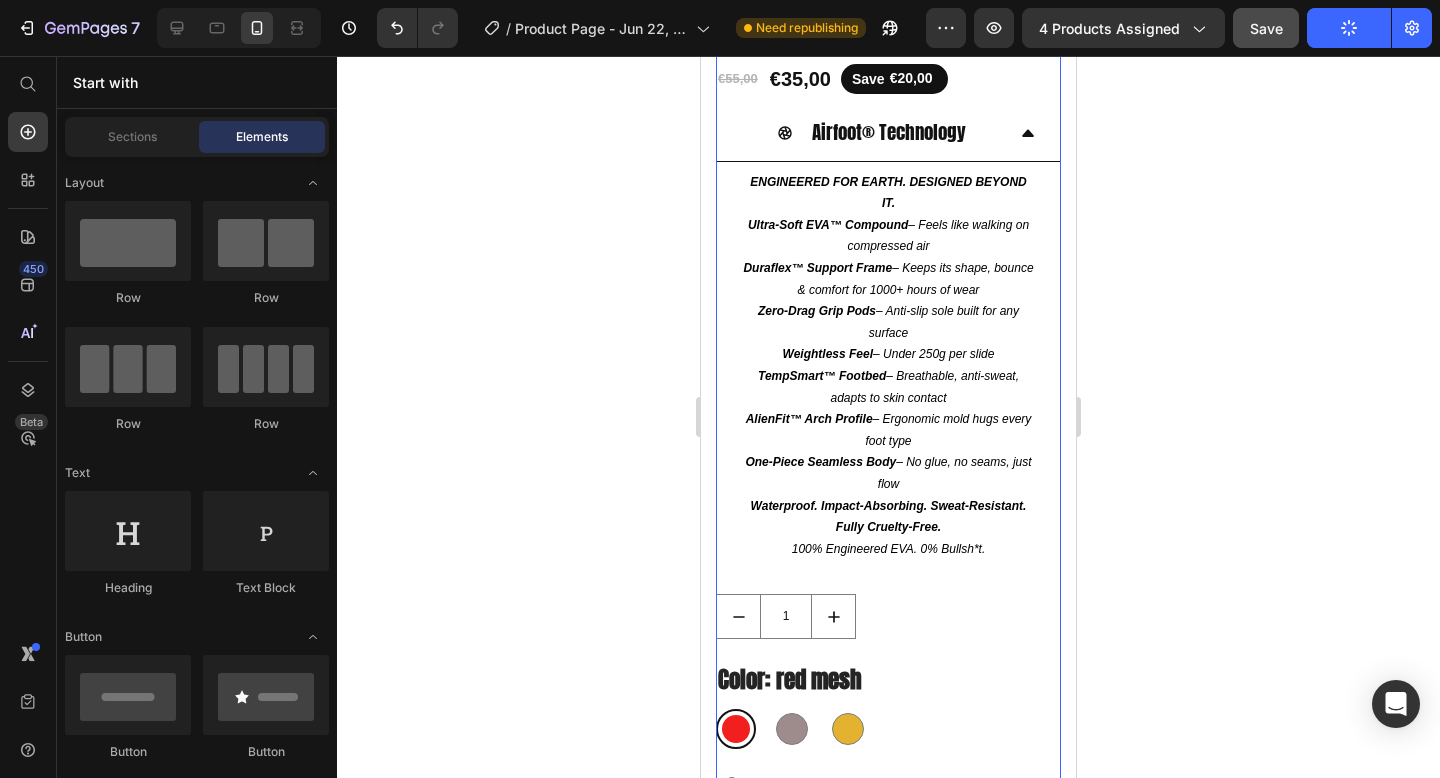 scroll, scrollTop: 425, scrollLeft: 0, axis: vertical 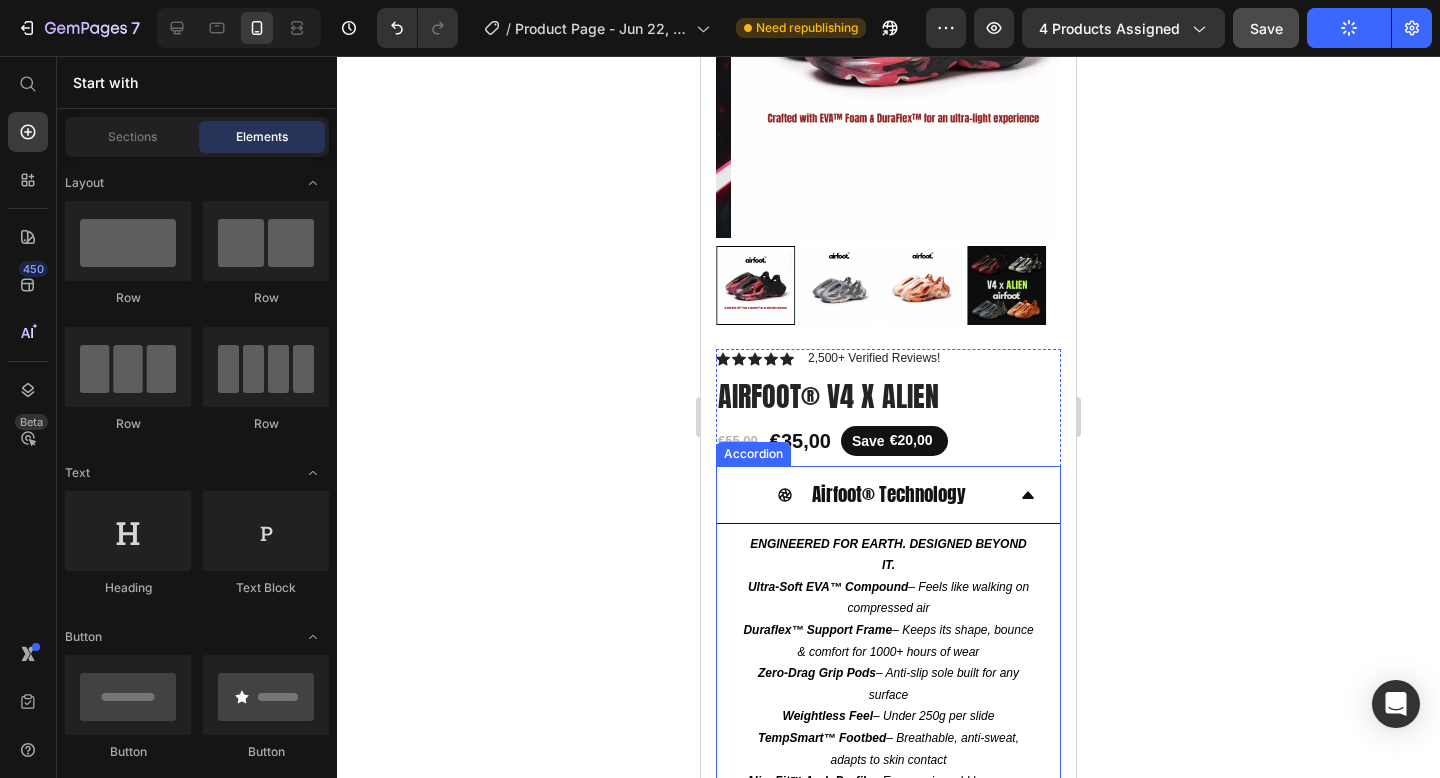 click on "ENGINEERED FOR EARTH. DESIGNED BEYOND IT. Ultra-Soft EVA™ Compound  – Feels like walking on compressed air Duraflex™ Support Frame  – Keeps its shape, bounce & comfort for 1000+ hours of wear Zero-Drag Grip Pods  – Anti-slip sole built for any surface Weightless Feel  – Under 250g per slide TempSmart™ Footbed  – Breathable, anti-sweat, adapts to skin contact AlienFit™ Arch Profile  – Ergonomic mold hugs every foot type One-Piece Seamless Body  – No glue, no seams, just flow Waterproof. Impact-Absorbing. Sweat-Resistant. Fully Cruelty-Free. 100% Engineered EVA. 0% Bullsh*t. Text Block" at bounding box center [888, 728] 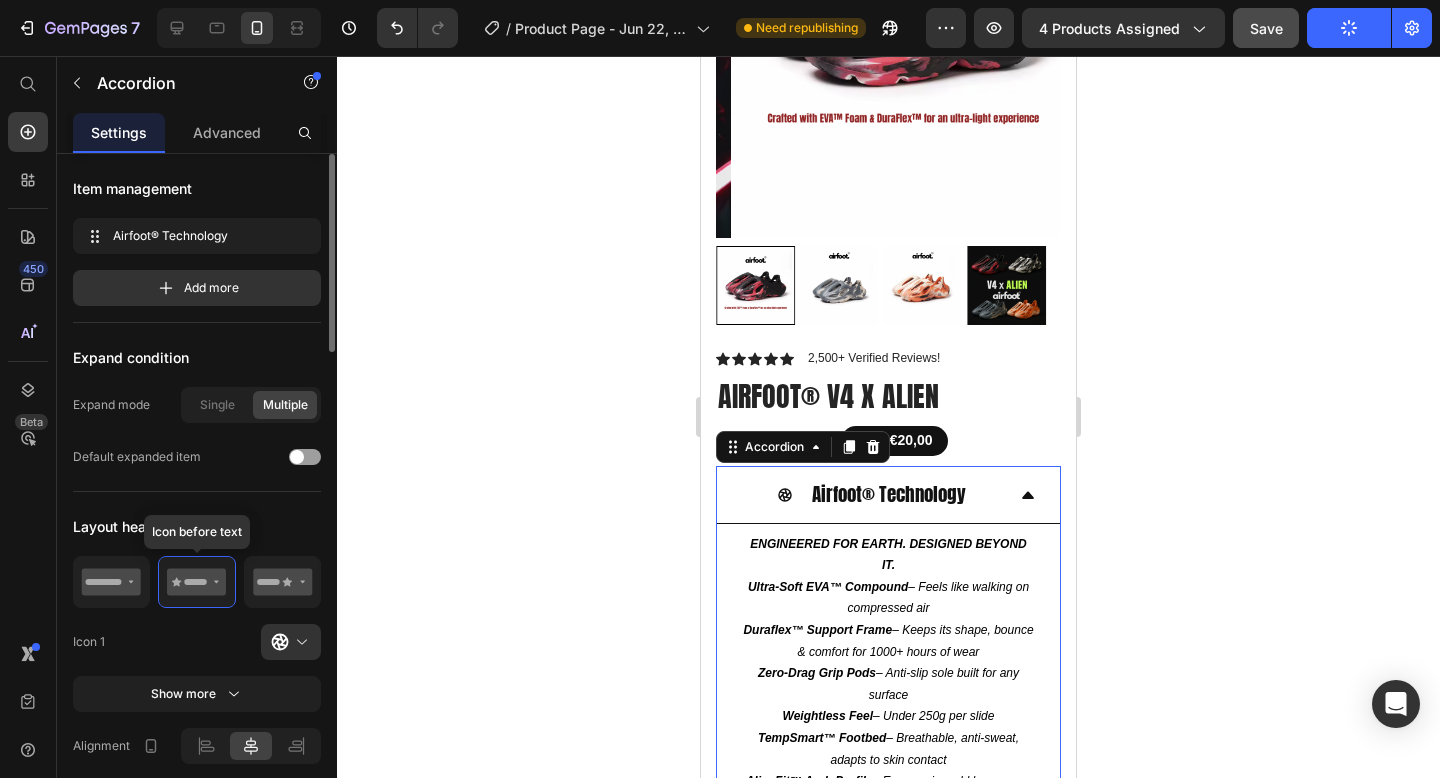 scroll, scrollTop: 149, scrollLeft: 0, axis: vertical 